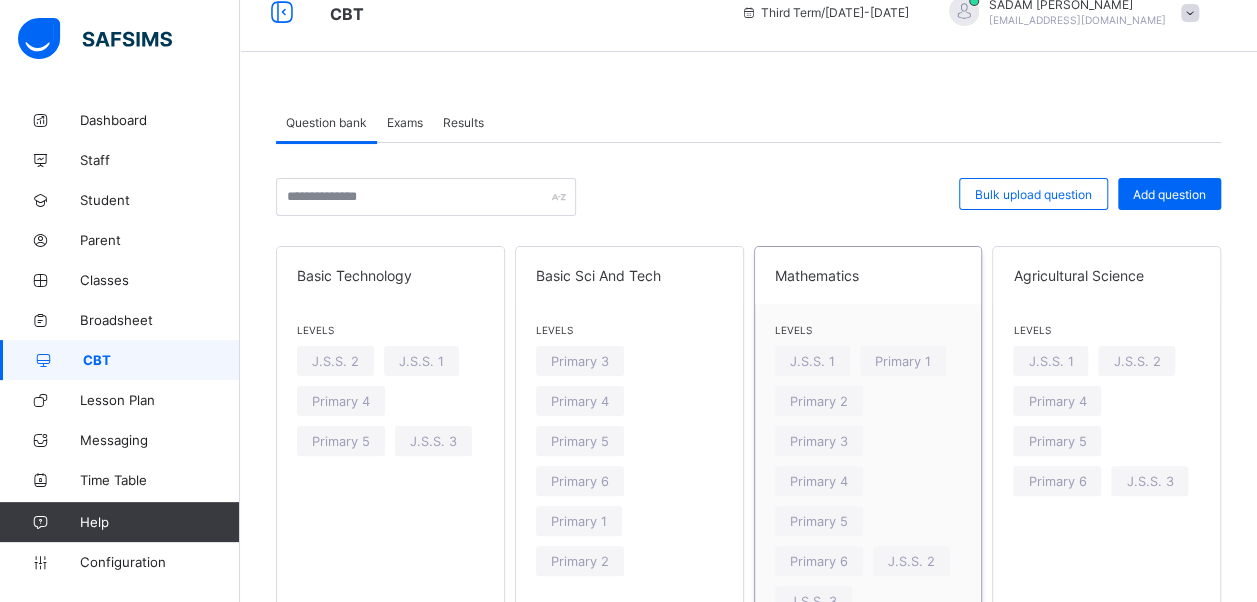 scroll, scrollTop: 0, scrollLeft: 0, axis: both 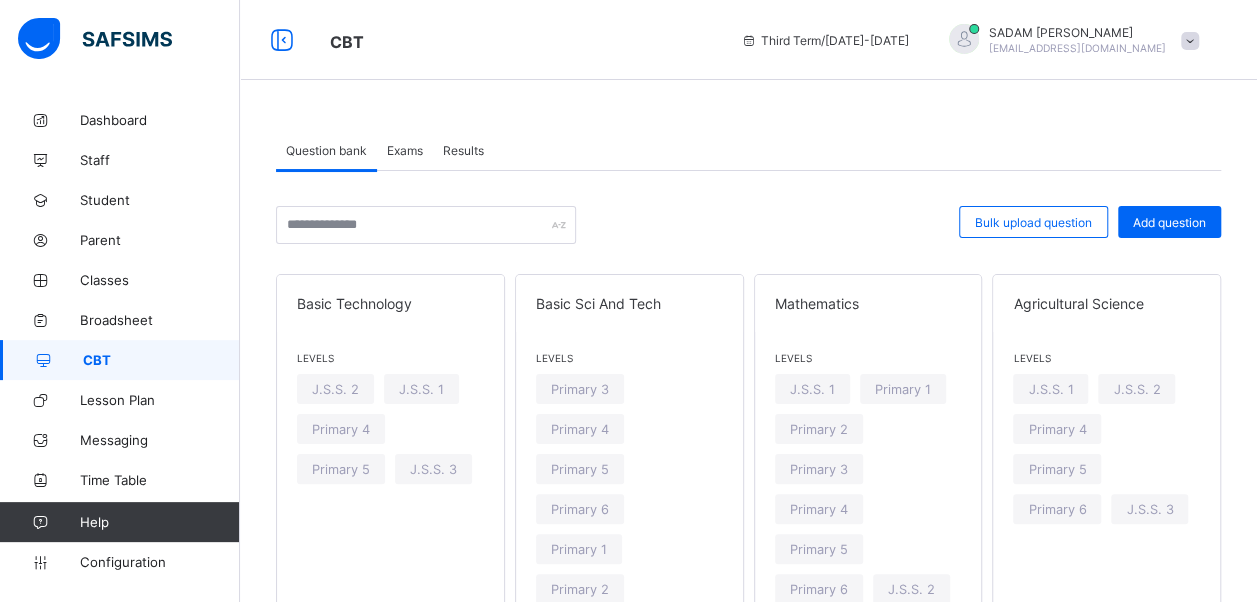 click on "Exams" at bounding box center [405, 150] 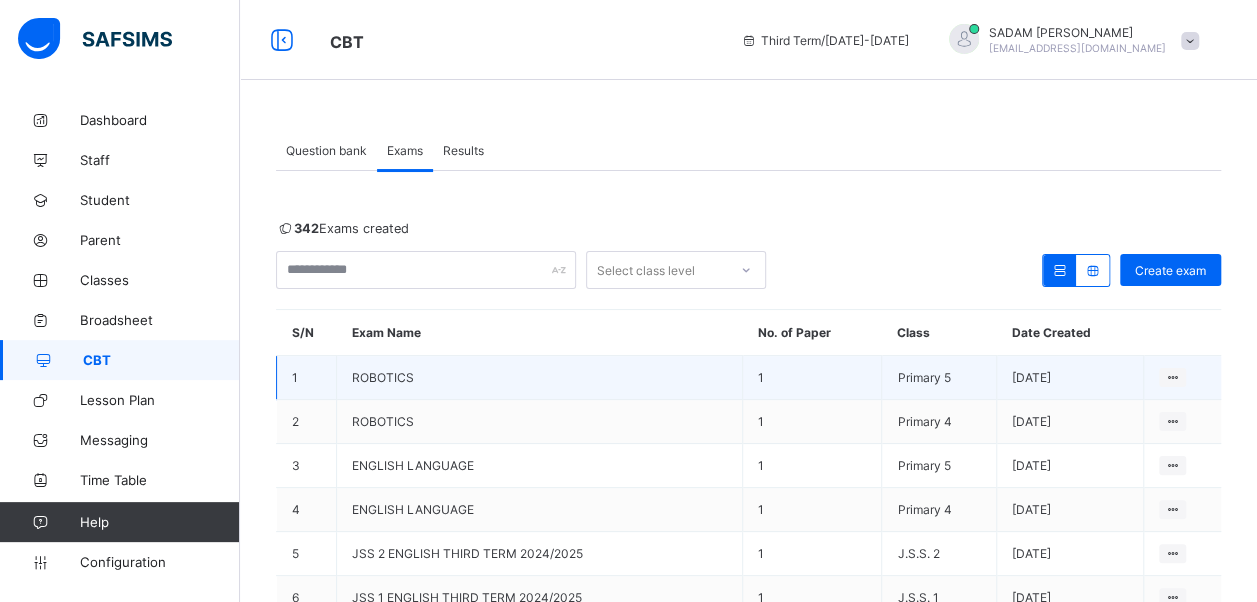 scroll, scrollTop: 200, scrollLeft: 0, axis: vertical 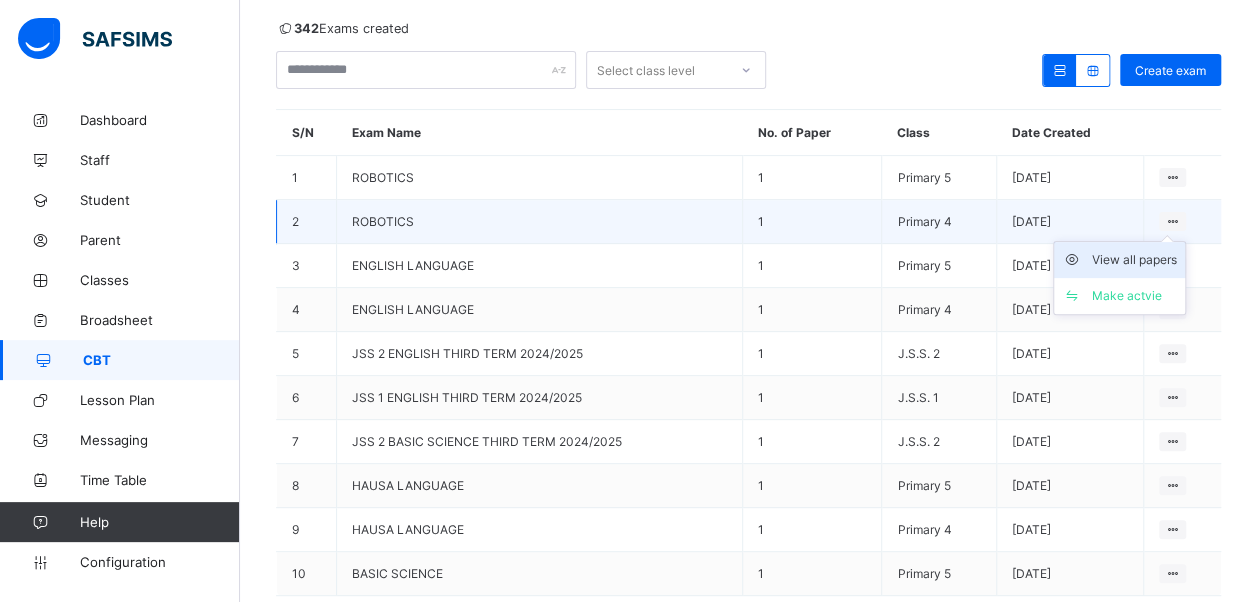 click on "View all papers" at bounding box center [1134, 260] 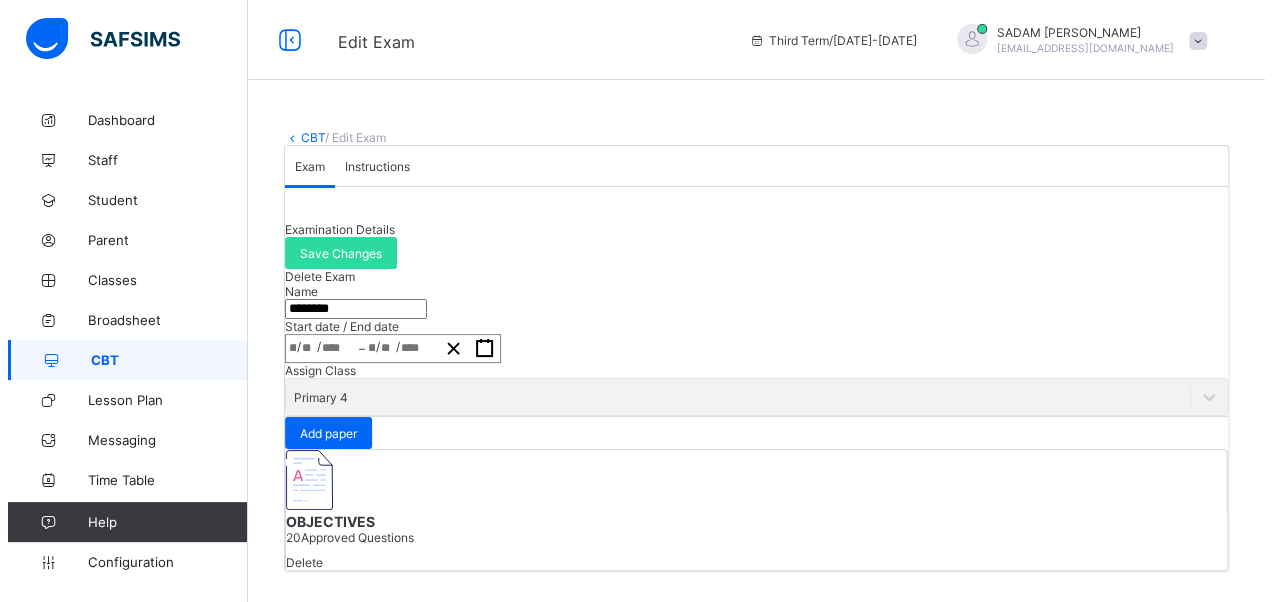 scroll, scrollTop: 286, scrollLeft: 0, axis: vertical 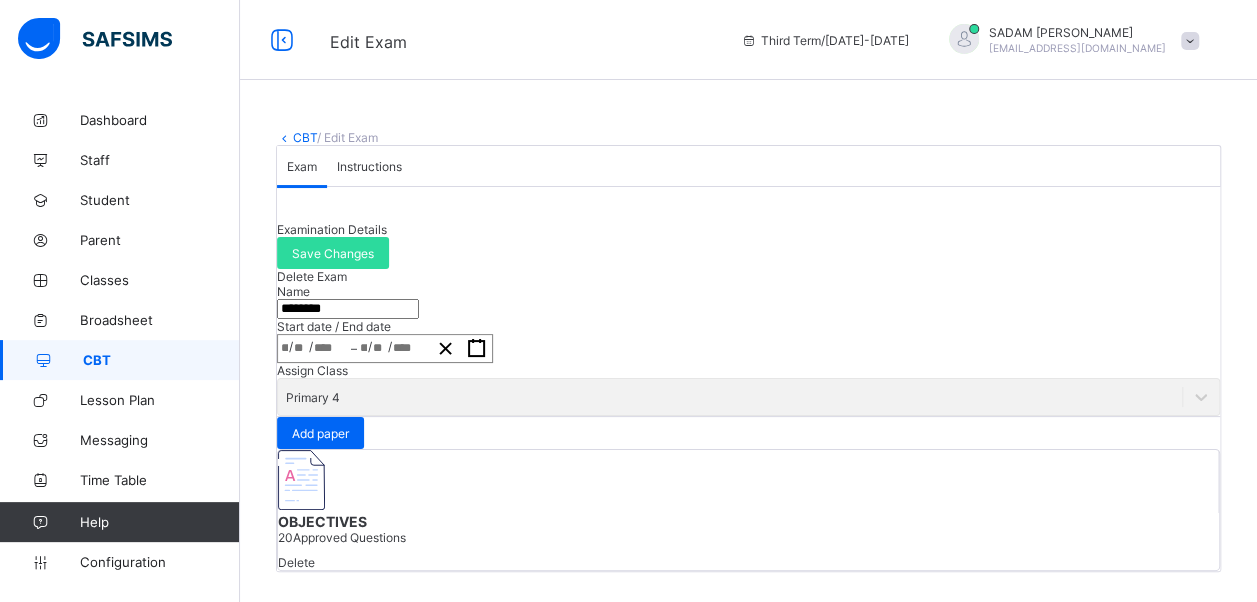 click at bounding box center (301, 480) 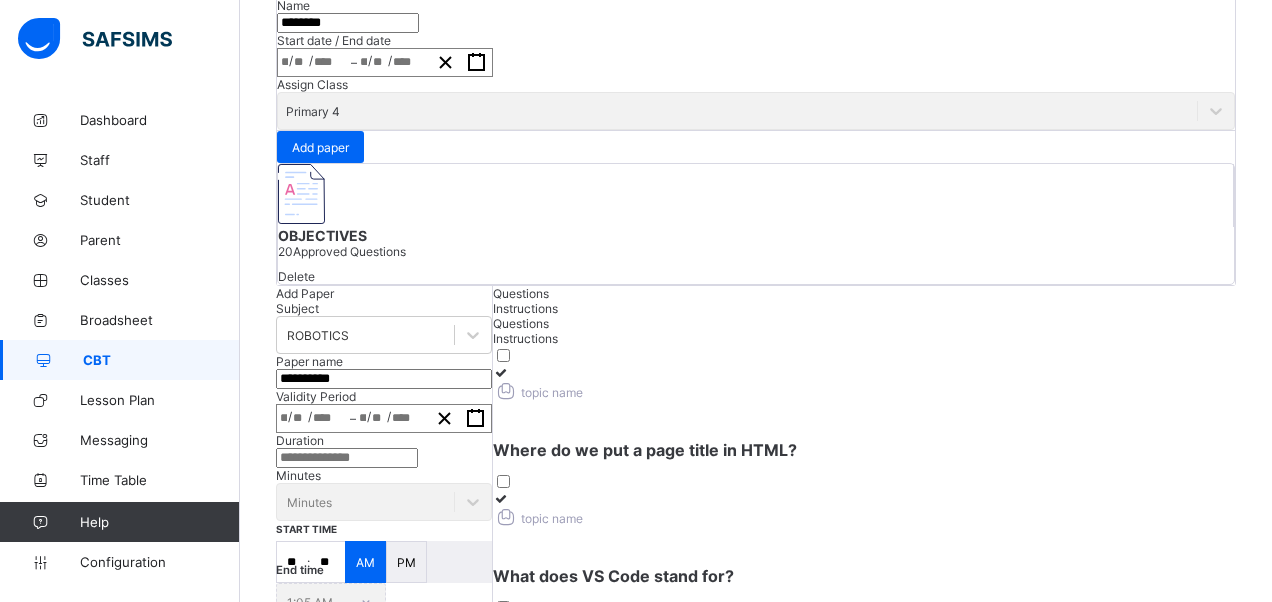 click on "****" 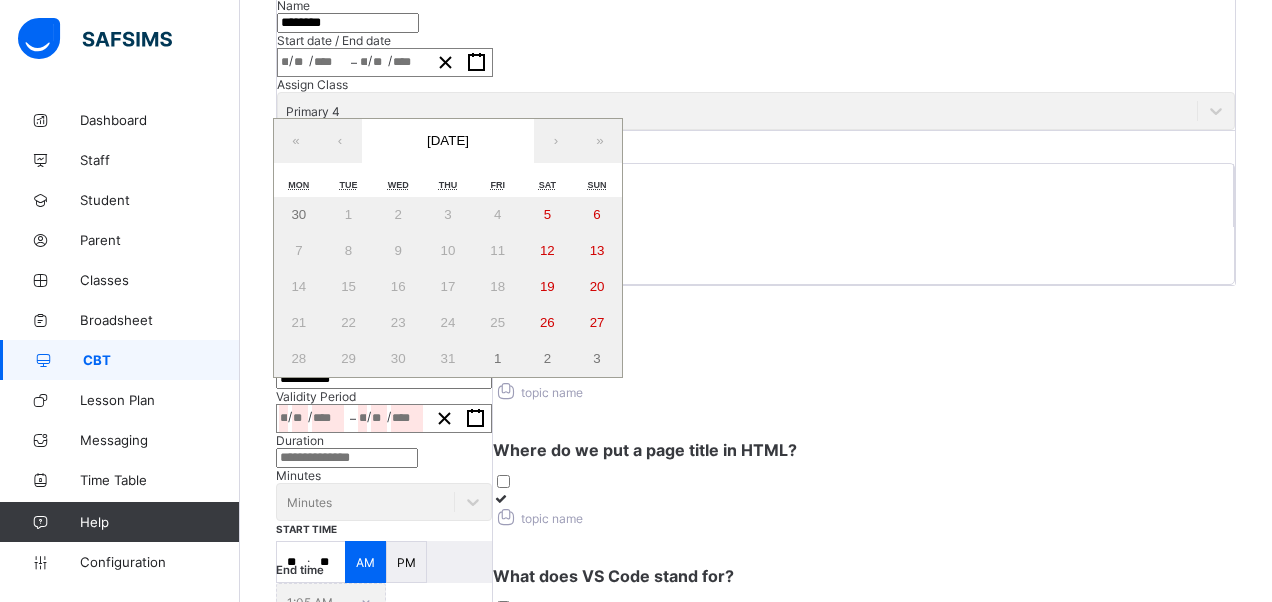 click at bounding box center [444, 418] 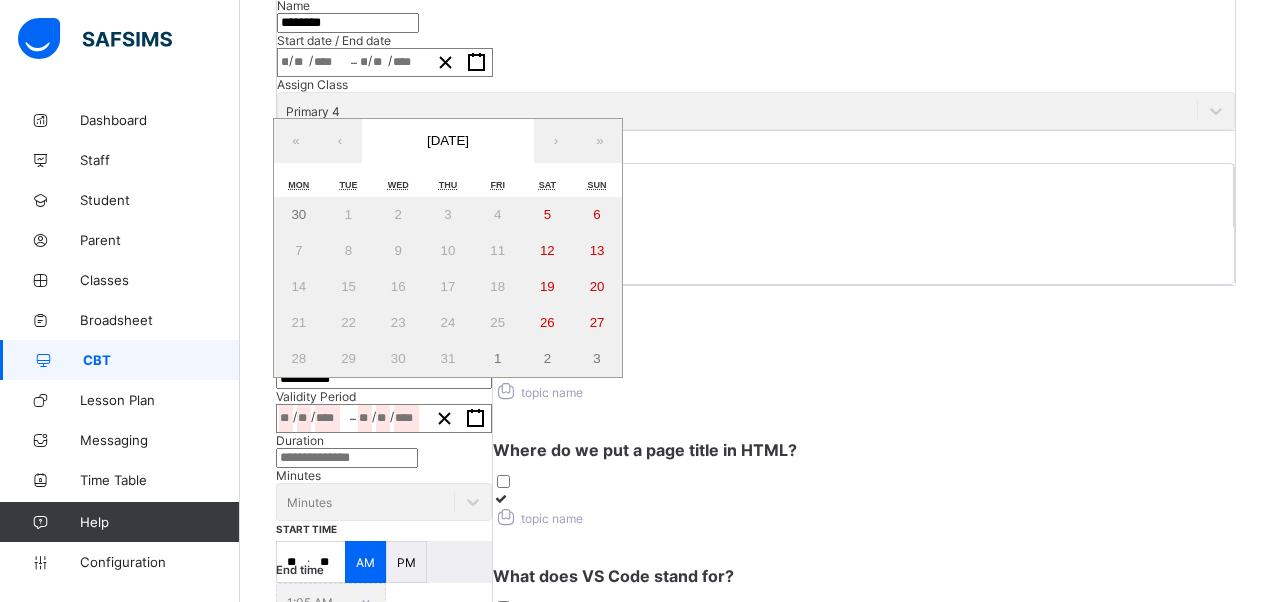 click 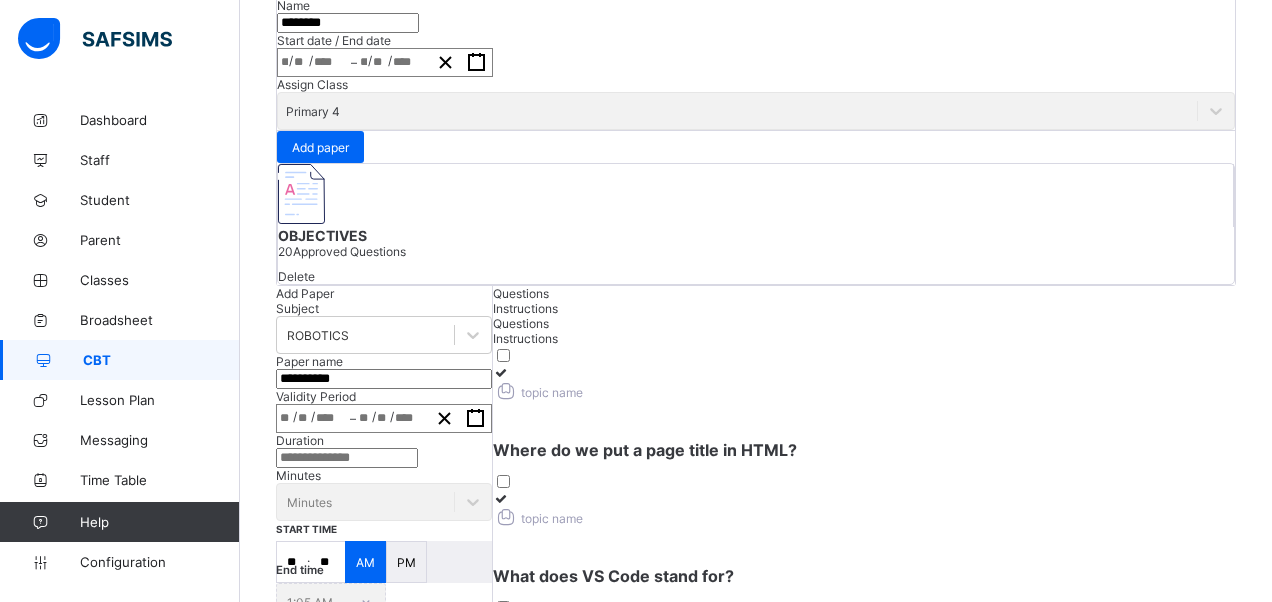 click on "/ /" at bounding box center [313, 418] 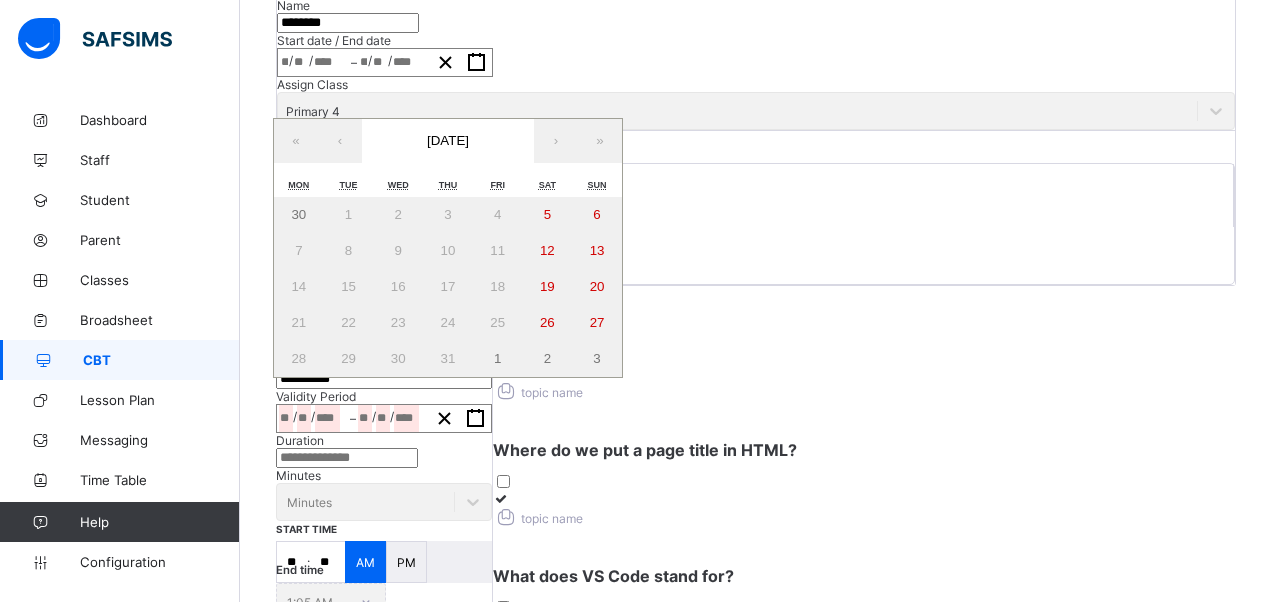 scroll, scrollTop: 0, scrollLeft: 0, axis: both 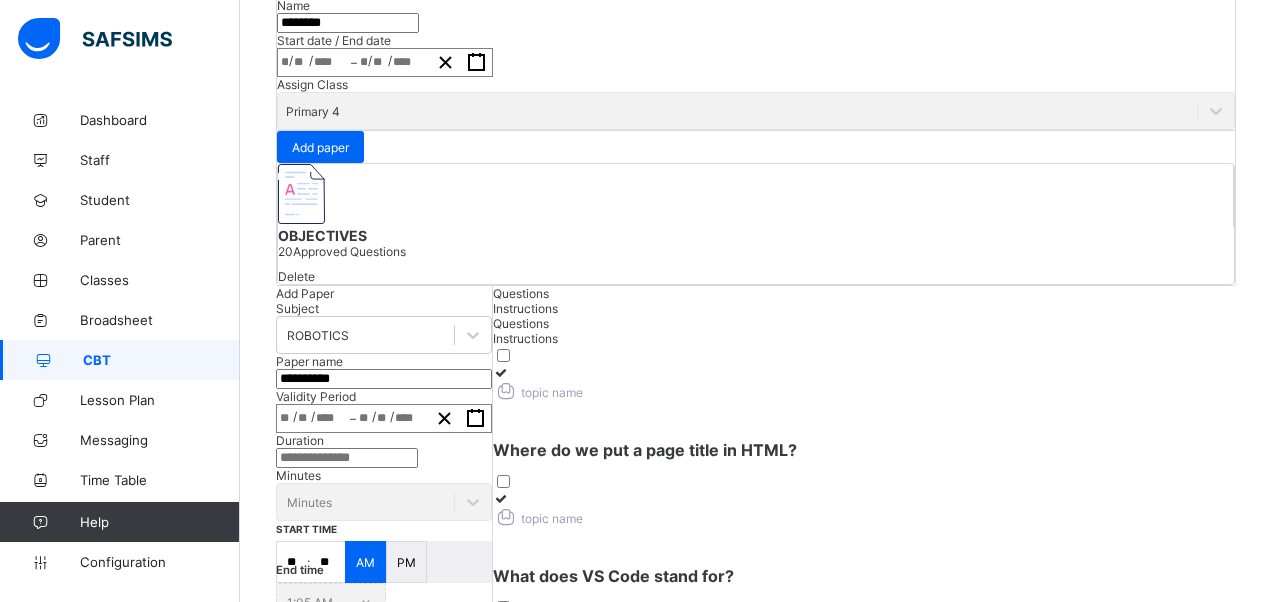 click on "Duration ** Minutes Minutes" at bounding box center [384, 477] 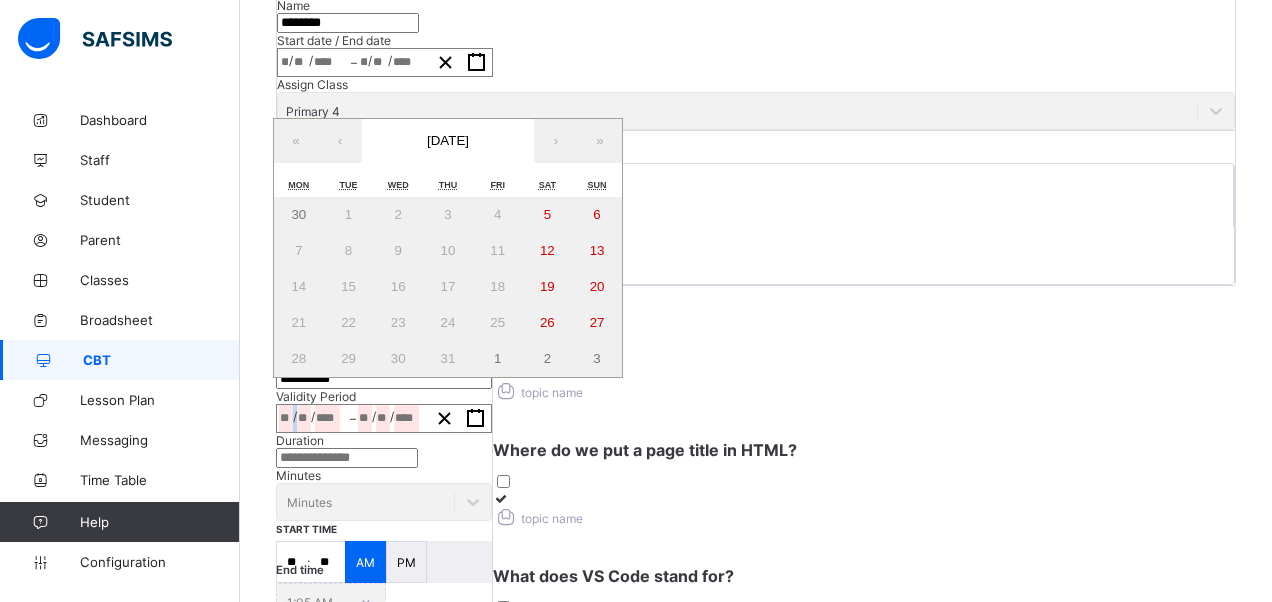 click on "/ /" at bounding box center [313, 418] 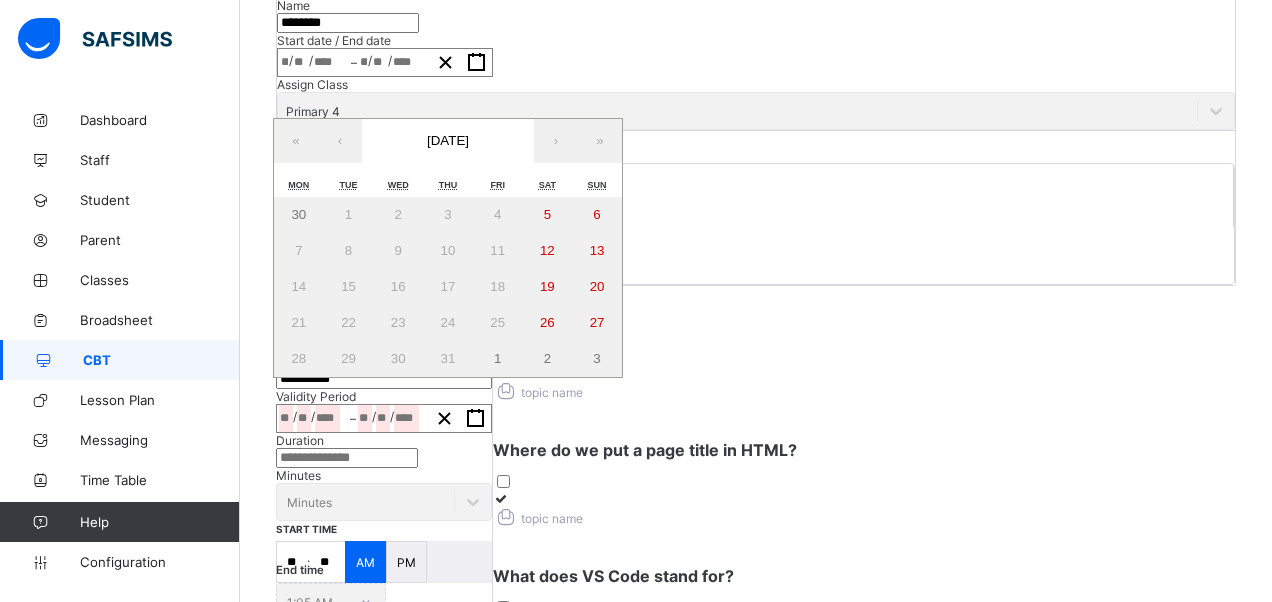 scroll, scrollTop: 600, scrollLeft: 0, axis: vertical 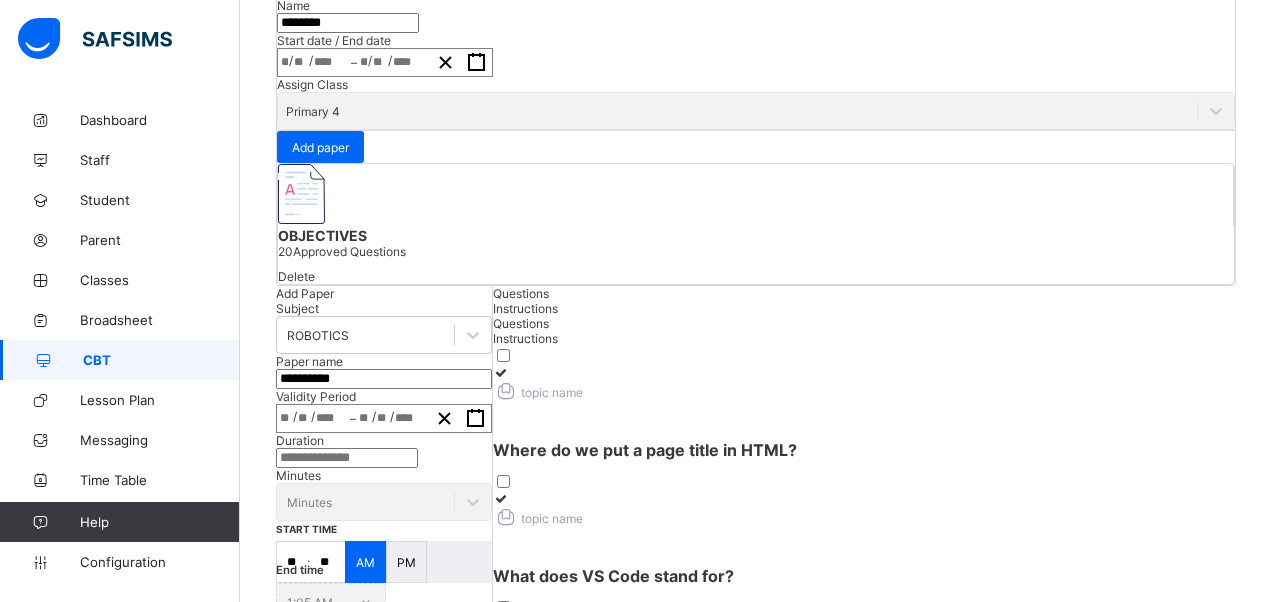 click at bounding box center (726, 978) 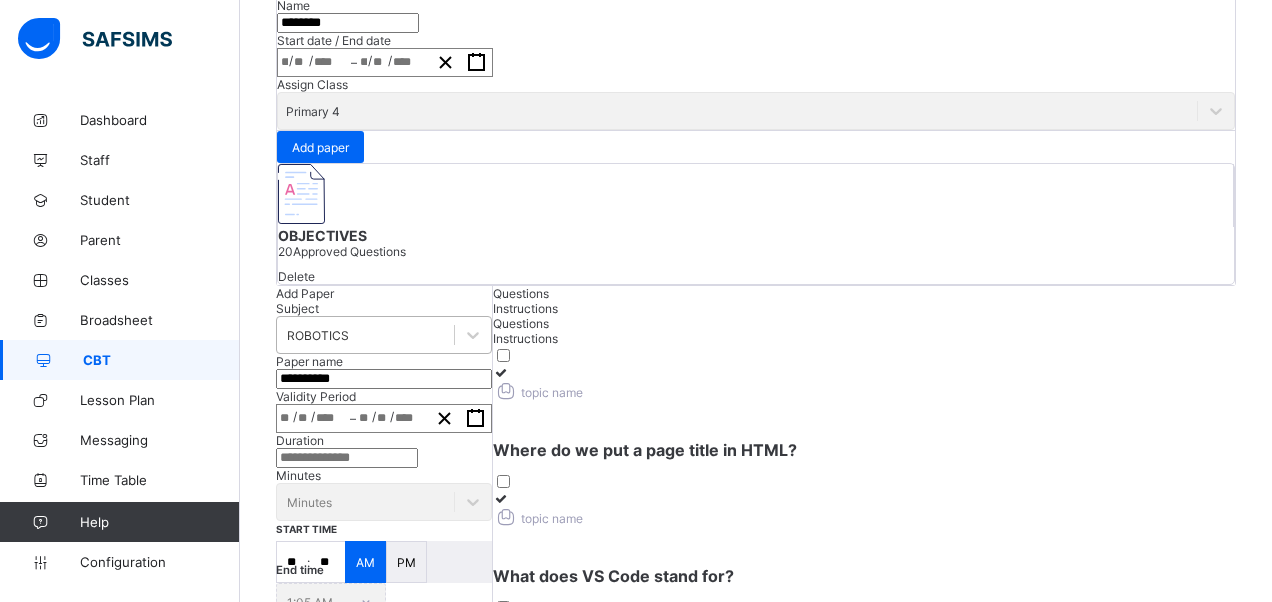 scroll, scrollTop: 0, scrollLeft: 0, axis: both 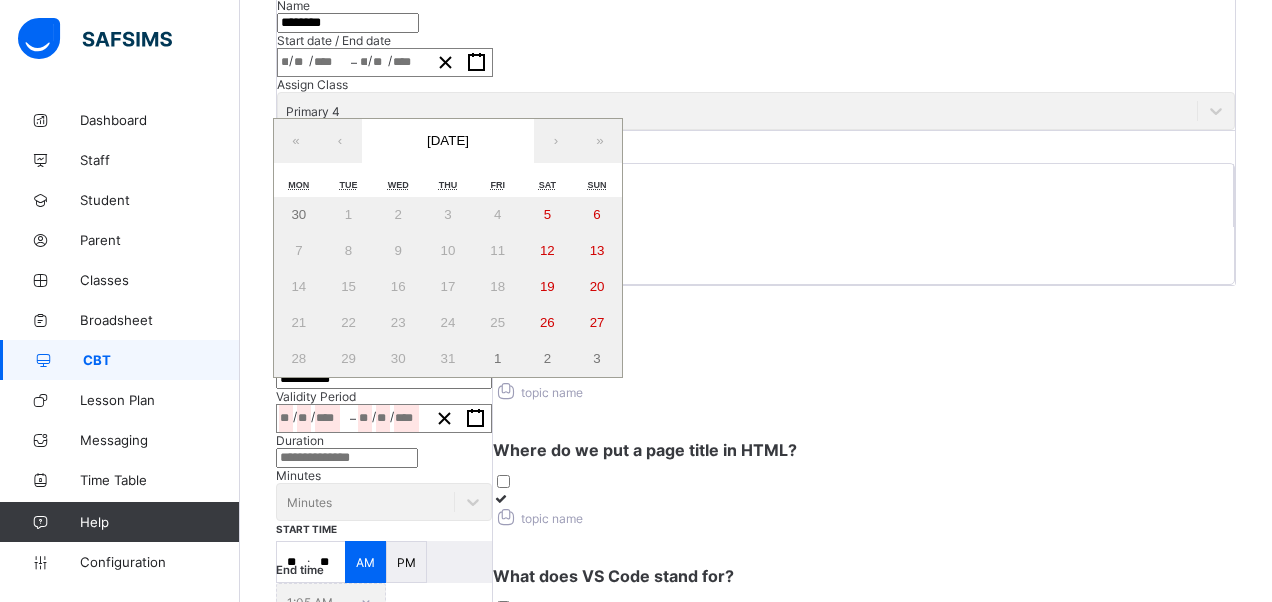click 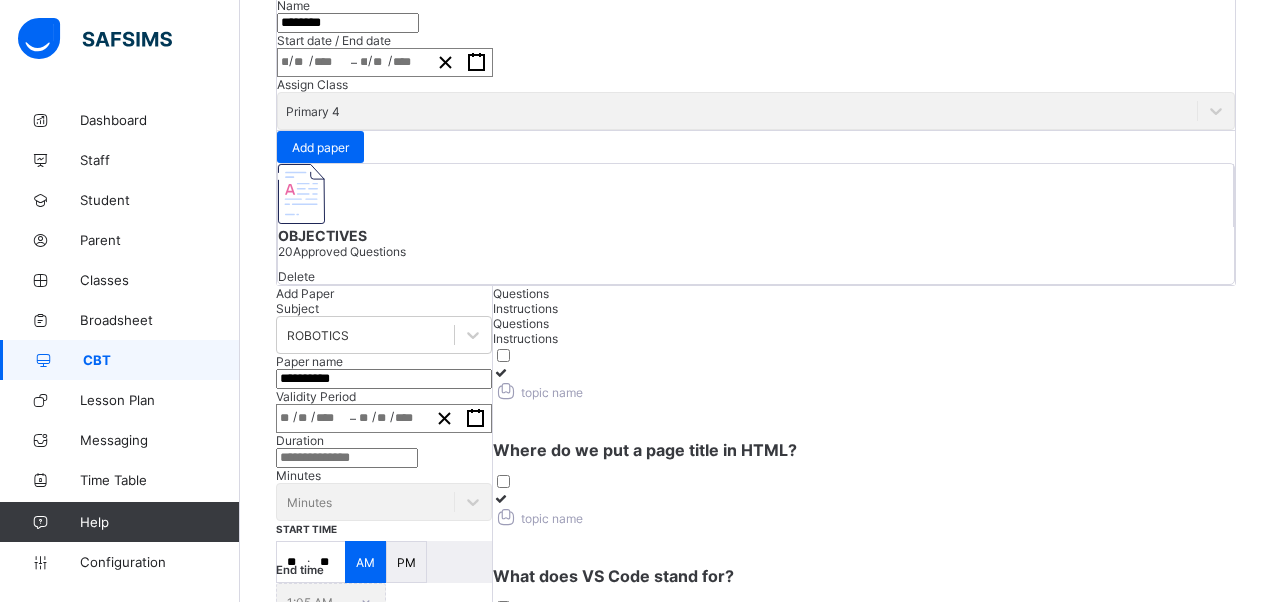 scroll, scrollTop: 630, scrollLeft: 0, axis: vertical 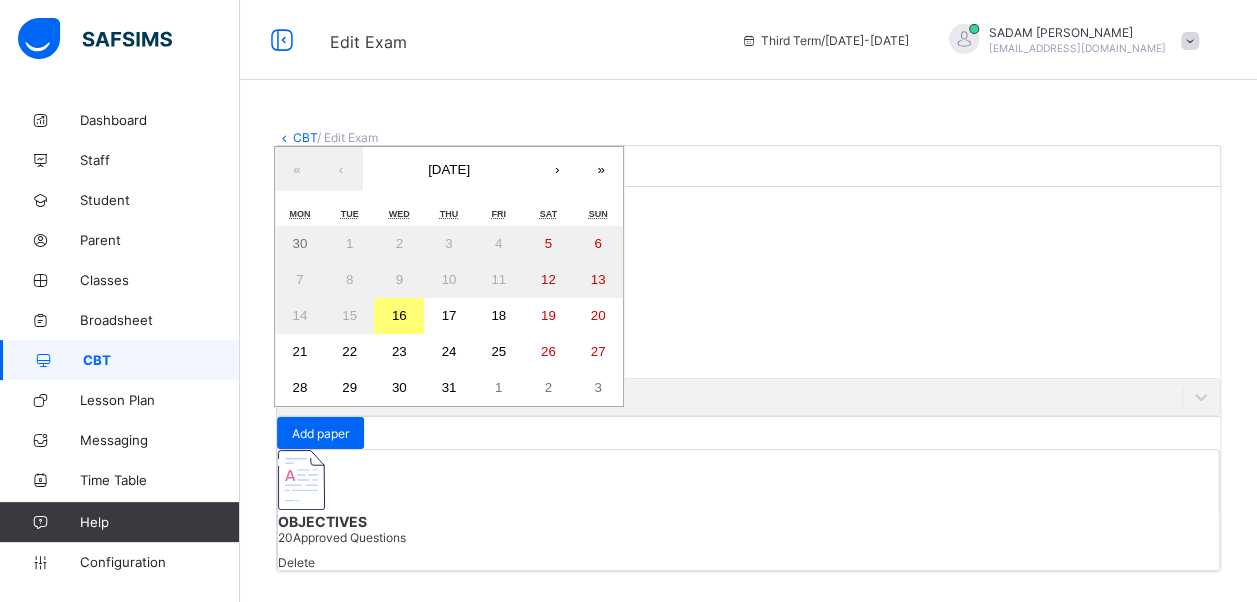 click on "**********" at bounding box center [385, 348] 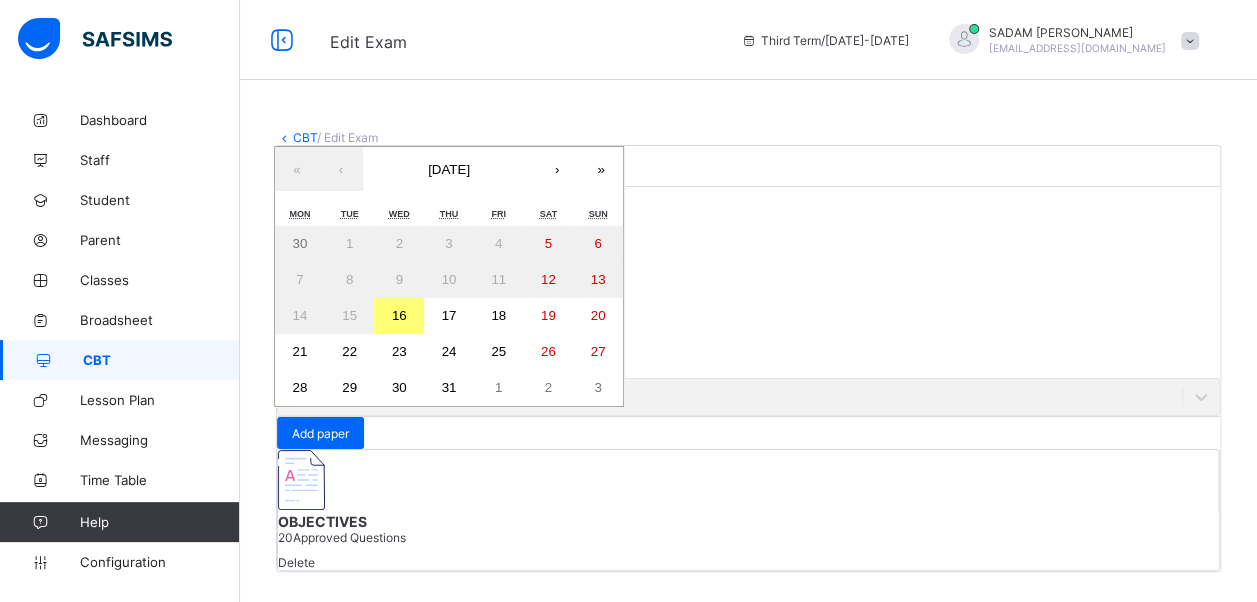 click on "16" at bounding box center (399, 315) 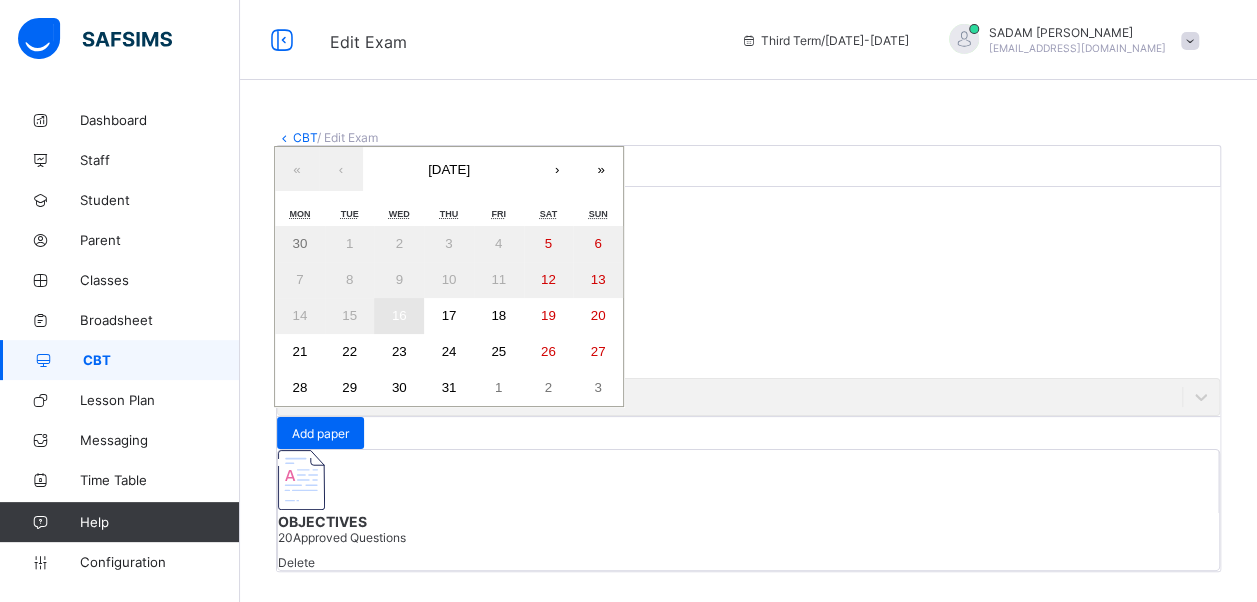 click on "16" at bounding box center (399, 315) 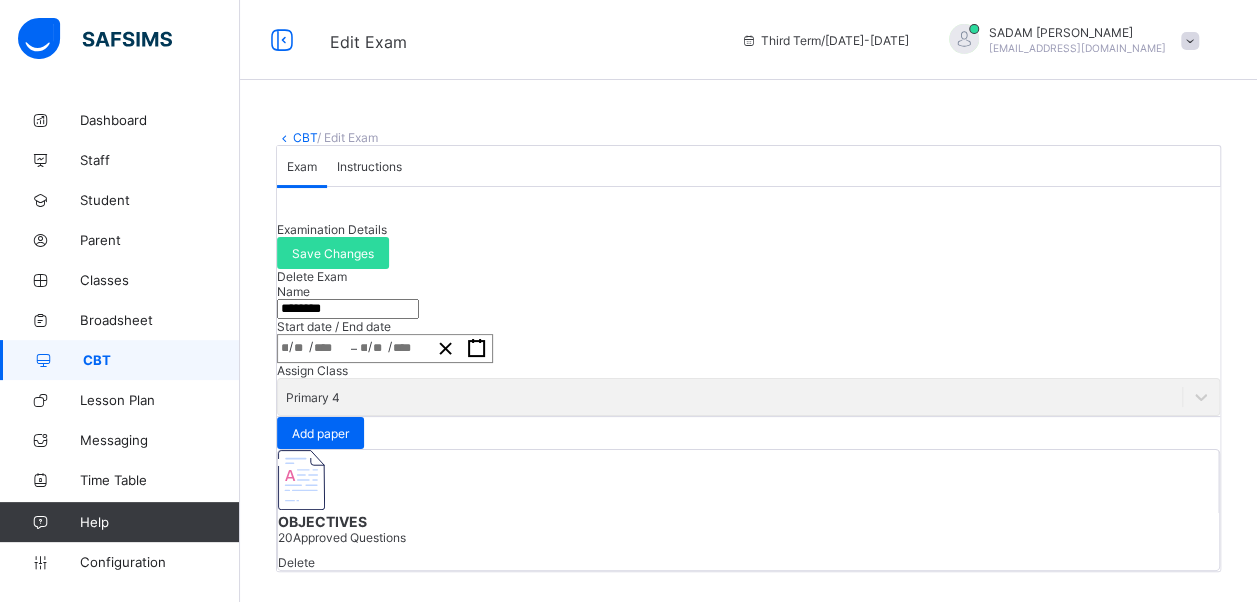 click at bounding box center [748, 481] 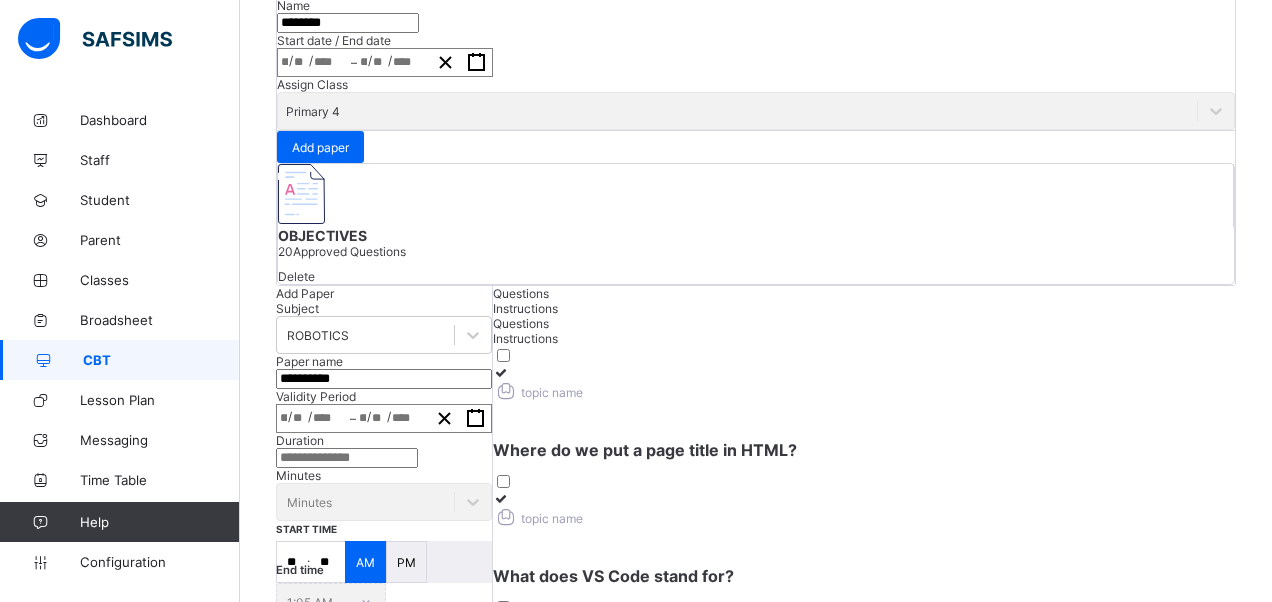 scroll, scrollTop: 130, scrollLeft: 0, axis: vertical 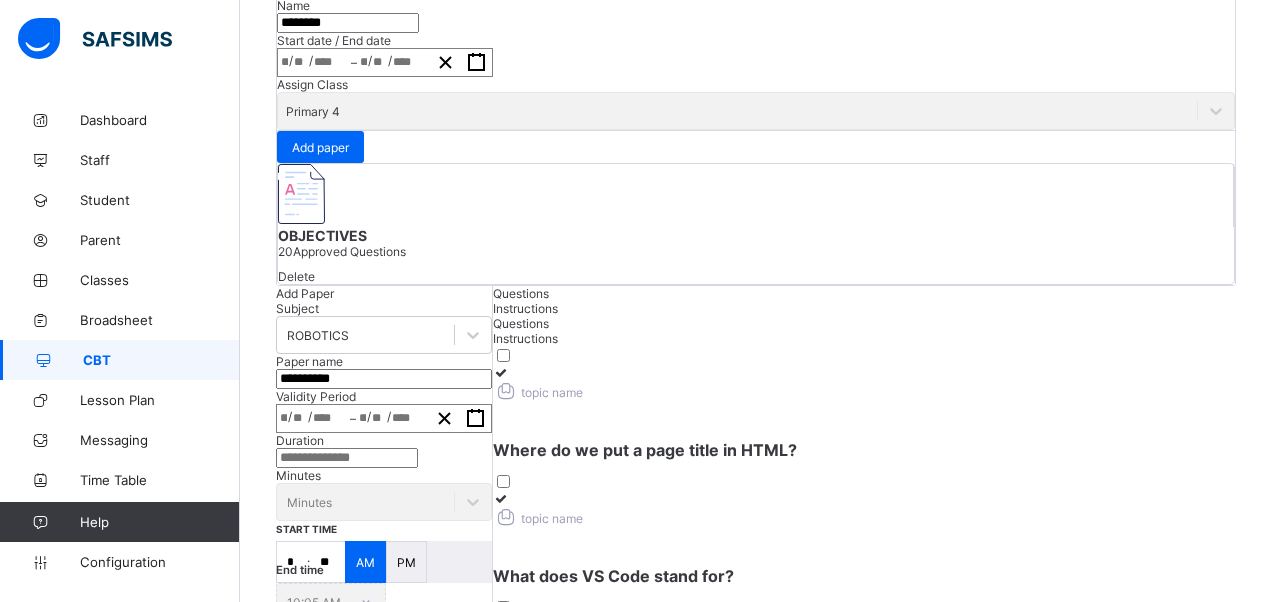 click on "*" at bounding box center [292, 562] 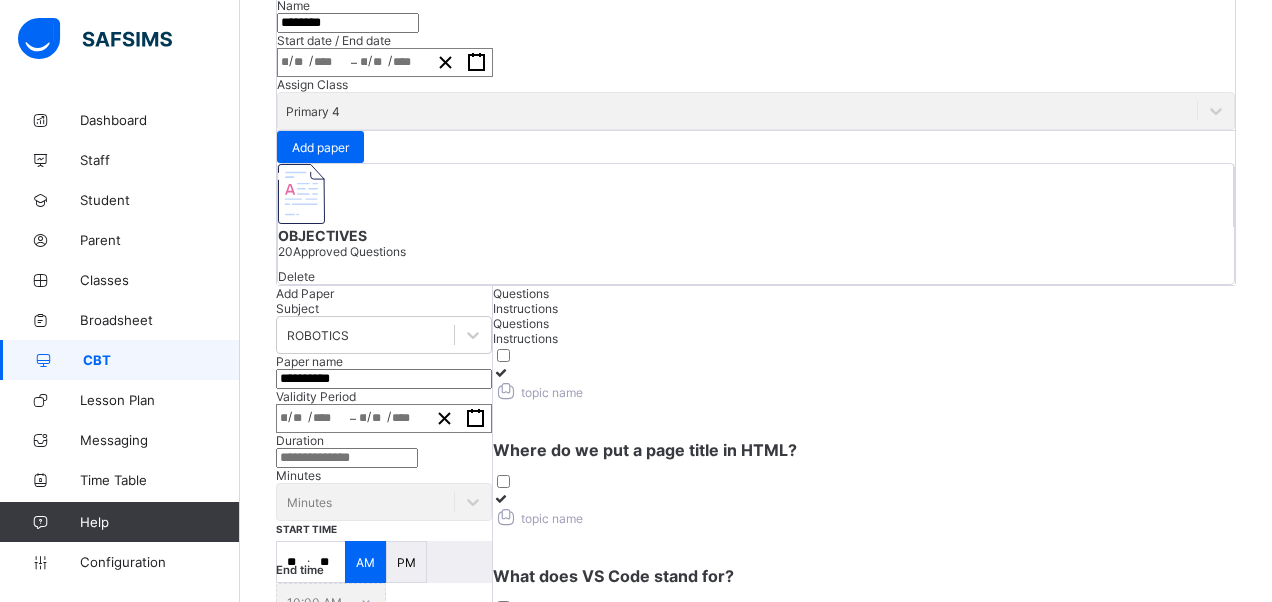 scroll, scrollTop: 0, scrollLeft: 0, axis: both 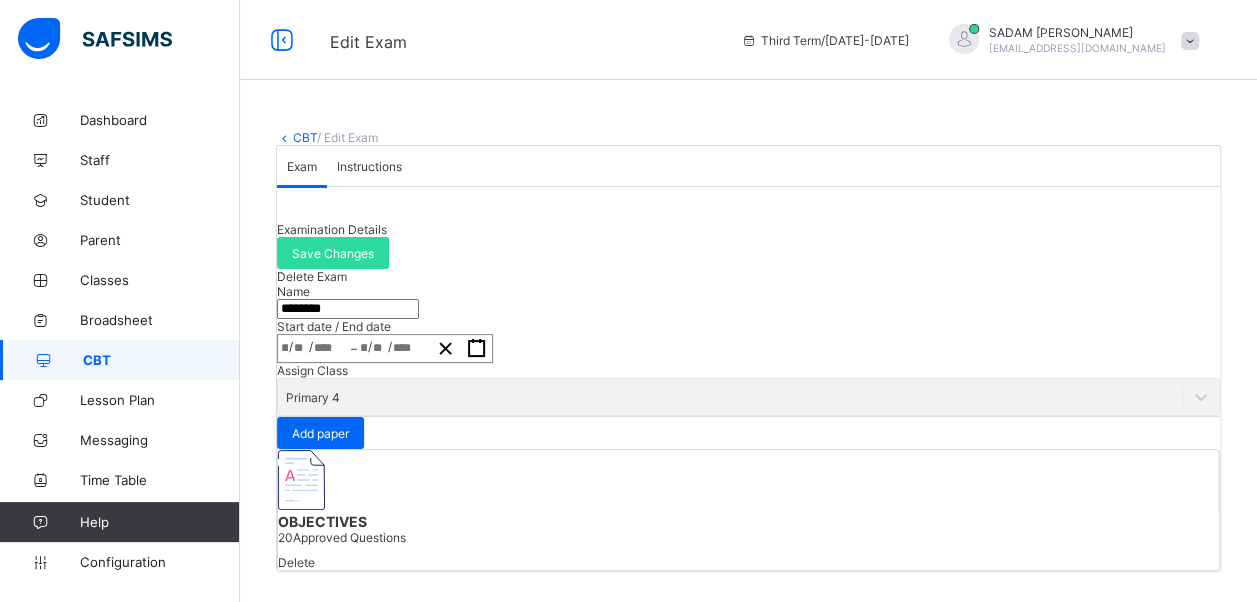 click on "CBT" at bounding box center [305, 137] 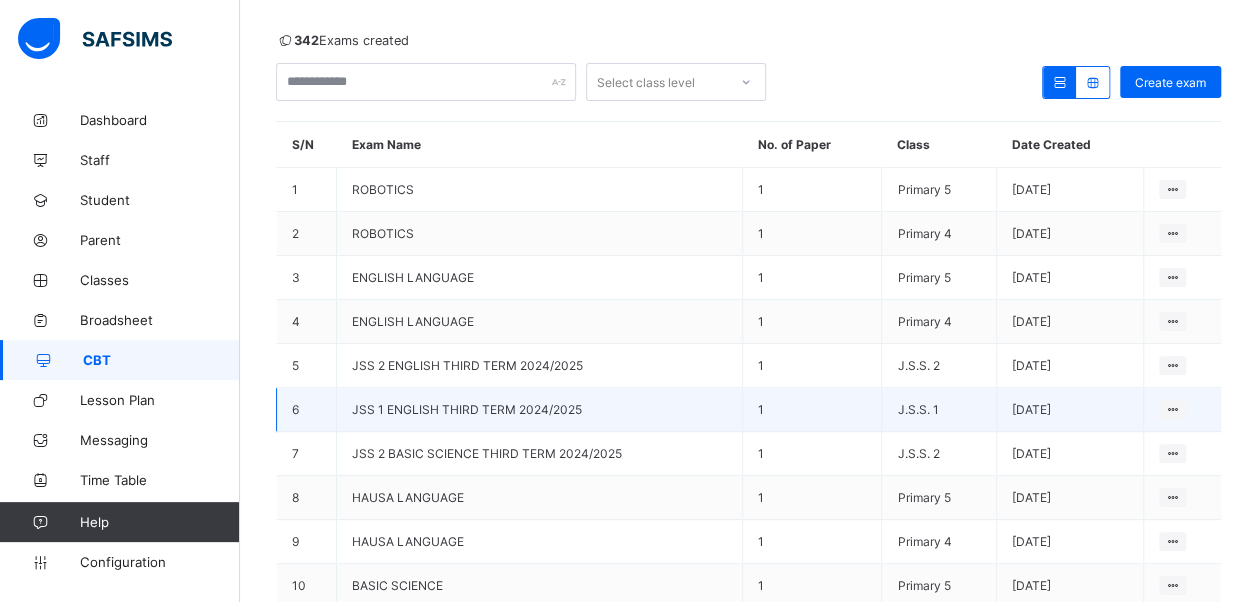 scroll, scrollTop: 200, scrollLeft: 0, axis: vertical 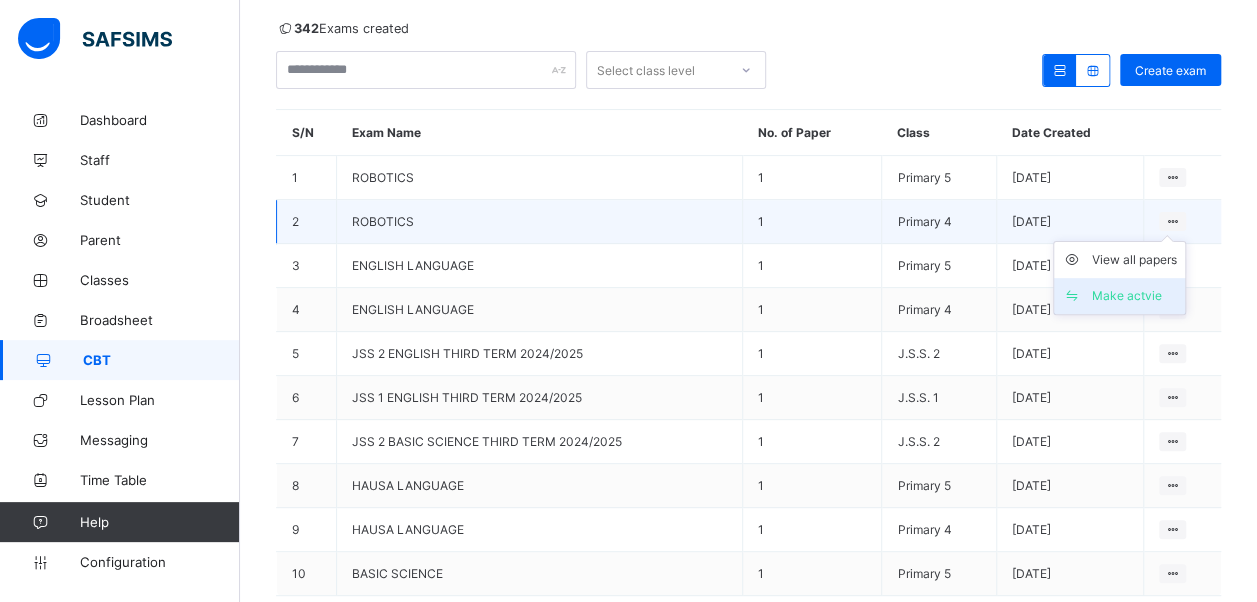 click on "Make actvie" at bounding box center [1134, 296] 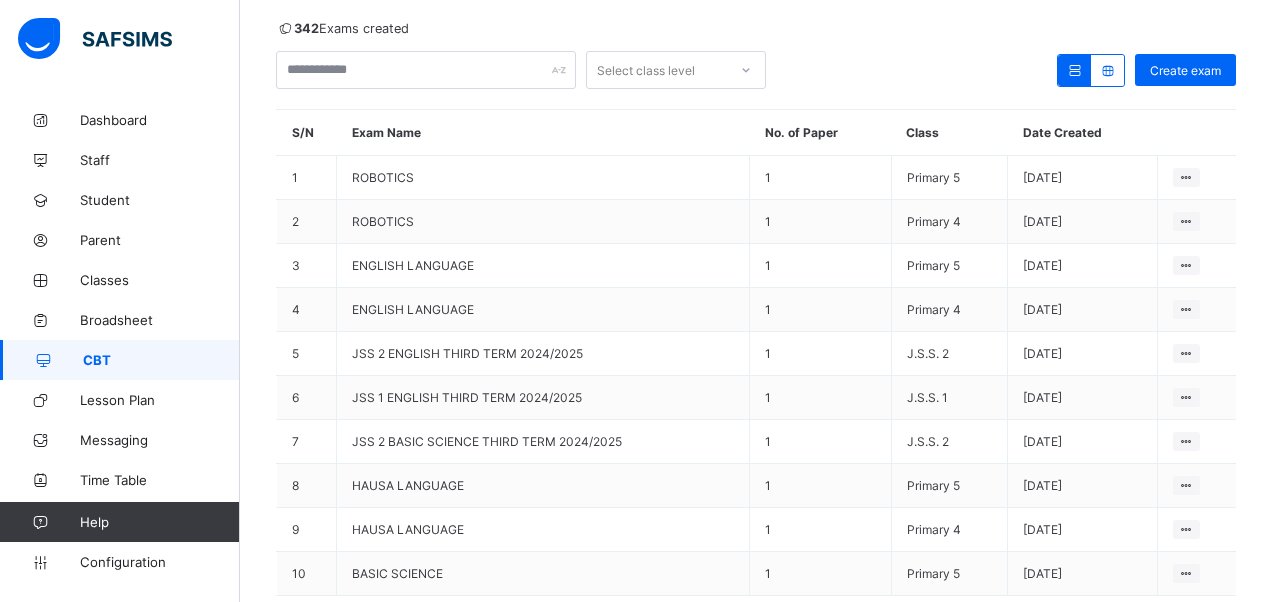 click on "Yes,  Activate" at bounding box center (909, 1011) 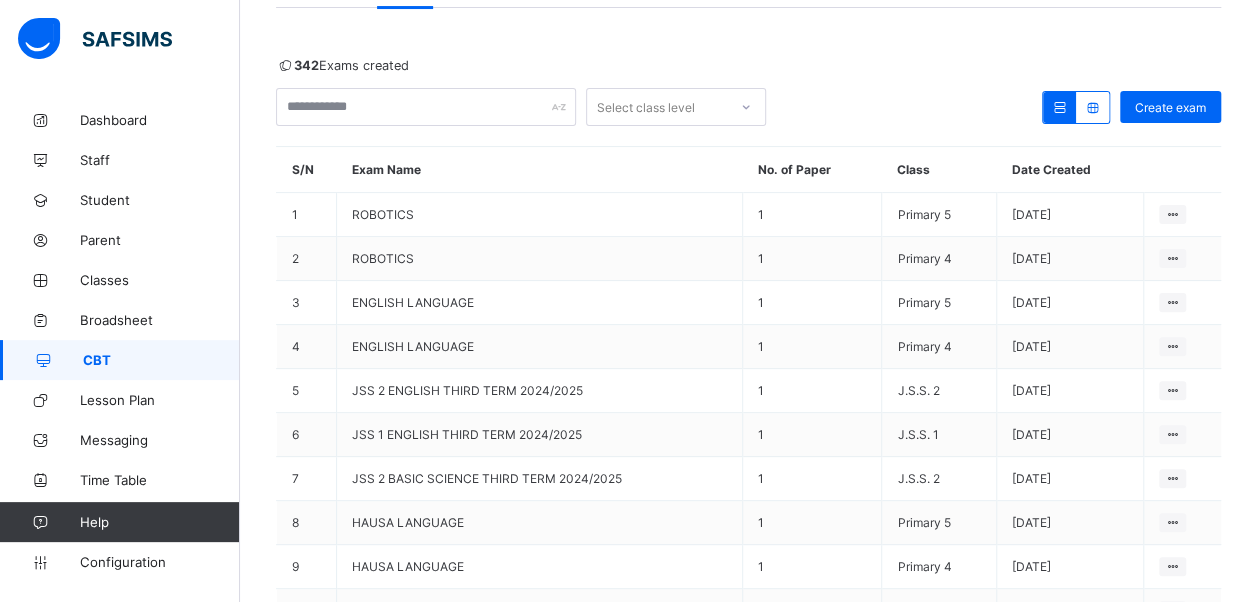 scroll, scrollTop: 0, scrollLeft: 0, axis: both 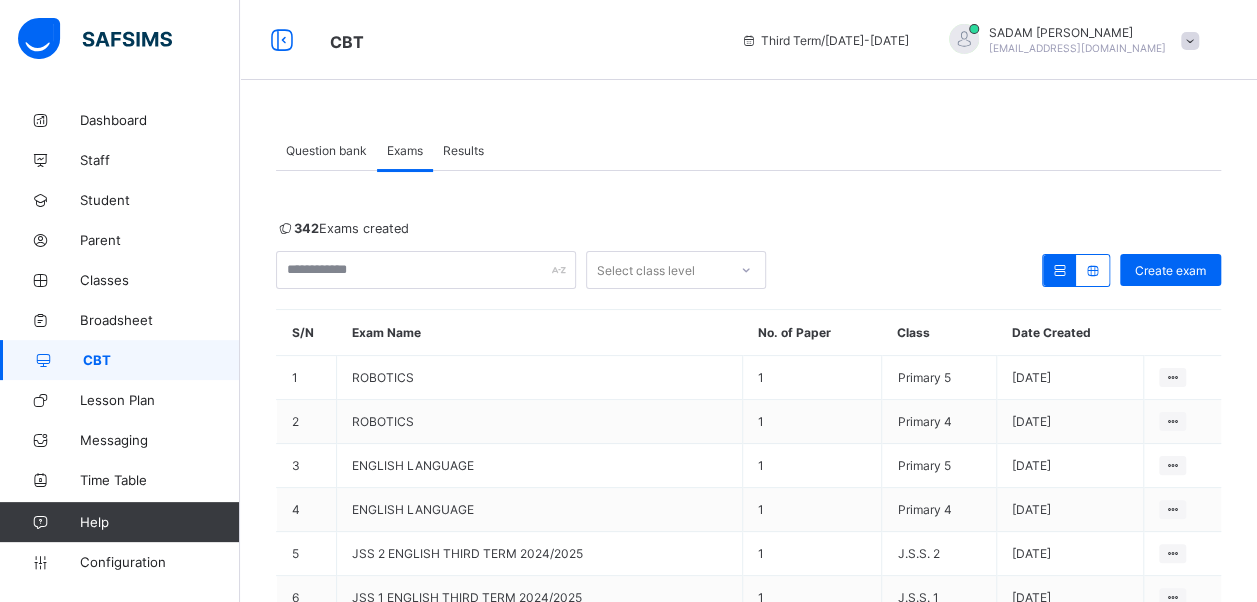 click on "Question bank" at bounding box center [326, 150] 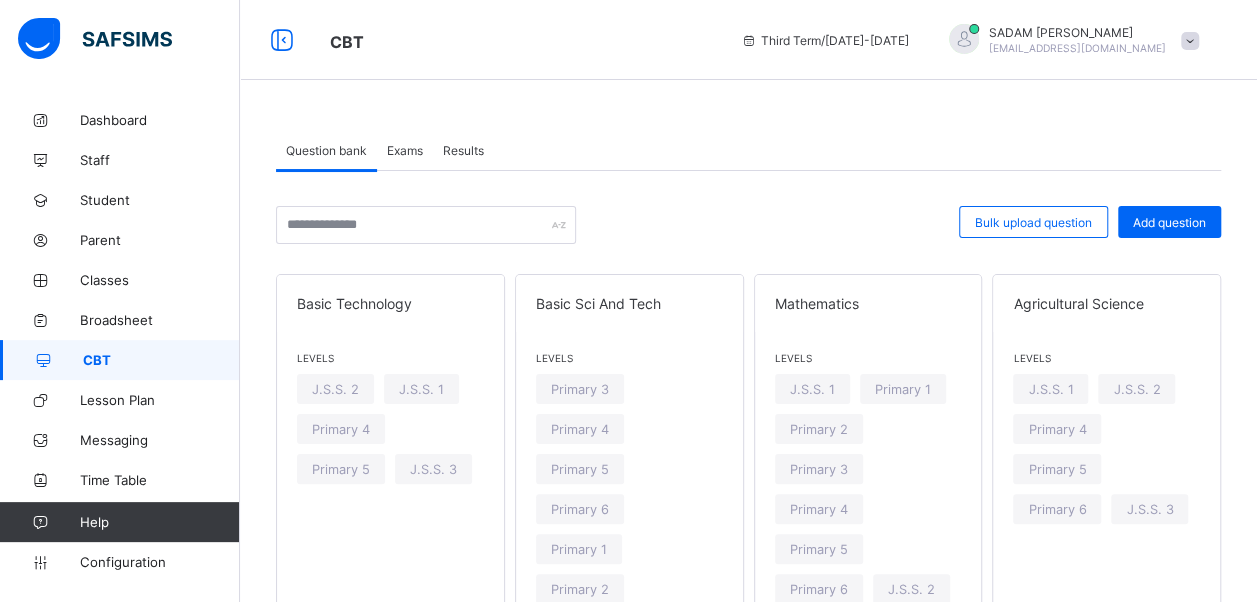 click on "Exams" at bounding box center [405, 150] 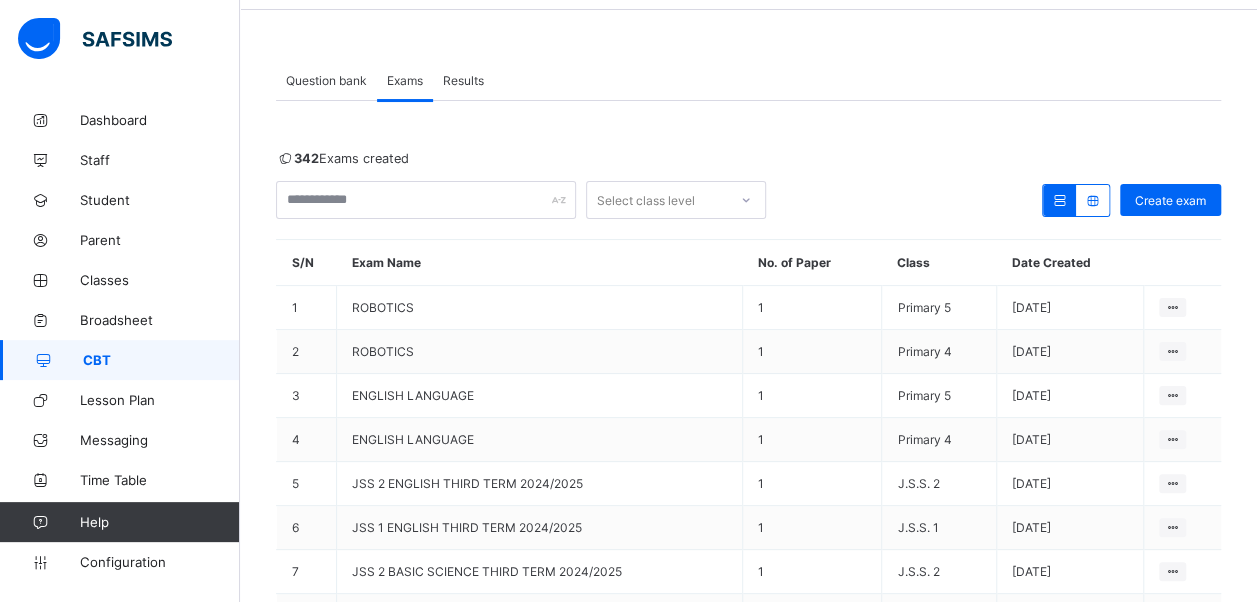 scroll, scrollTop: 100, scrollLeft: 0, axis: vertical 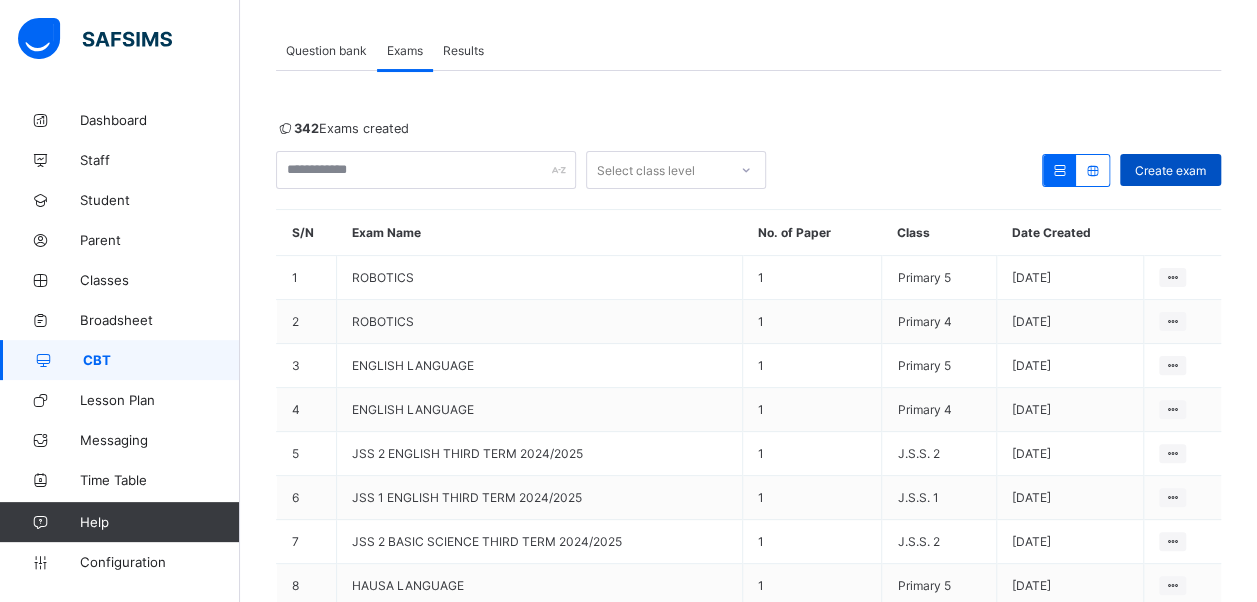 click on "Create exam" at bounding box center [1170, 170] 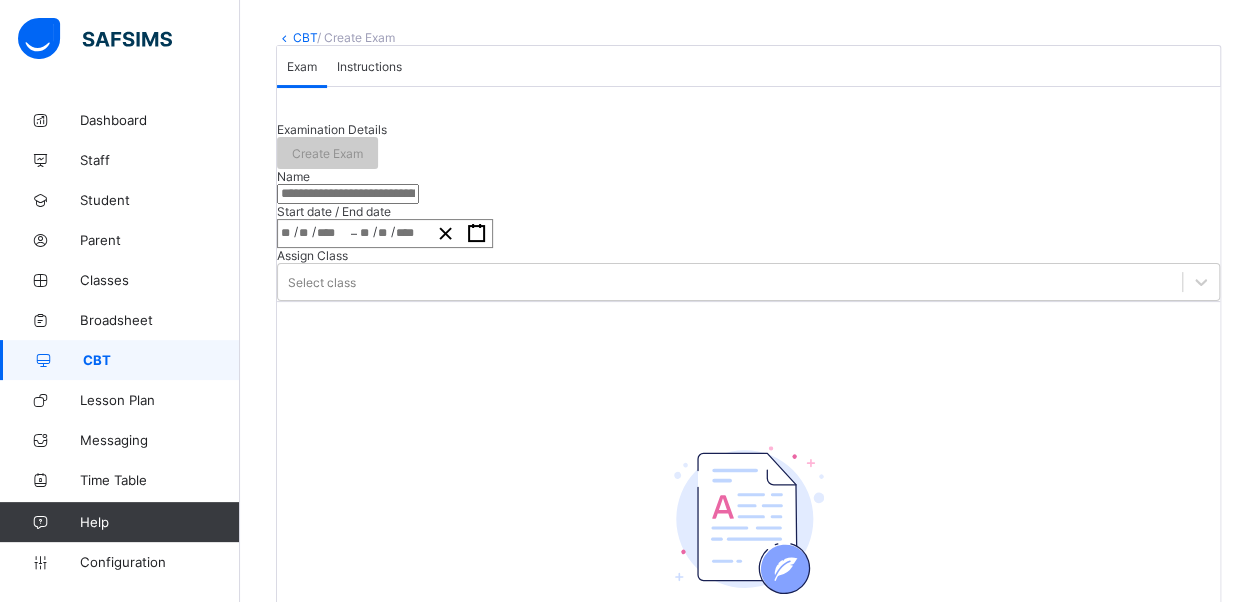 click at bounding box center (348, 194) 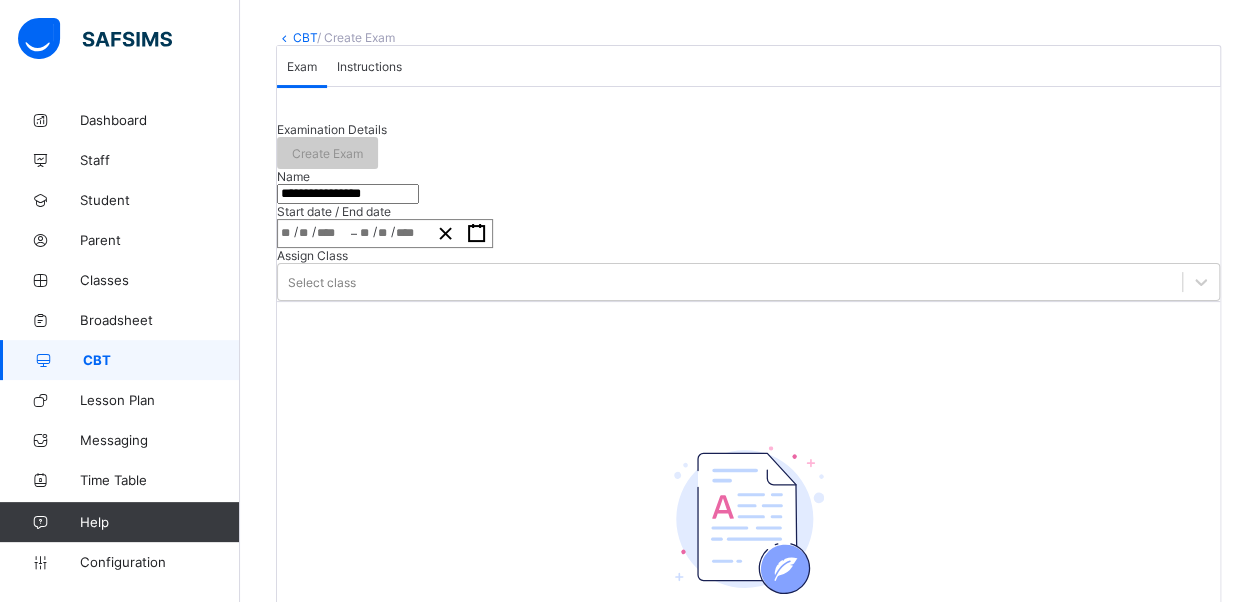 type on "**********" 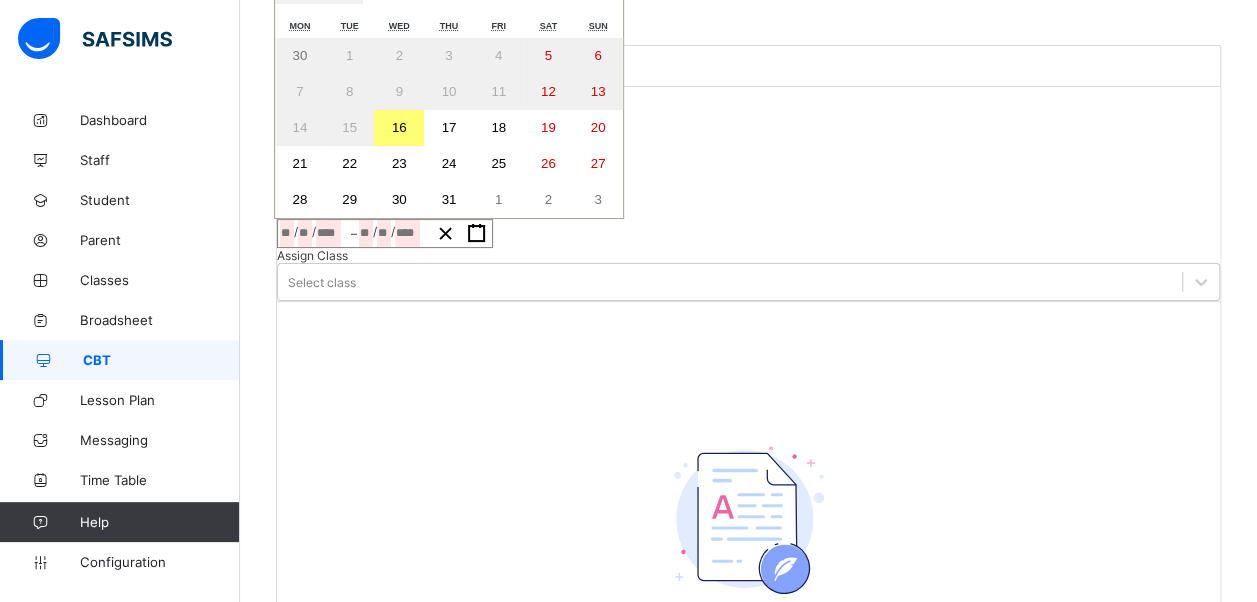click 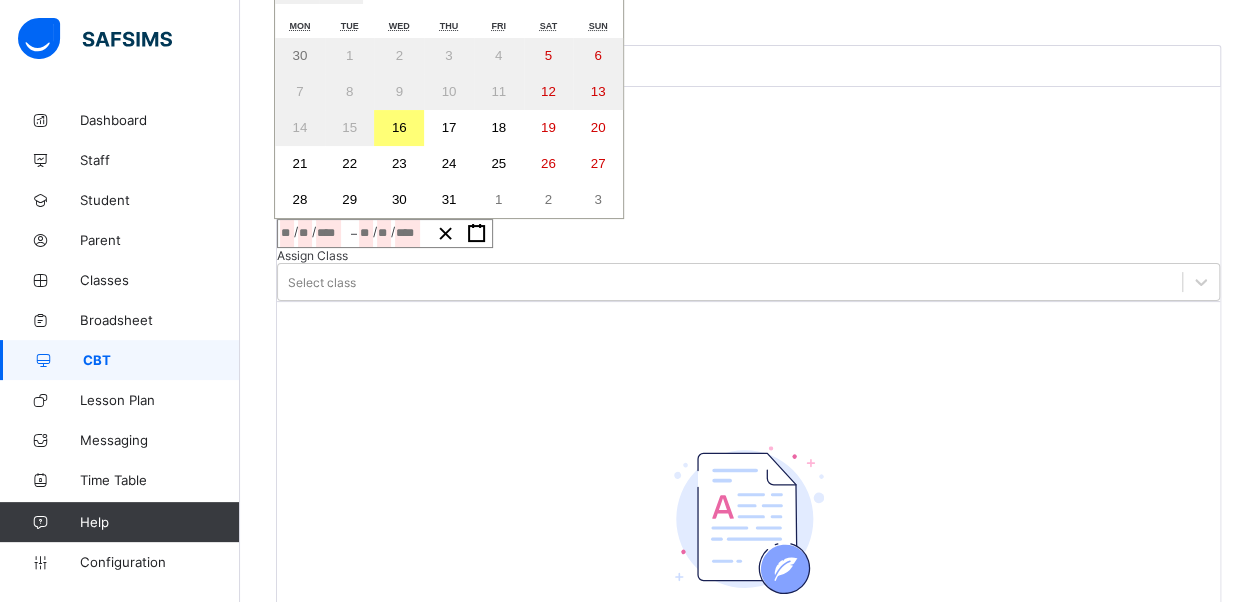click on "16" at bounding box center (399, 127) 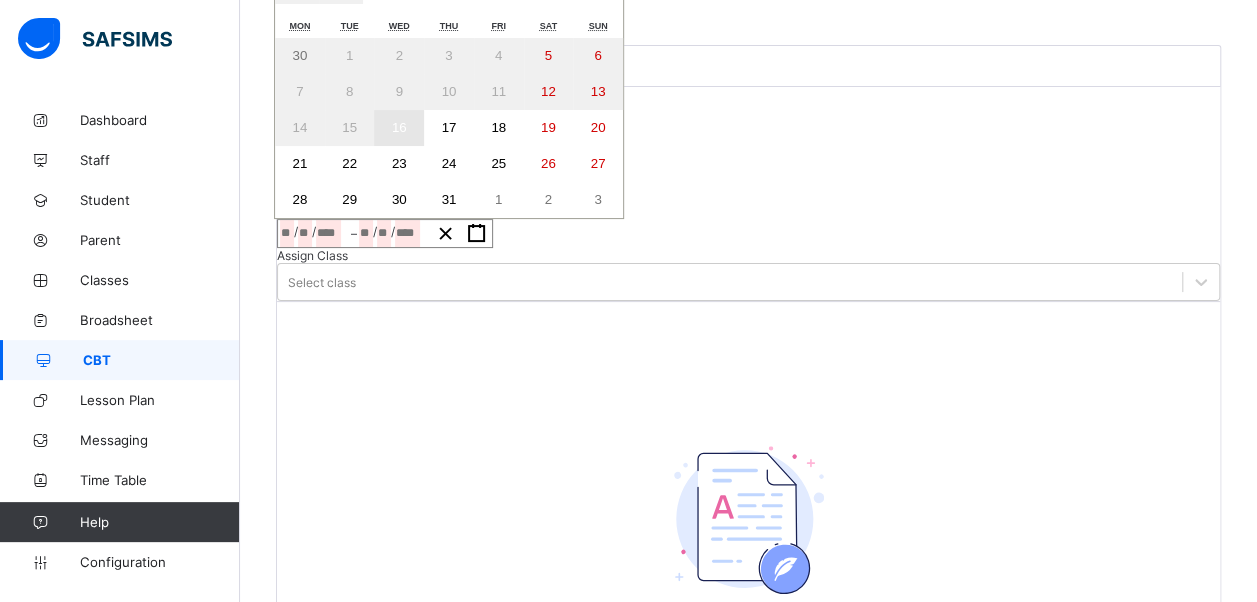click on "16" at bounding box center [399, 127] 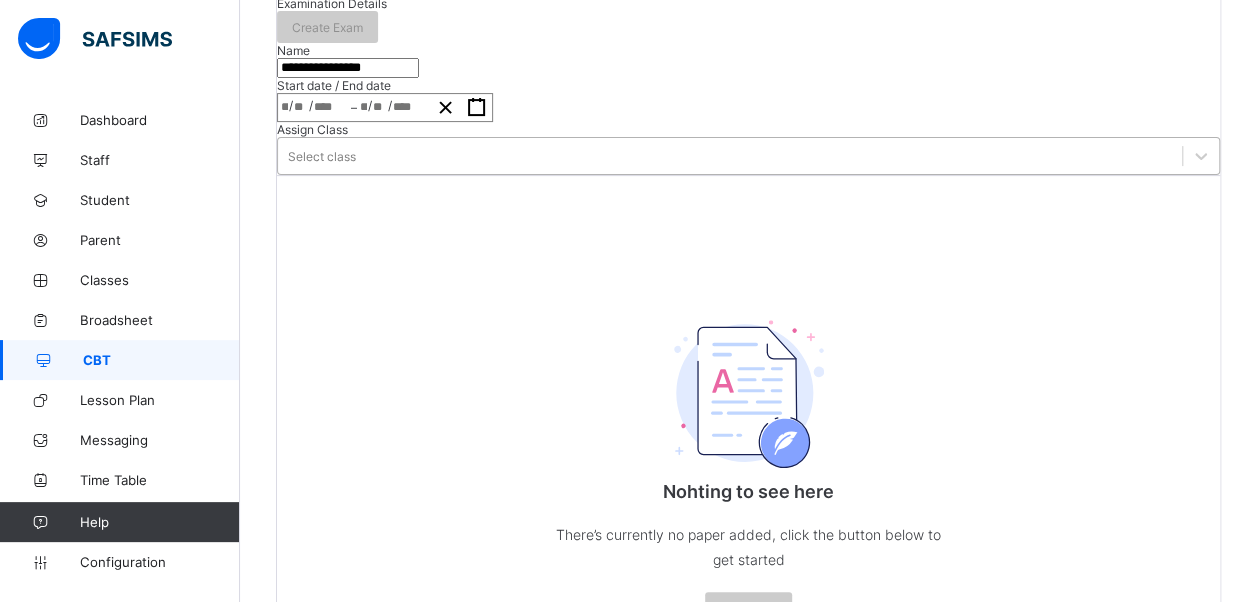 click on "Select class" at bounding box center (748, 156) 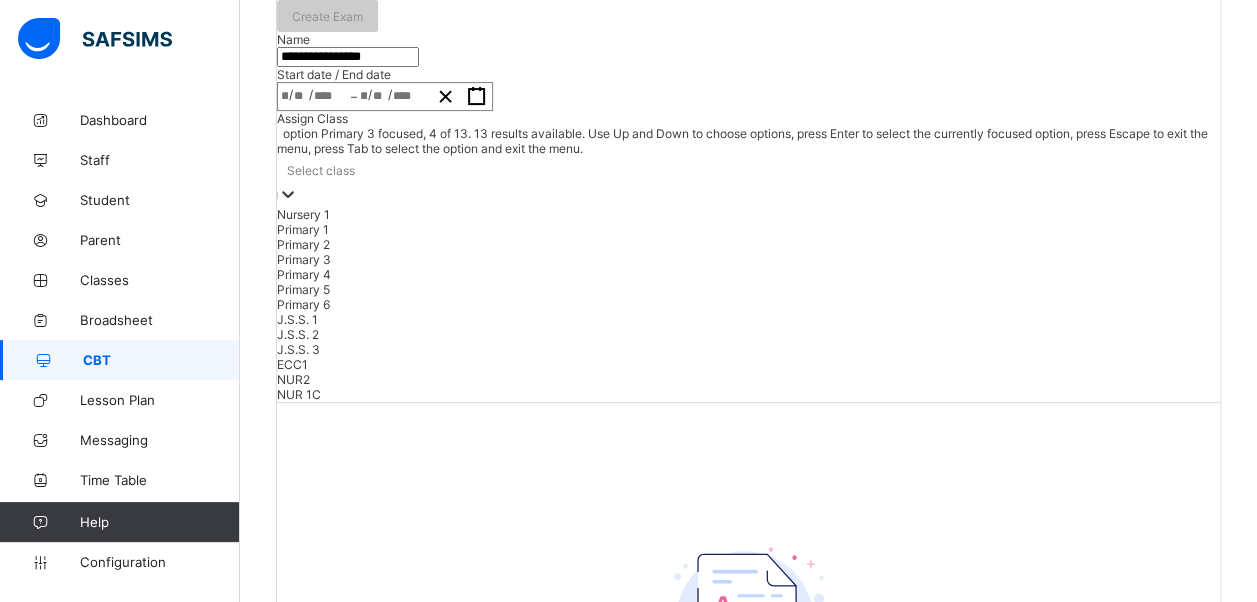 scroll, scrollTop: 238, scrollLeft: 0, axis: vertical 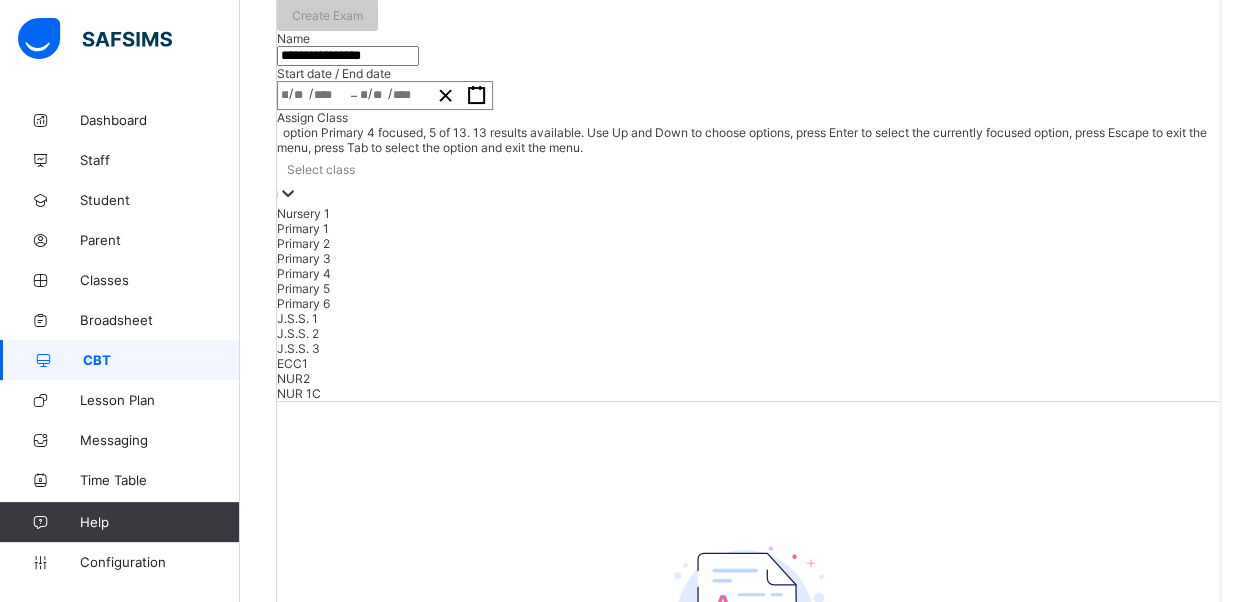 click on "Primary 4" at bounding box center (748, 273) 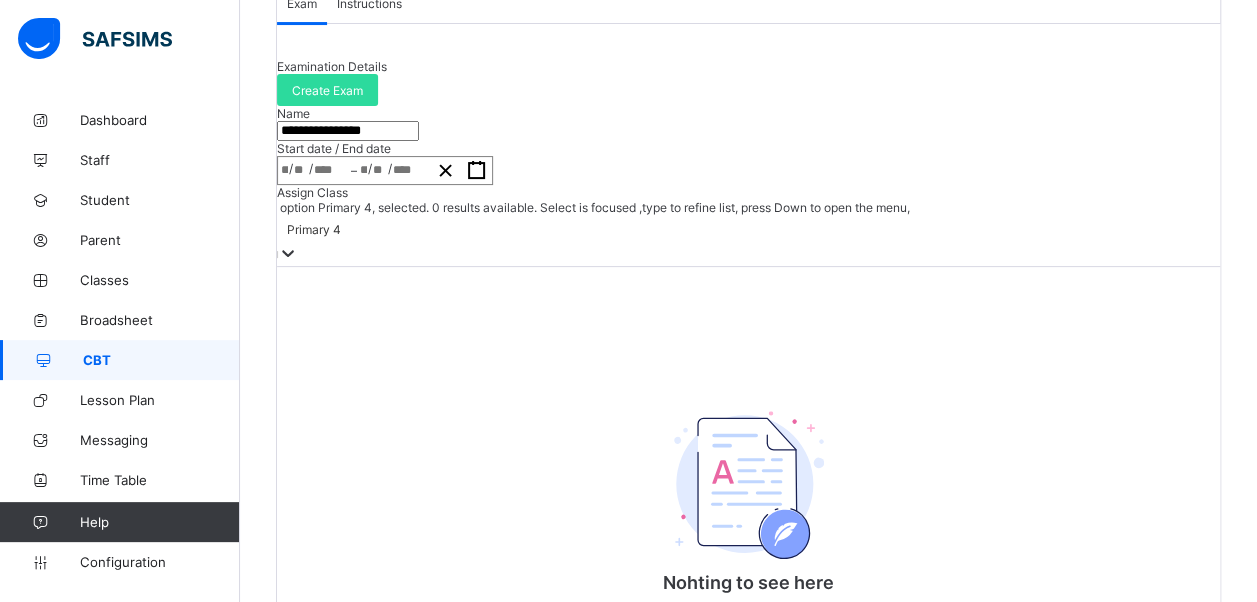 scroll, scrollTop: 0, scrollLeft: 0, axis: both 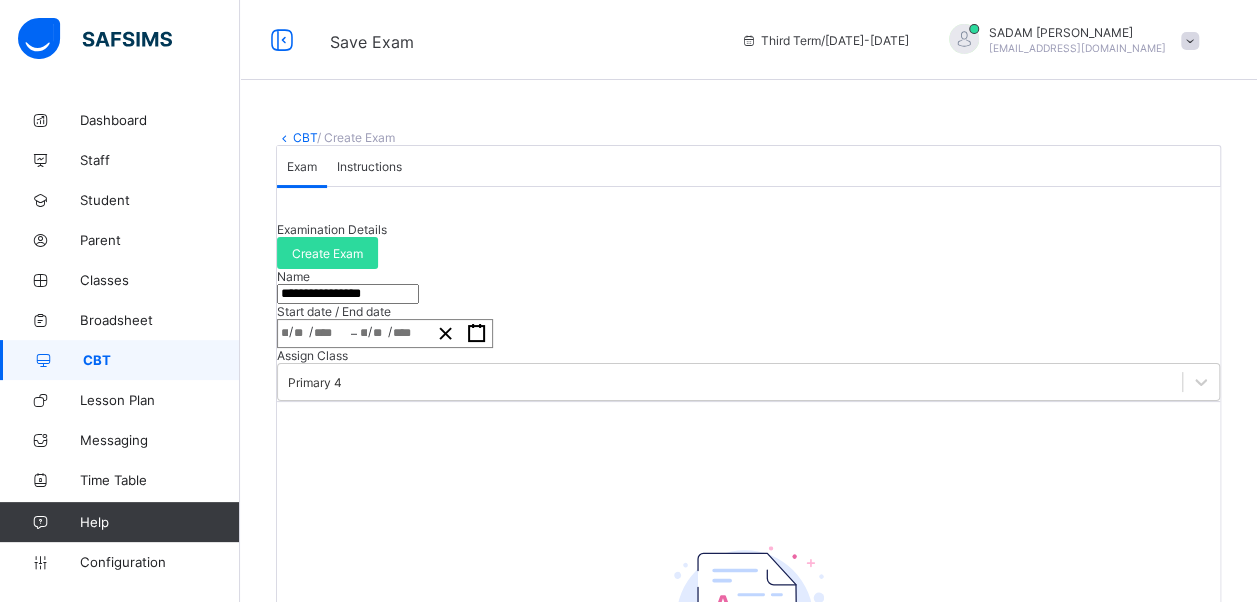 click on "Instructions" at bounding box center (369, 166) 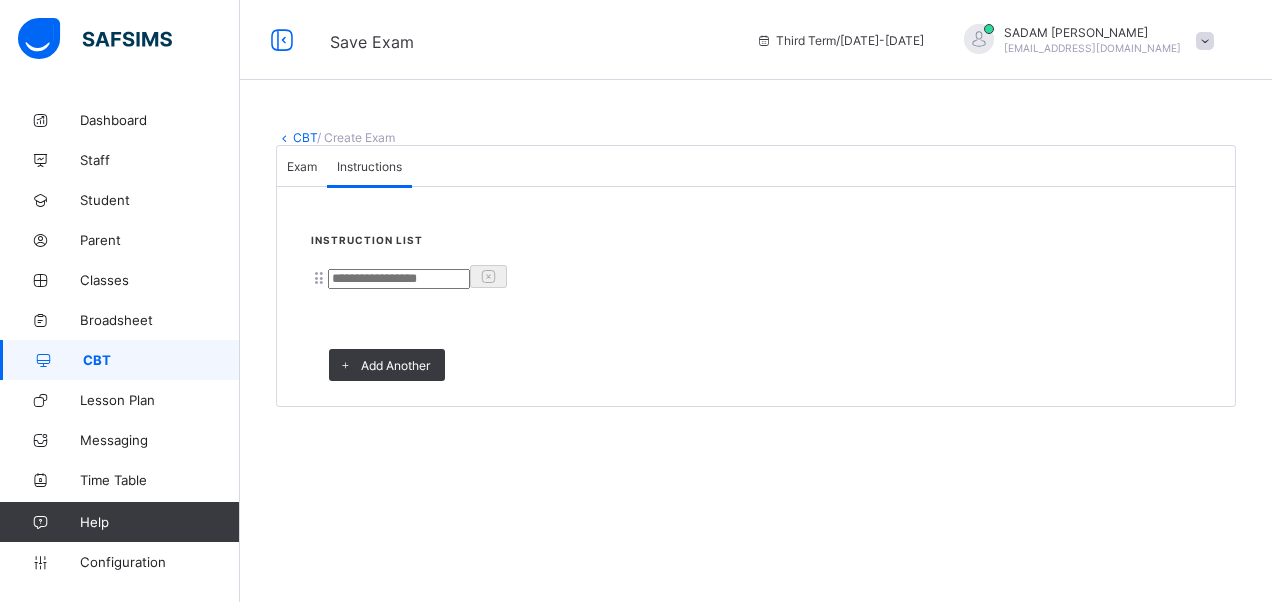 click at bounding box center [399, 279] 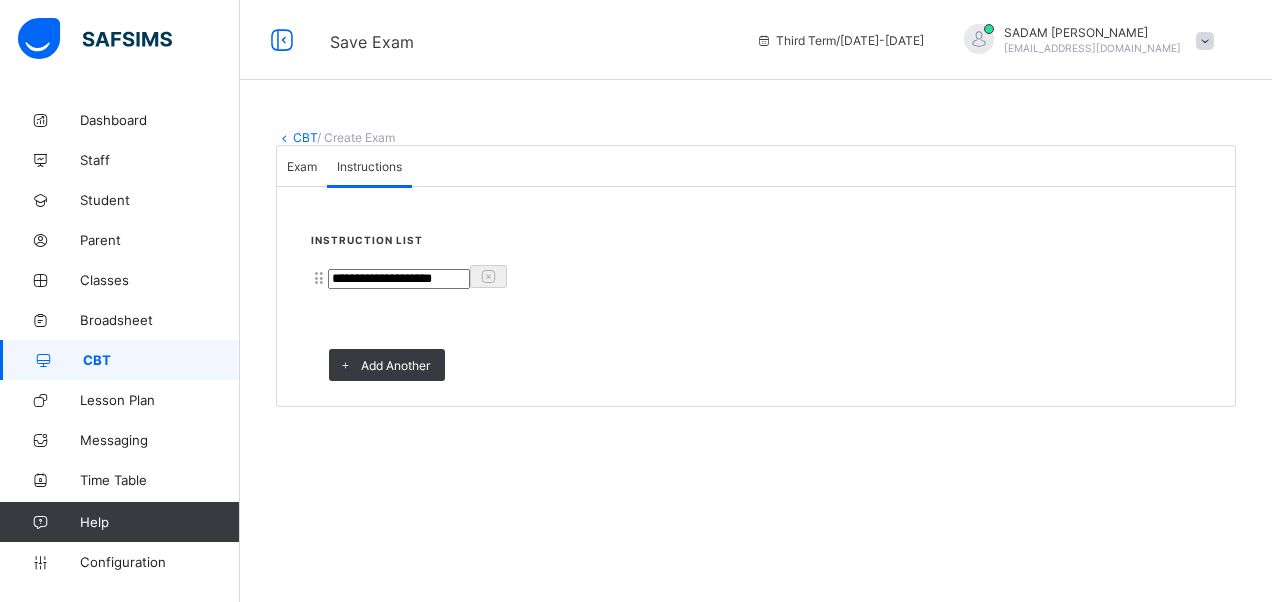 type on "**********" 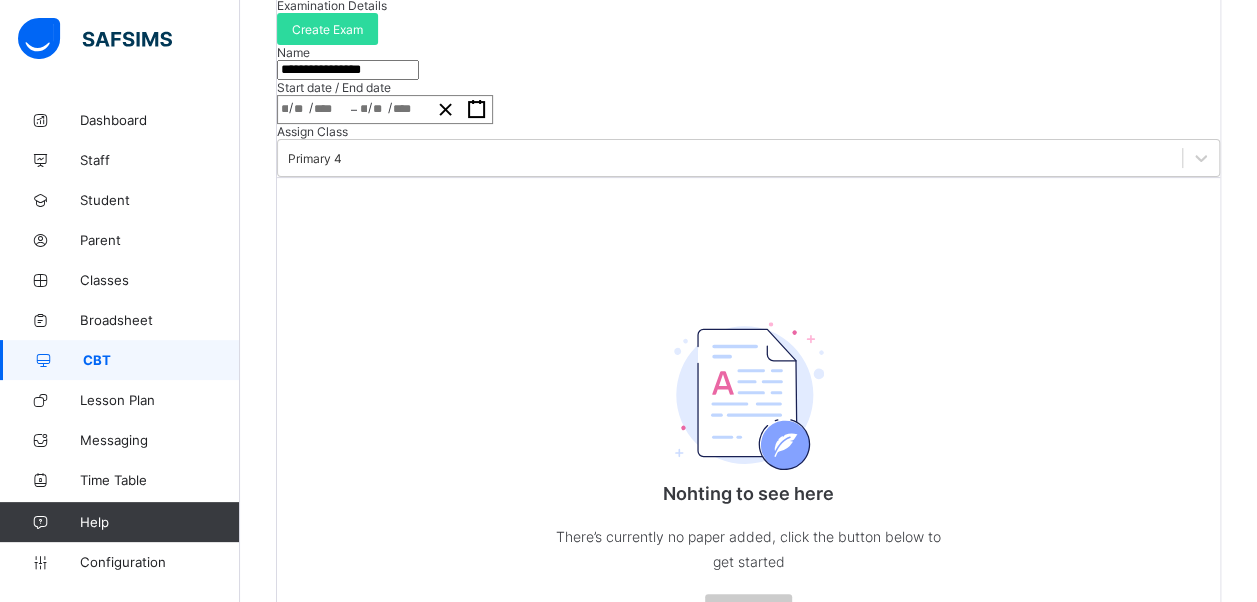 scroll, scrollTop: 217, scrollLeft: 0, axis: vertical 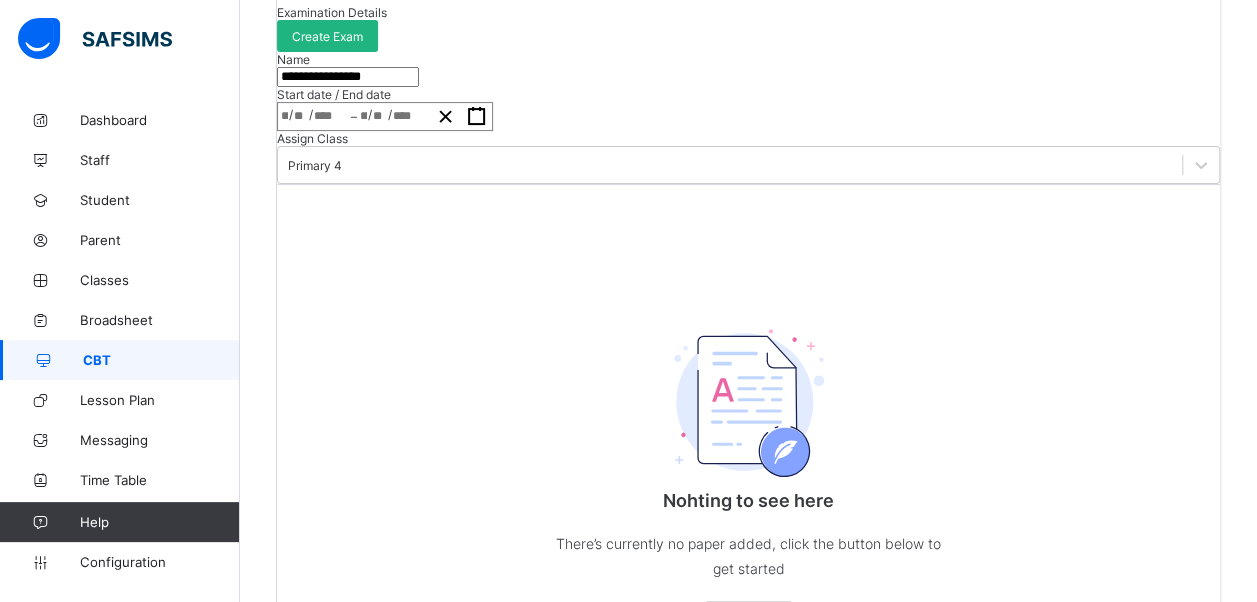 click on "Create Exam" at bounding box center [327, 36] 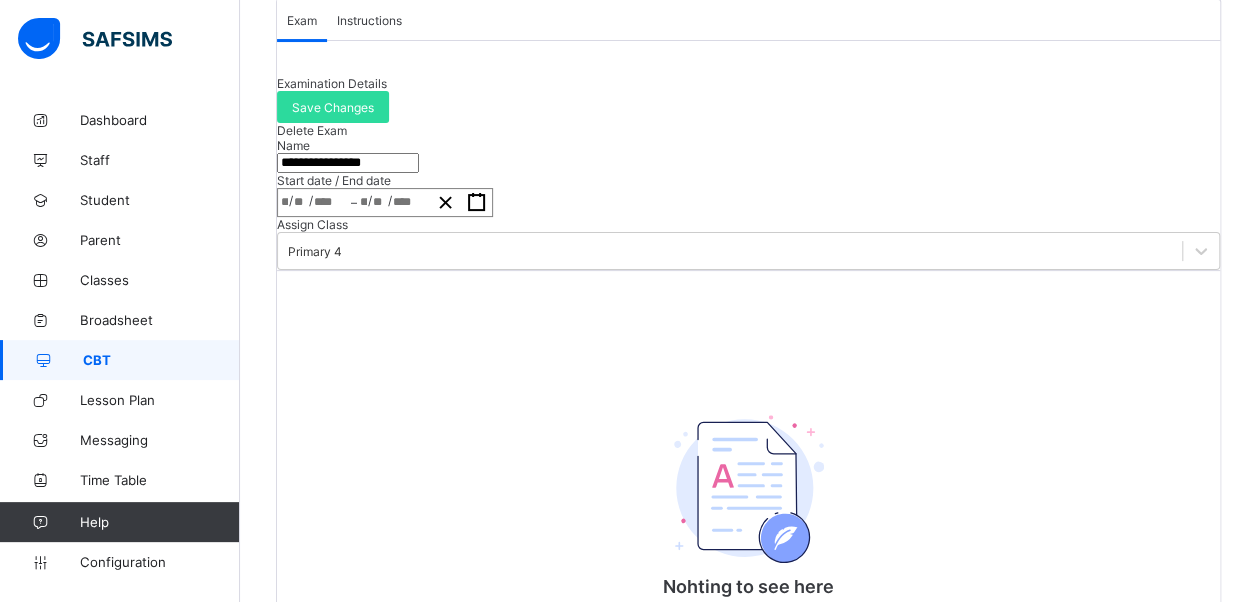 scroll, scrollTop: 17, scrollLeft: 0, axis: vertical 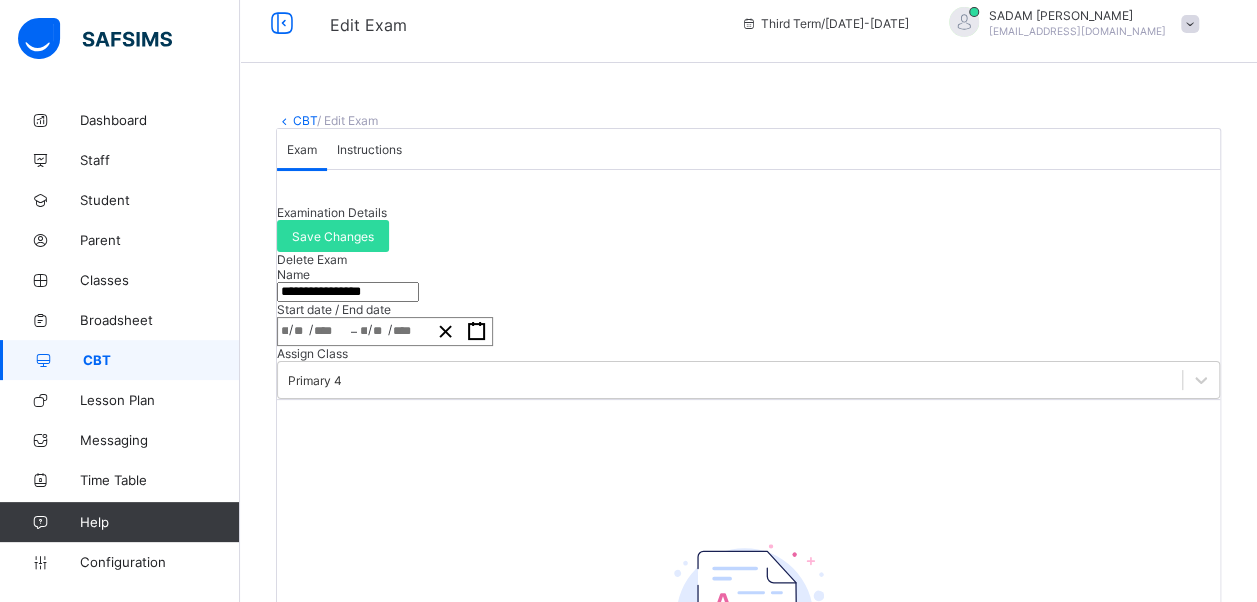 click on "Instructions" at bounding box center [369, 149] 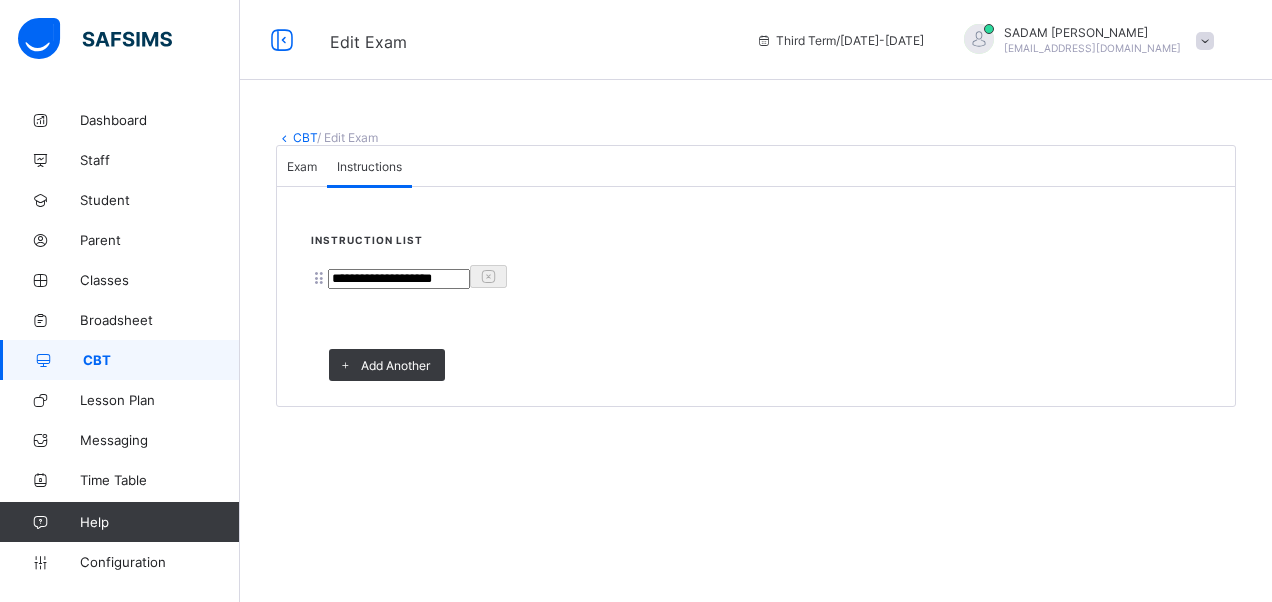 drag, startPoint x: 348, startPoint y: 250, endPoint x: 568, endPoint y: 286, distance: 222.926 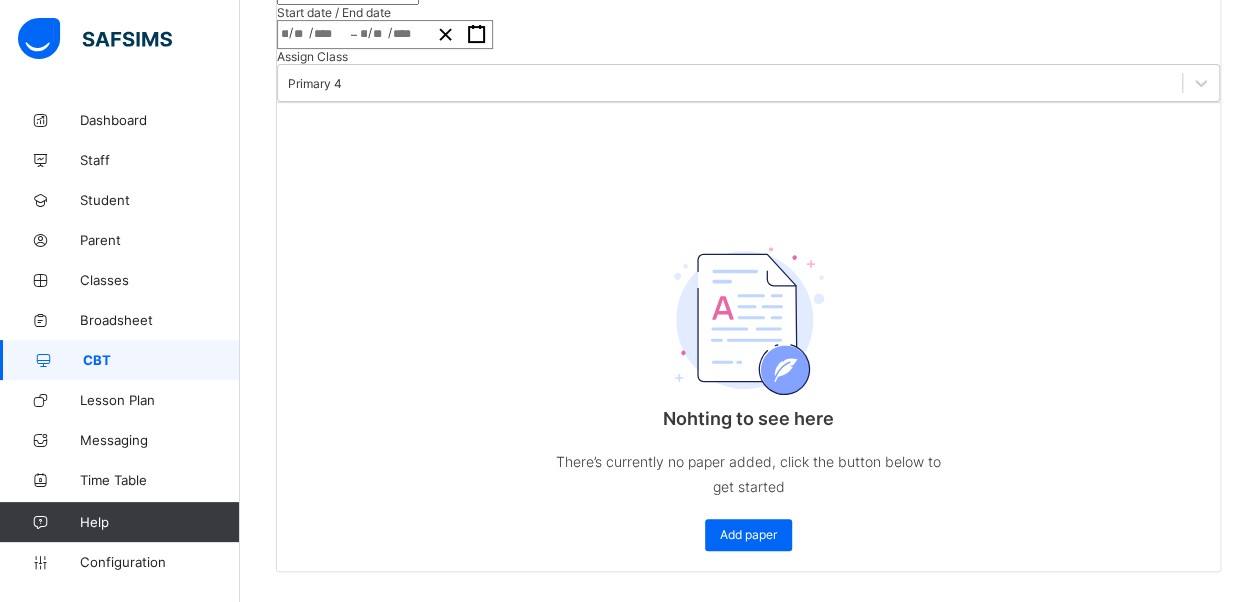 scroll, scrollTop: 500, scrollLeft: 0, axis: vertical 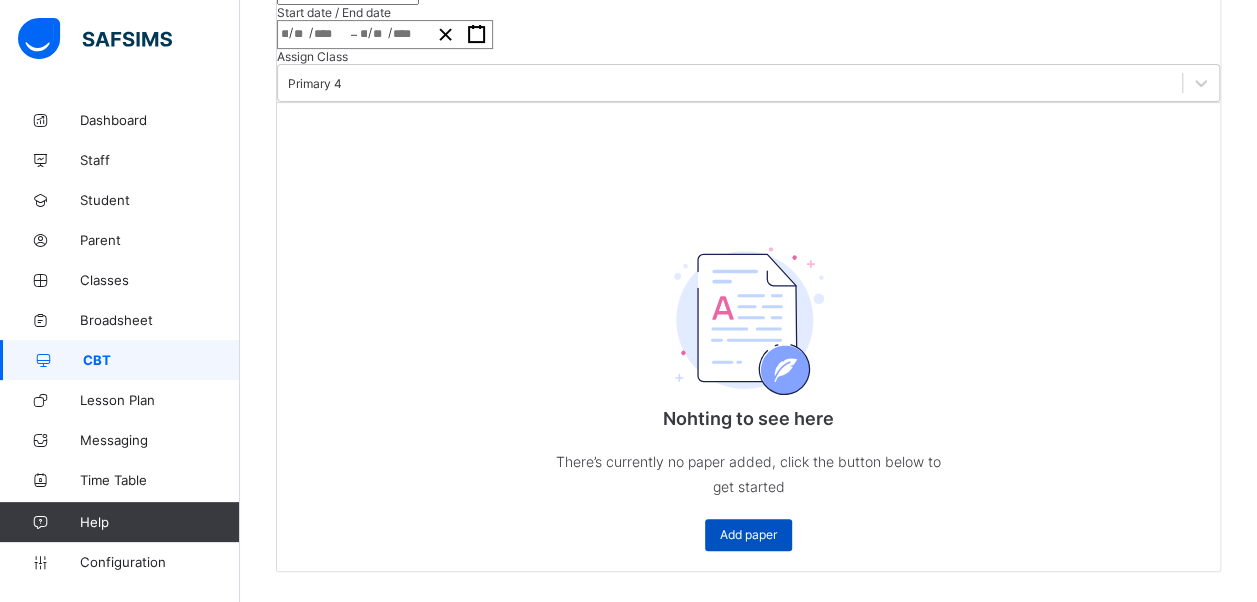 click on "Add paper" at bounding box center [748, 534] 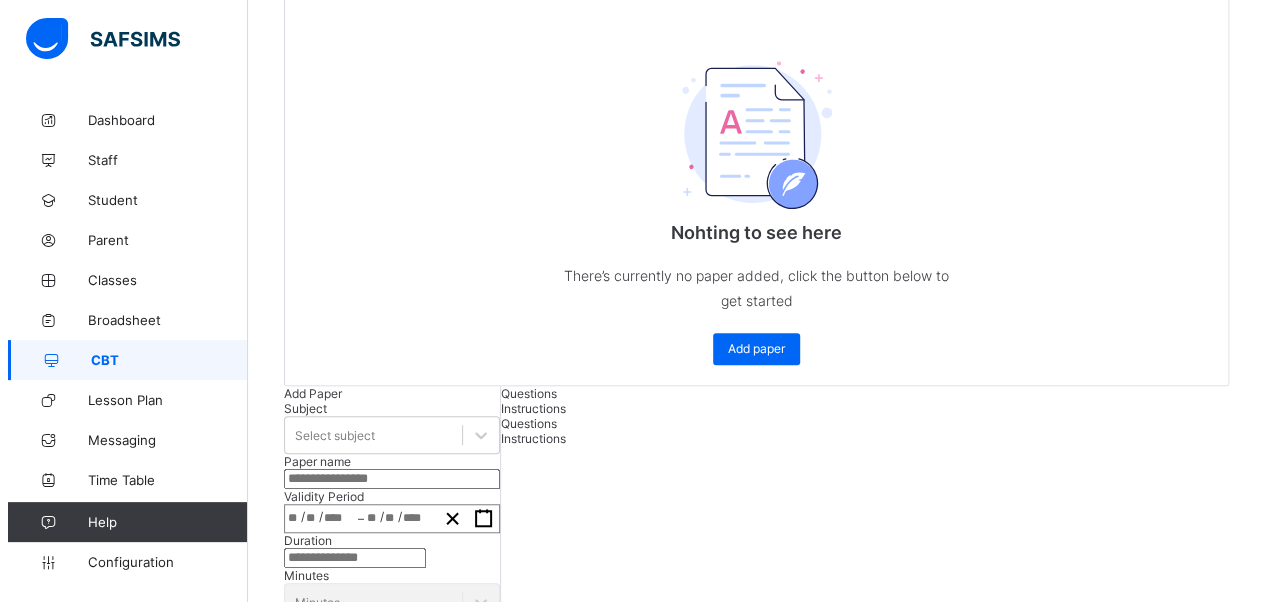 scroll, scrollTop: 0, scrollLeft: 0, axis: both 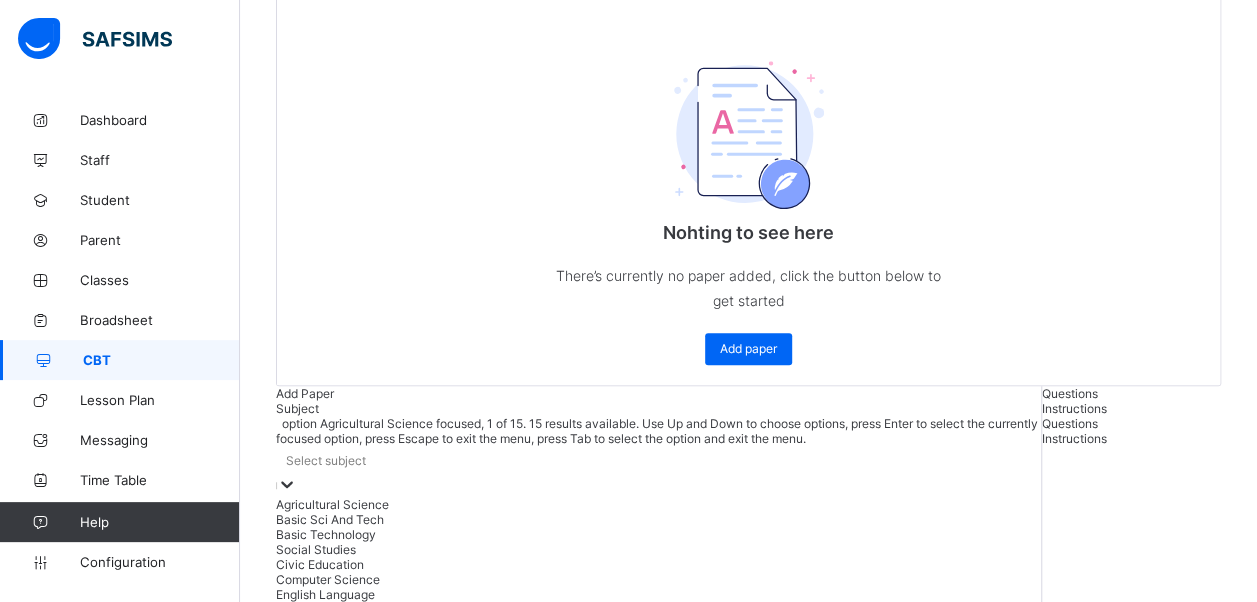 click on "Select subject" at bounding box center (658, 460) 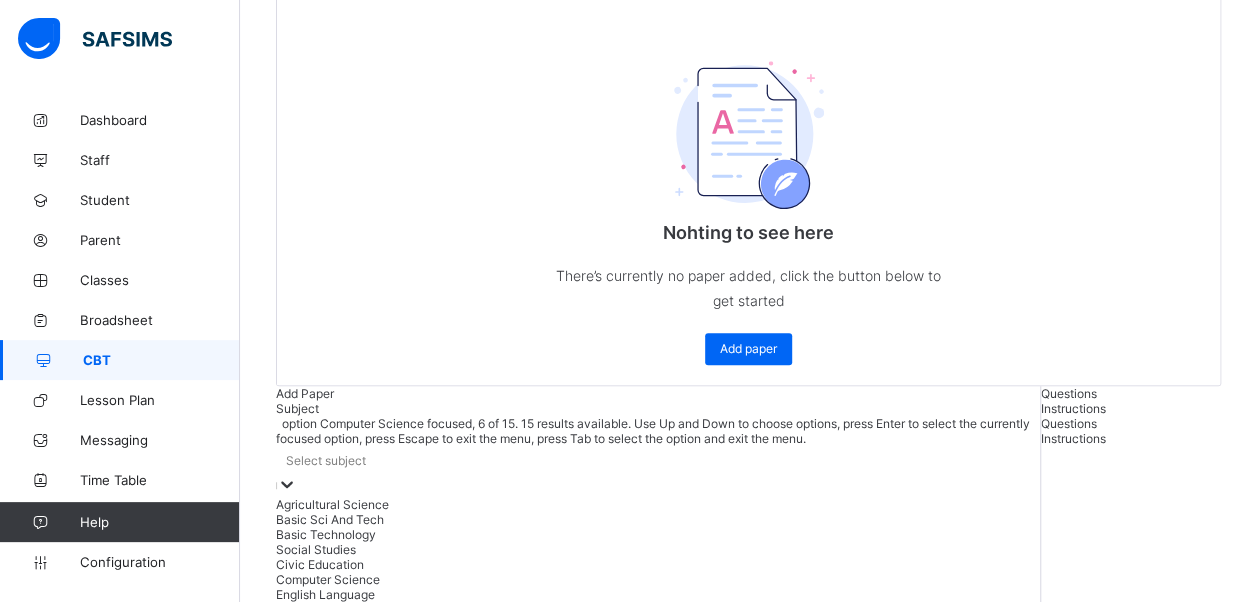 click on "Computer Science" at bounding box center [658, 579] 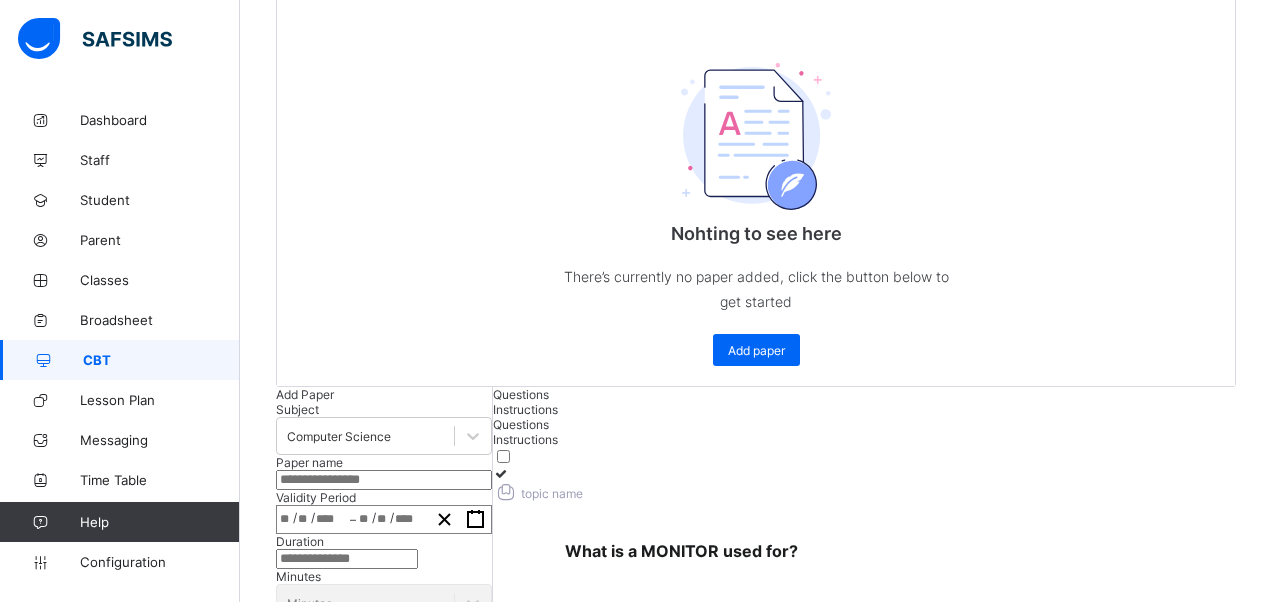 drag, startPoint x: 145, startPoint y: 246, endPoint x: 140, endPoint y: 236, distance: 11.18034 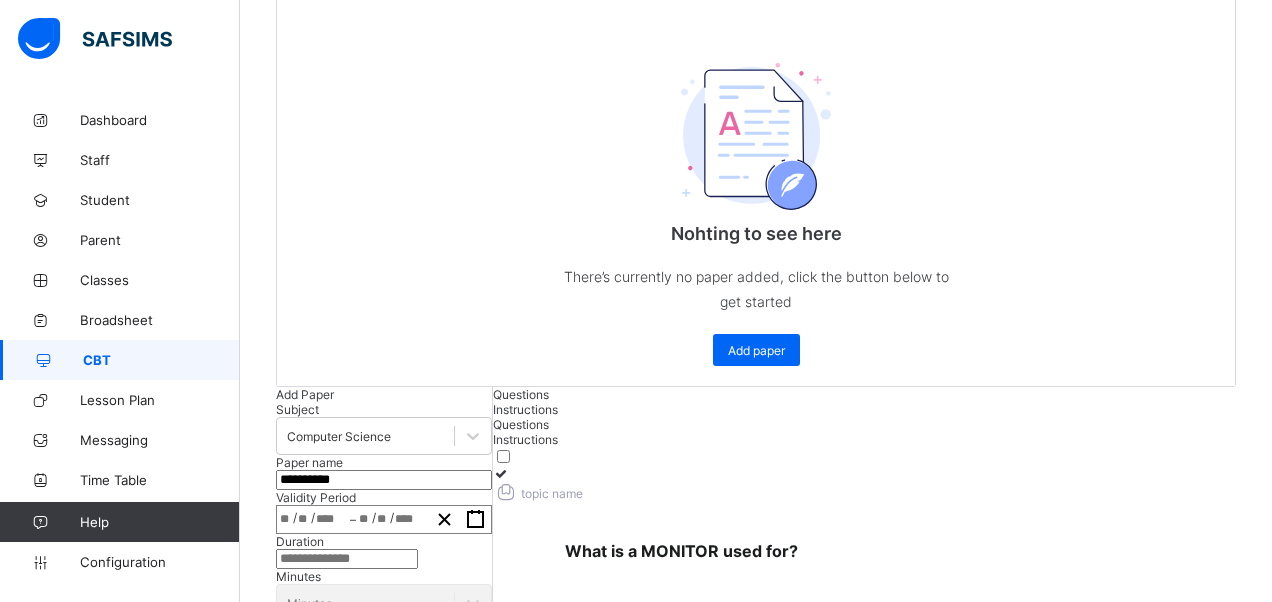 type on "**********" 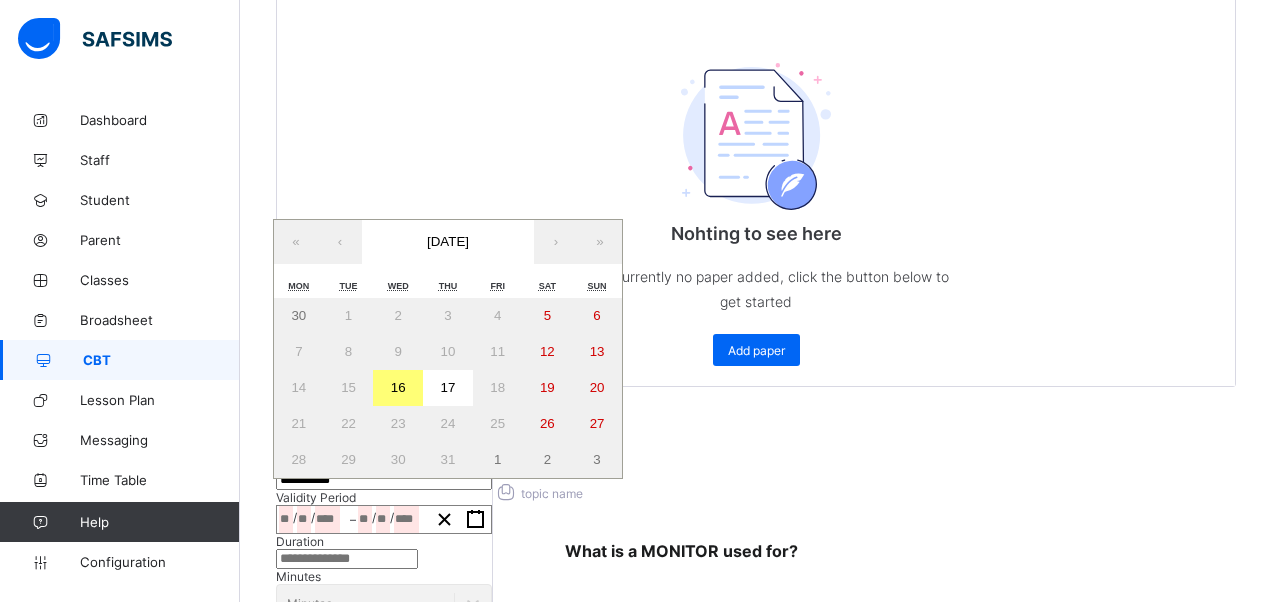 click 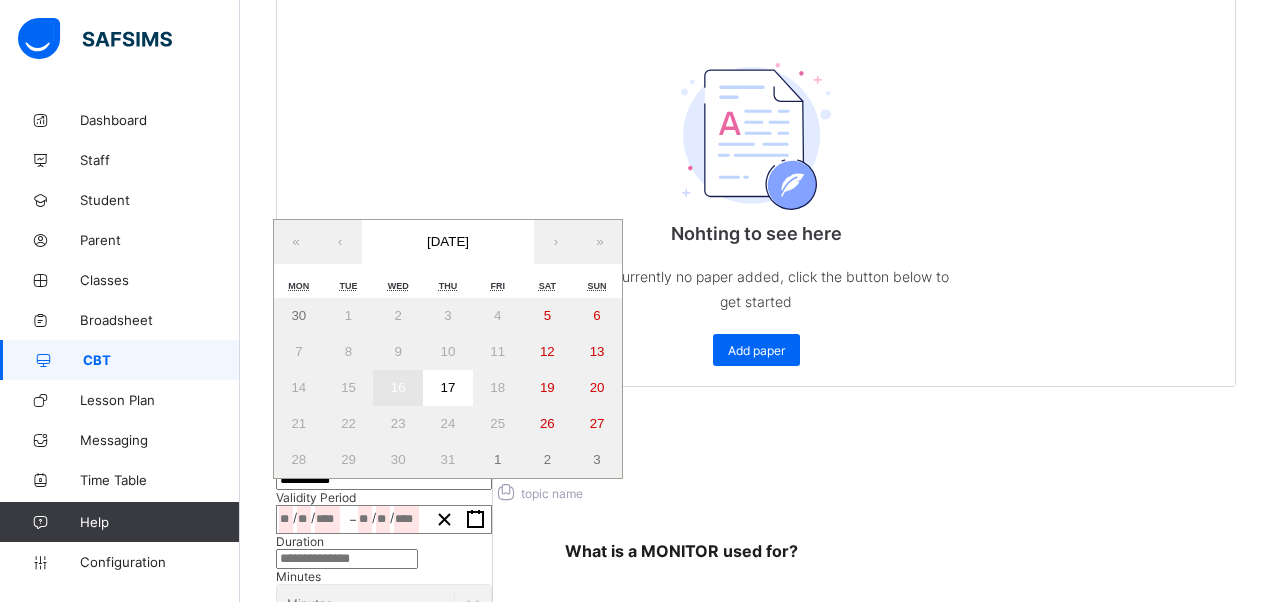 click on "16" at bounding box center (398, 387) 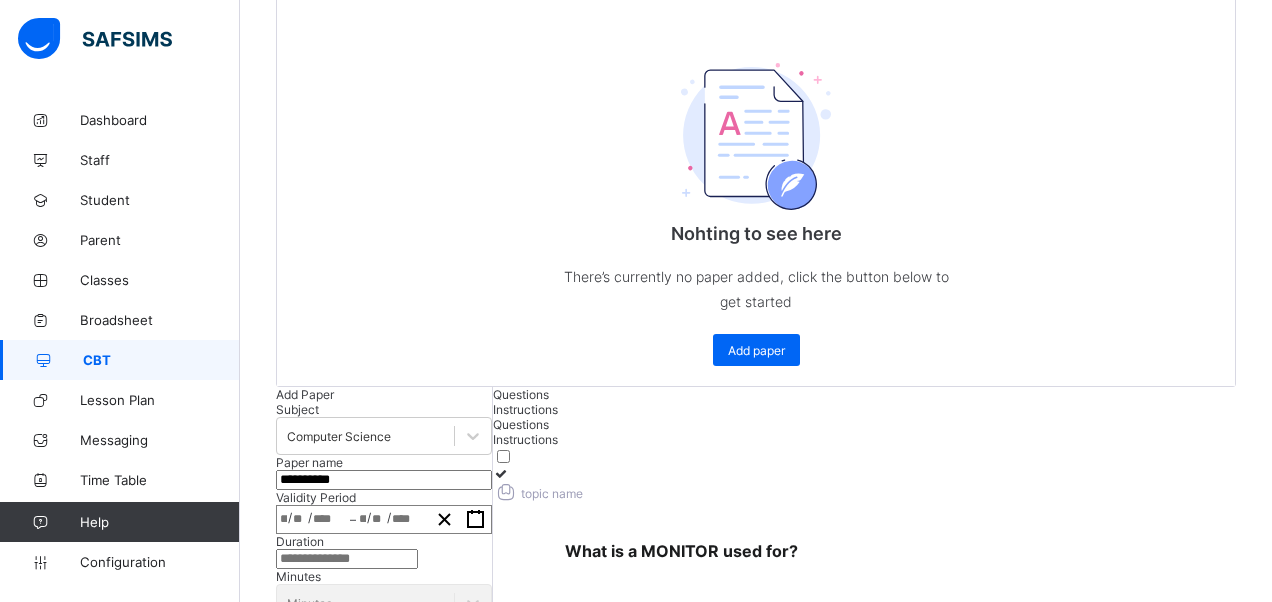 click at bounding box center [347, 559] 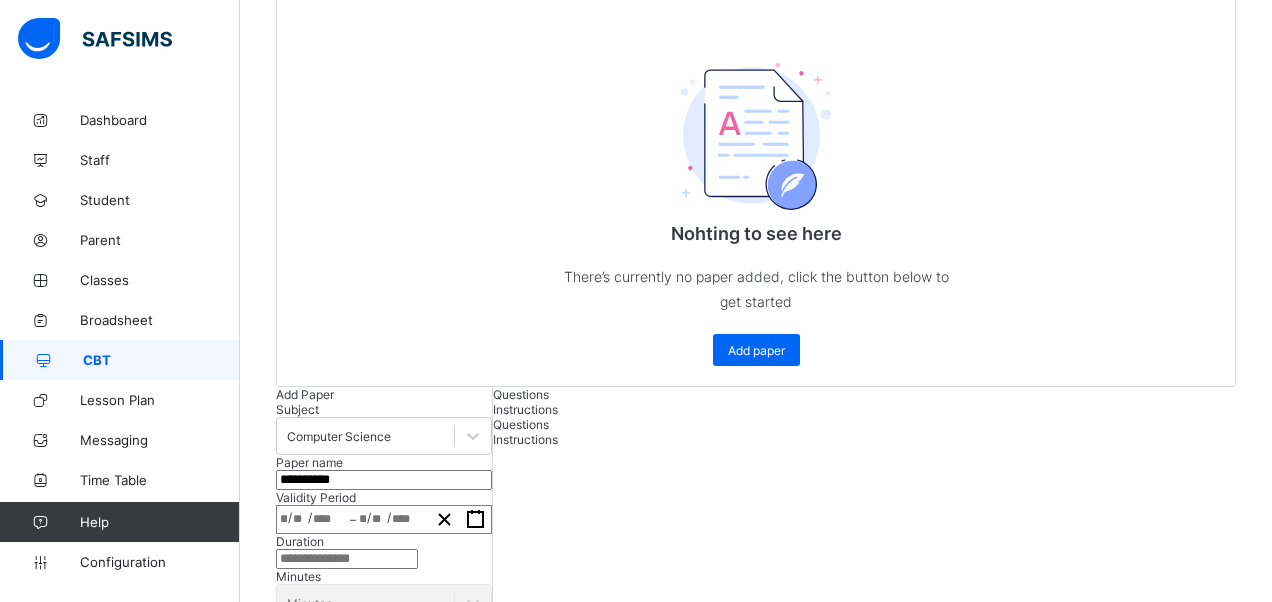 scroll, scrollTop: 669, scrollLeft: 0, axis: vertical 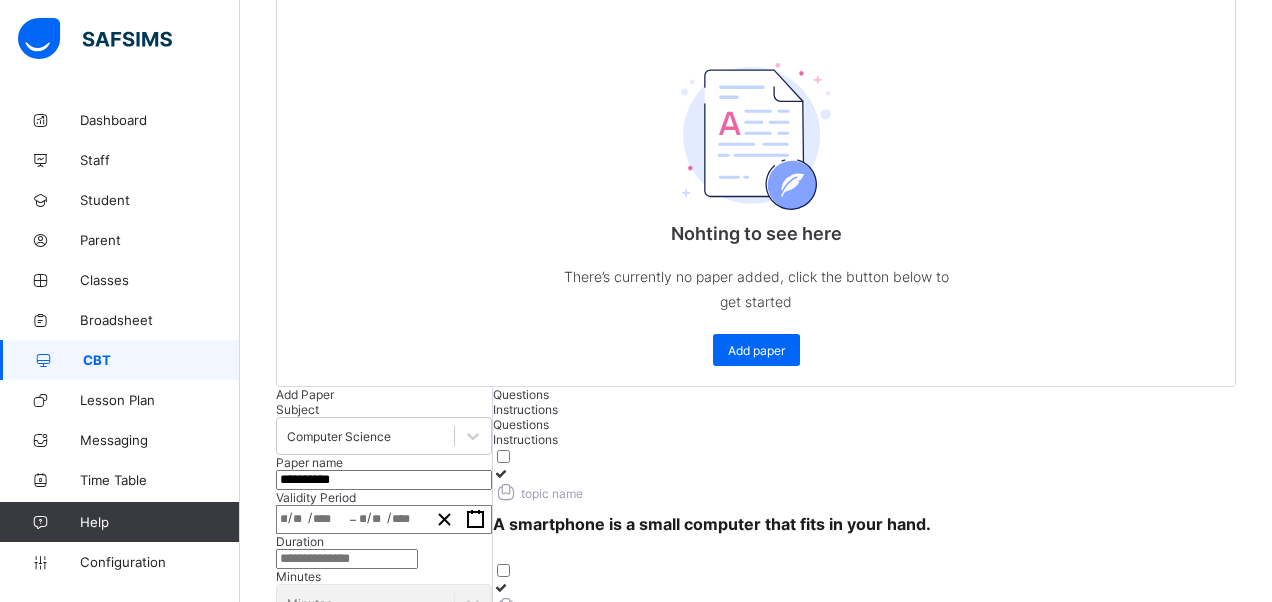 click on "What is the purpose of “INPUT” in the IPO system?" at bounding box center (691, 1701) 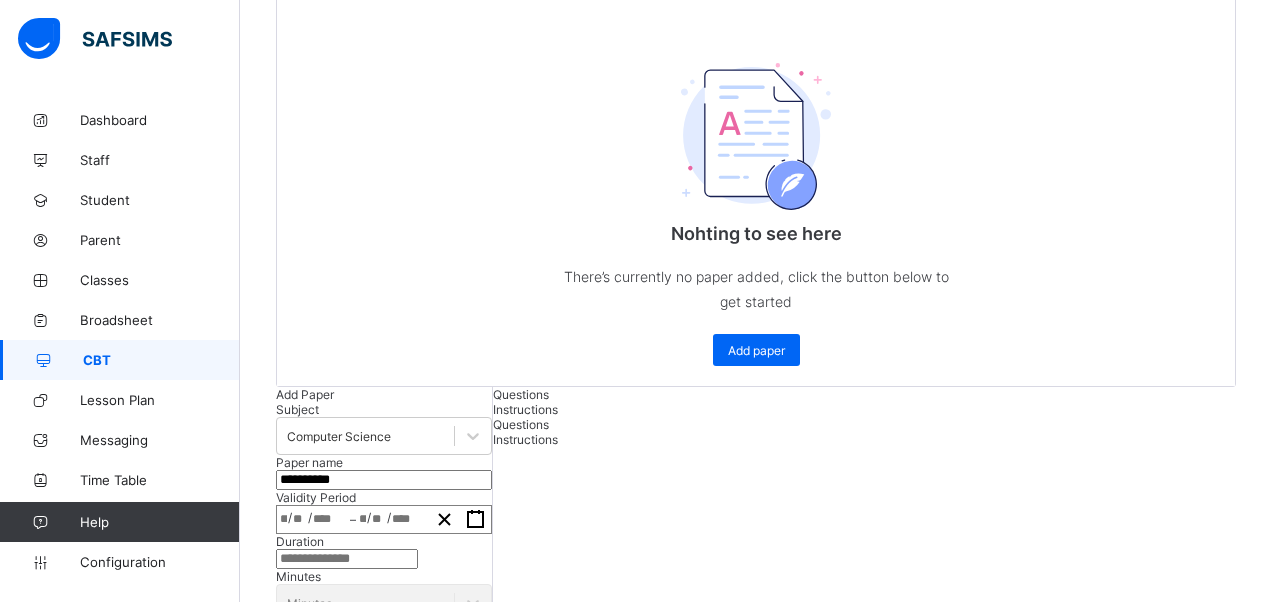 scroll, scrollTop: 669, scrollLeft: 0, axis: vertical 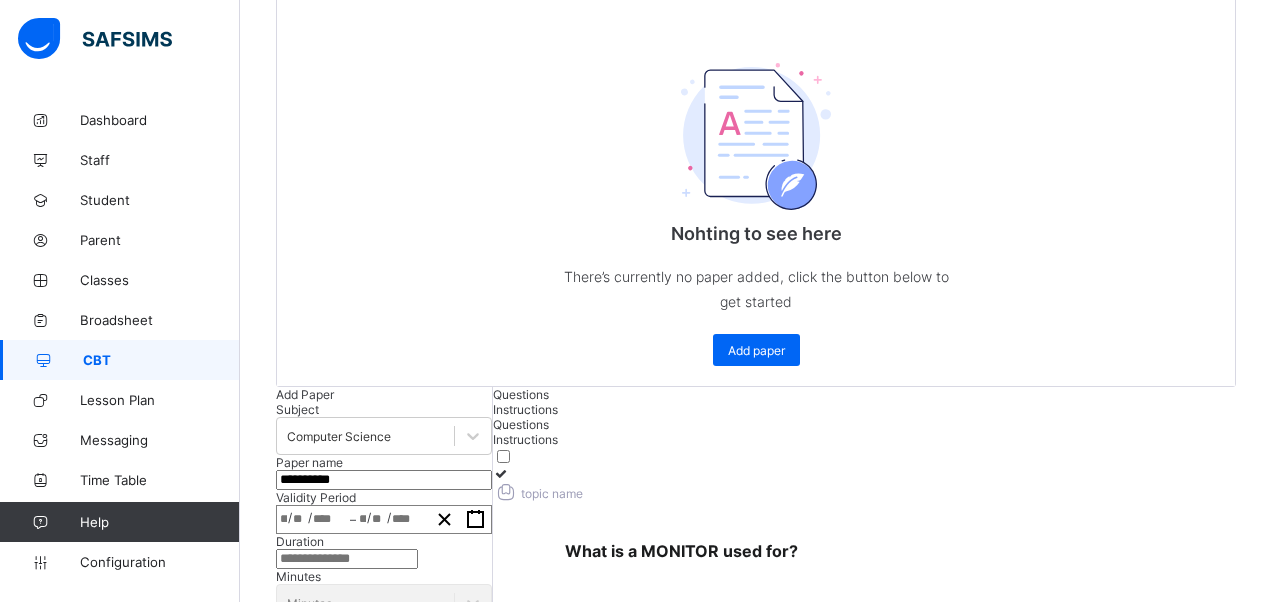 click at bounding box center [804, 1723] 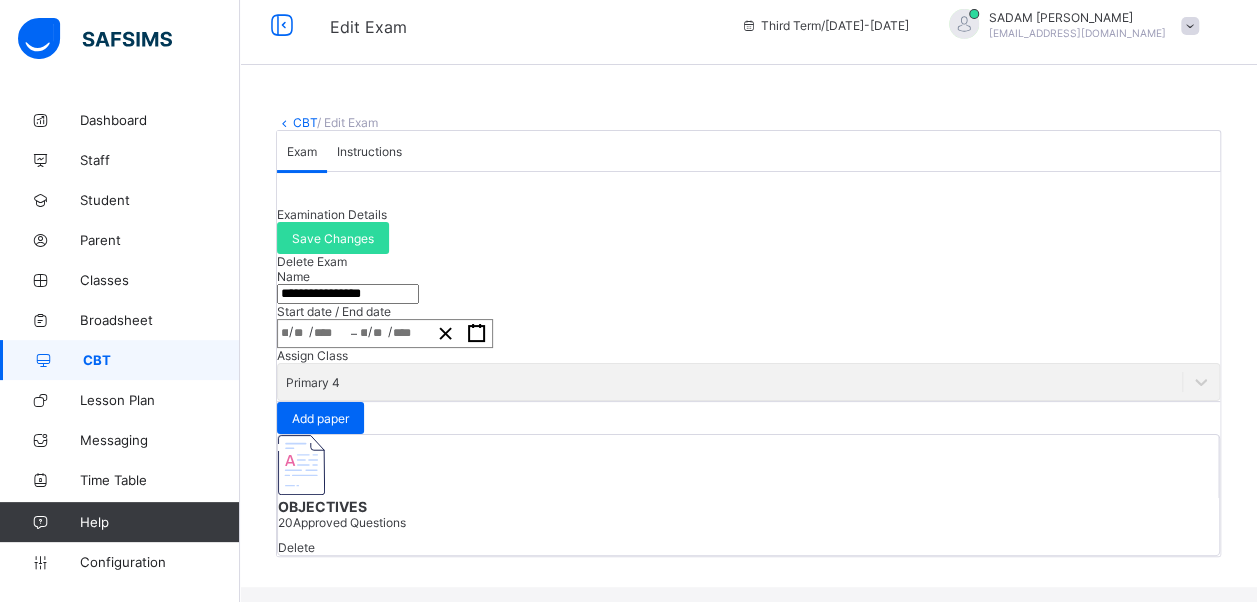 scroll, scrollTop: 0, scrollLeft: 0, axis: both 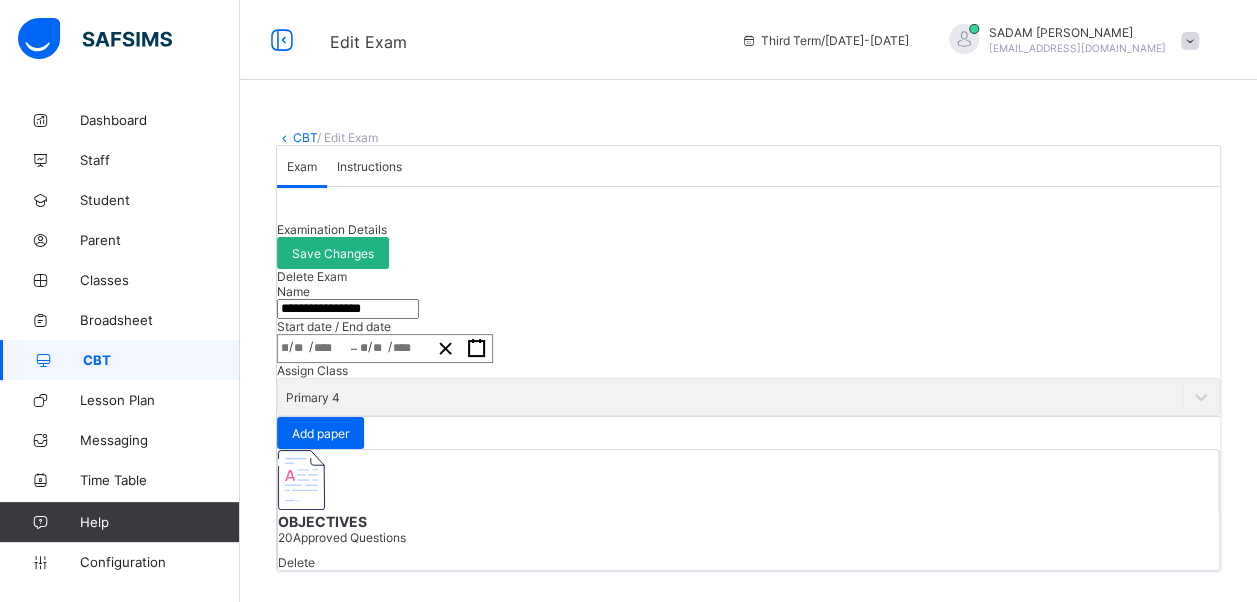 click on "Save Changes" at bounding box center [333, 253] 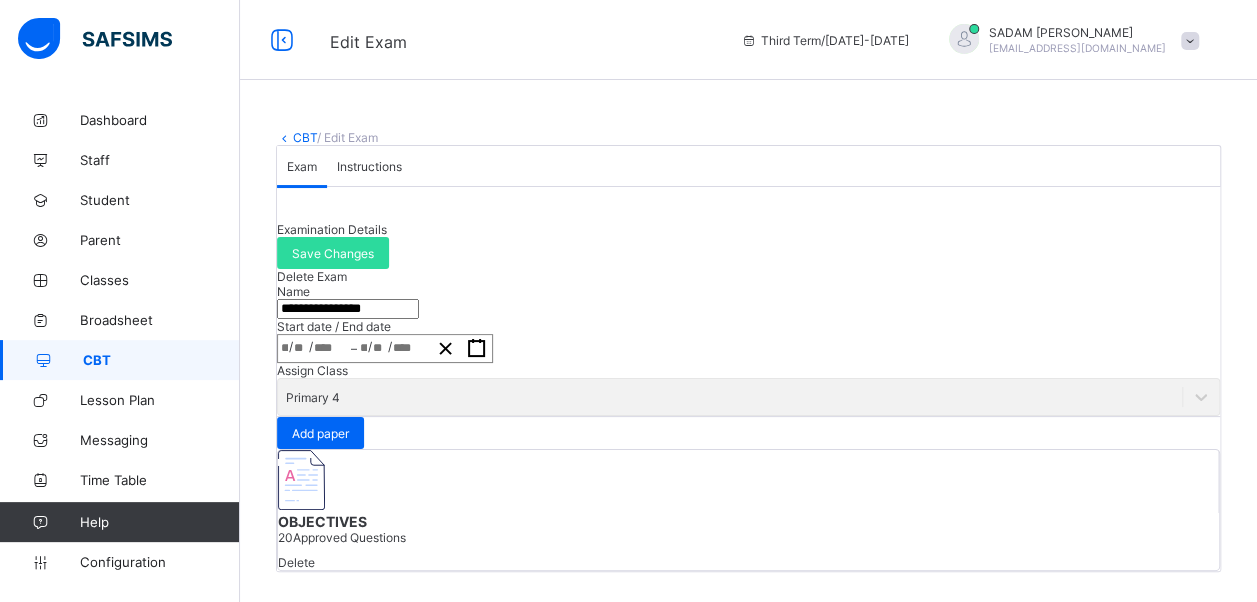 scroll, scrollTop: 0, scrollLeft: 0, axis: both 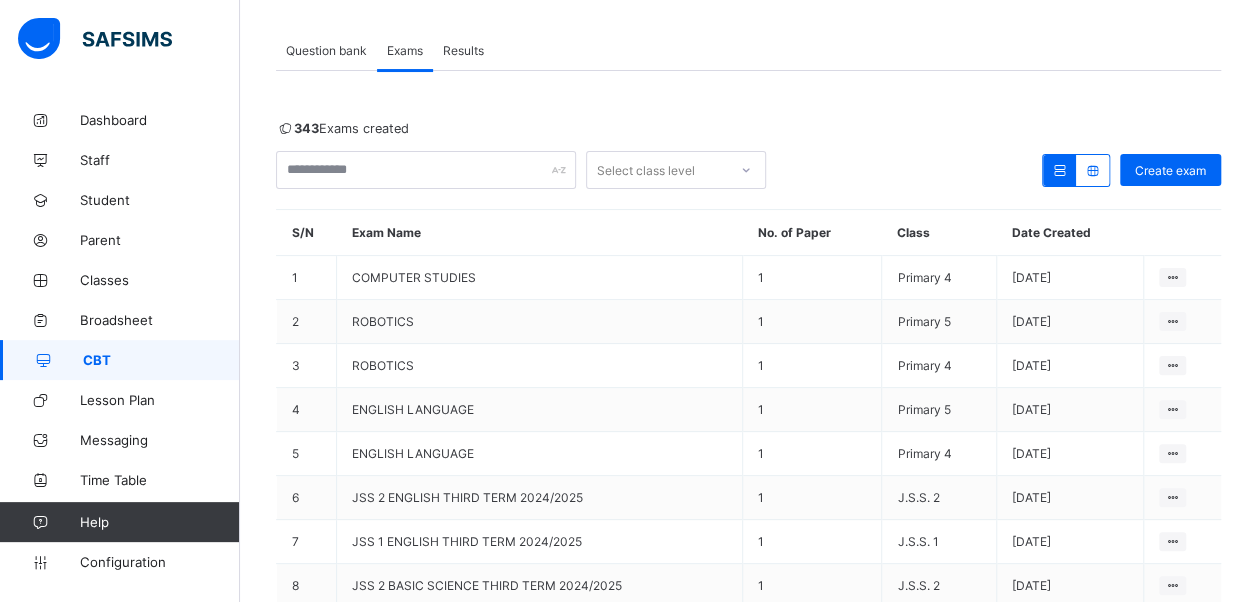 click on "Results" at bounding box center (463, 50) 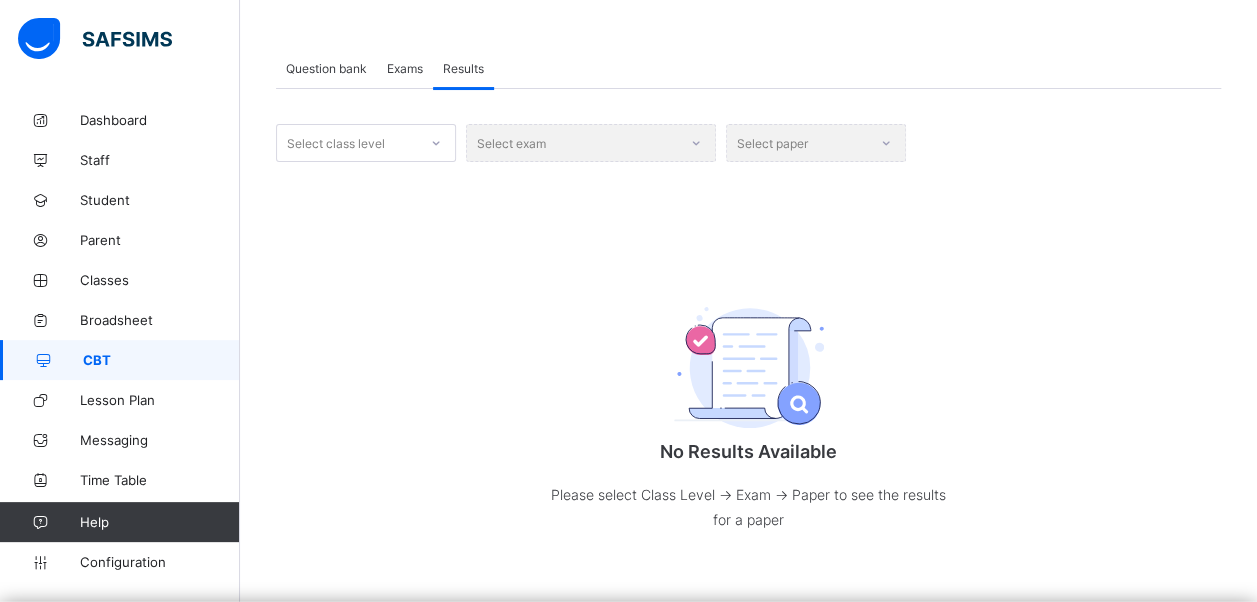 drag, startPoint x: 314, startPoint y: 66, endPoint x: 366, endPoint y: 69, distance: 52.086468 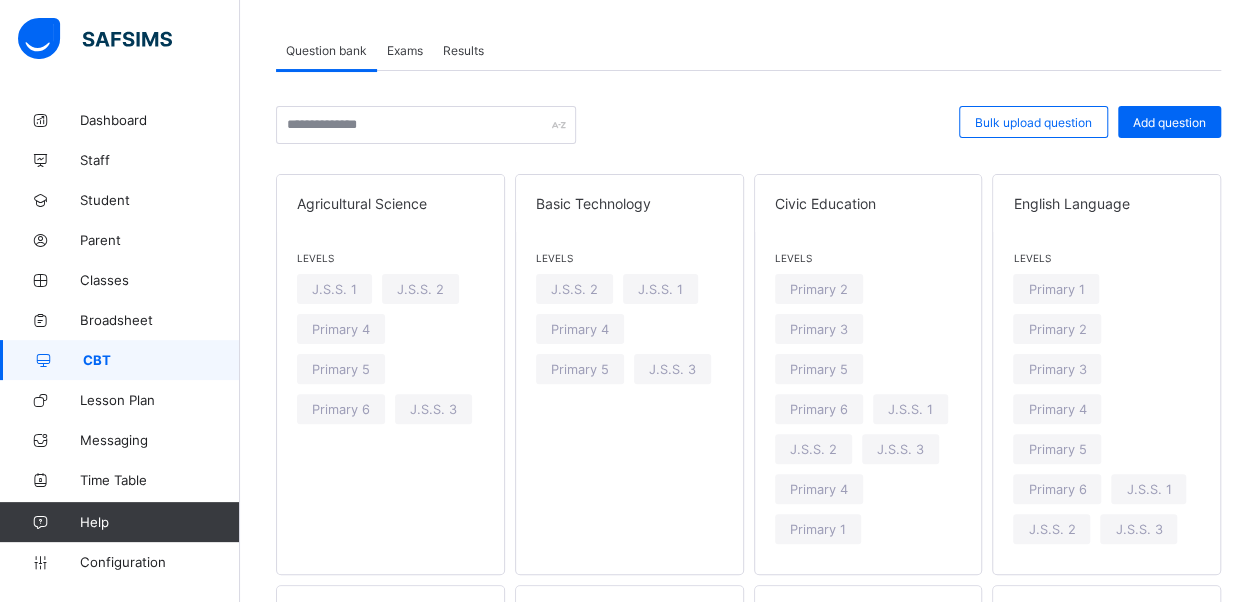 click on "Exams" at bounding box center [405, 50] 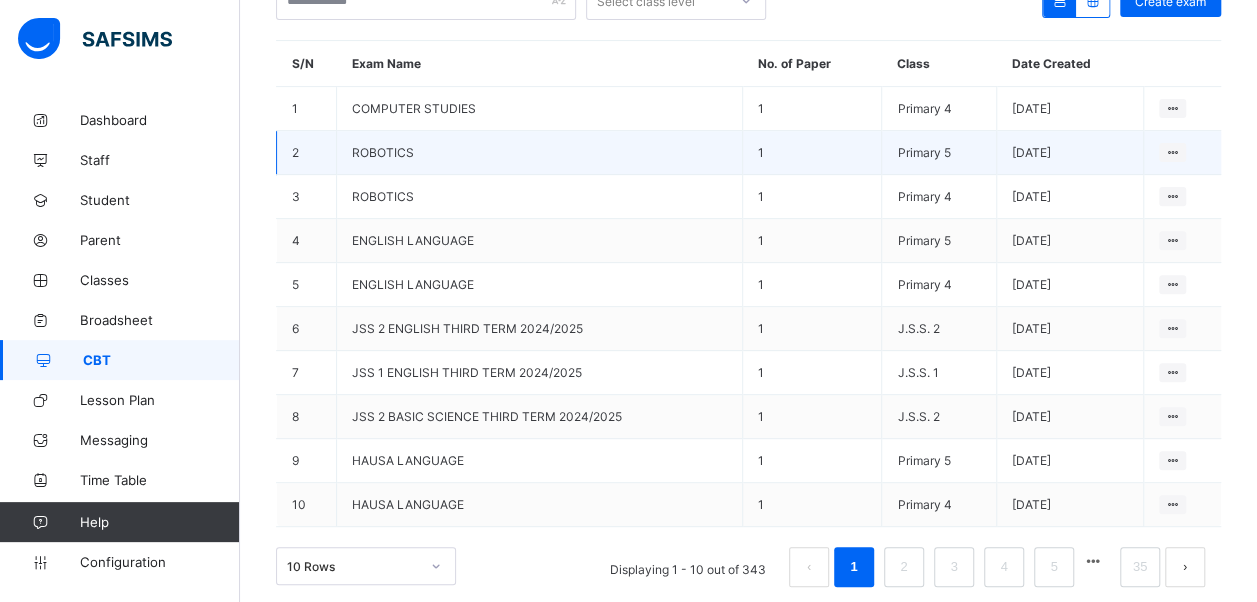 scroll, scrollTop: 0, scrollLeft: 0, axis: both 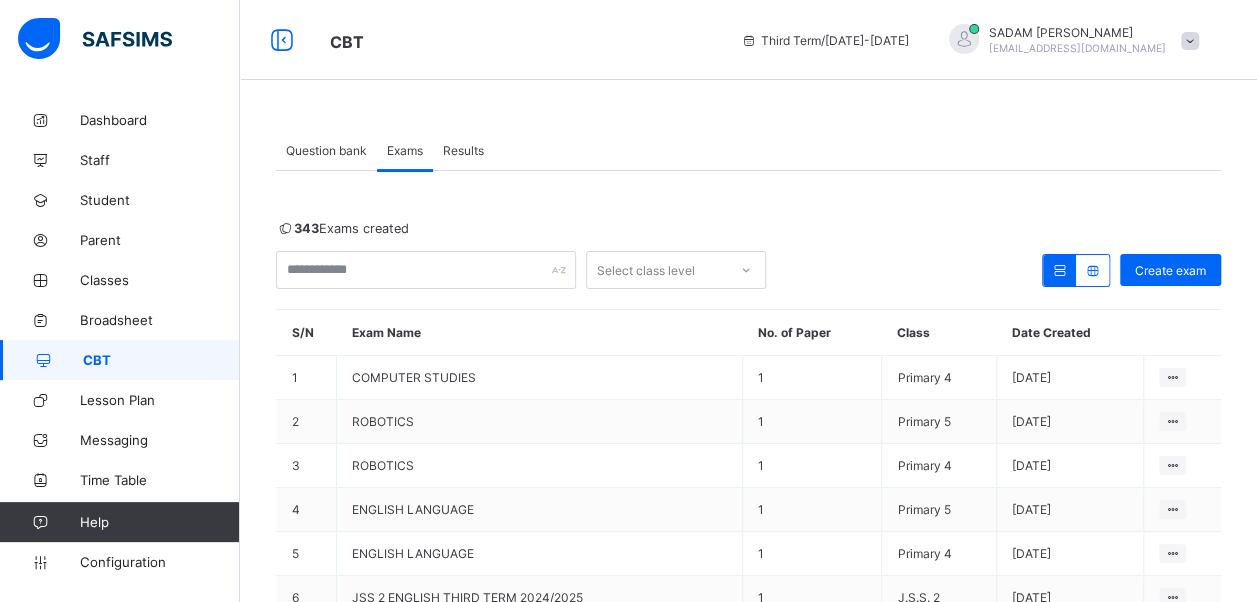 click on "Question bank" at bounding box center (326, 150) 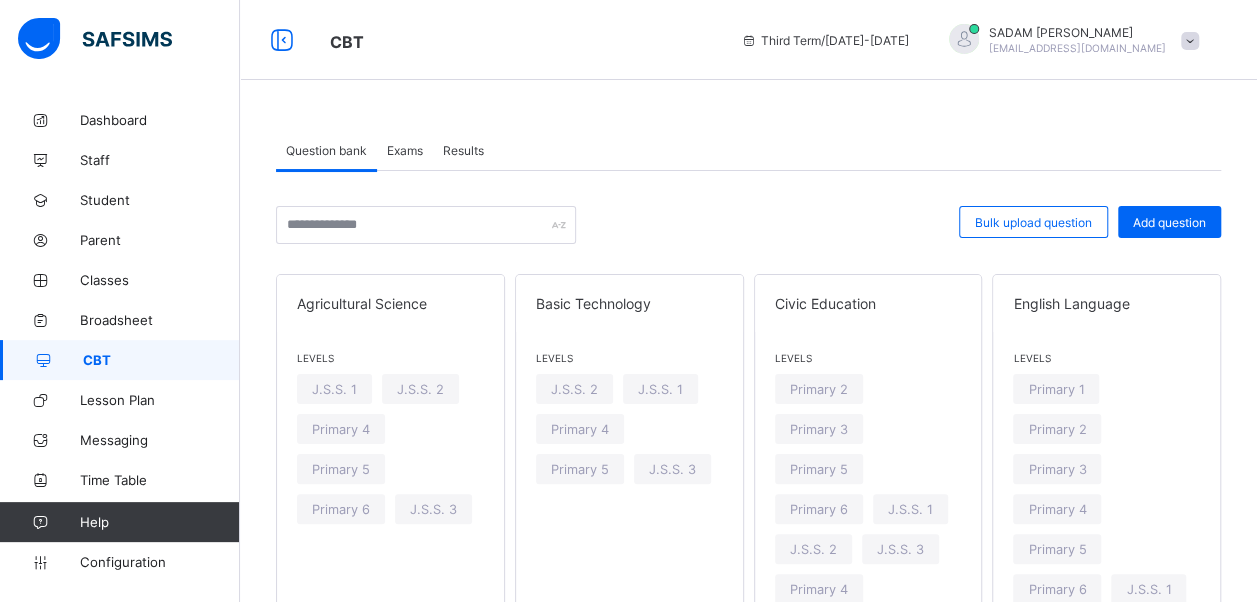 click on "Exams" at bounding box center [405, 150] 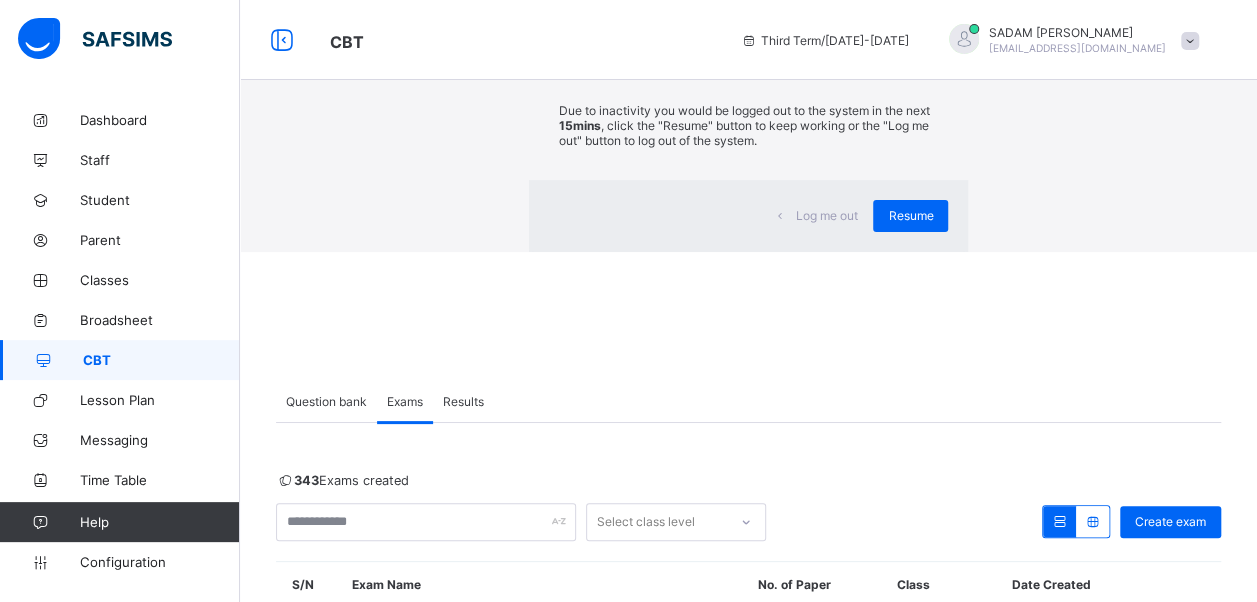 click on "Resume" at bounding box center [910, 215] 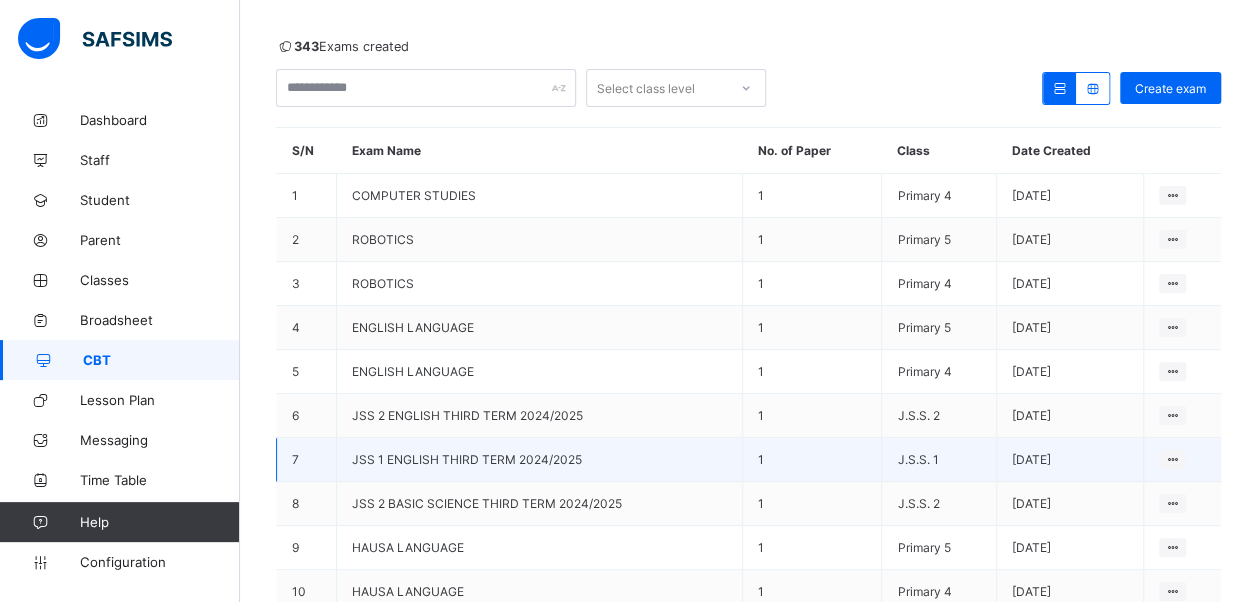 scroll, scrollTop: 200, scrollLeft: 0, axis: vertical 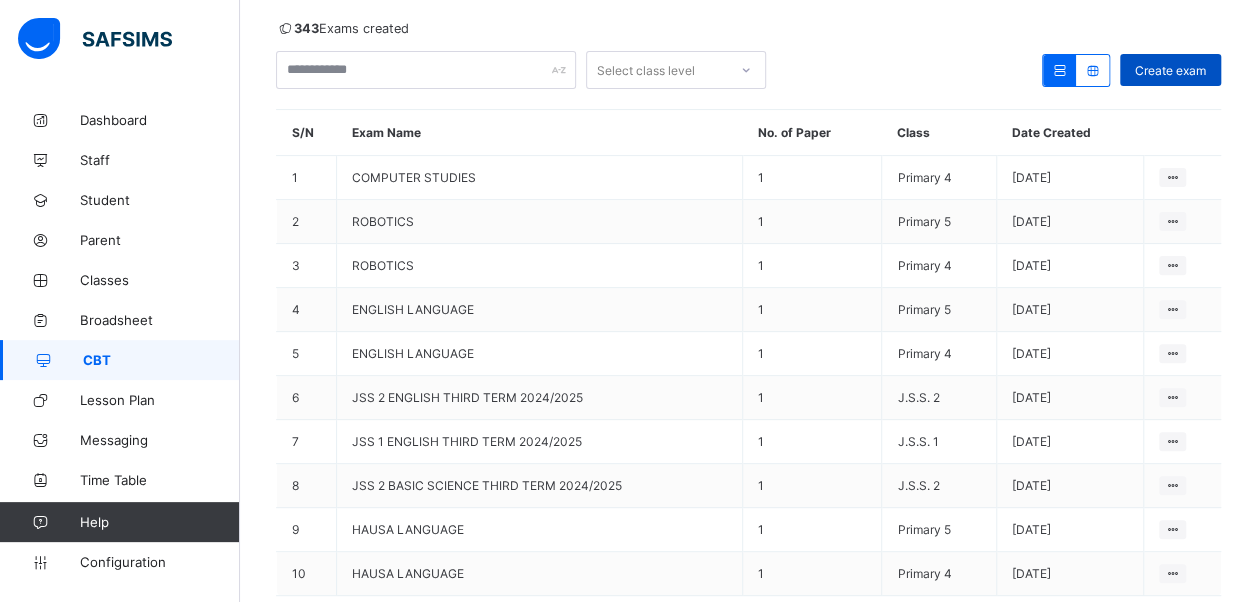 click on "Create exam" at bounding box center [1170, 70] 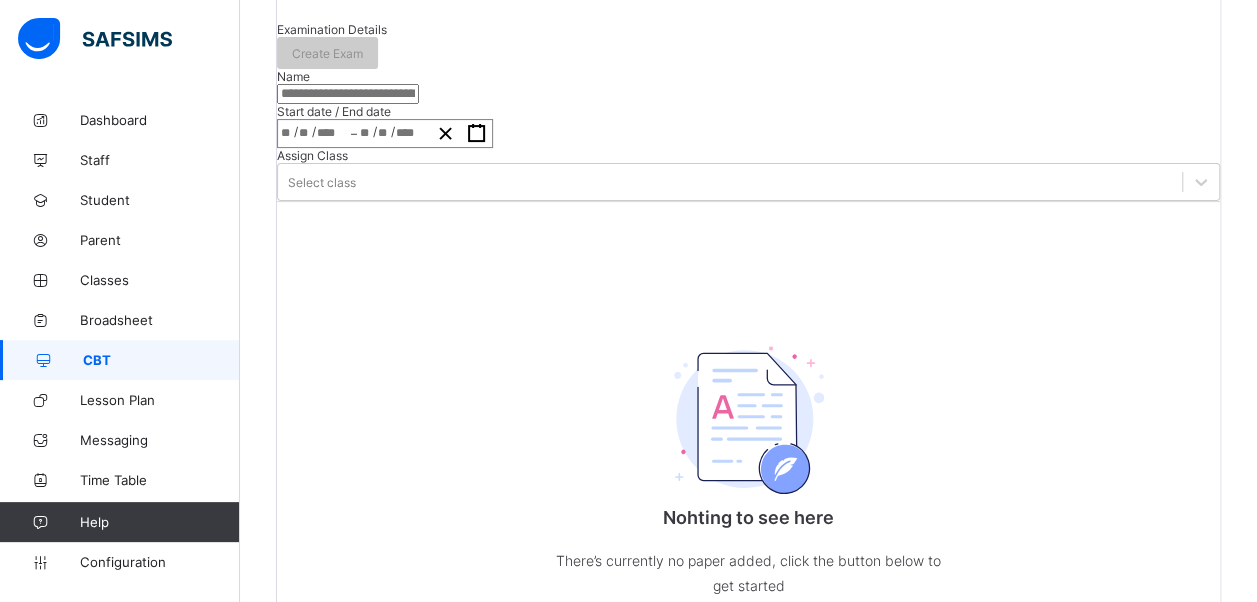 click at bounding box center (348, 94) 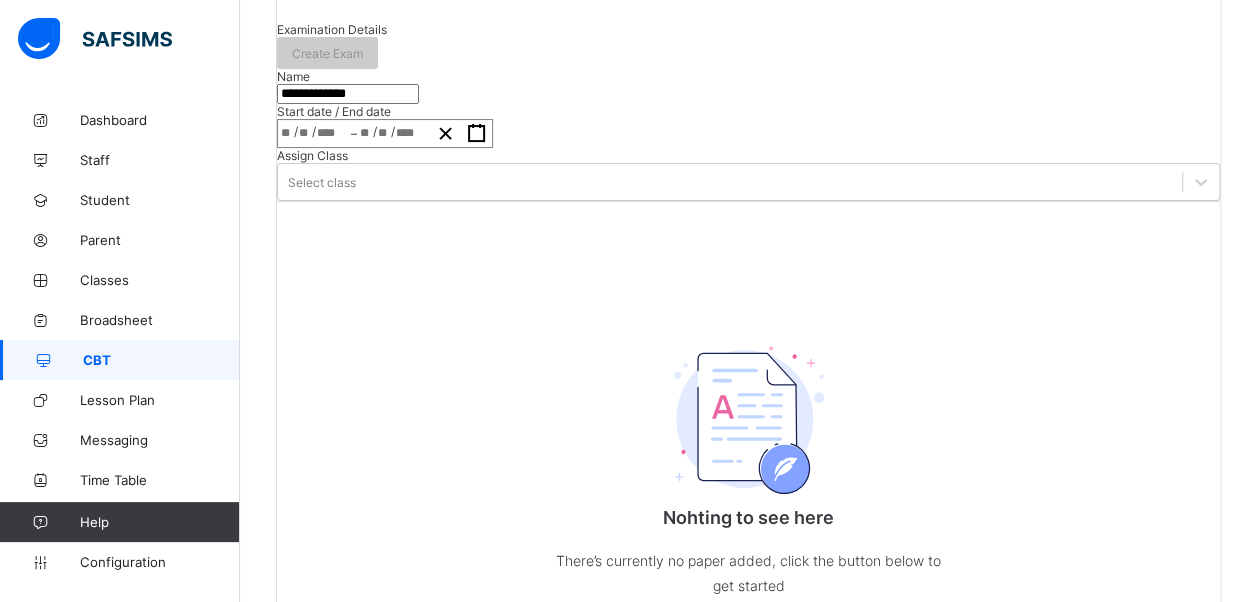 type on "**********" 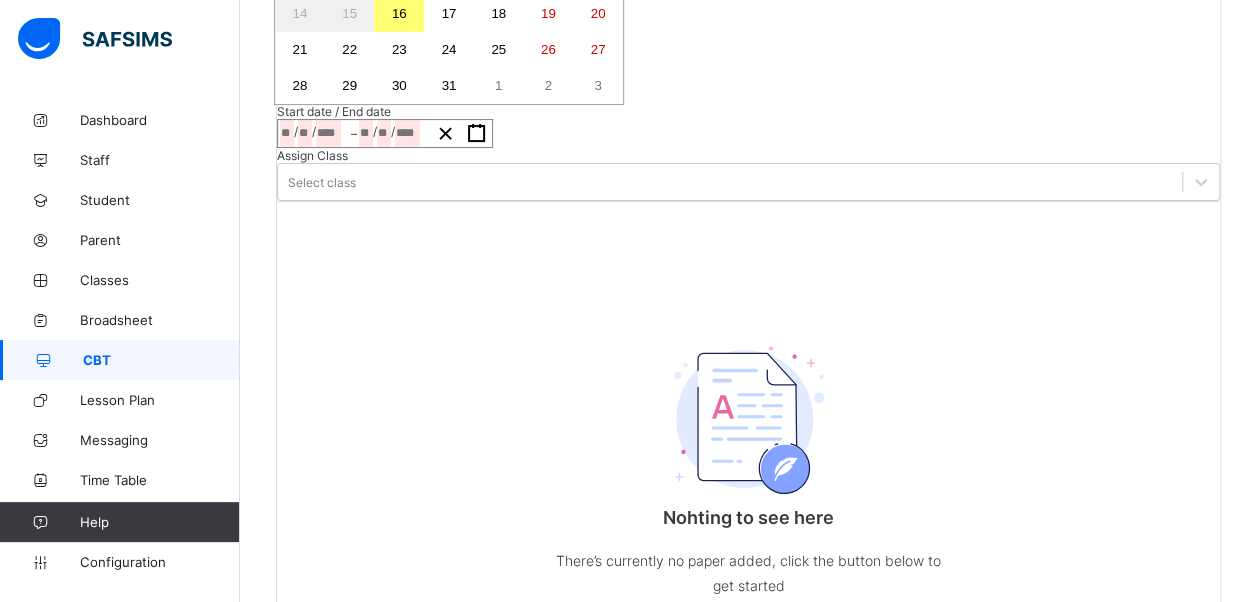 click on "/ / – / / « ‹ July 2025 › » Mon Tue Wed Thu Fri Sat Sun 30 1 2 3 4 5 6 7 8 9 10 11 12 13 14 15 16 17 18 19 20 21 22 23 24 25 26 27 28 29 30 31 1 2 3" at bounding box center (385, 133) 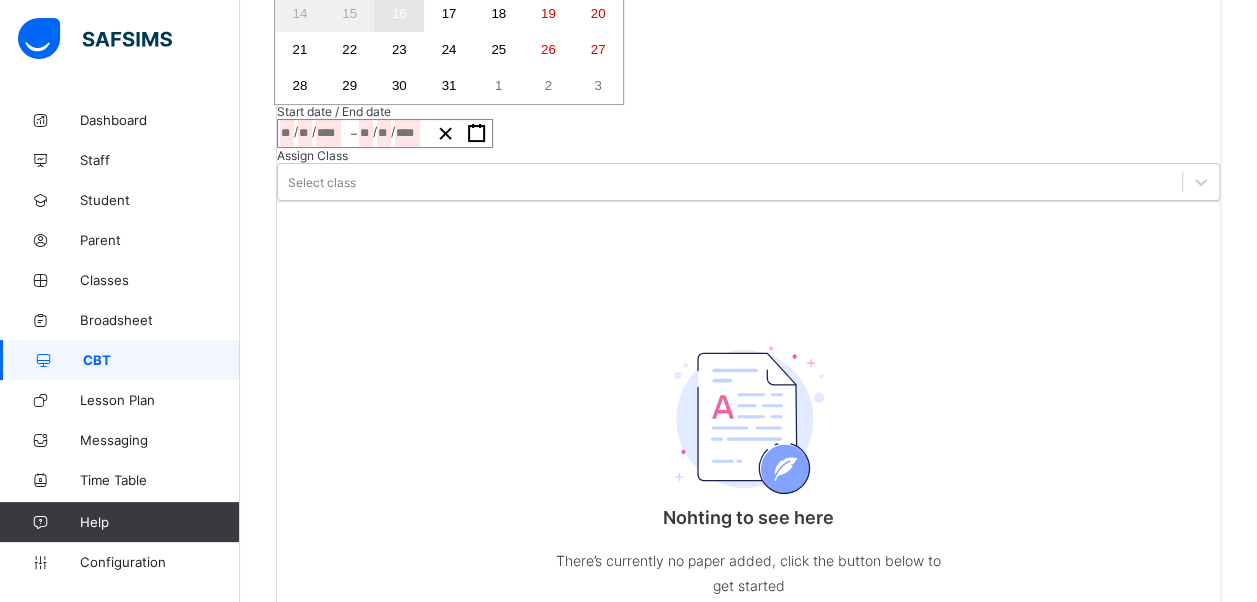 click on "16" at bounding box center [399, 13] 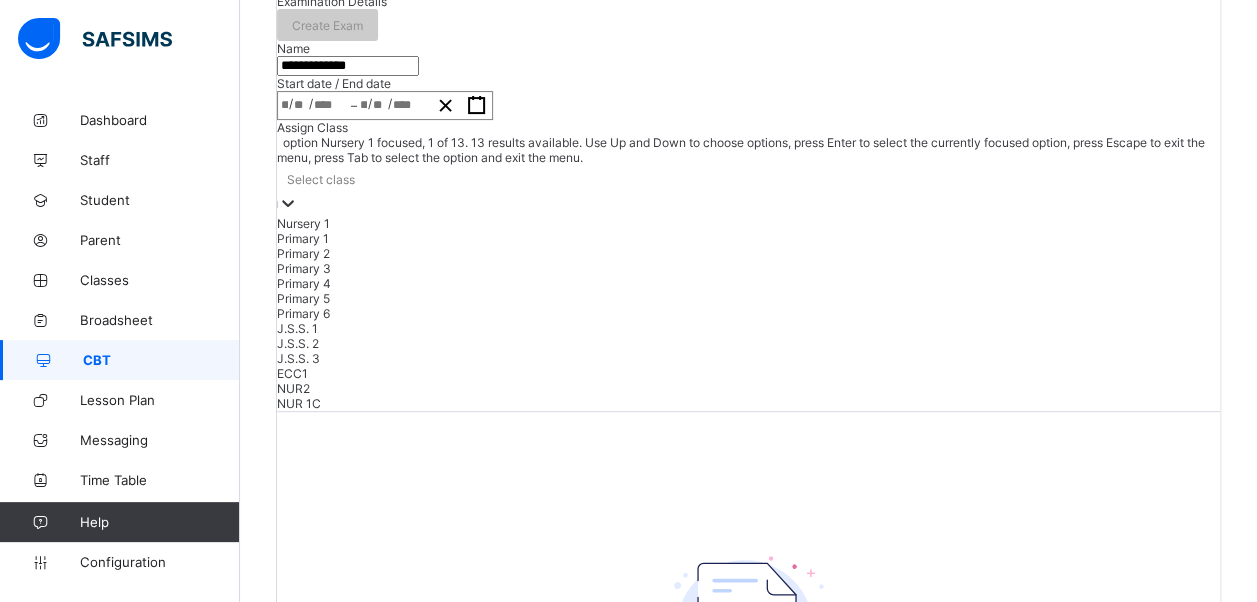 click on "option Nursery 1 focused, 1 of 13. 13 results available. Use Up and Down to choose options, press Enter to select the currently focused option, press Escape to exit the menu, press Tab to select the option and exit the menu. Select class Nursery 1 Primary 1 Primary 2 Primary 3 Primary 4 Primary 5 Primary 6 J.S.S. 1 J.S.S. 2 J.S.S. 3 ECC1 NUR2 NUR 1C" at bounding box center (748, 273) 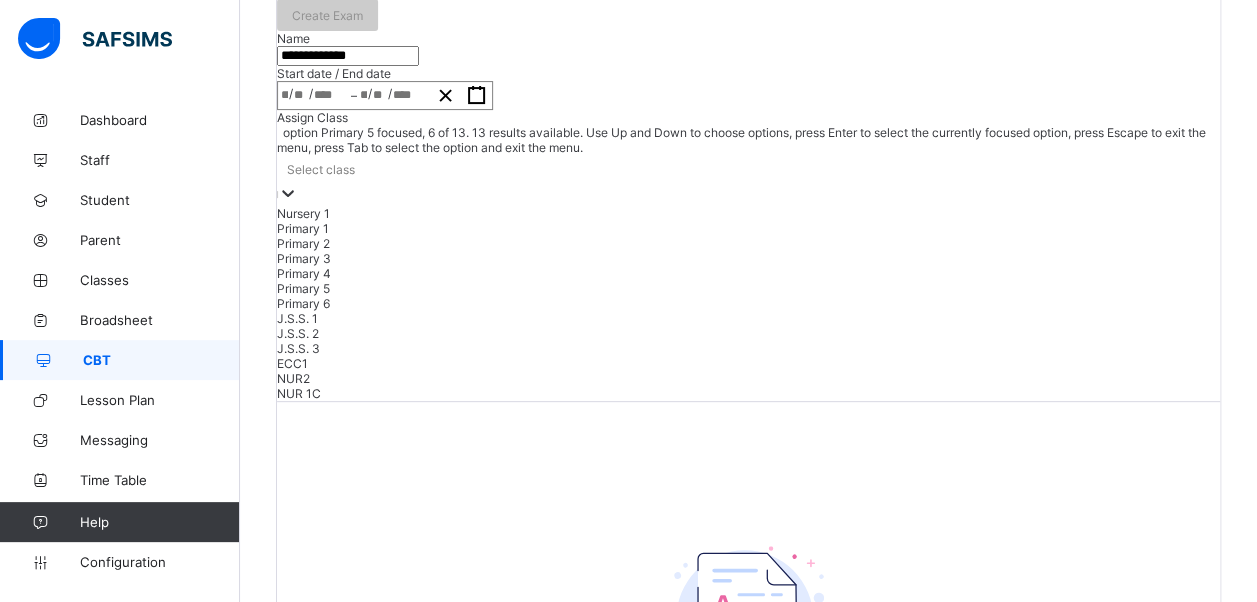 click on "Primary 5" at bounding box center [748, 288] 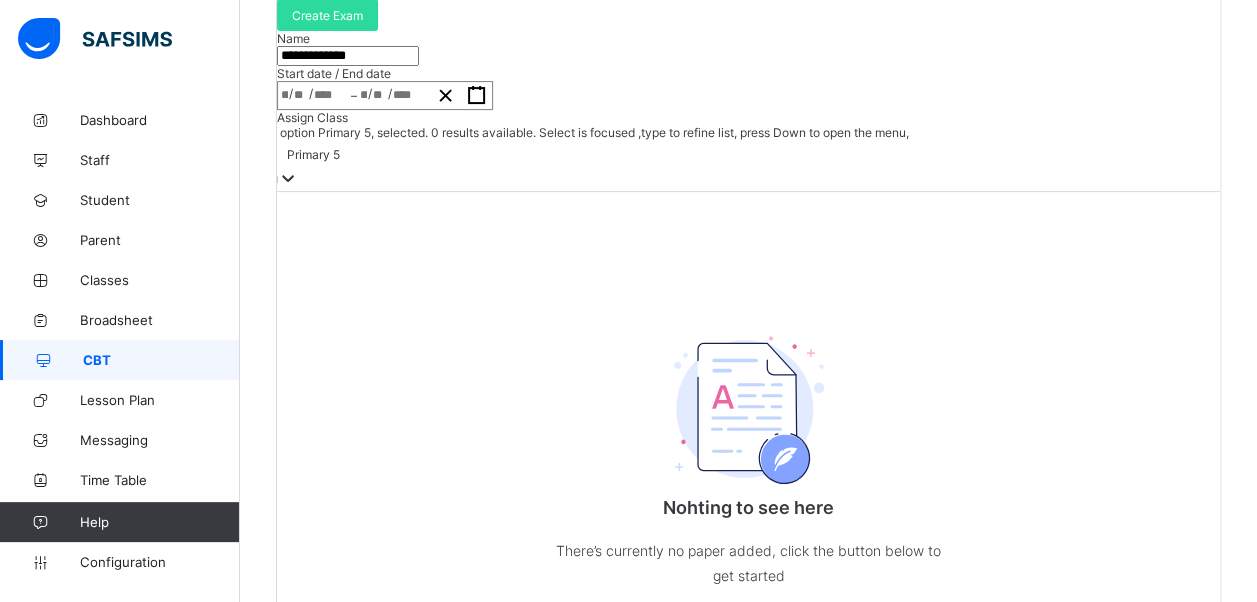 click on "Instructions" at bounding box center [369, -72] 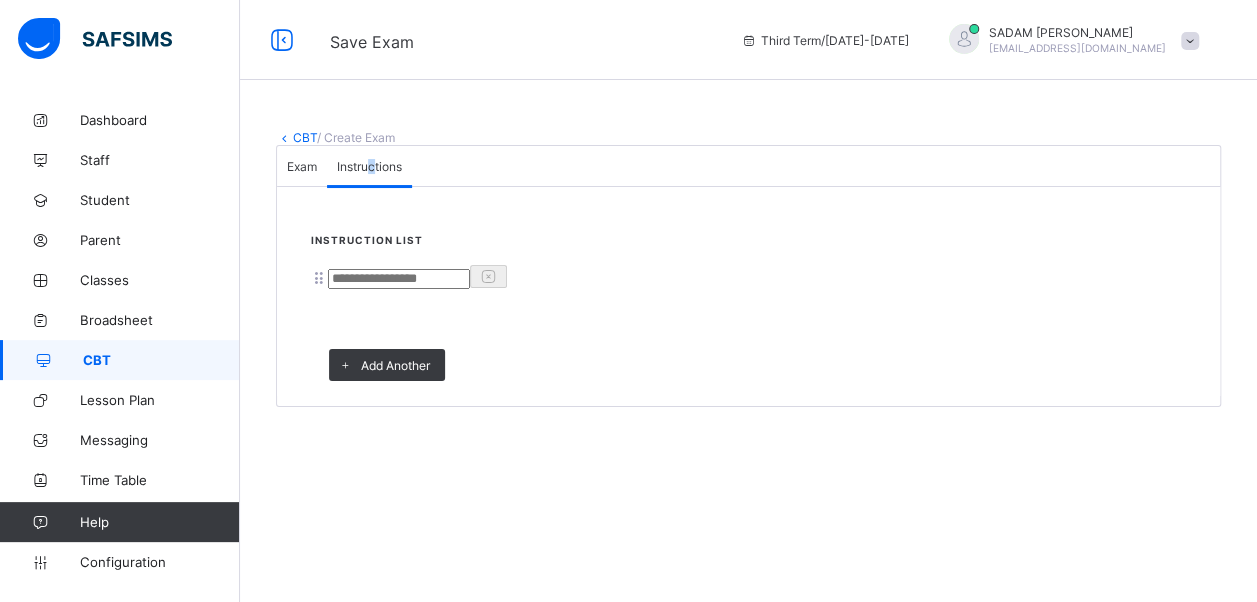 scroll, scrollTop: 0, scrollLeft: 0, axis: both 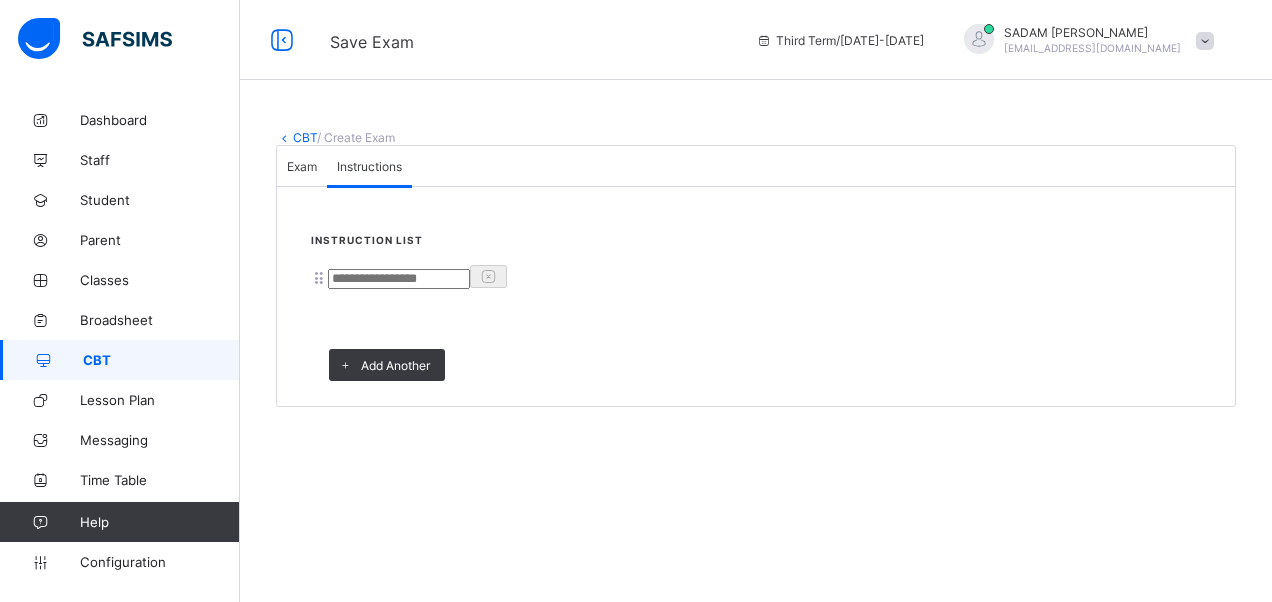 click at bounding box center (399, 279) 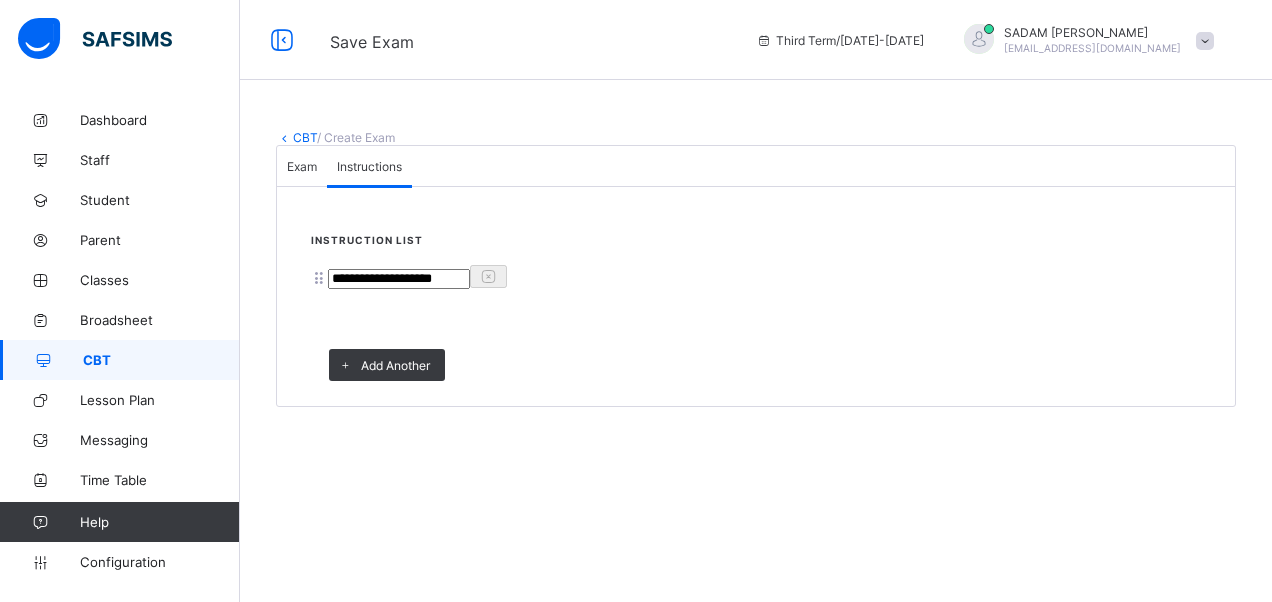 type on "**********" 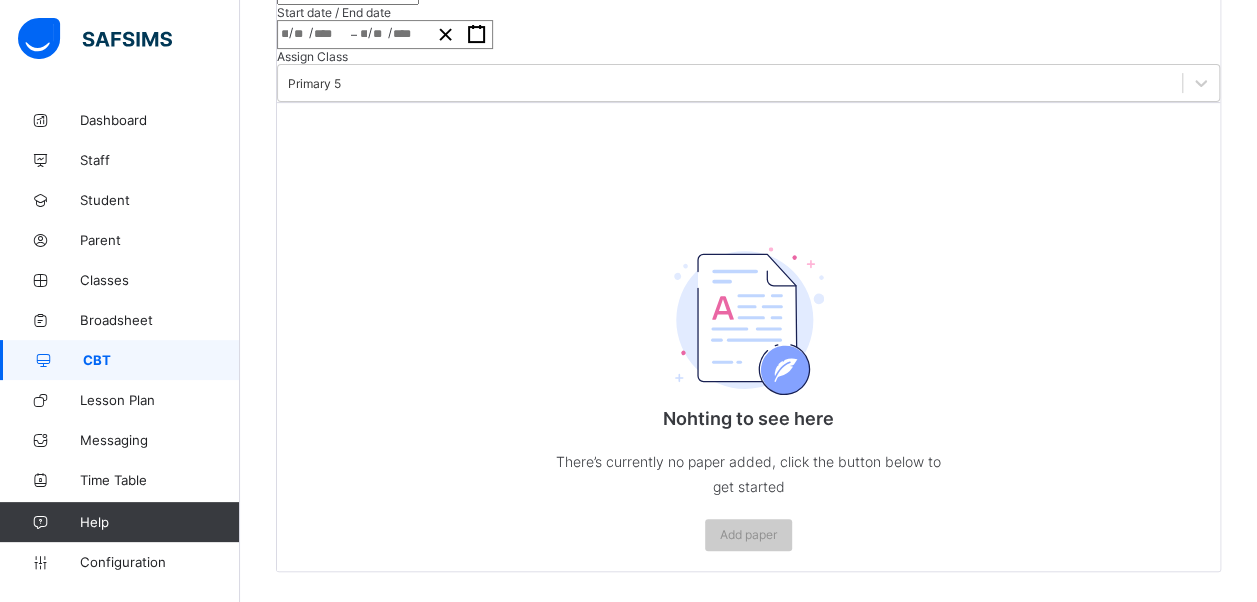 scroll, scrollTop: 117, scrollLeft: 0, axis: vertical 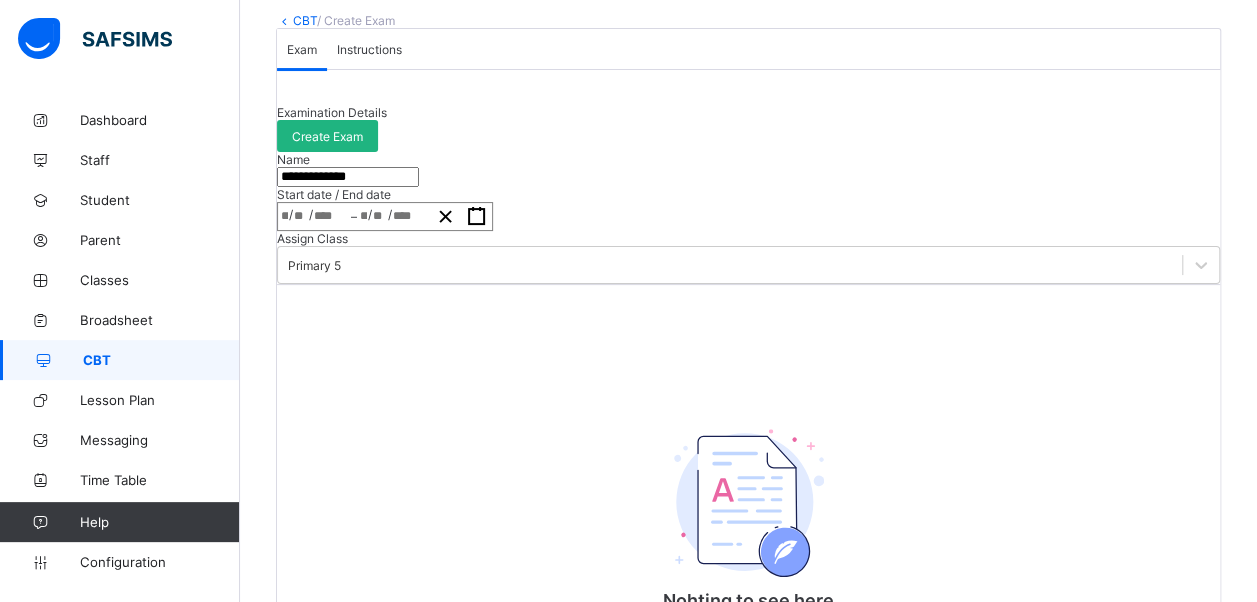 click on "Create Exam" at bounding box center (327, 136) 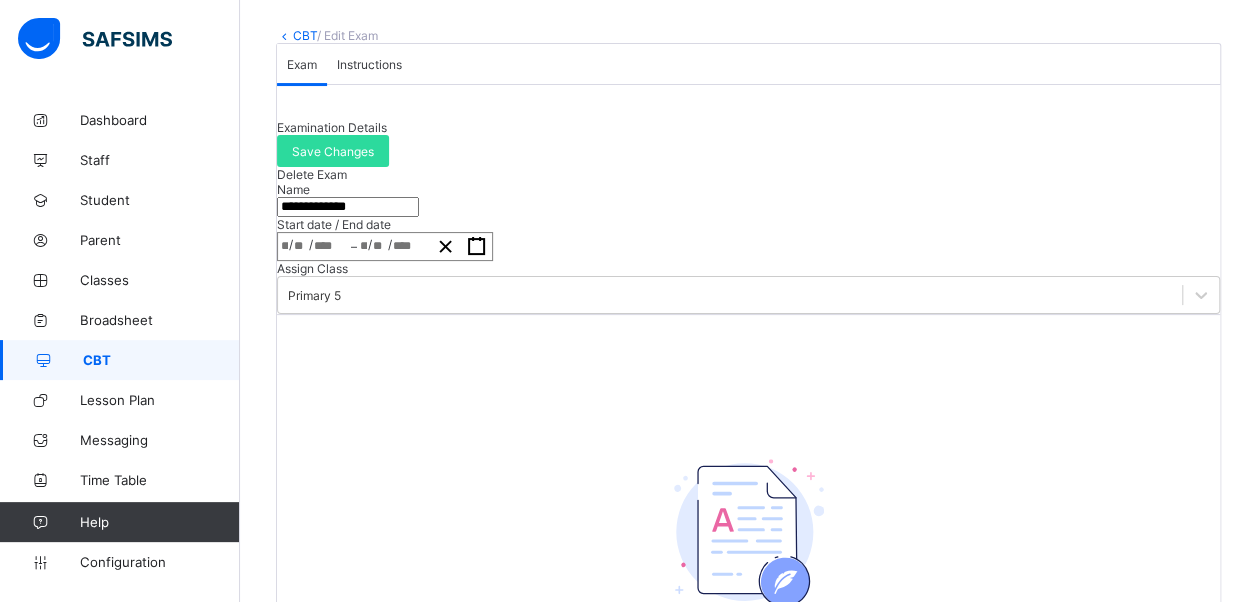 scroll, scrollTop: 0, scrollLeft: 0, axis: both 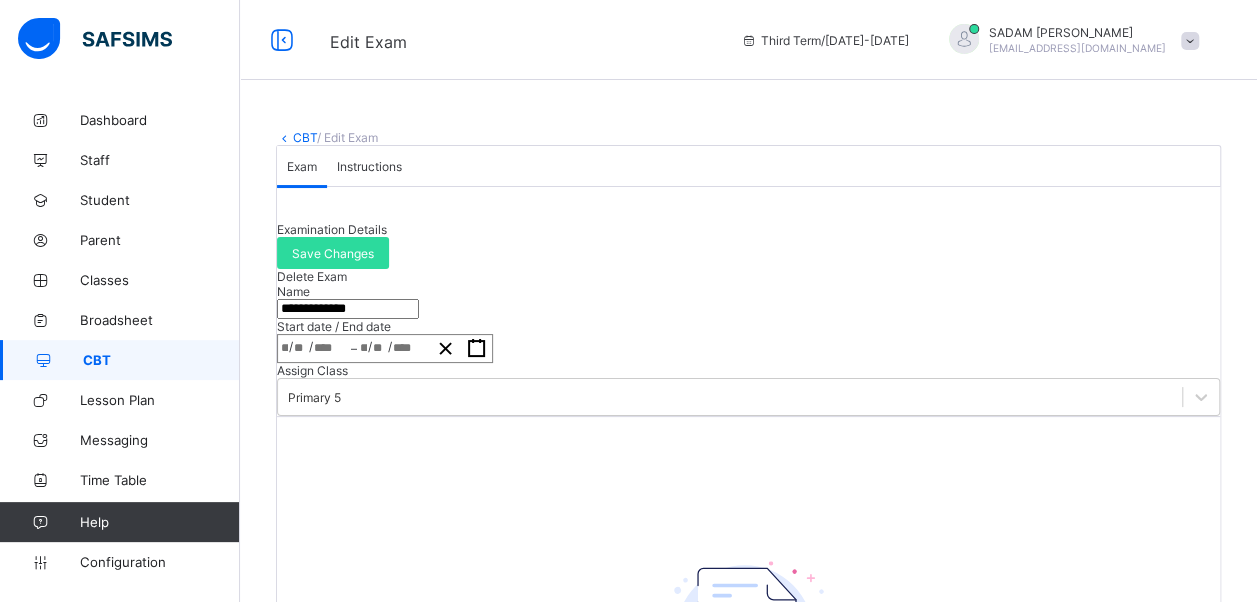 click on "CBT" at bounding box center [305, 137] 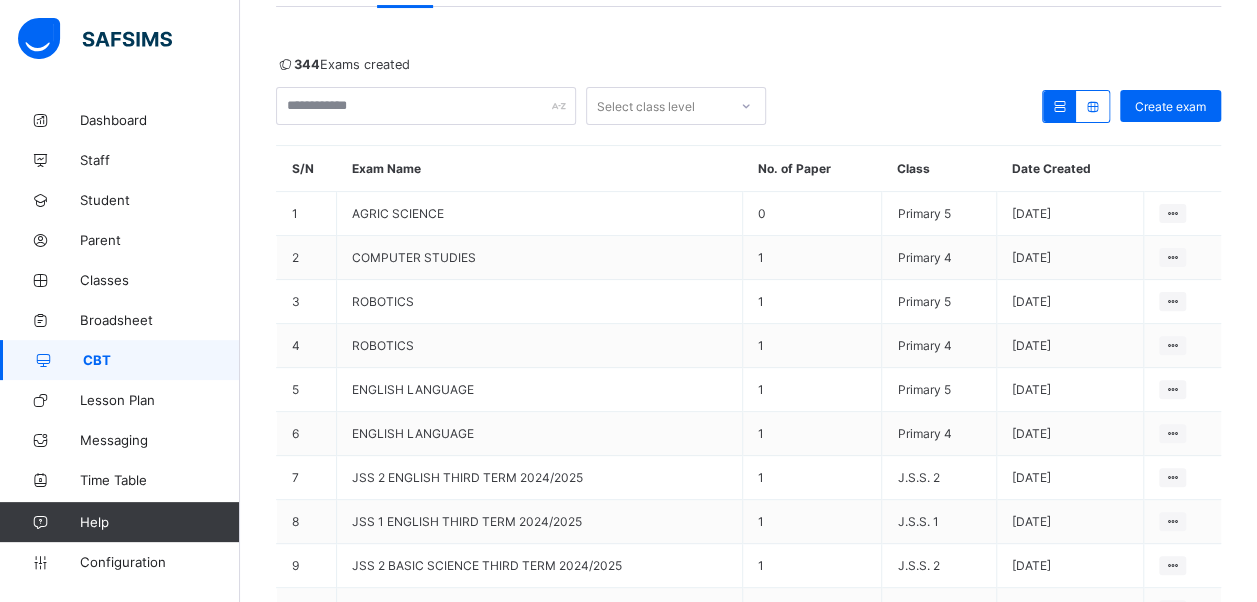 scroll, scrollTop: 0, scrollLeft: 0, axis: both 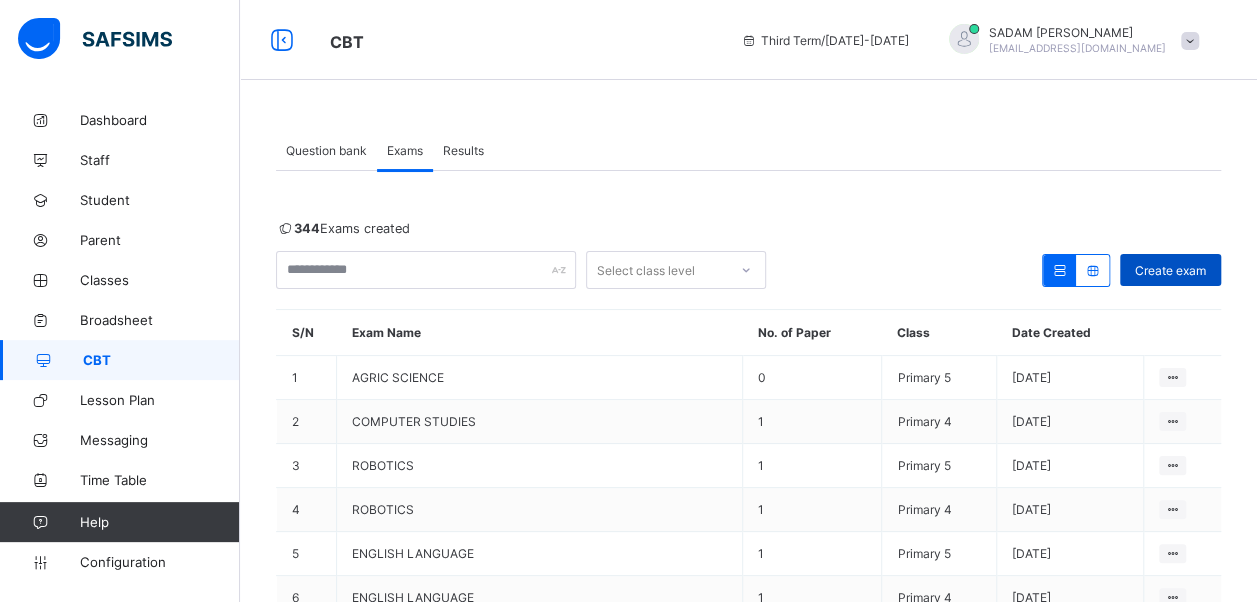 click on "Create exam" at bounding box center (1170, 270) 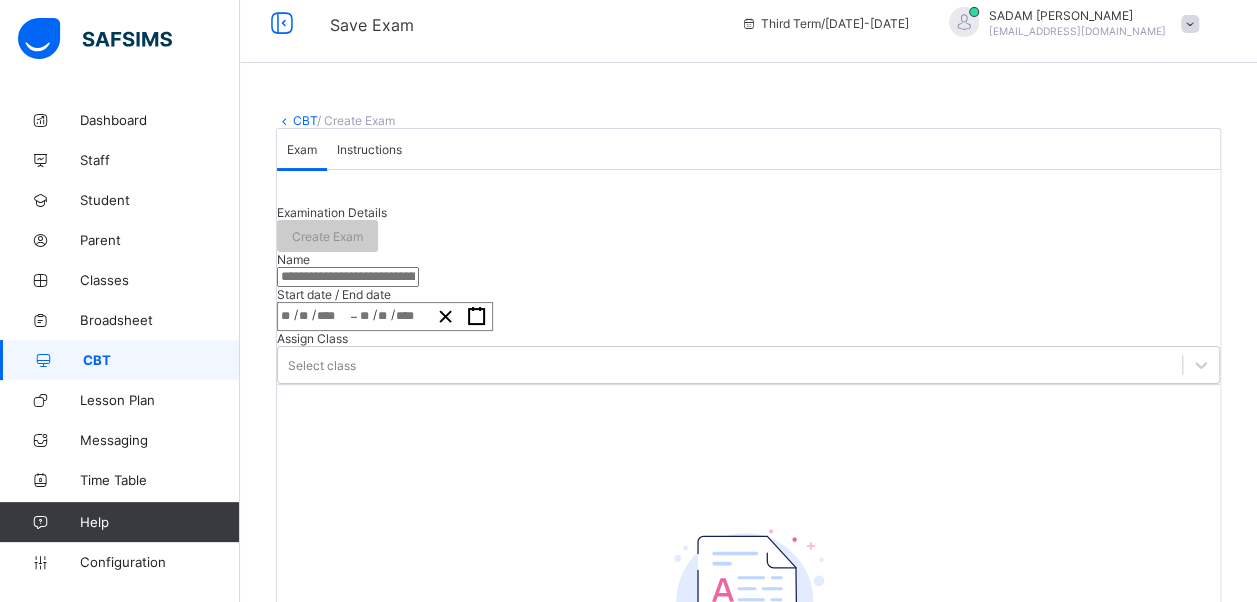 scroll, scrollTop: 300, scrollLeft: 0, axis: vertical 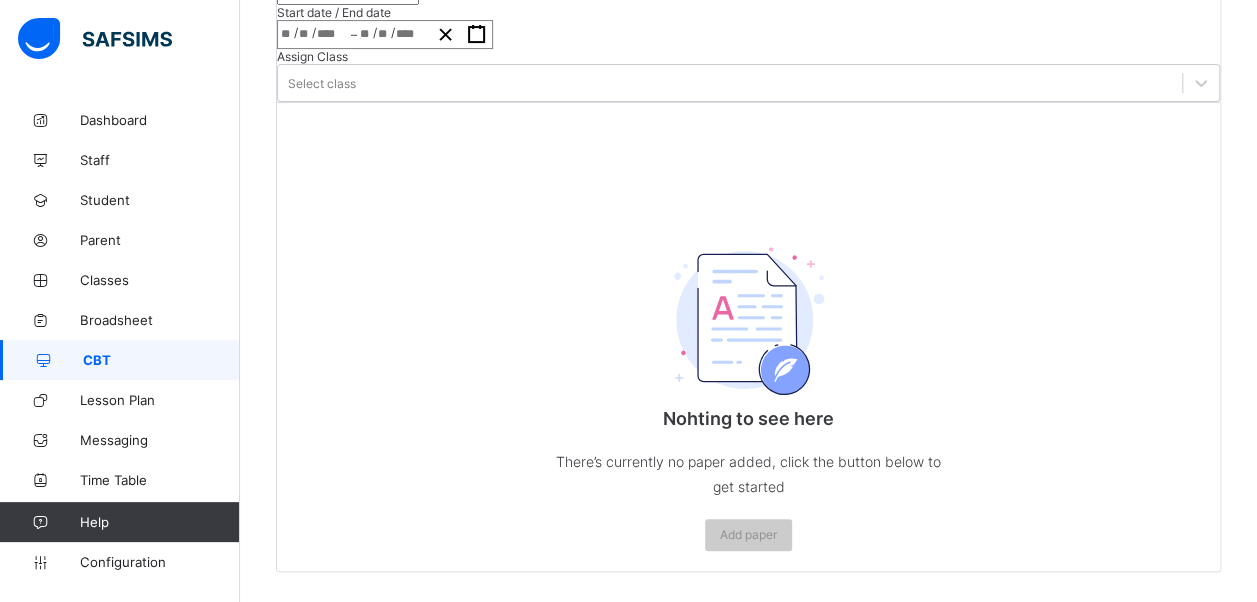 click at bounding box center [348, -5] 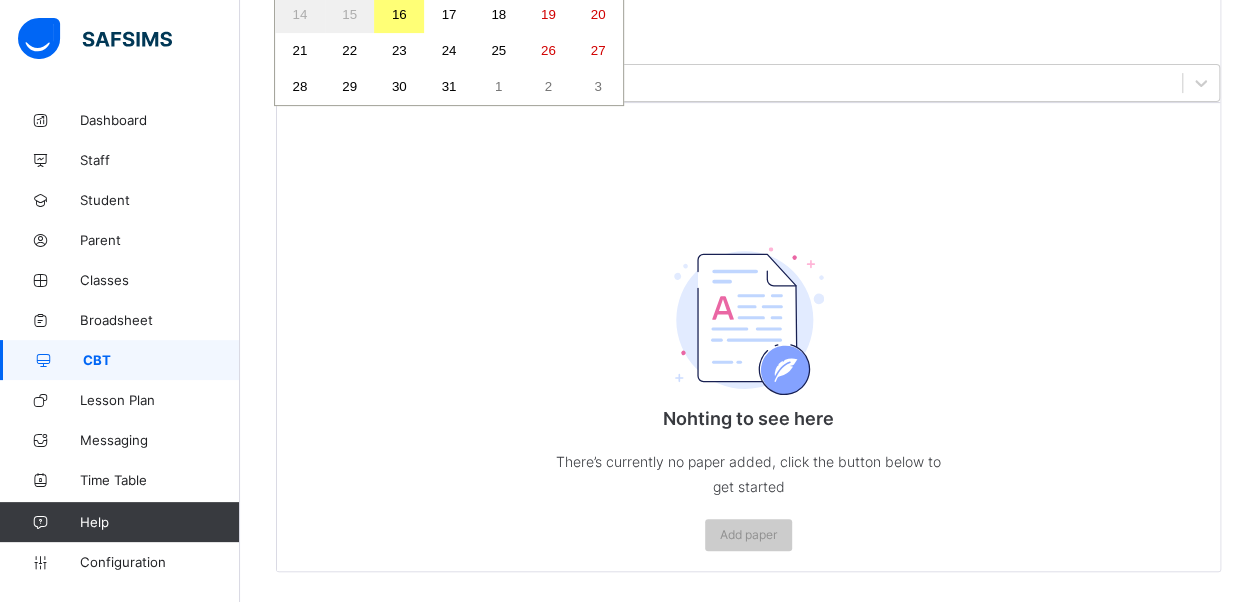 click on "/ / – / / « ‹ July 2025 › » Mon Tue Wed Thu Fri Sat Sun 30 1 2 3 4 5 6 7 8 9 10 11 12 13 14 15 16 17 18 19 20 21 22 23 24 25 26 27 28 29 30 31 1 2 3" at bounding box center [385, 34] 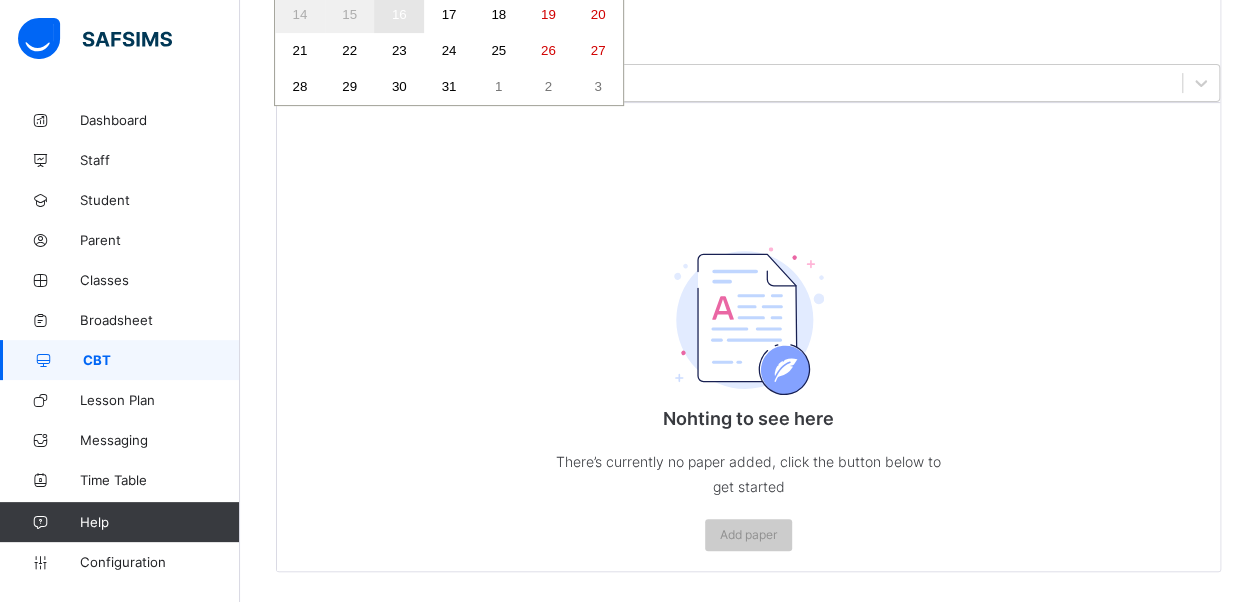click on "16" at bounding box center (399, 14) 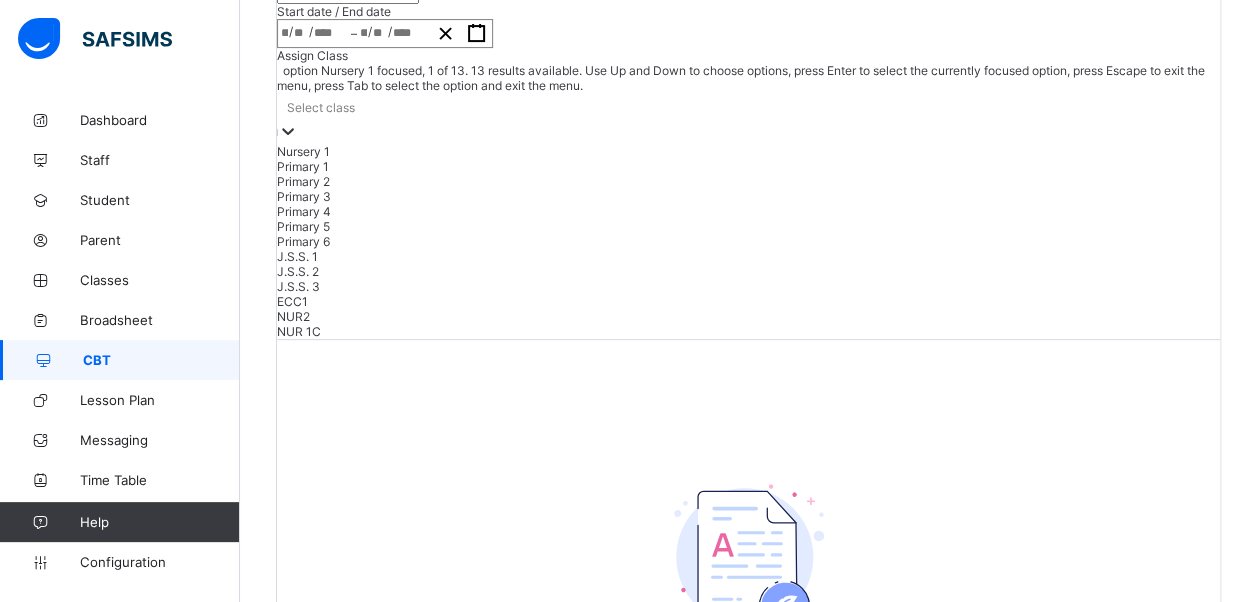 click on "Select class" at bounding box center (321, 107) 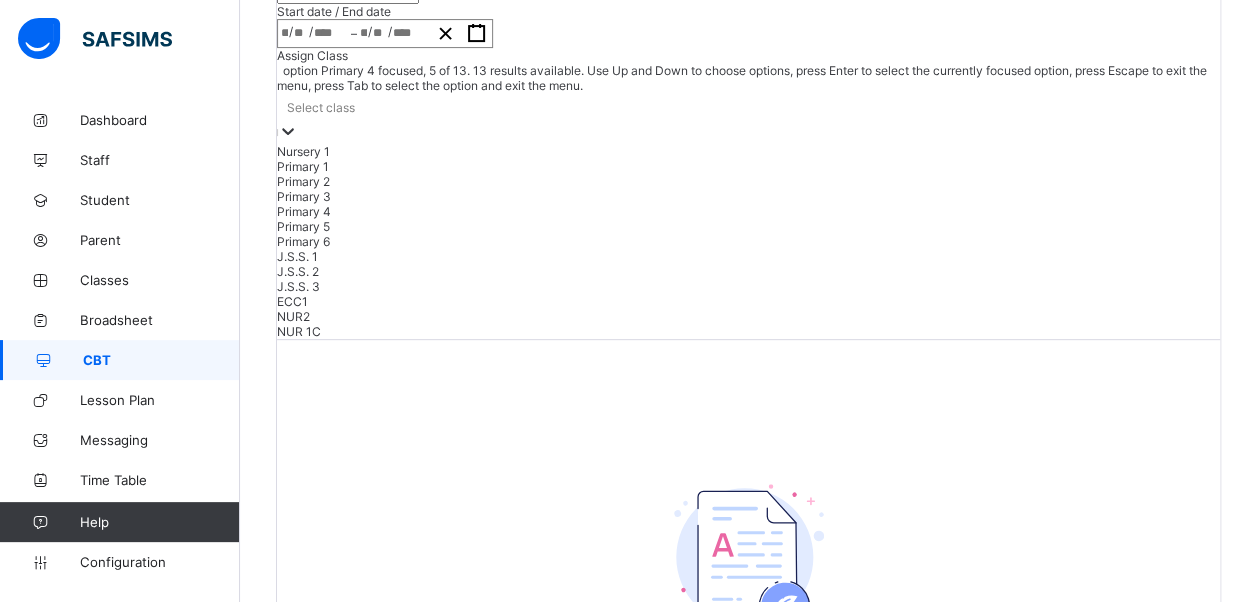 click on "Primary 4" at bounding box center [748, 211] 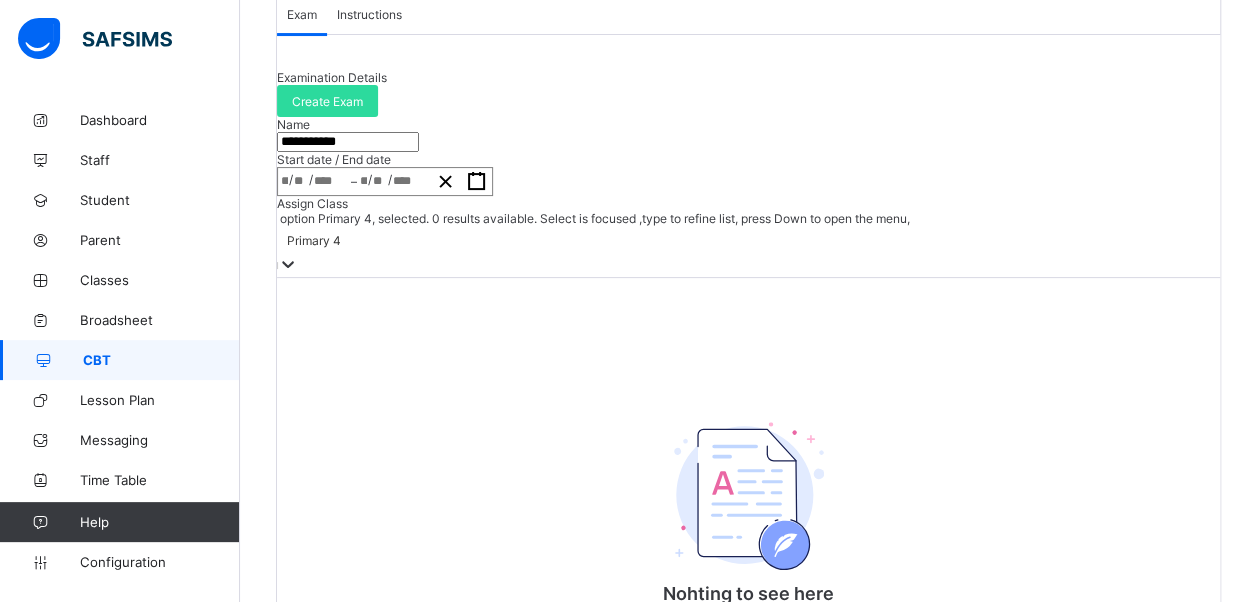 scroll, scrollTop: 0, scrollLeft: 0, axis: both 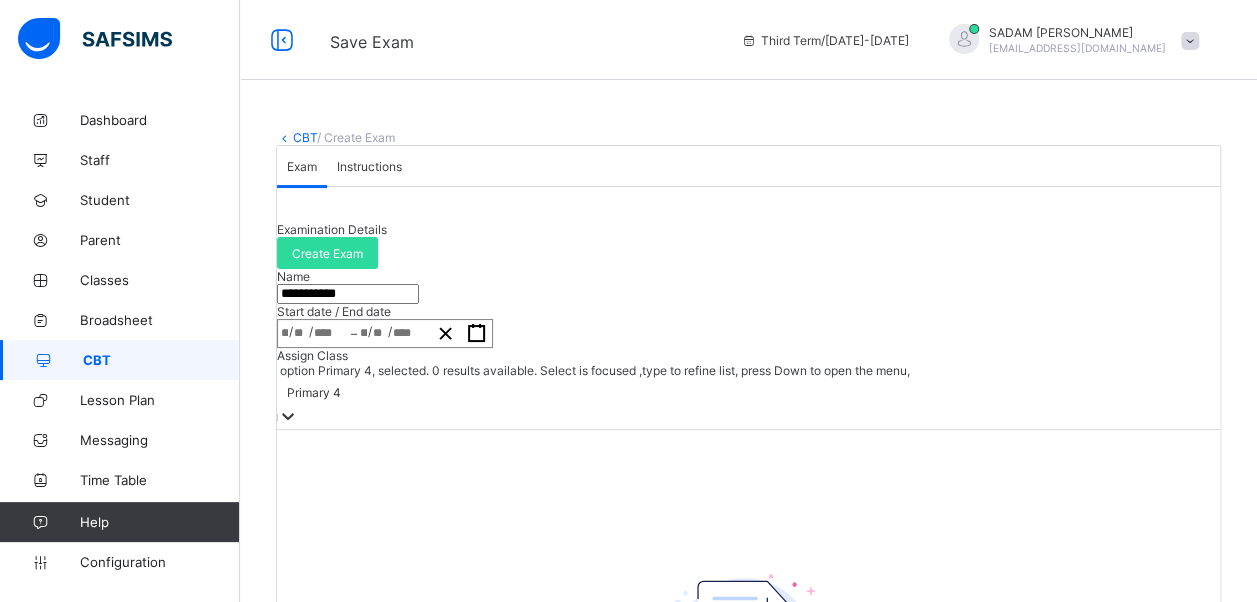 click on "Instructions" at bounding box center [369, 166] 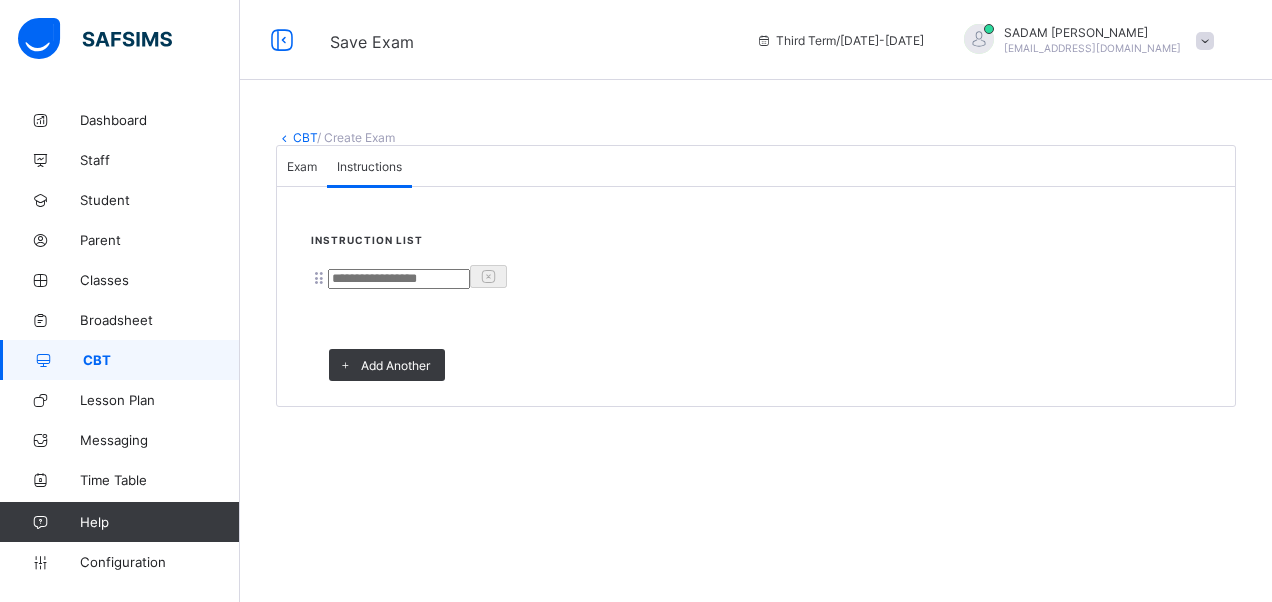 click at bounding box center (399, 279) 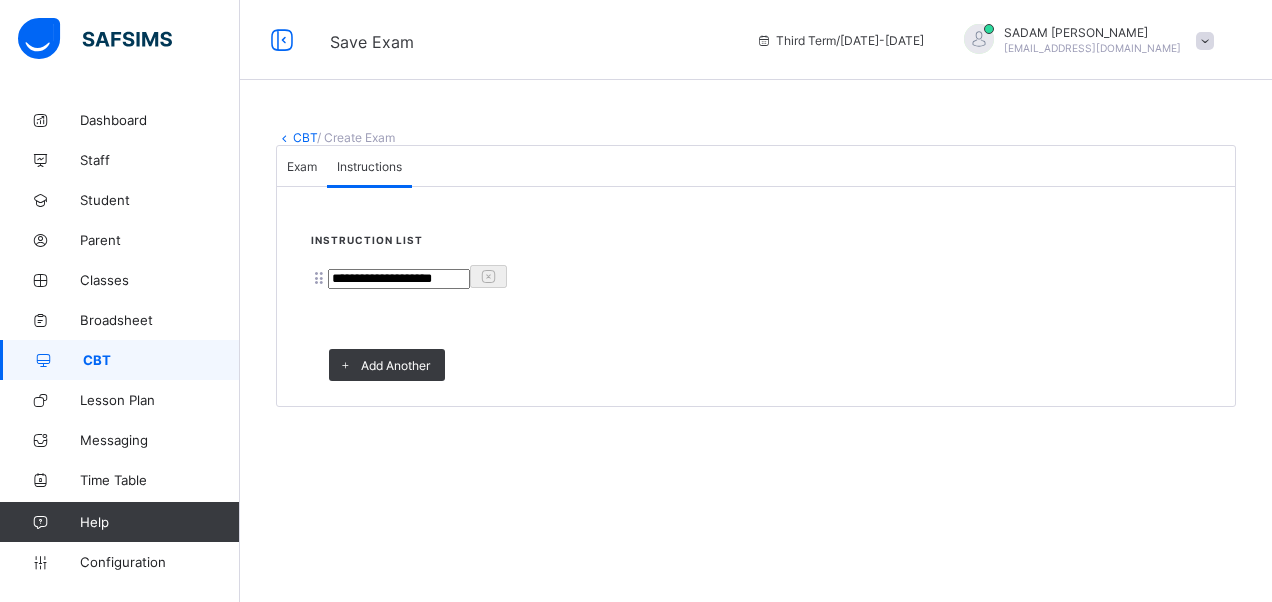 type on "**********" 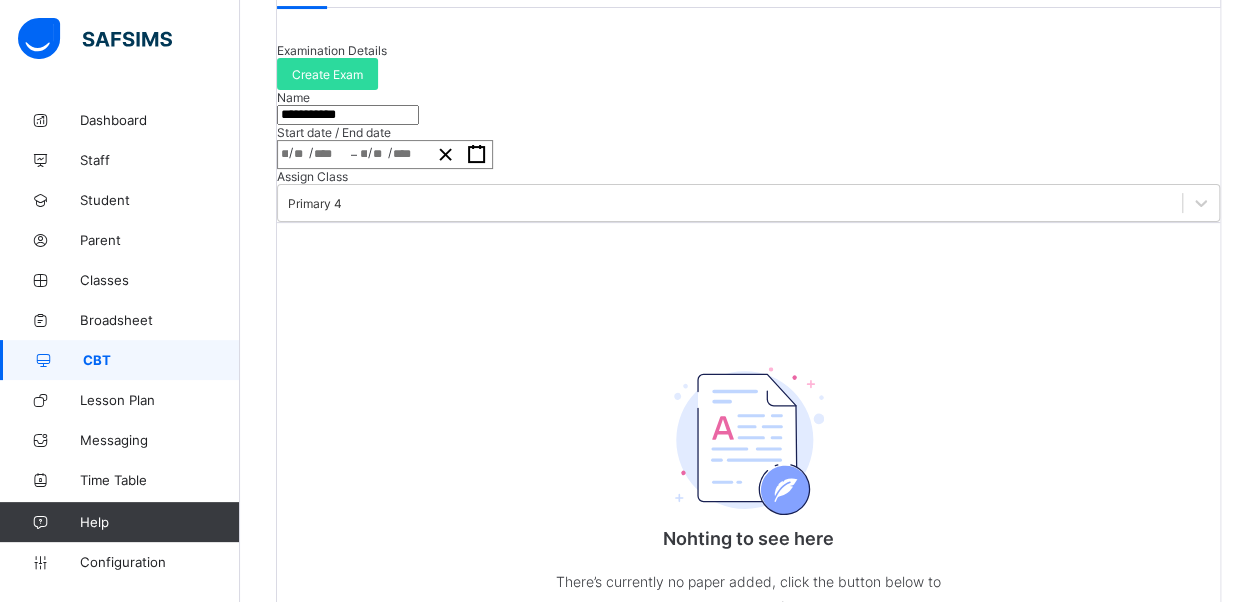 scroll, scrollTop: 100, scrollLeft: 0, axis: vertical 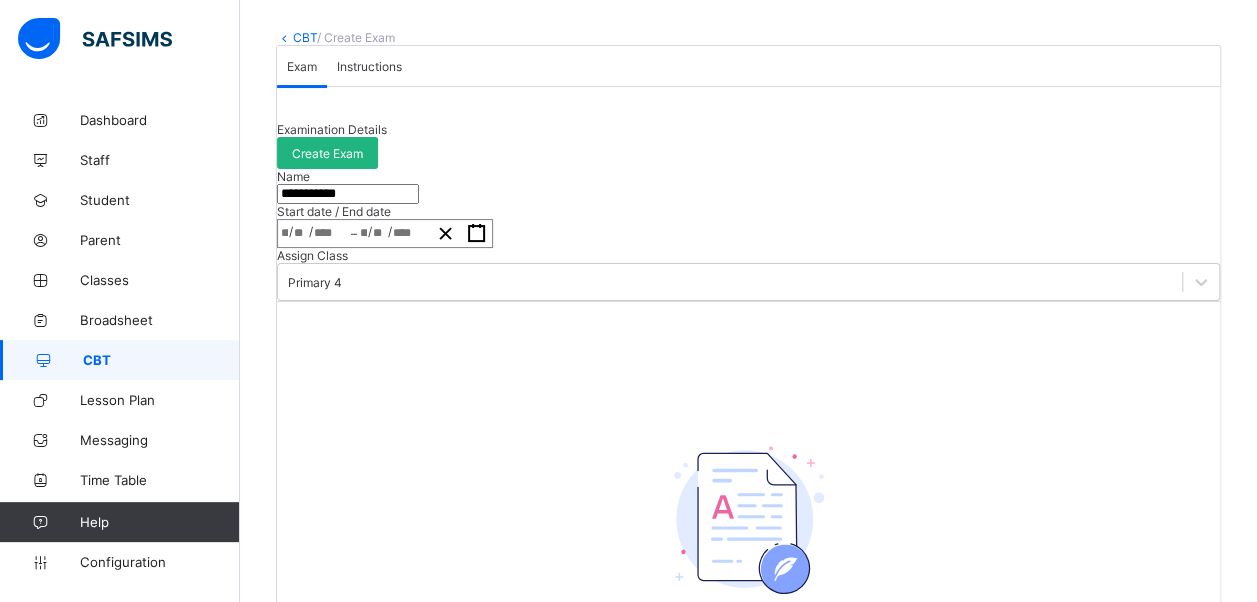 click on "Create Exam" at bounding box center (327, 153) 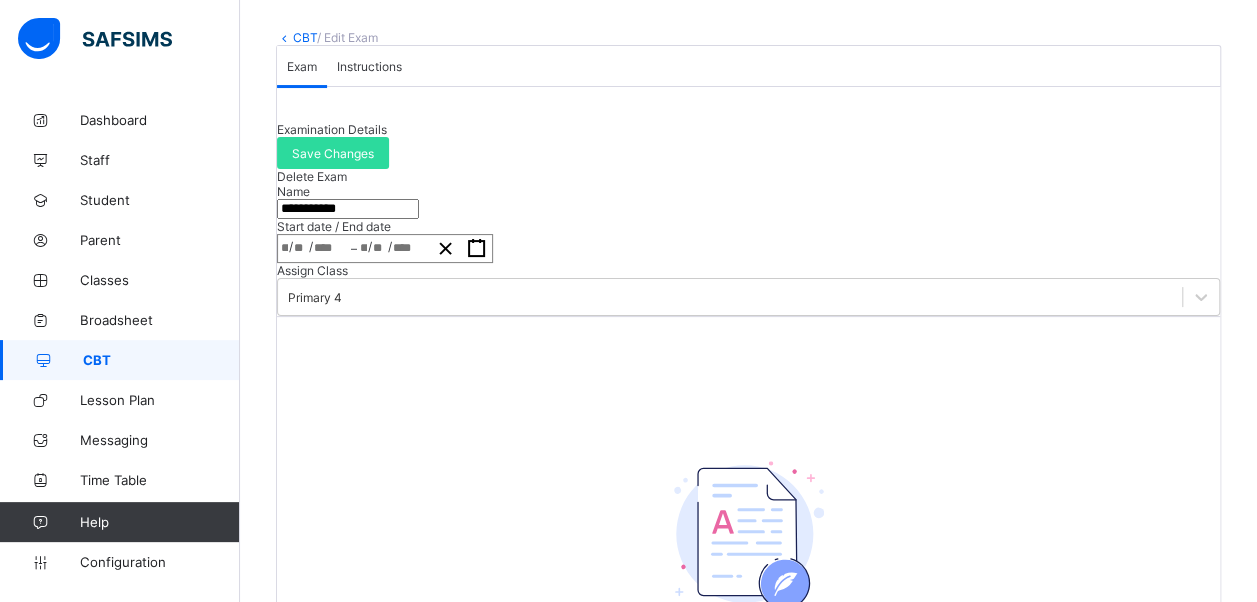 click on "CBT" at bounding box center (305, 37) 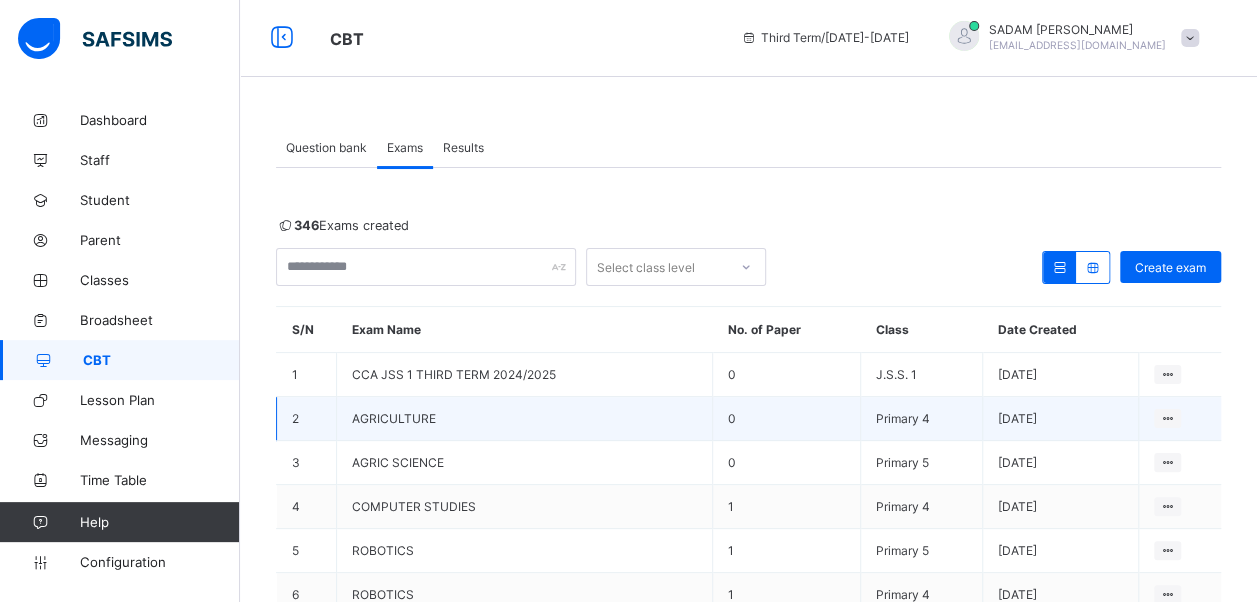 scroll, scrollTop: 0, scrollLeft: 0, axis: both 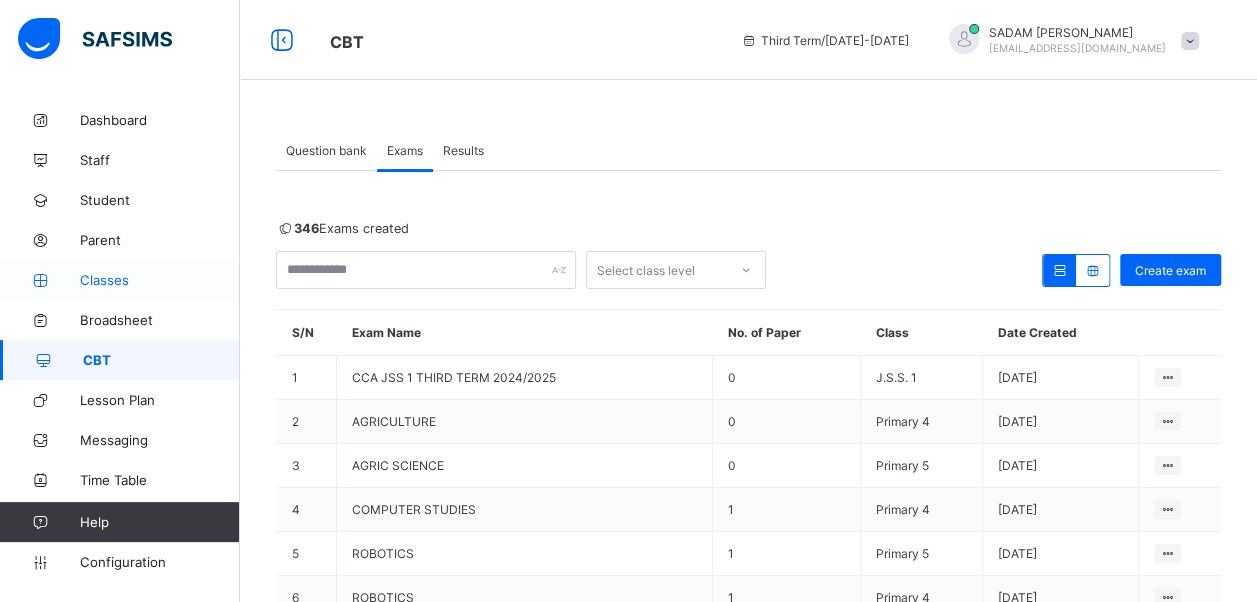 click on "Classes" at bounding box center [160, 280] 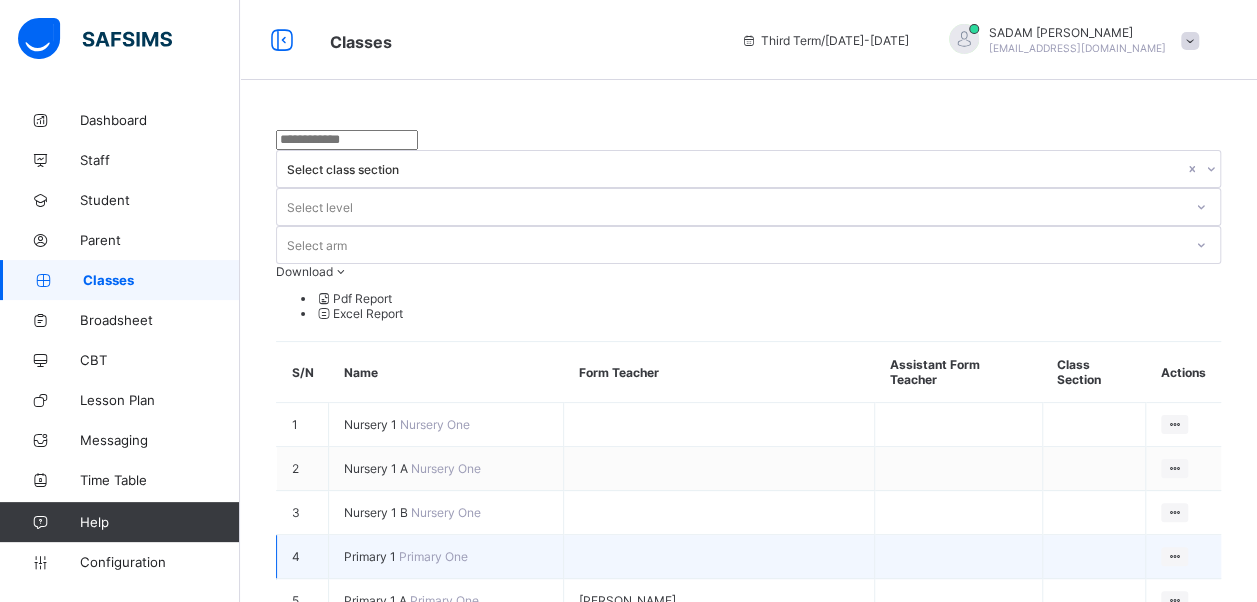 scroll, scrollTop: 0, scrollLeft: 0, axis: both 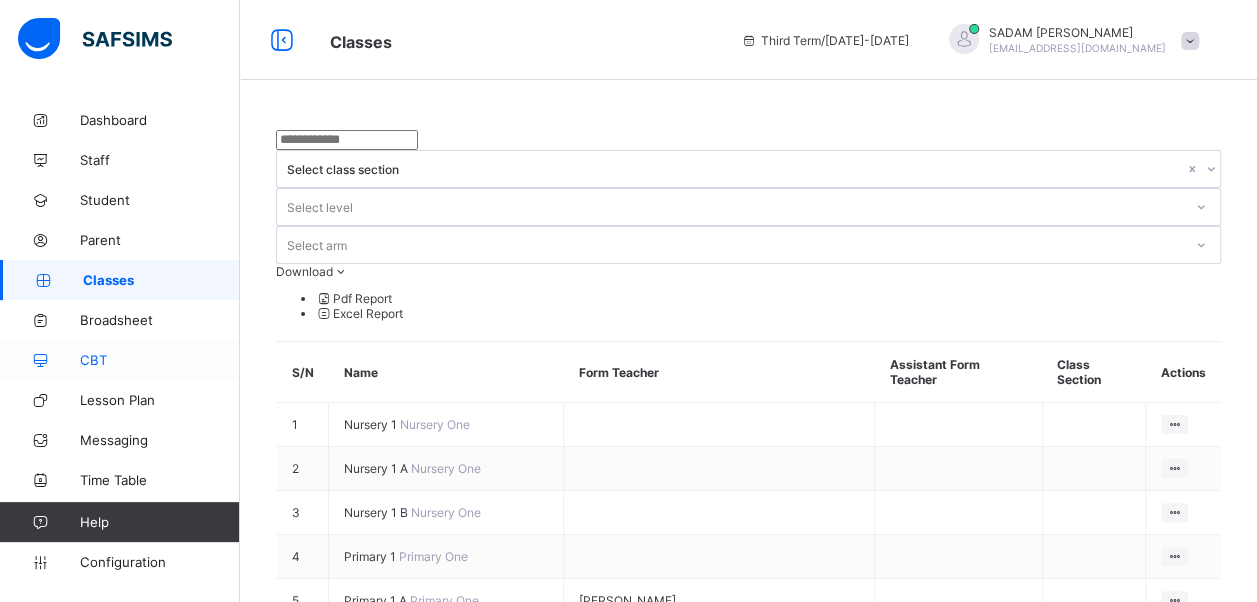 click on "CBT" at bounding box center [120, 360] 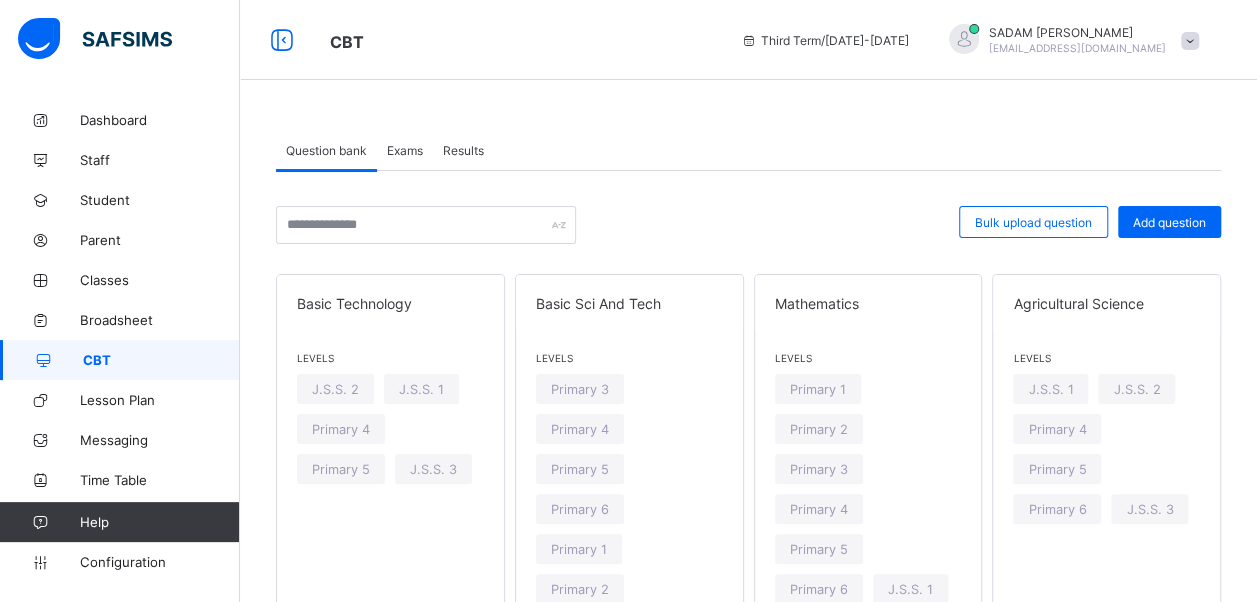 click on "Exams" at bounding box center (405, 150) 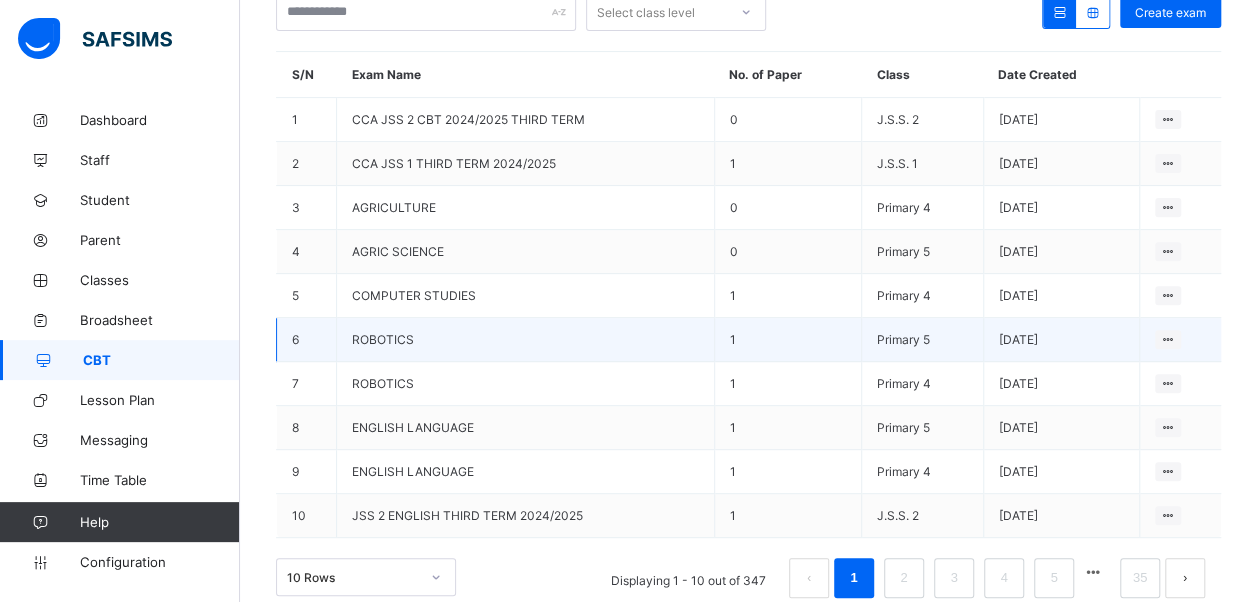 scroll, scrollTop: 284, scrollLeft: 0, axis: vertical 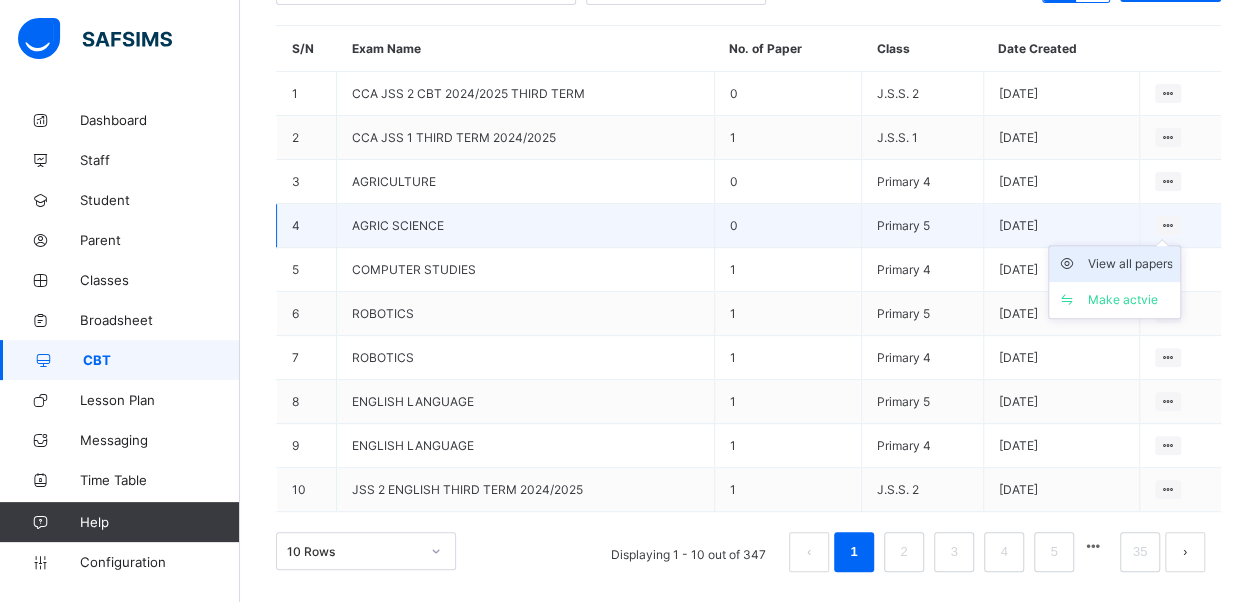 click on "View all papers" at bounding box center (1129, 264) 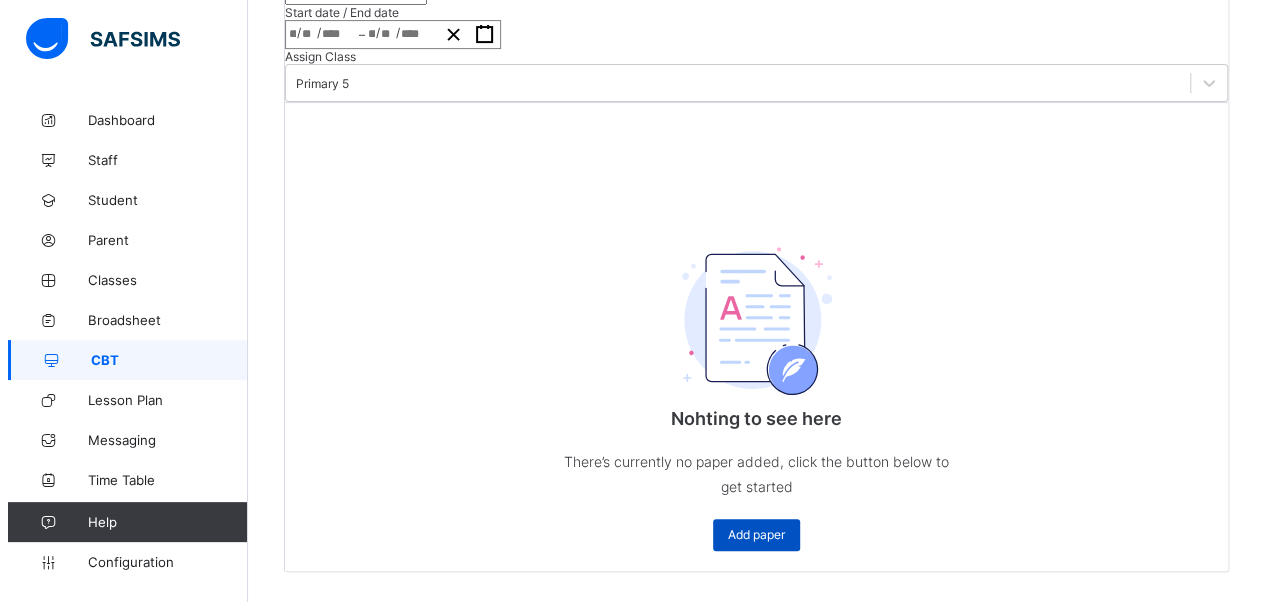 scroll, scrollTop: 517, scrollLeft: 0, axis: vertical 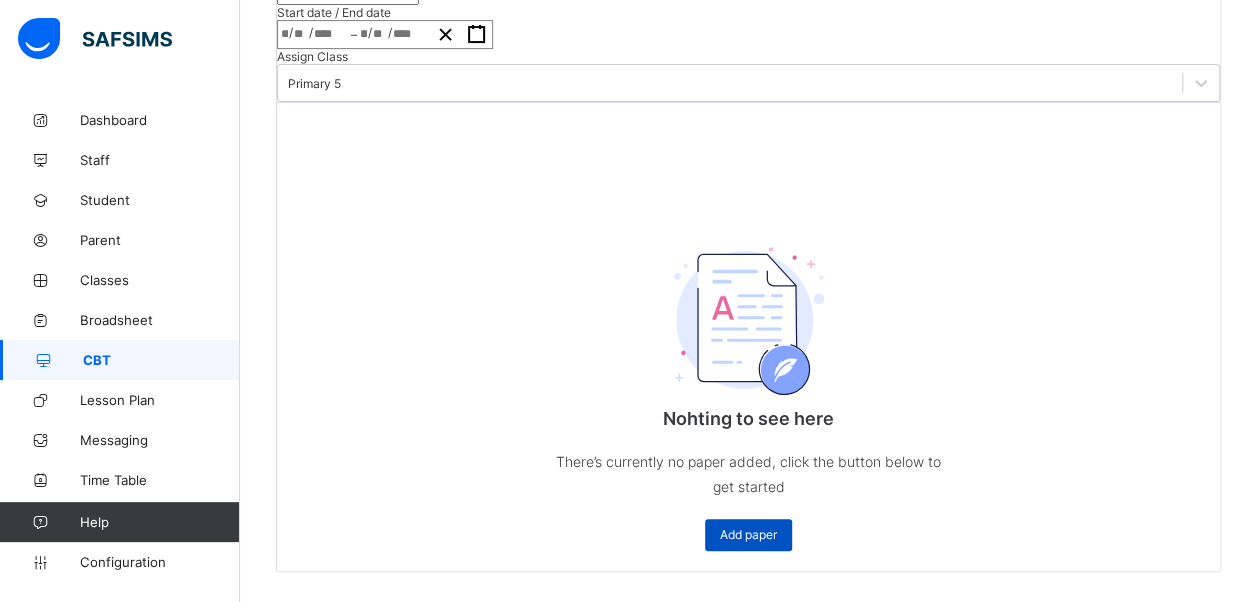 click on "Add paper" at bounding box center (748, 534) 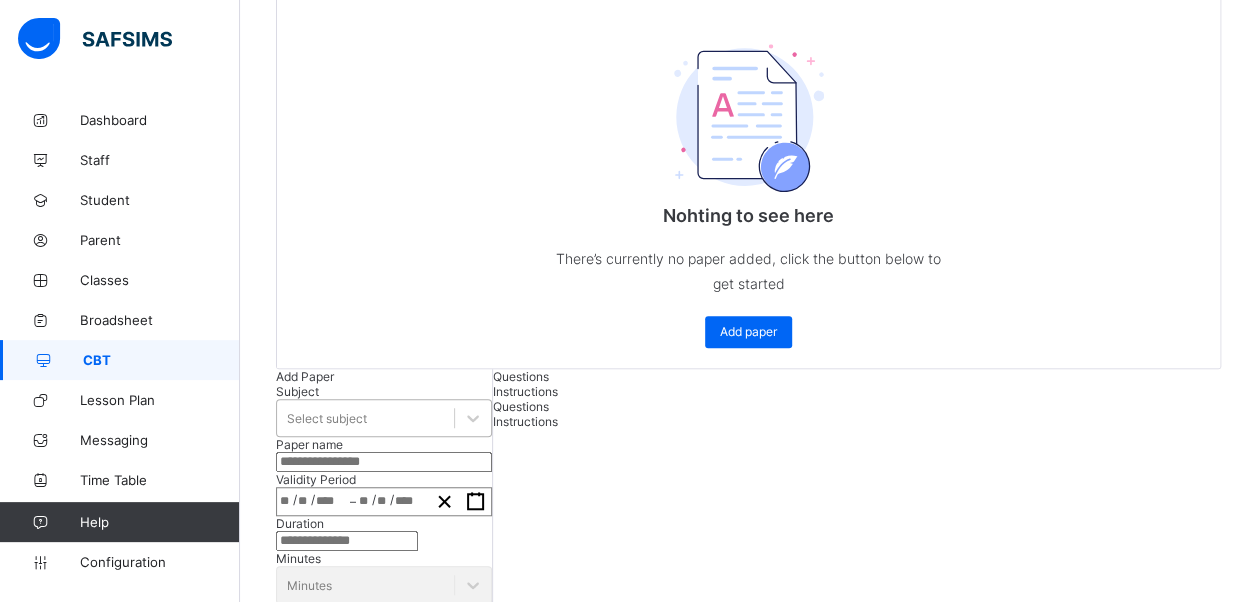 click on "Select subject" at bounding box center (365, 418) 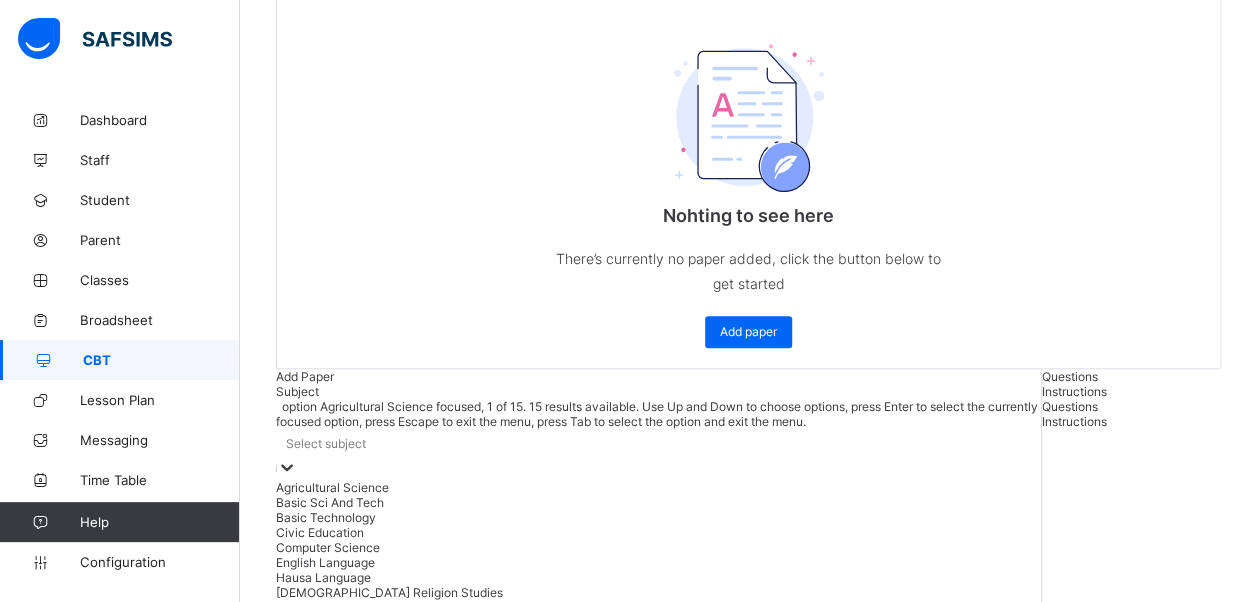 click on "Agricultural Science" at bounding box center (658, 487) 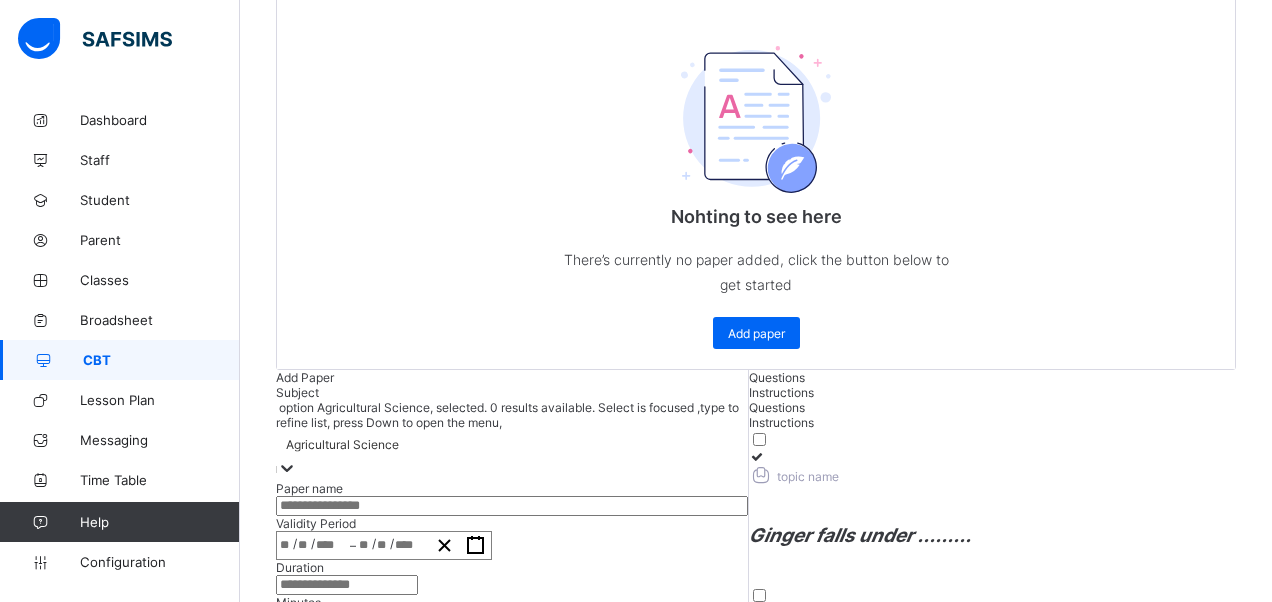 click at bounding box center (512, 506) 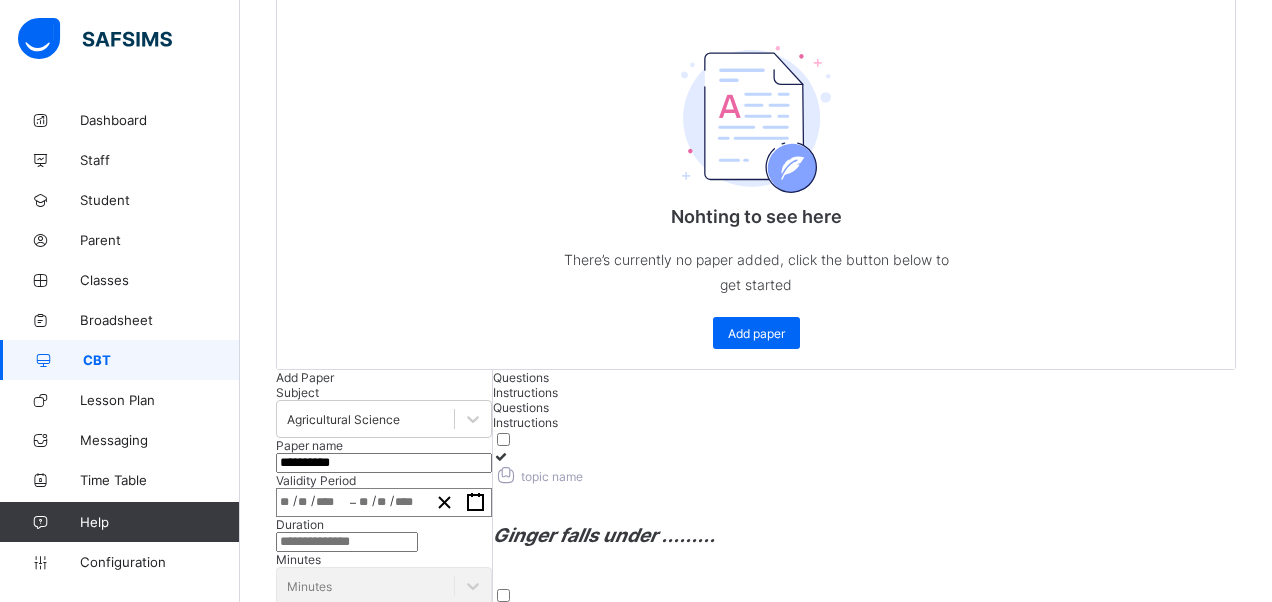 type on "**********" 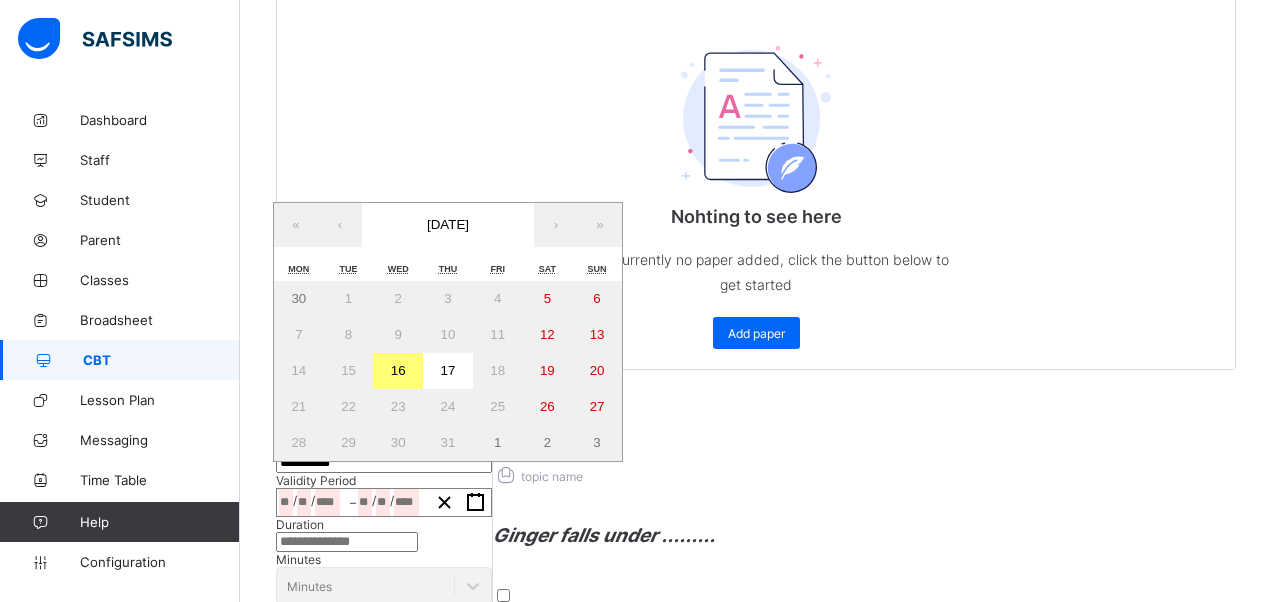 click 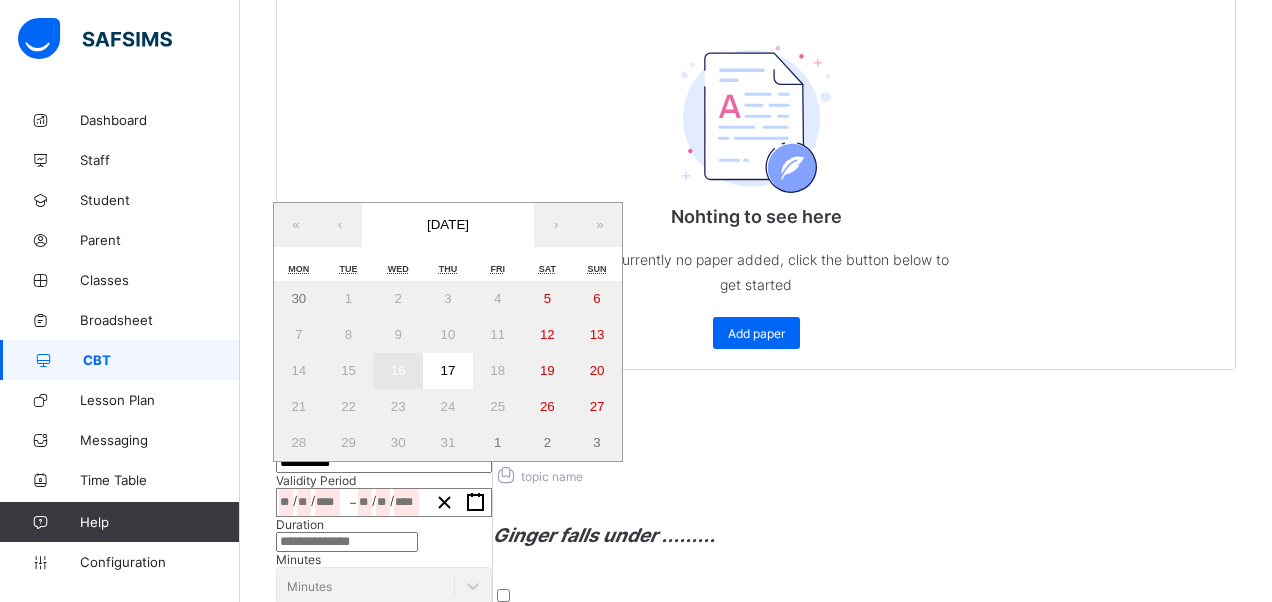 click on "16" at bounding box center (398, 370) 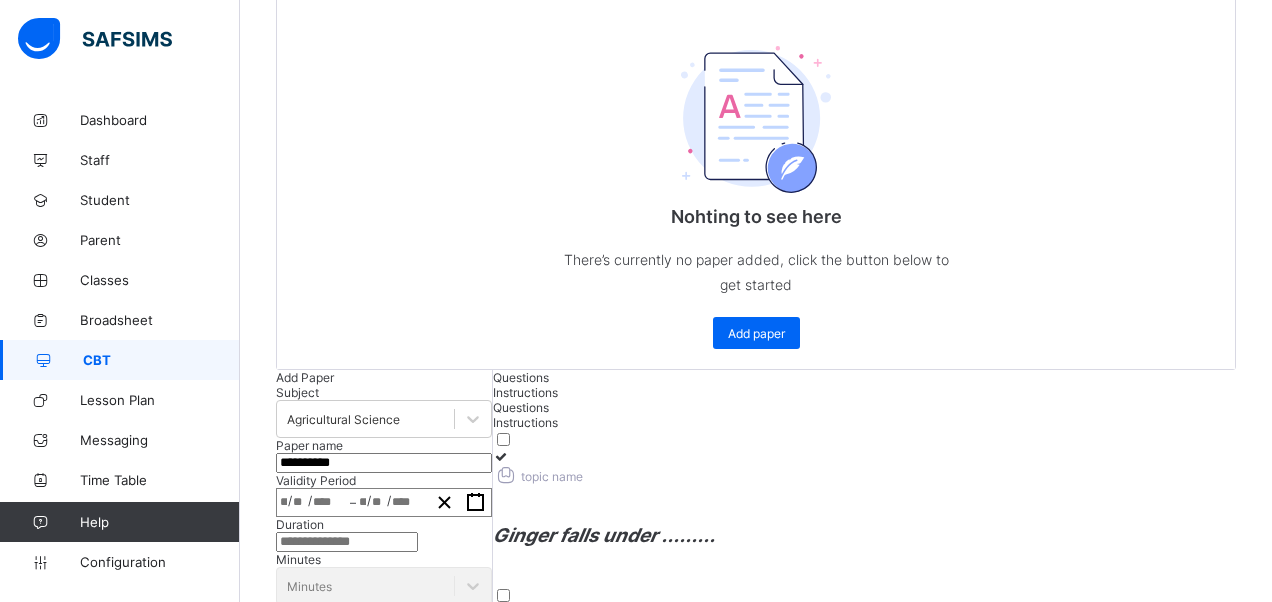 click at bounding box center [347, 542] 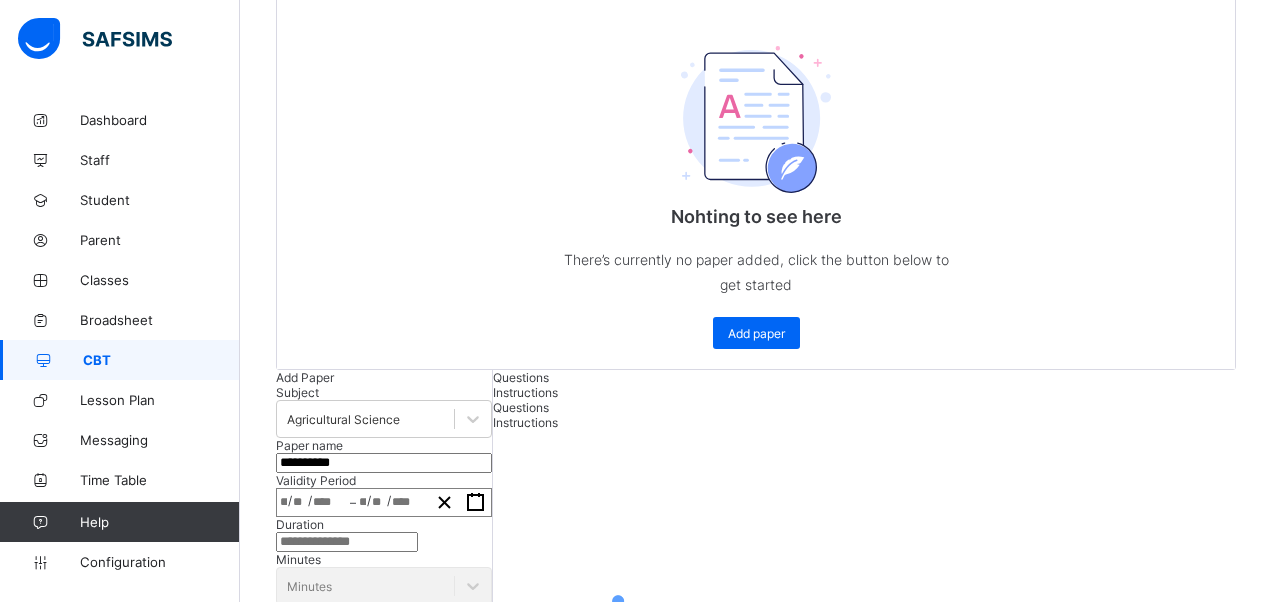 scroll, scrollTop: 774, scrollLeft: 0, axis: vertical 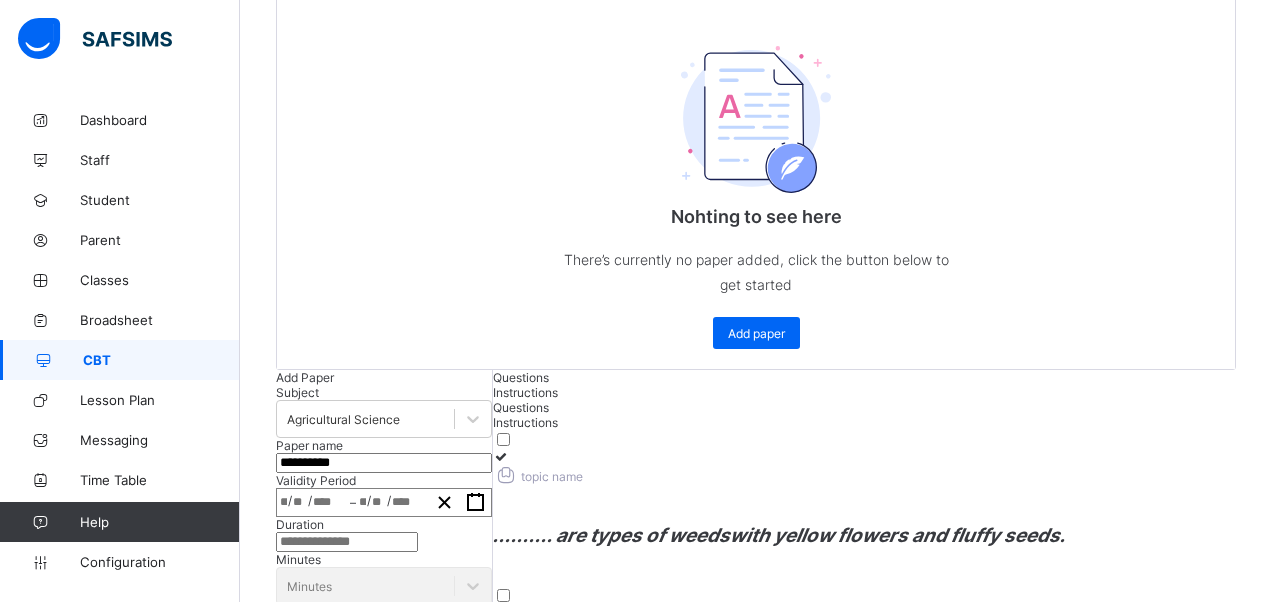 click on "All the followings are examples of cereal crops except..............." at bounding box center [785, 1912] 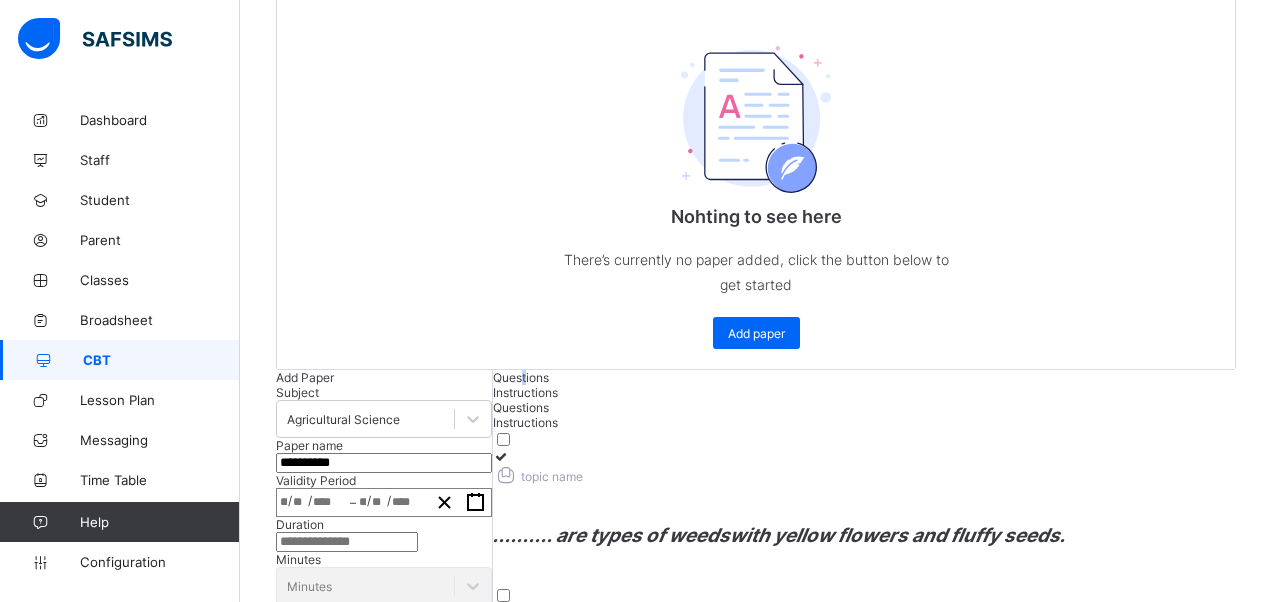 scroll, scrollTop: 774, scrollLeft: 0, axis: vertical 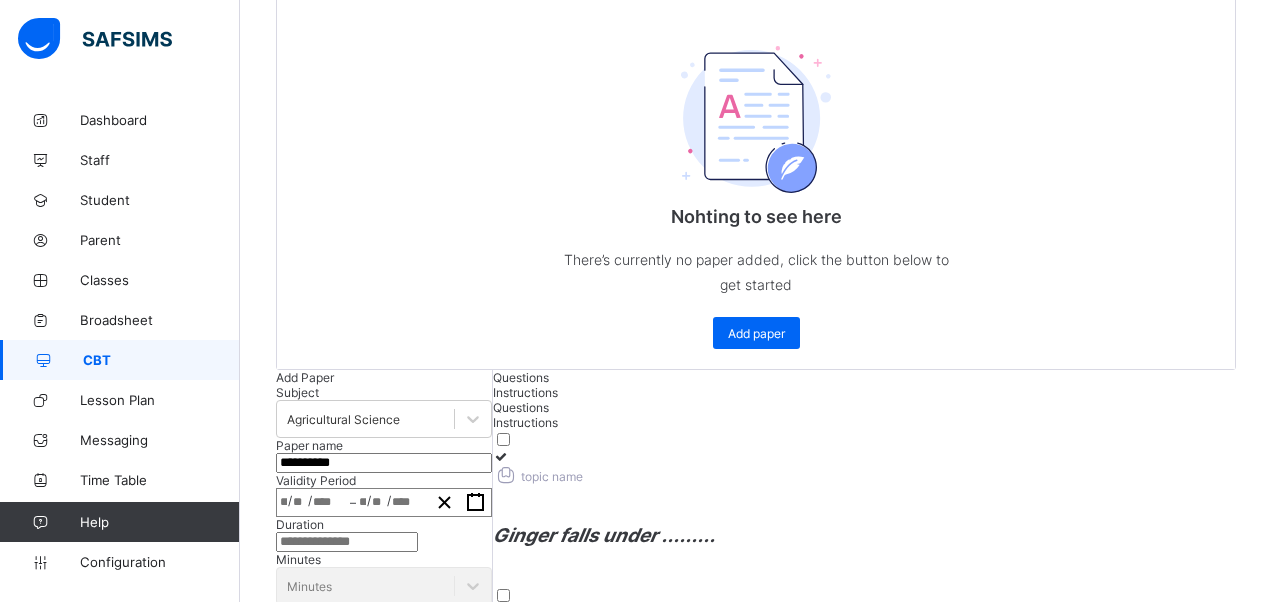 click on "The type of weeds that have sticky seeds that cling to clothing is called .........." at bounding box center (850, 1893) 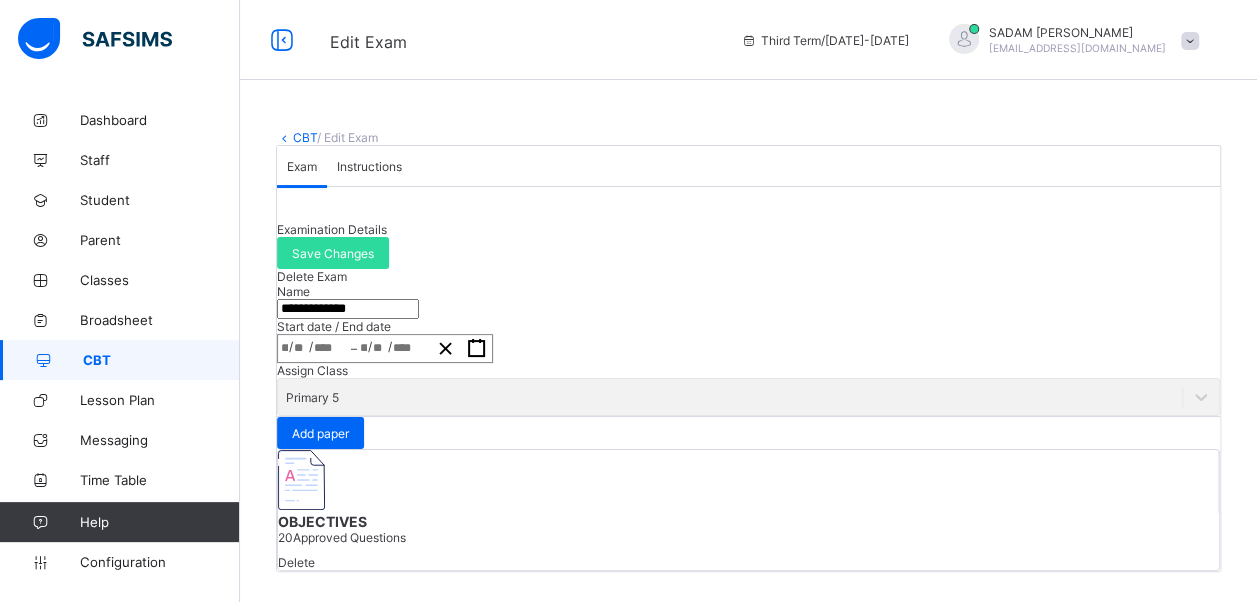 scroll, scrollTop: 0, scrollLeft: 0, axis: both 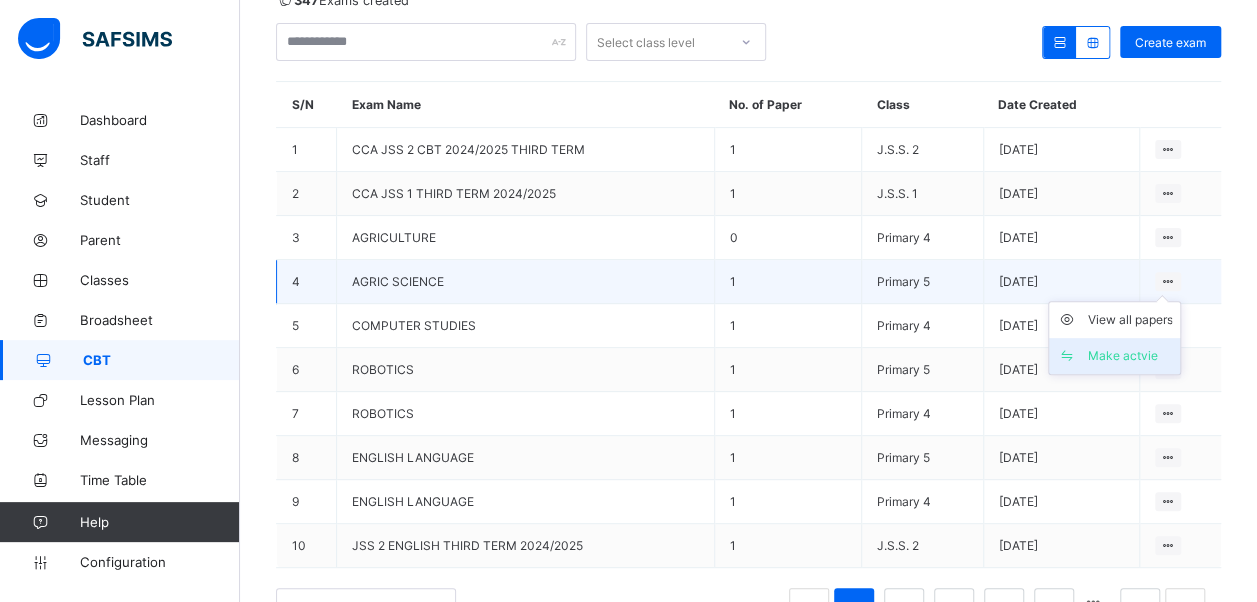 click on "Make actvie" at bounding box center [1129, 356] 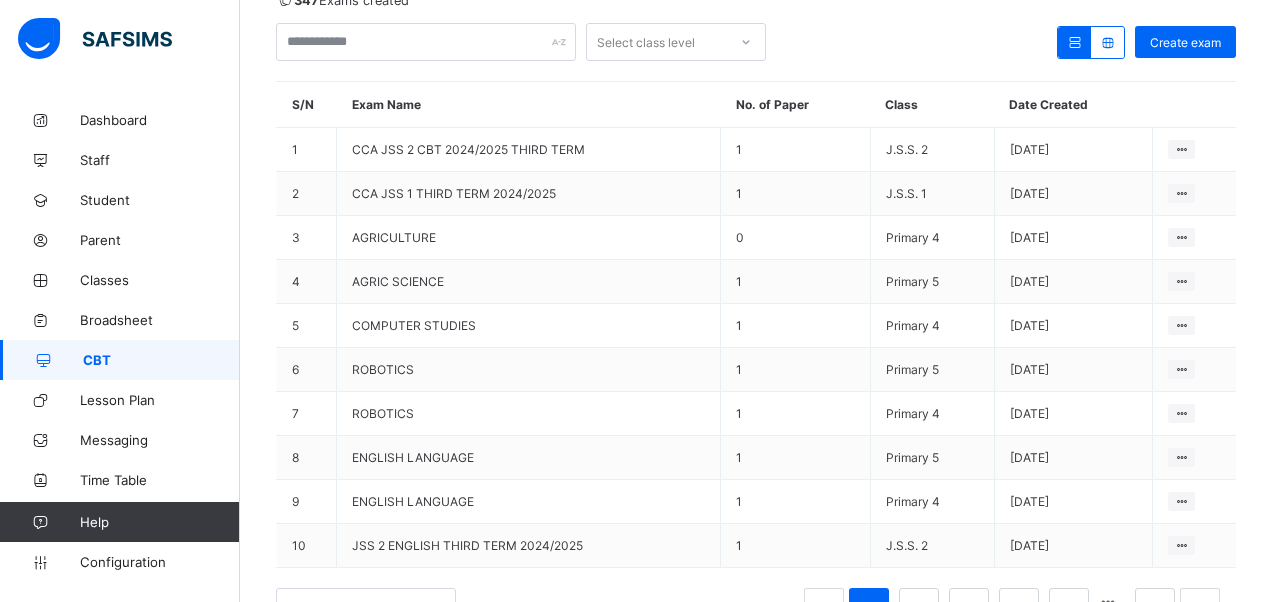 click on "Yes,  Activate" at bounding box center (909, 983) 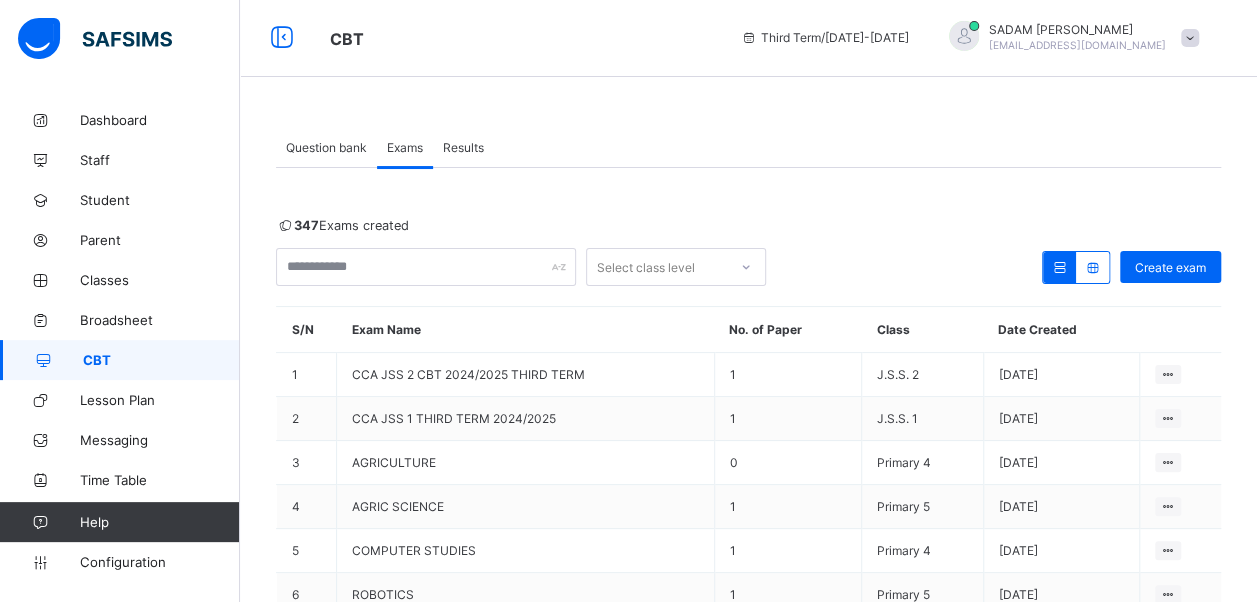scroll, scrollTop: 0, scrollLeft: 0, axis: both 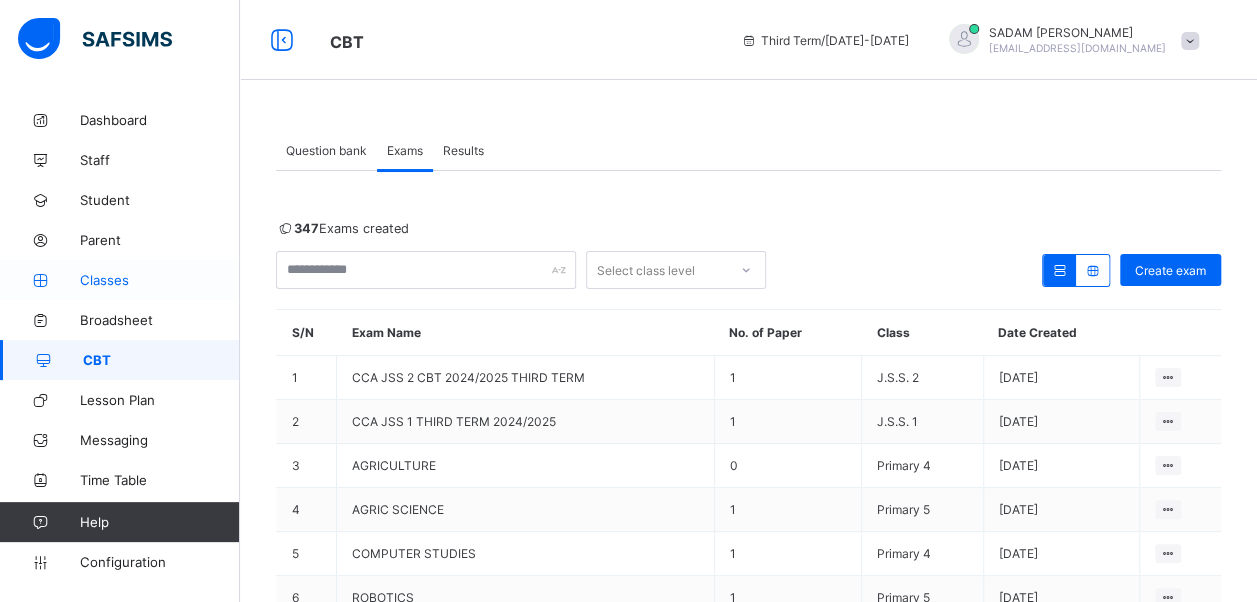 click on "Classes" at bounding box center (160, 280) 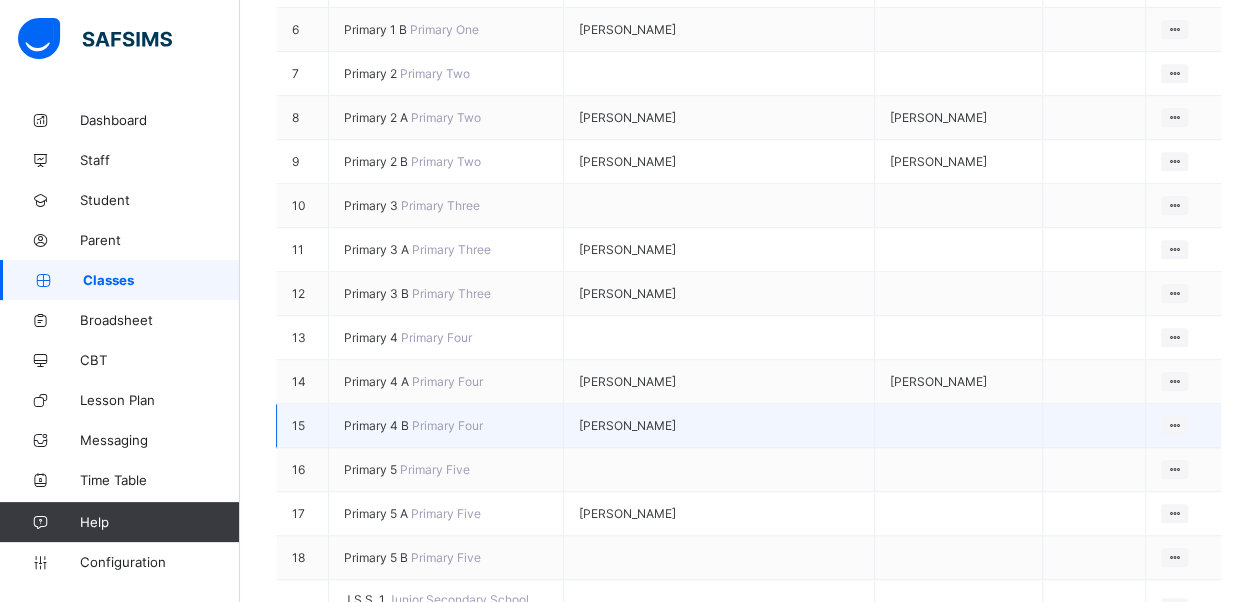 scroll, scrollTop: 800, scrollLeft: 0, axis: vertical 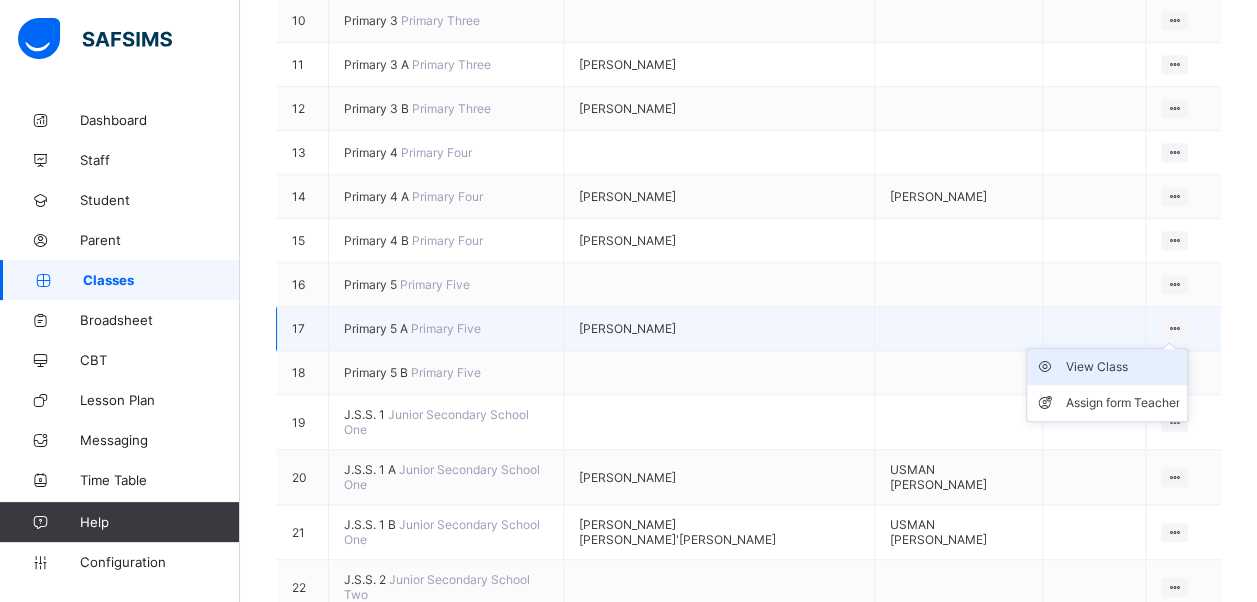 click on "View Class" at bounding box center (1107, 367) 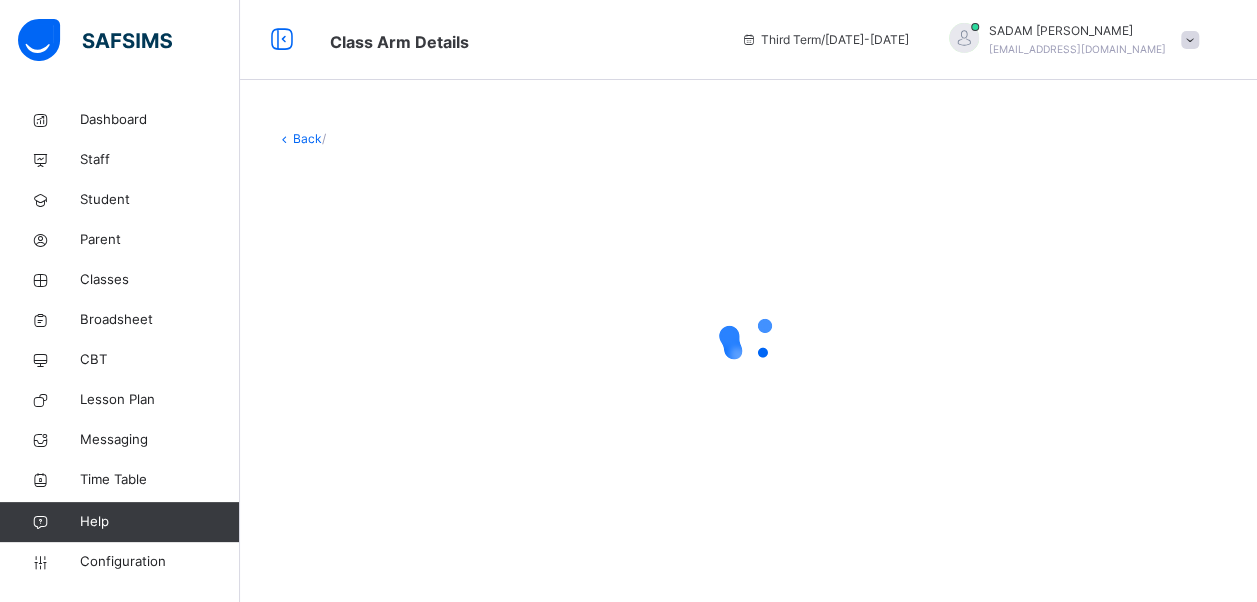 scroll, scrollTop: 0, scrollLeft: 0, axis: both 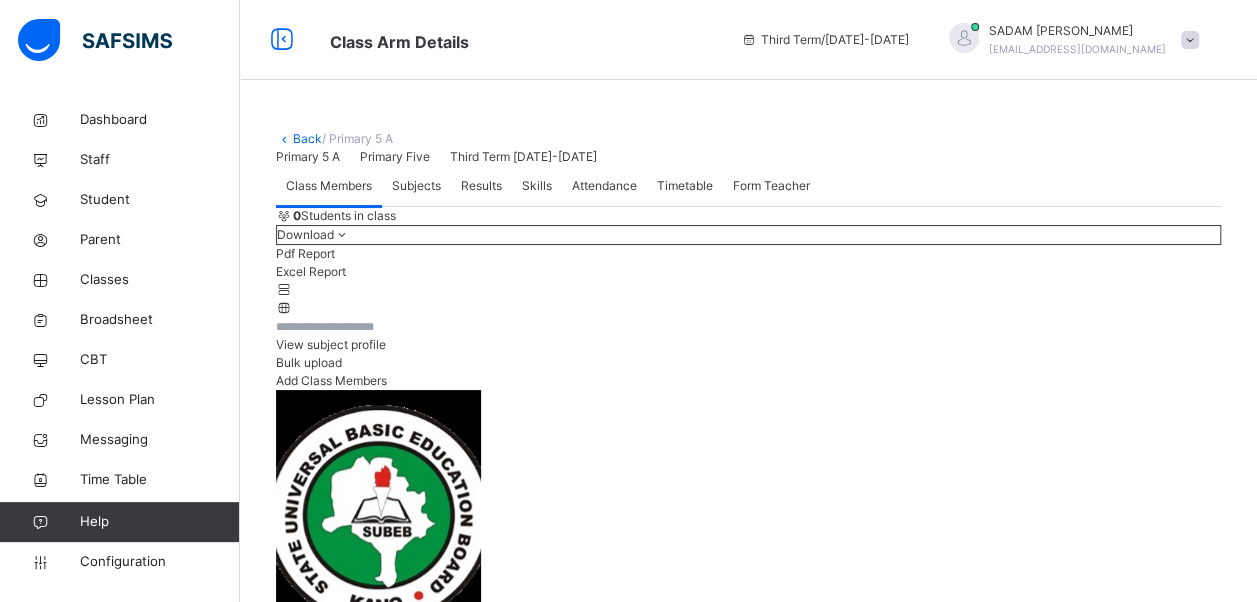 click on "Subjects" at bounding box center (416, 186) 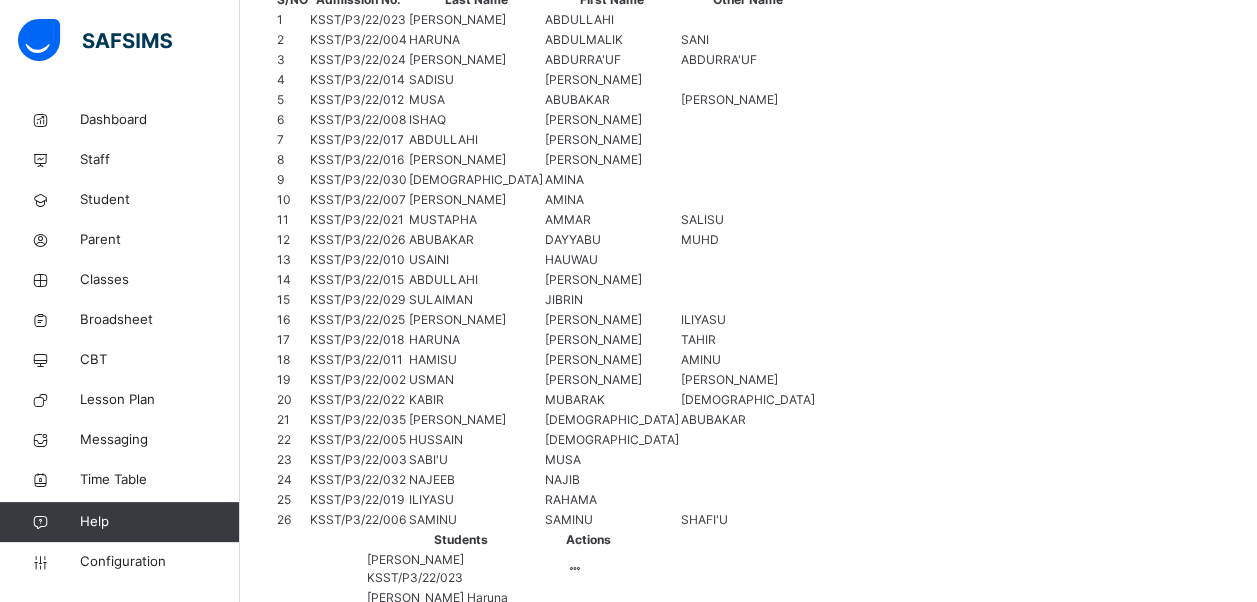 scroll, scrollTop: 720, scrollLeft: 0, axis: vertical 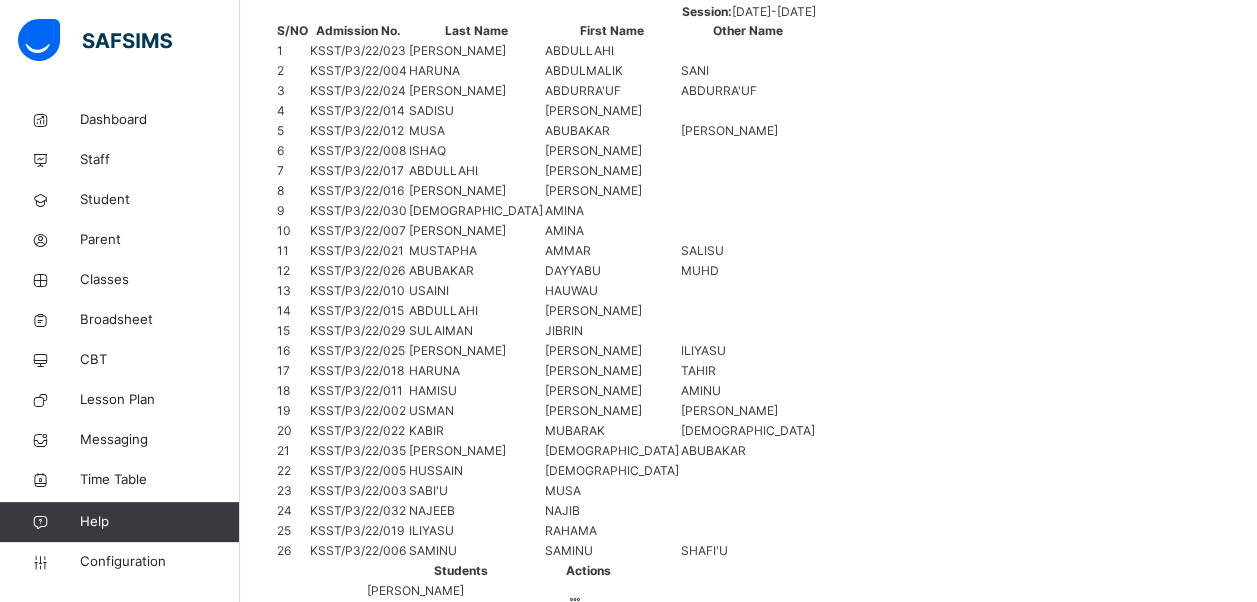 click on "Change Teacher" at bounding box center [734, 1999] 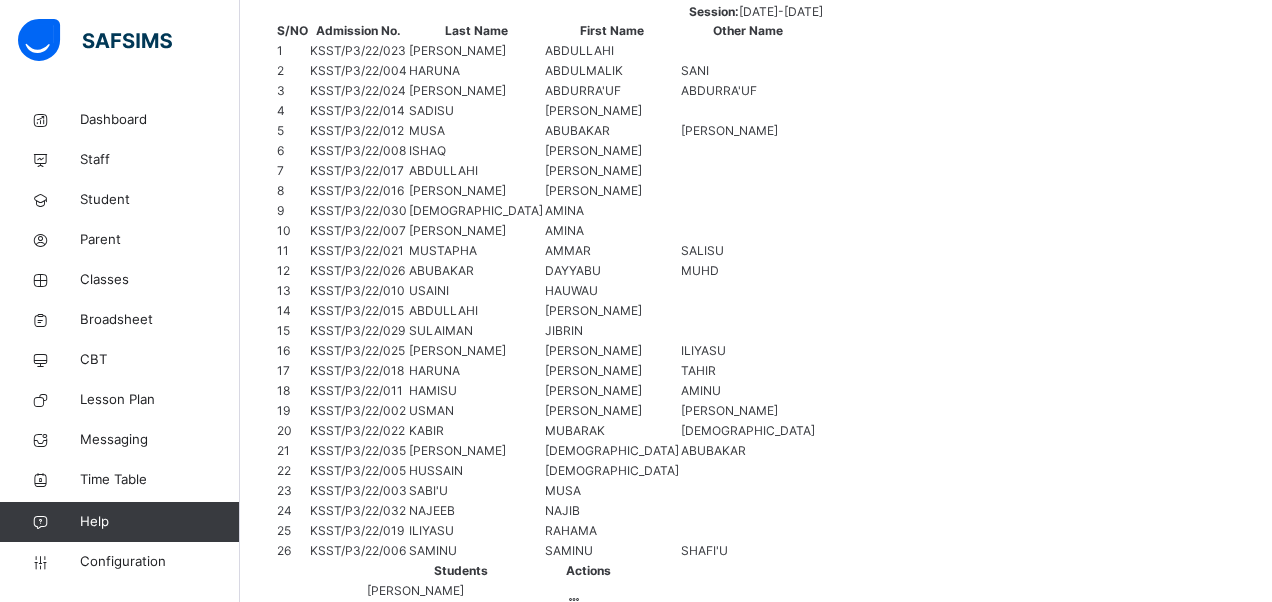 click on "[PERSON_NAME]" at bounding box center [737, 2583] 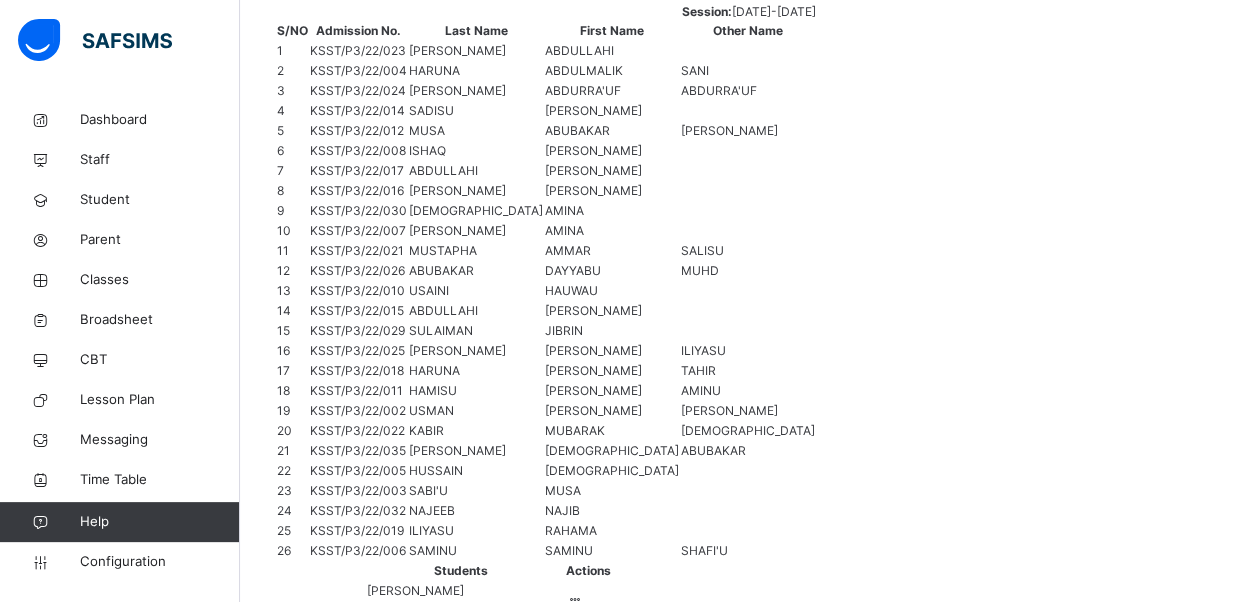 click on "Change Teacher" at bounding box center [734, 2060] 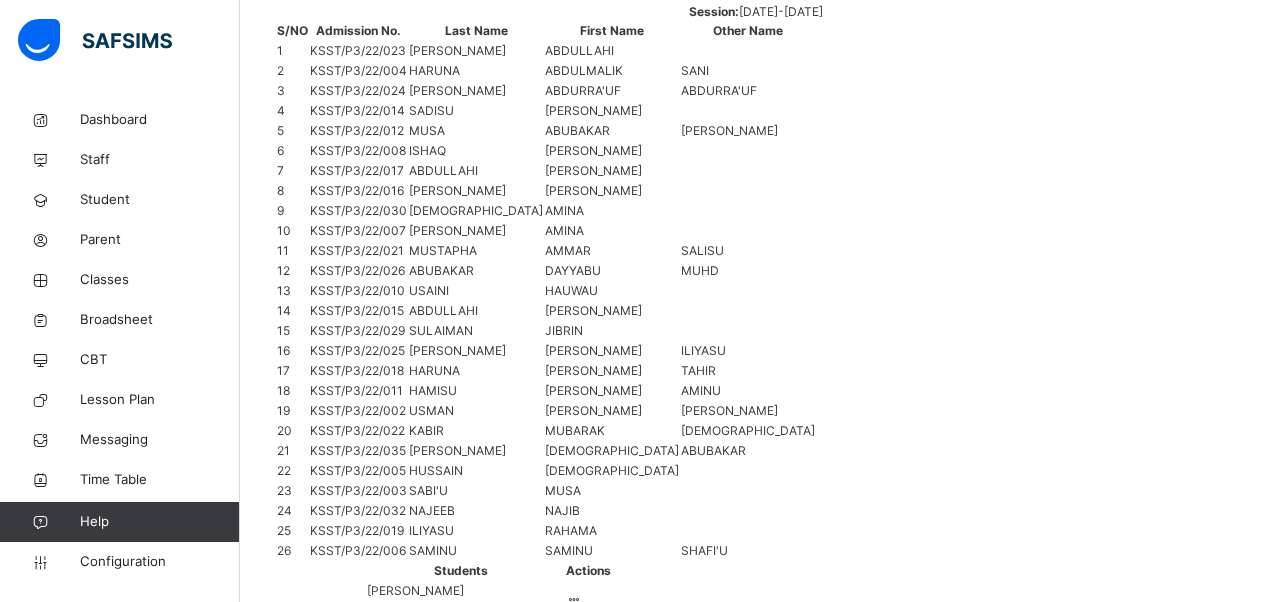 type on "*****" 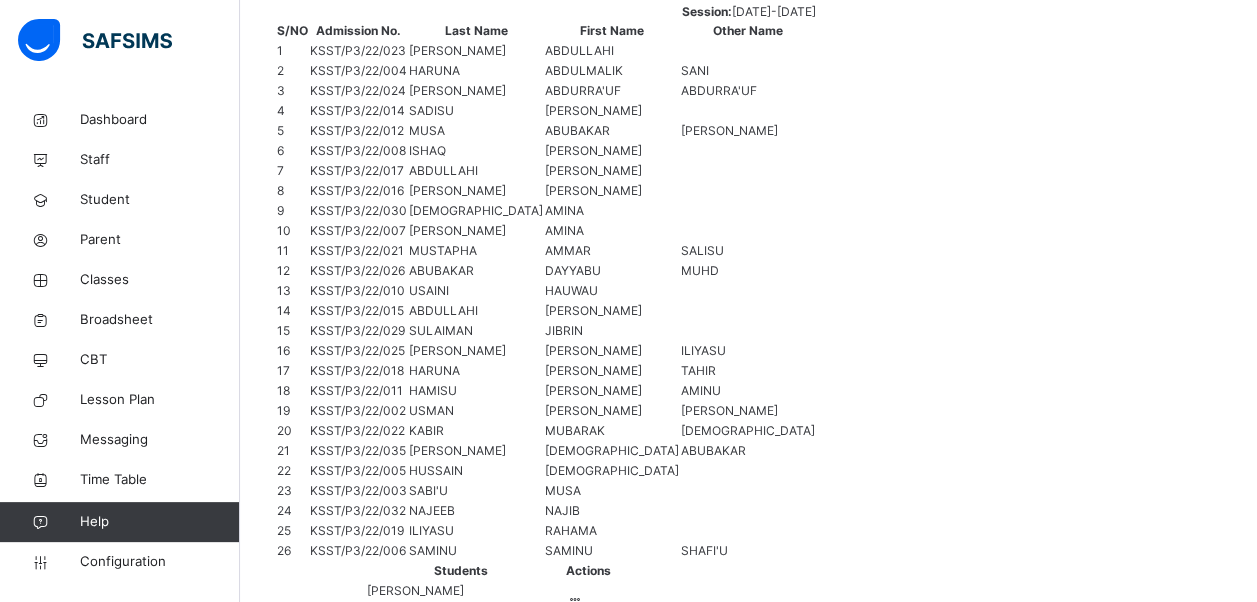 click on "Change Teacher" at bounding box center (724, 2076) 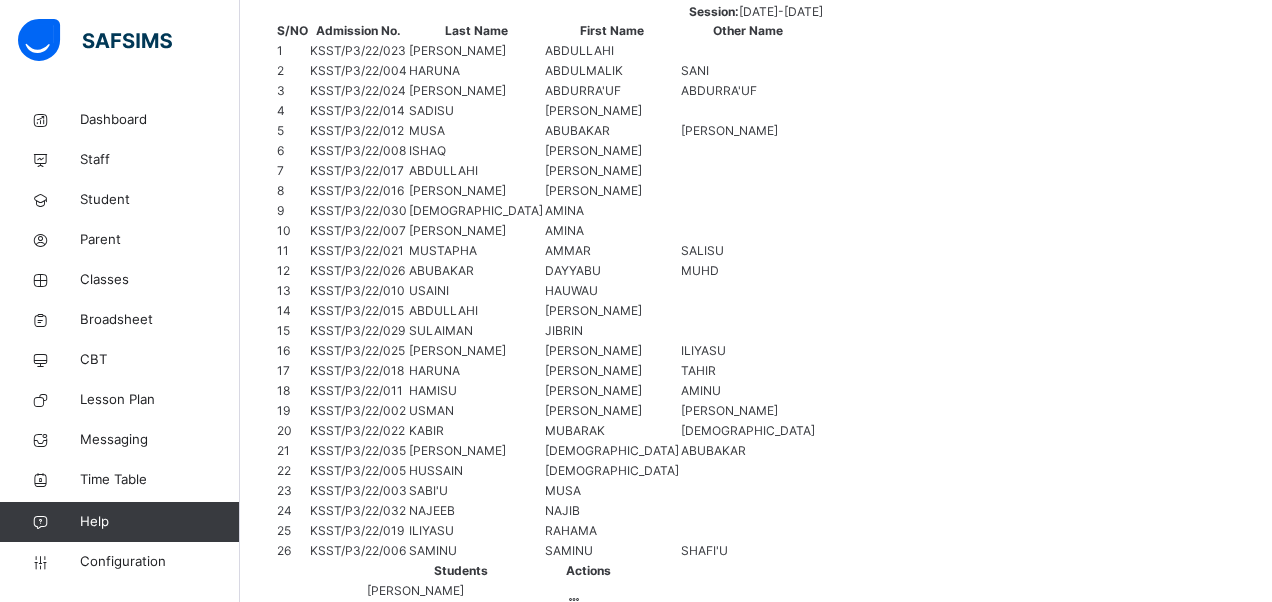 type on "****" 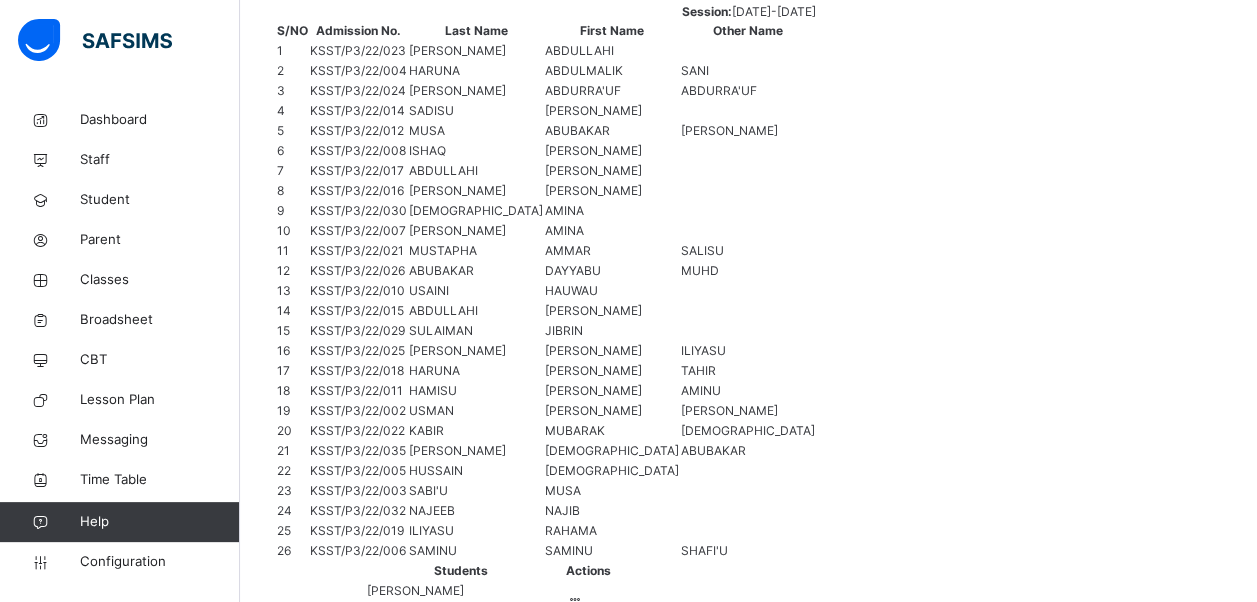 click on "Change Teacher" at bounding box center [724, 1940] 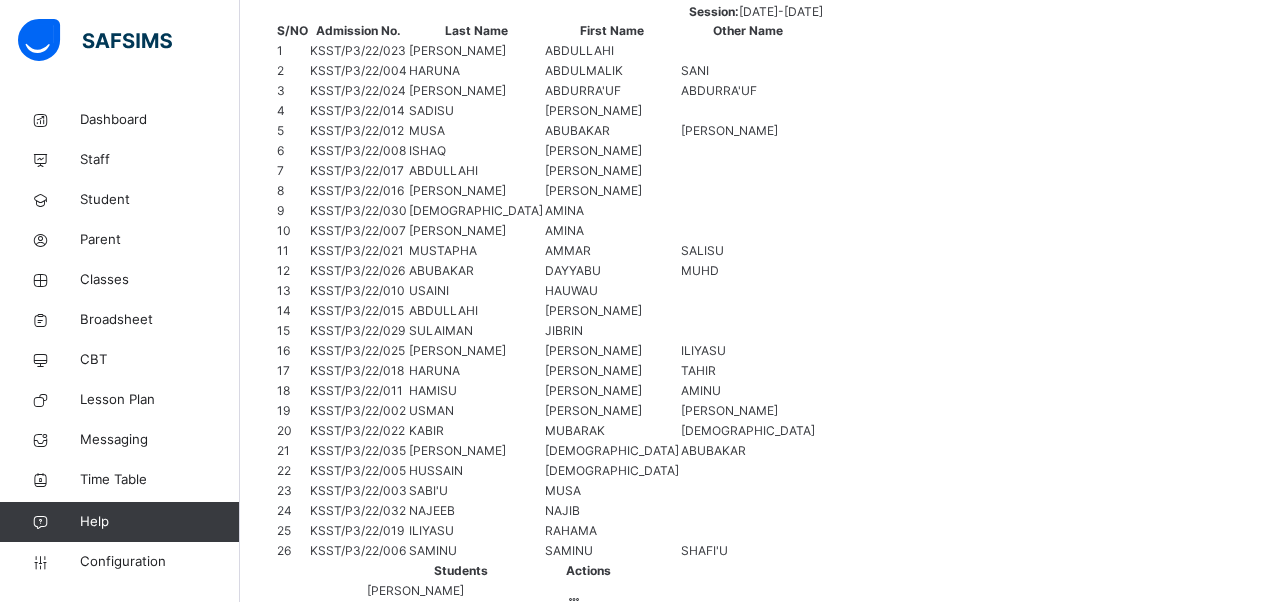type on "***" 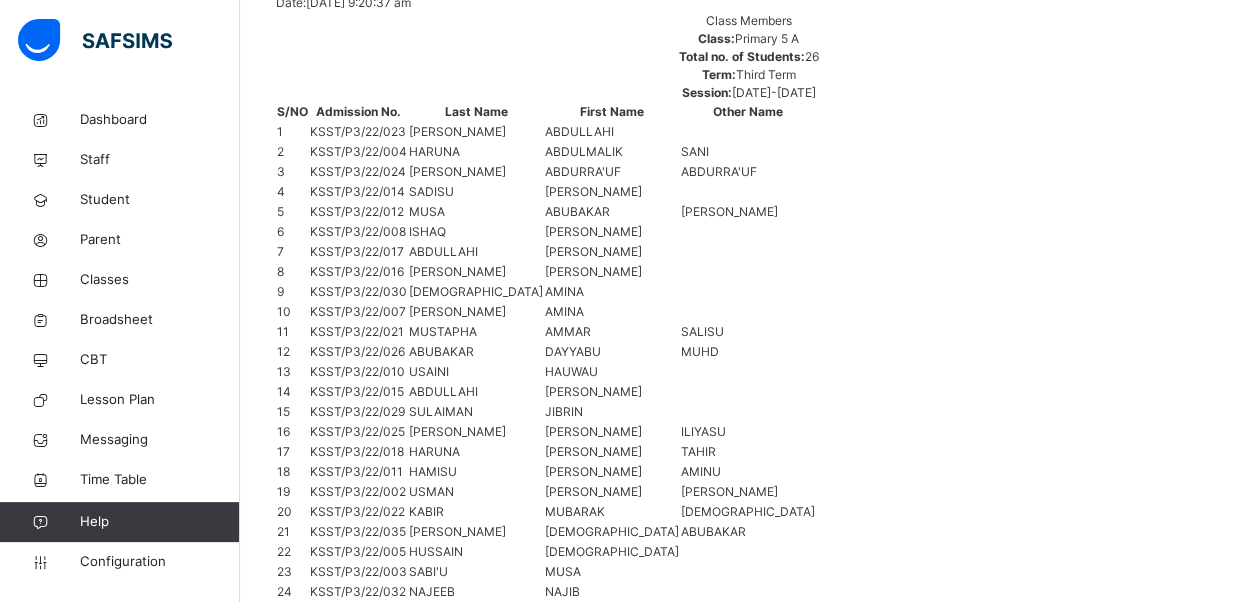 scroll, scrollTop: 620, scrollLeft: 0, axis: vertical 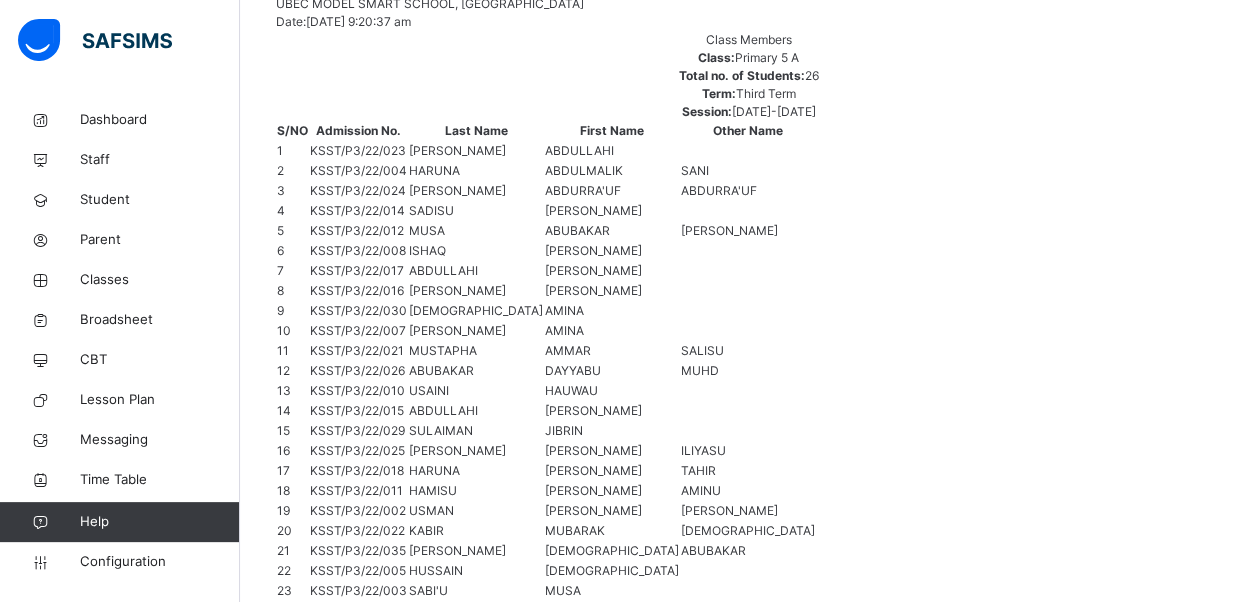 drag, startPoint x: 1156, startPoint y: 255, endPoint x: 1096, endPoint y: 286, distance: 67.53518 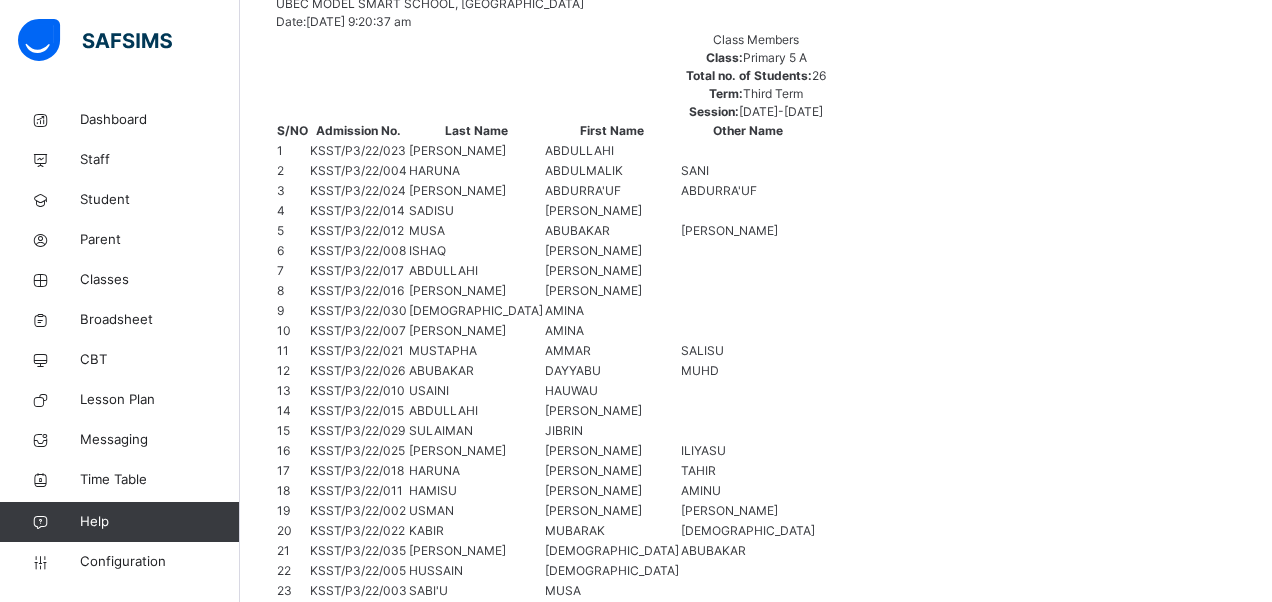 type on "***" 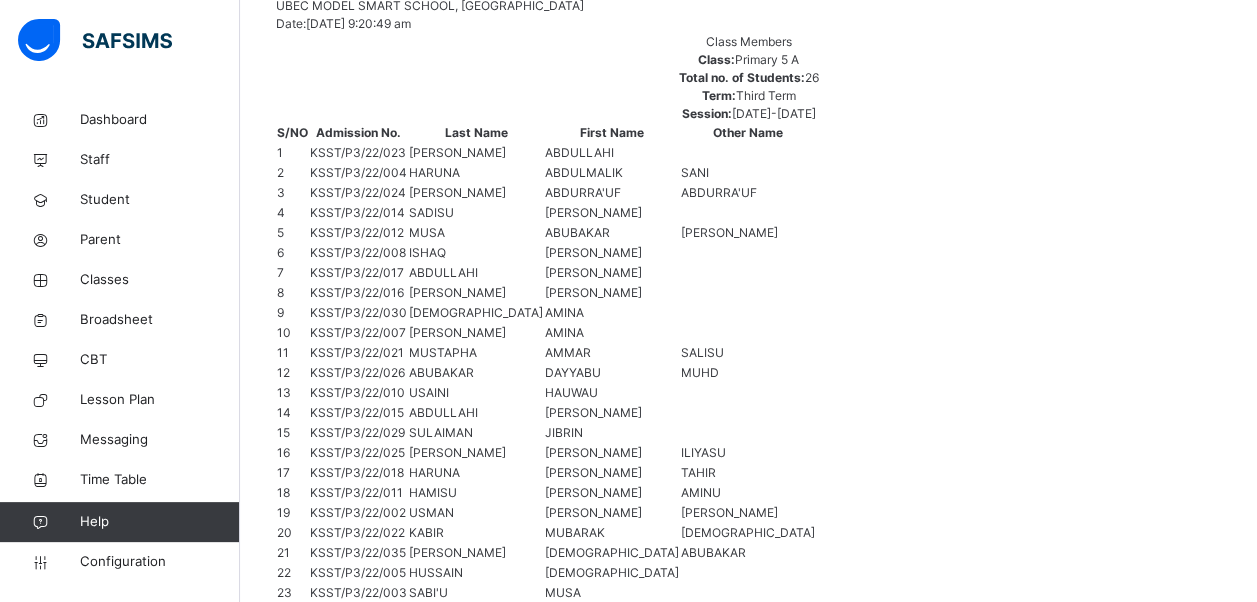 scroll, scrollTop: 620, scrollLeft: 0, axis: vertical 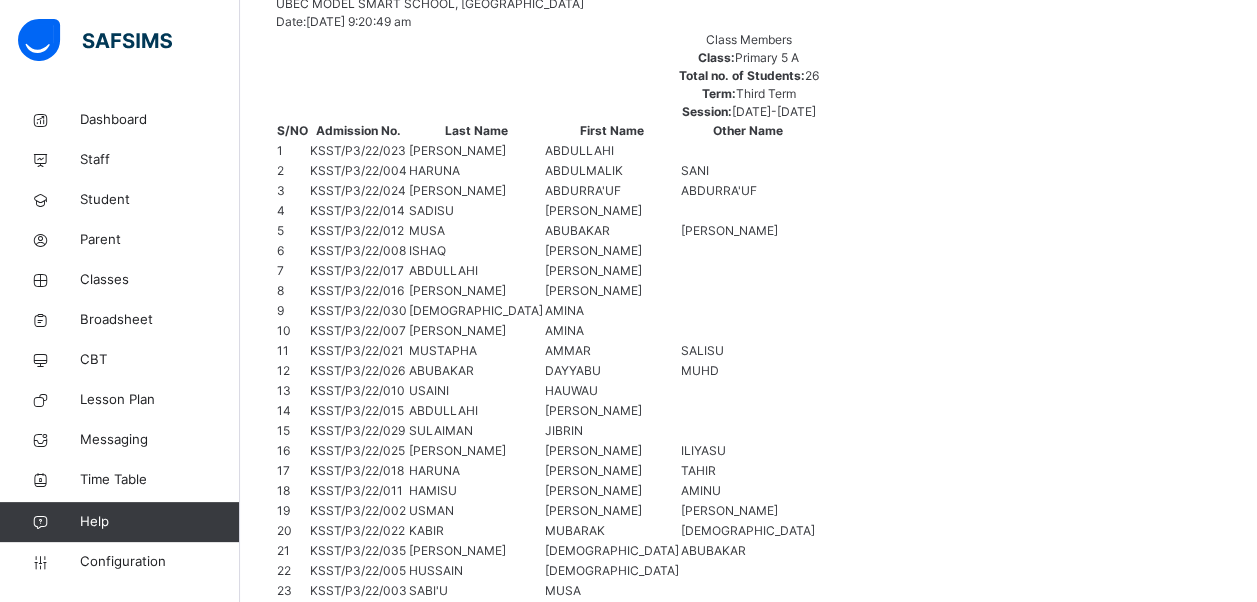 drag, startPoint x: 1151, startPoint y: 124, endPoint x: 1047, endPoint y: 152, distance: 107.70329 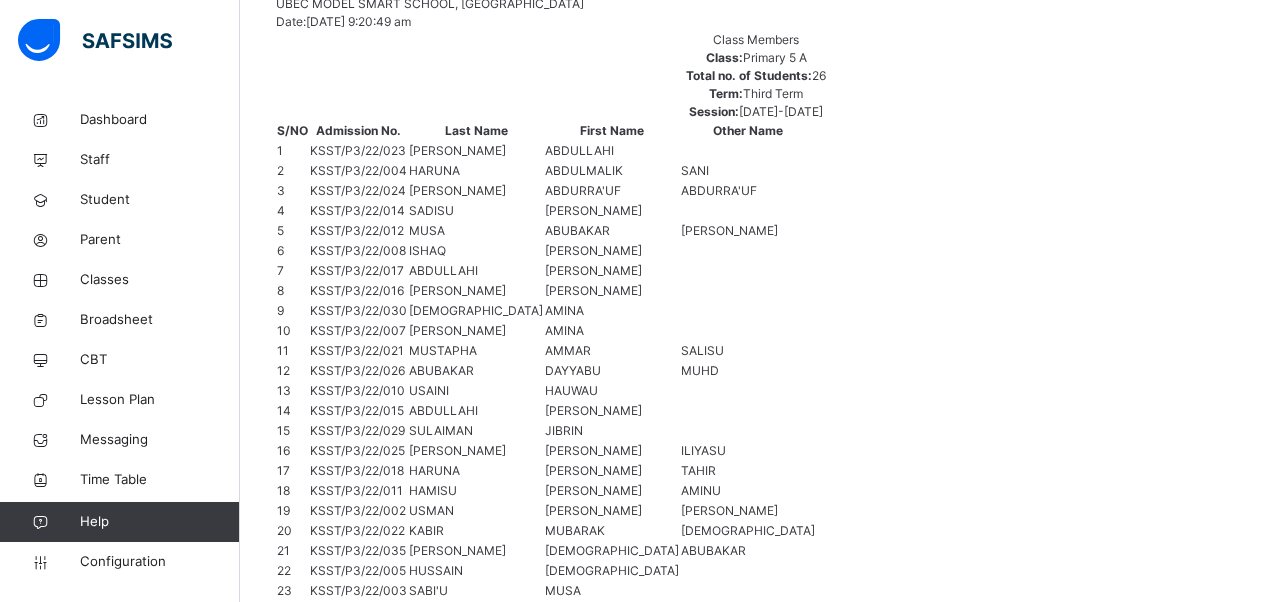 type on "****" 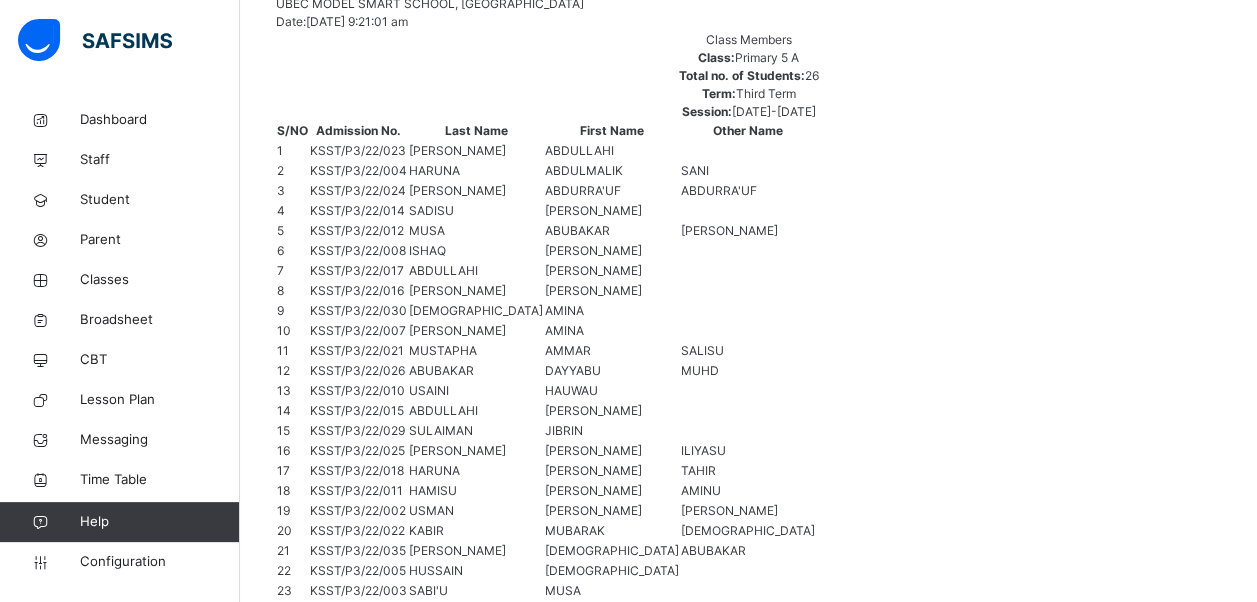 click on "Change Teacher" at bounding box center (734, 1918) 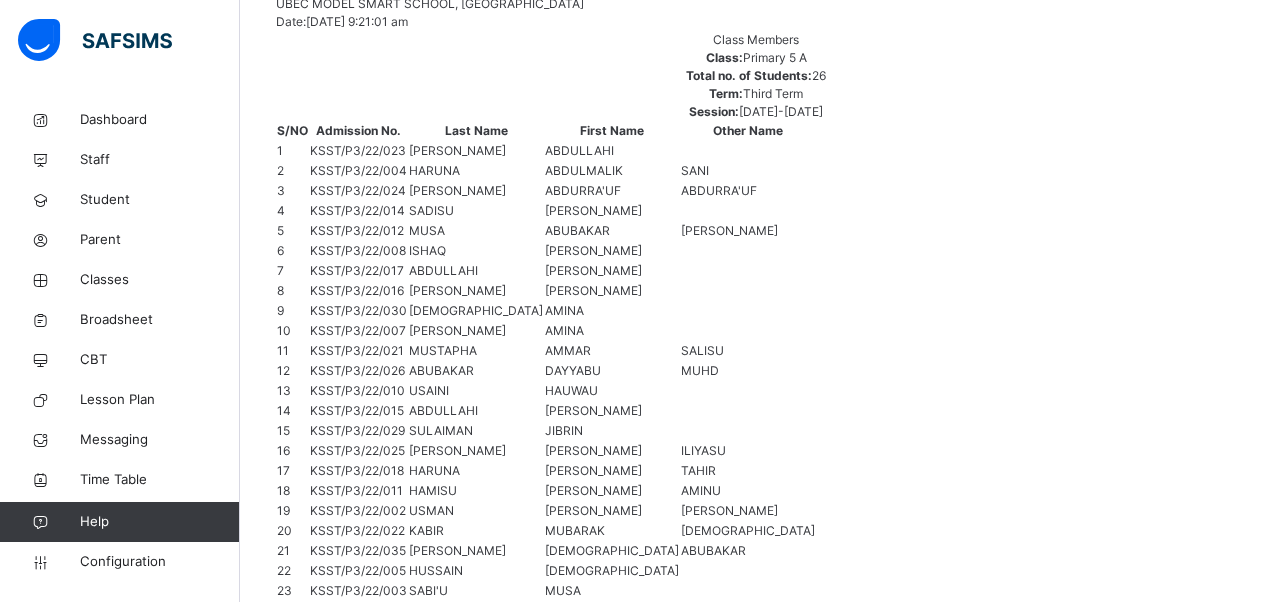 type on "****" 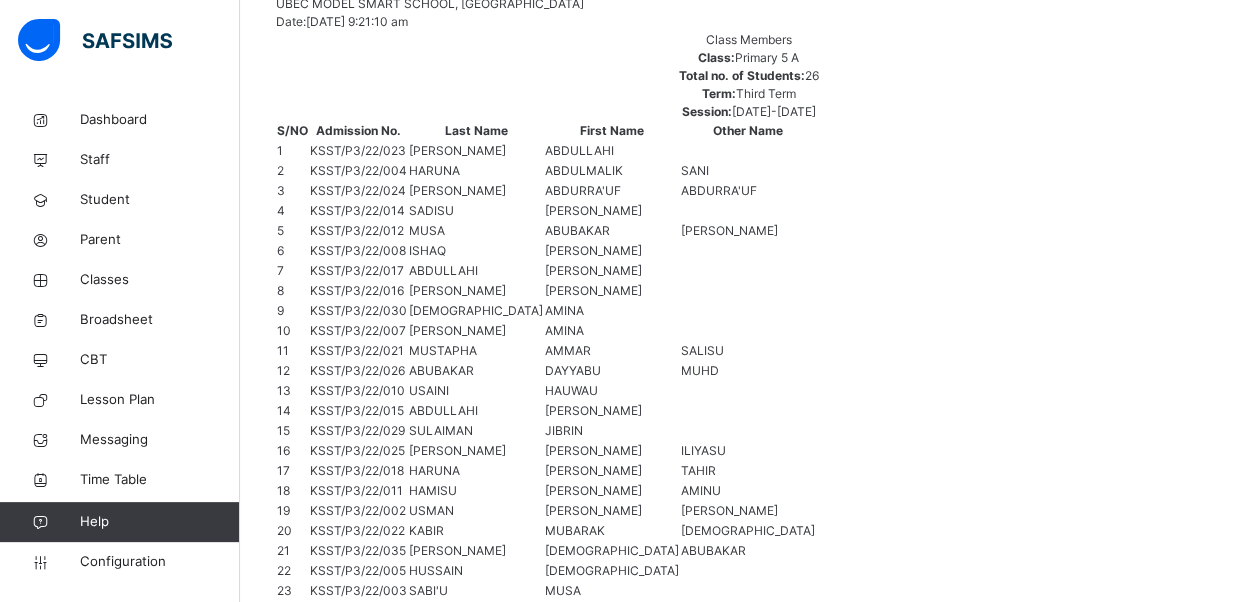 scroll, scrollTop: 320, scrollLeft: 0, axis: vertical 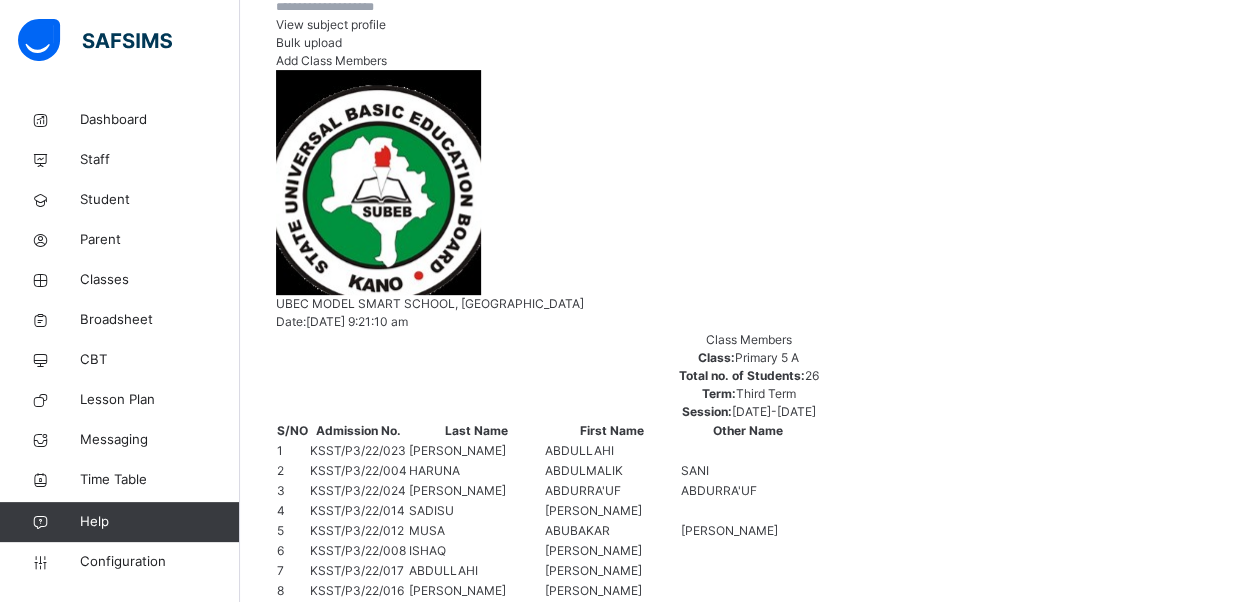 click on "Change Teacher" at bounding box center (734, 2059) 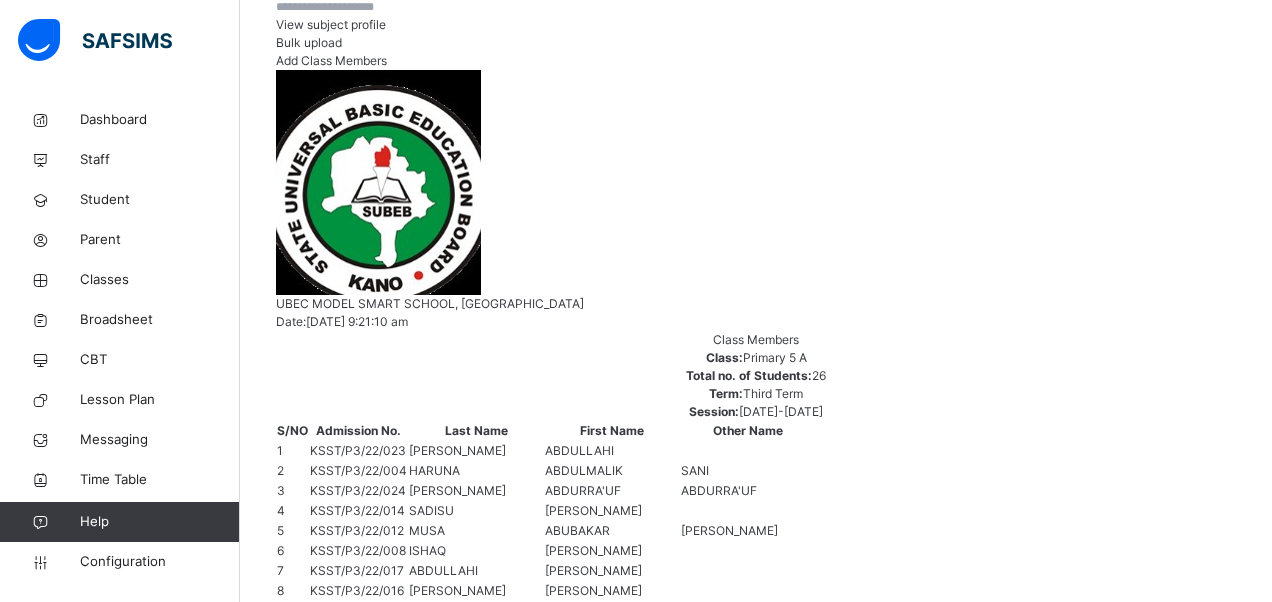 type on "****" 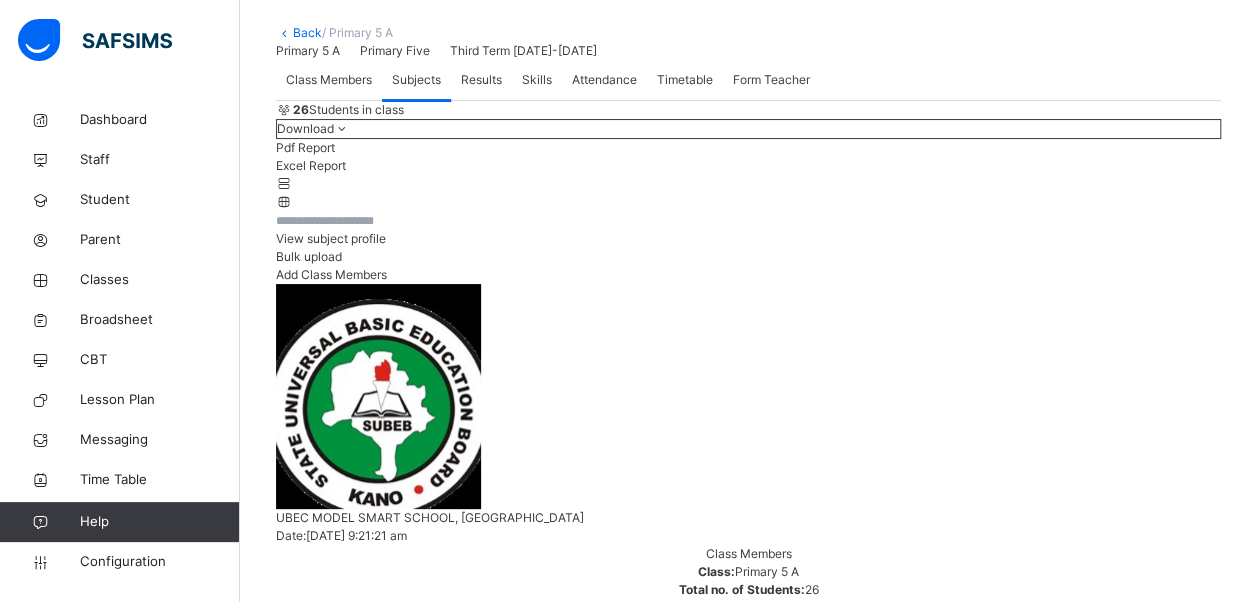 scroll, scrollTop: 0, scrollLeft: 0, axis: both 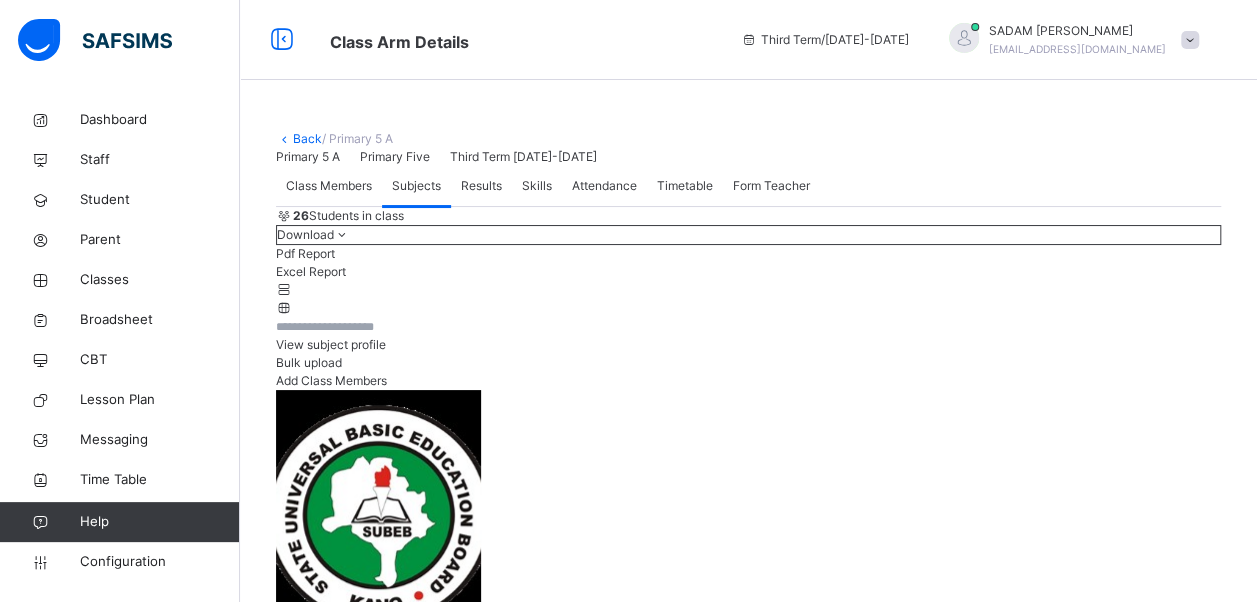 click on "Back" at bounding box center [307, 138] 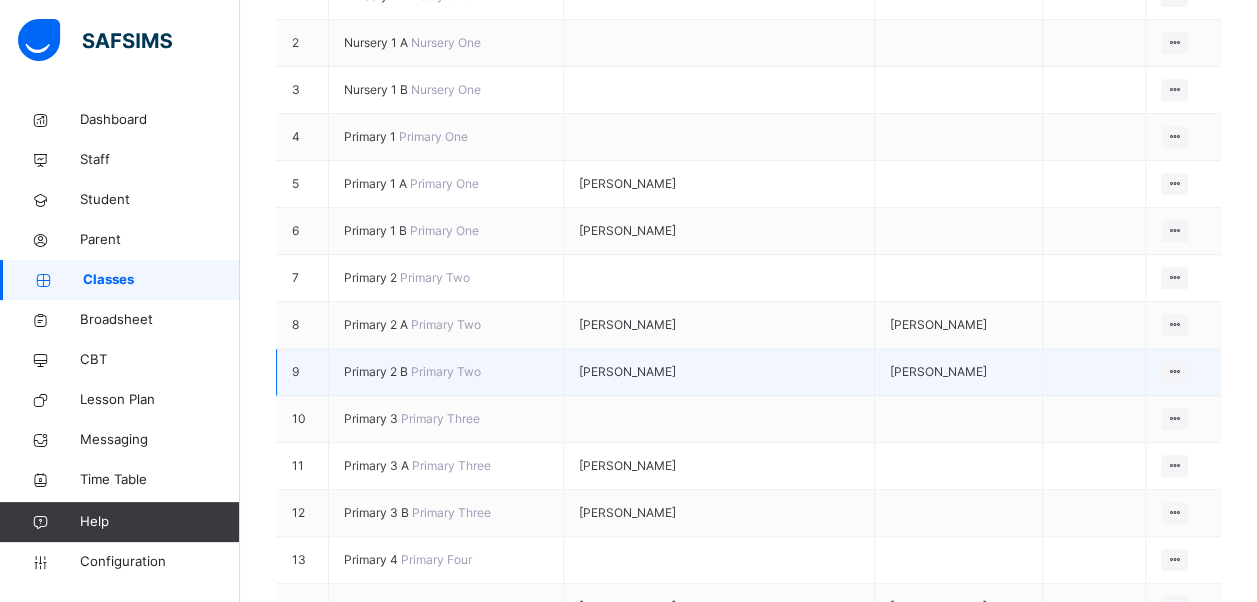 scroll, scrollTop: 400, scrollLeft: 0, axis: vertical 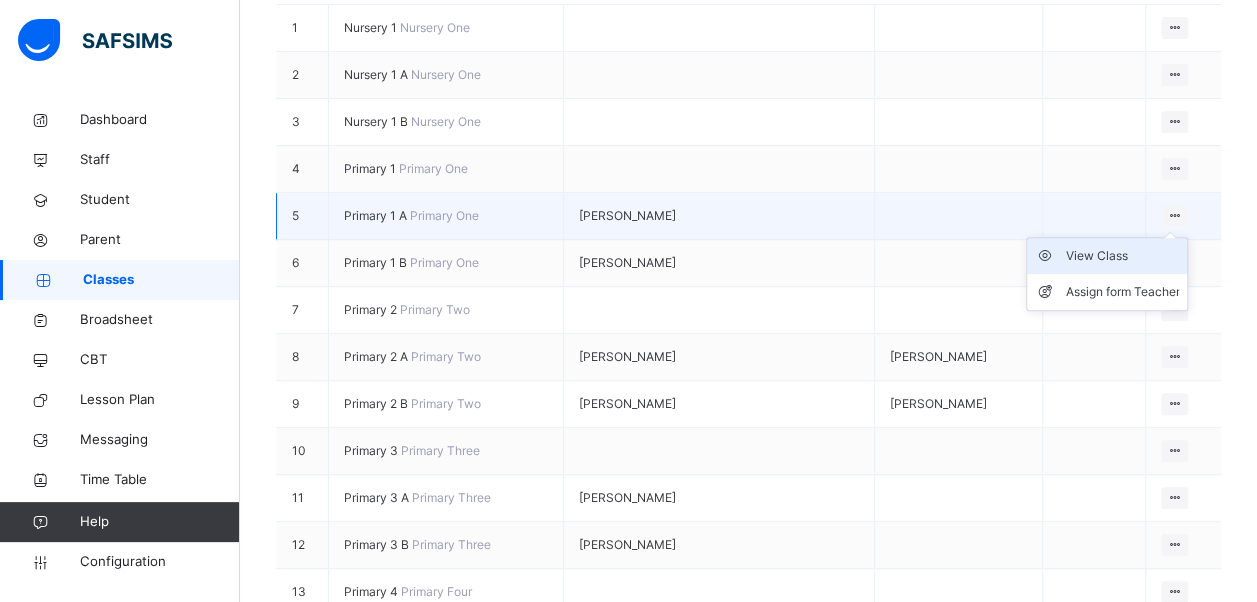 click on "View Class" at bounding box center [1122, 256] 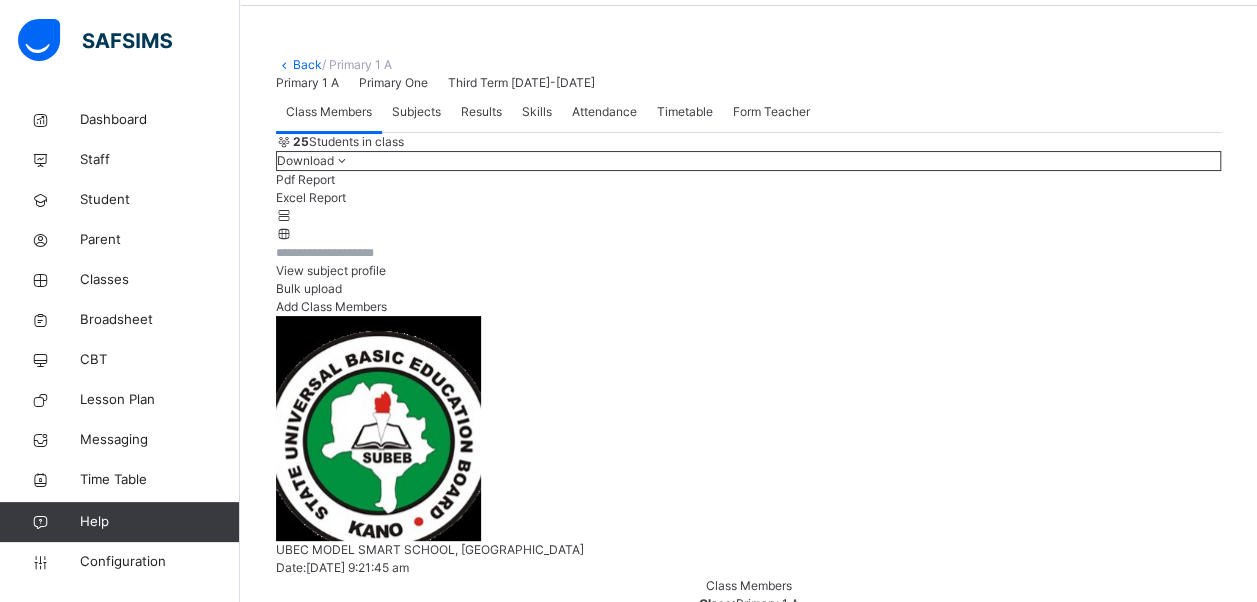 scroll, scrollTop: 200, scrollLeft: 0, axis: vertical 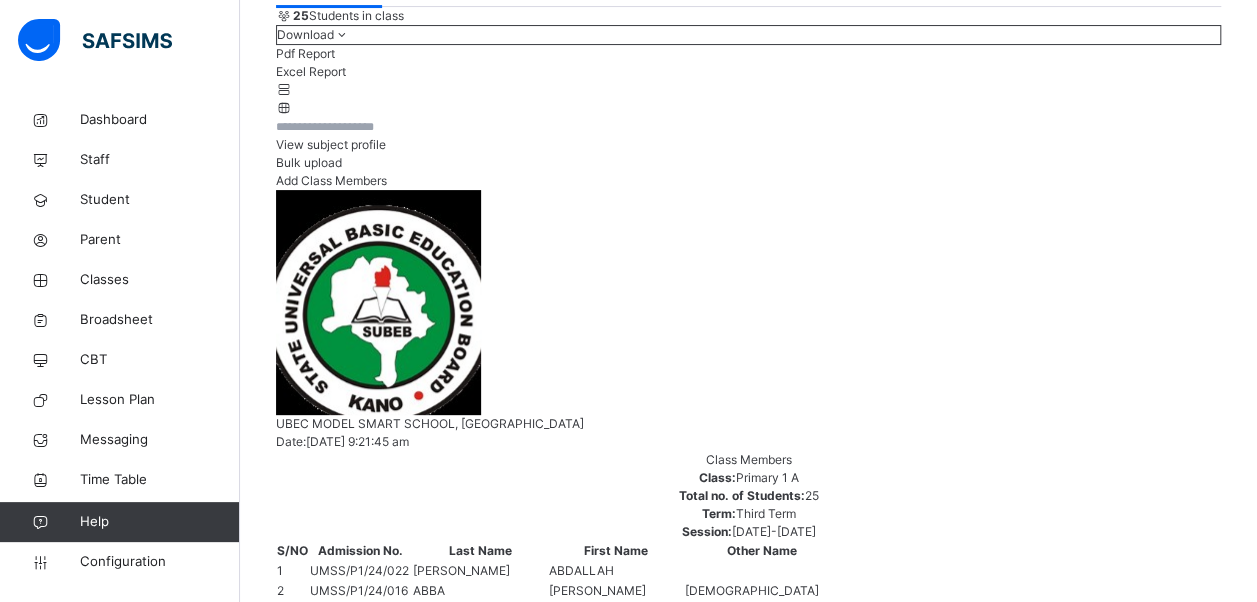 click on "Subjects" at bounding box center (416, -14) 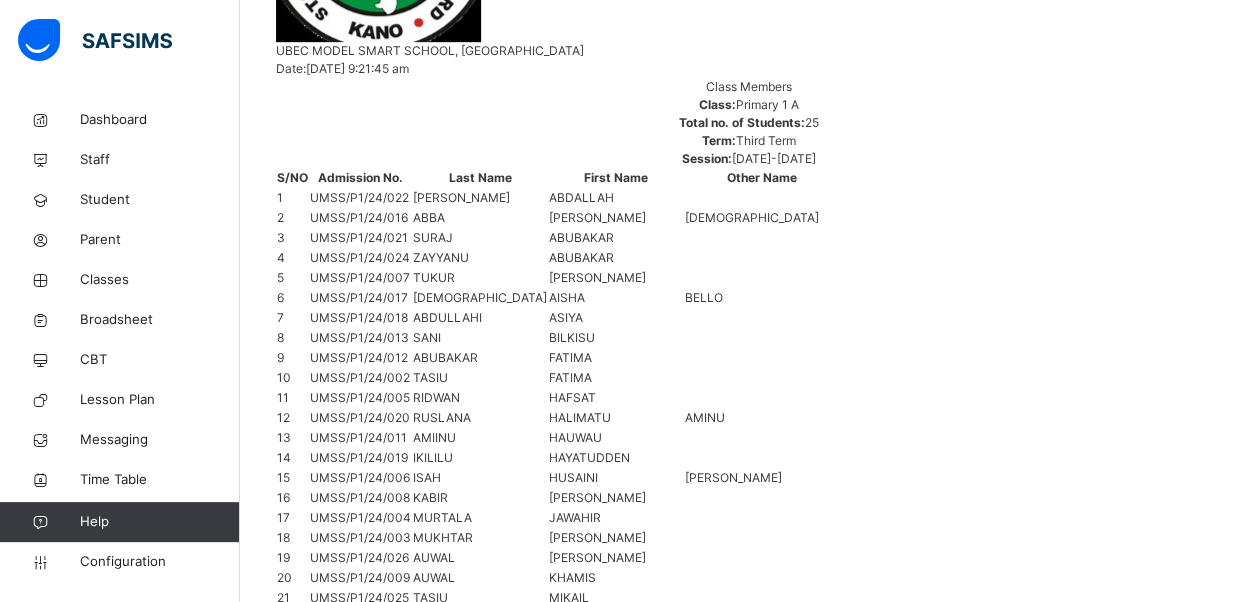 scroll, scrollTop: 600, scrollLeft: 0, axis: vertical 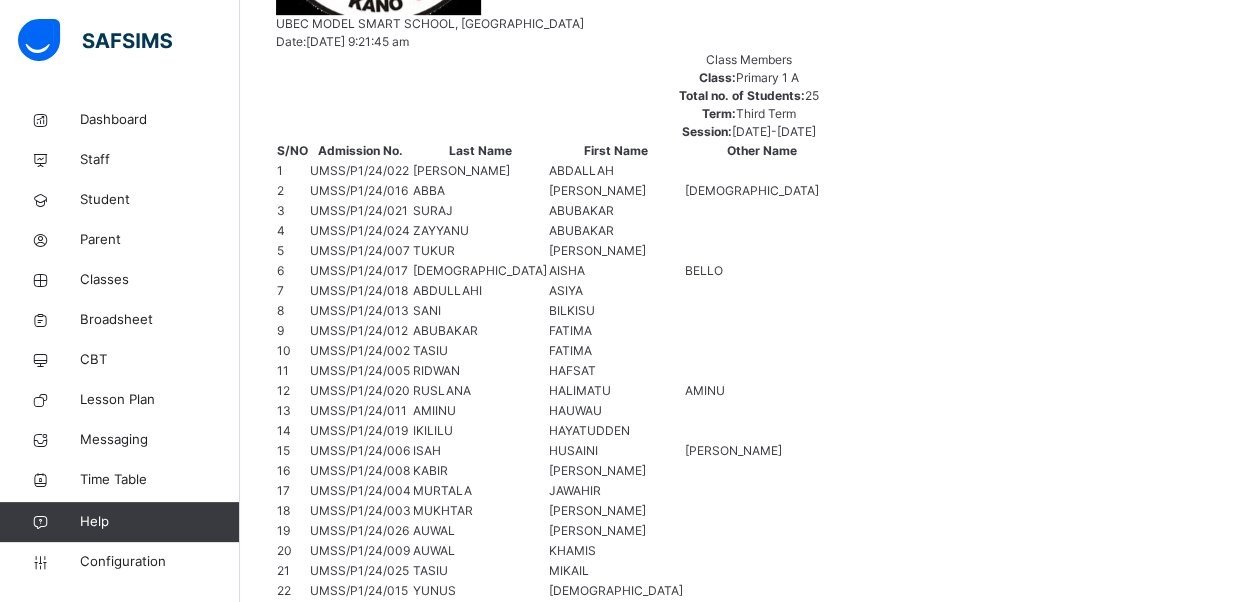 click on "Change Teacher" at bounding box center [714, 1879] 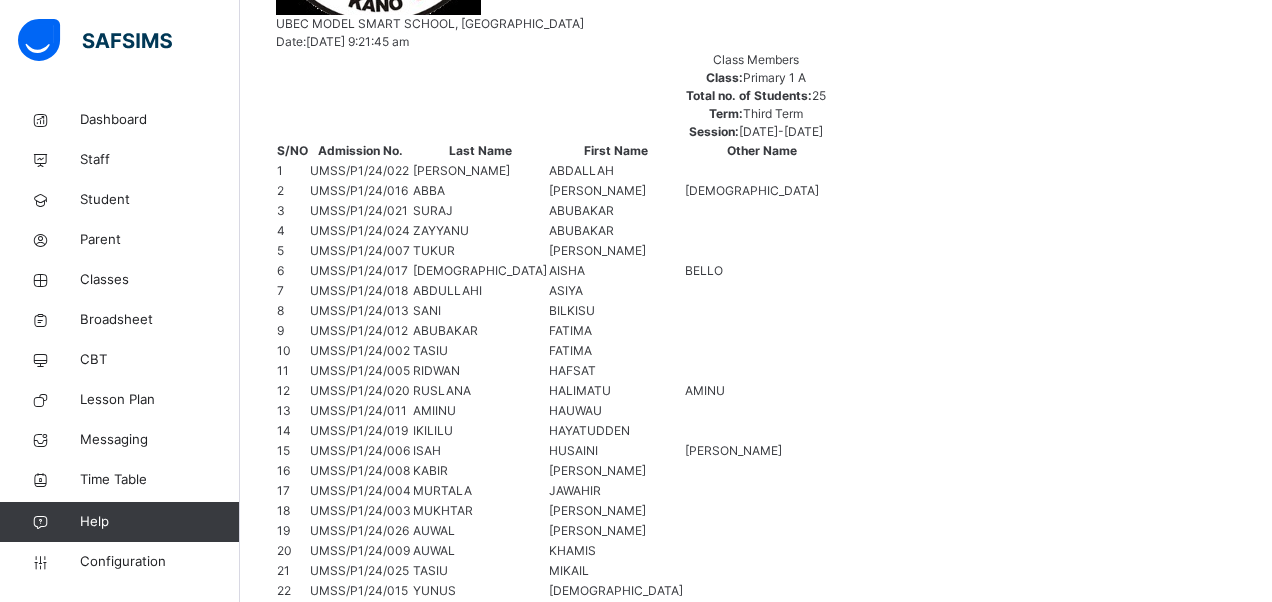 type on "****" 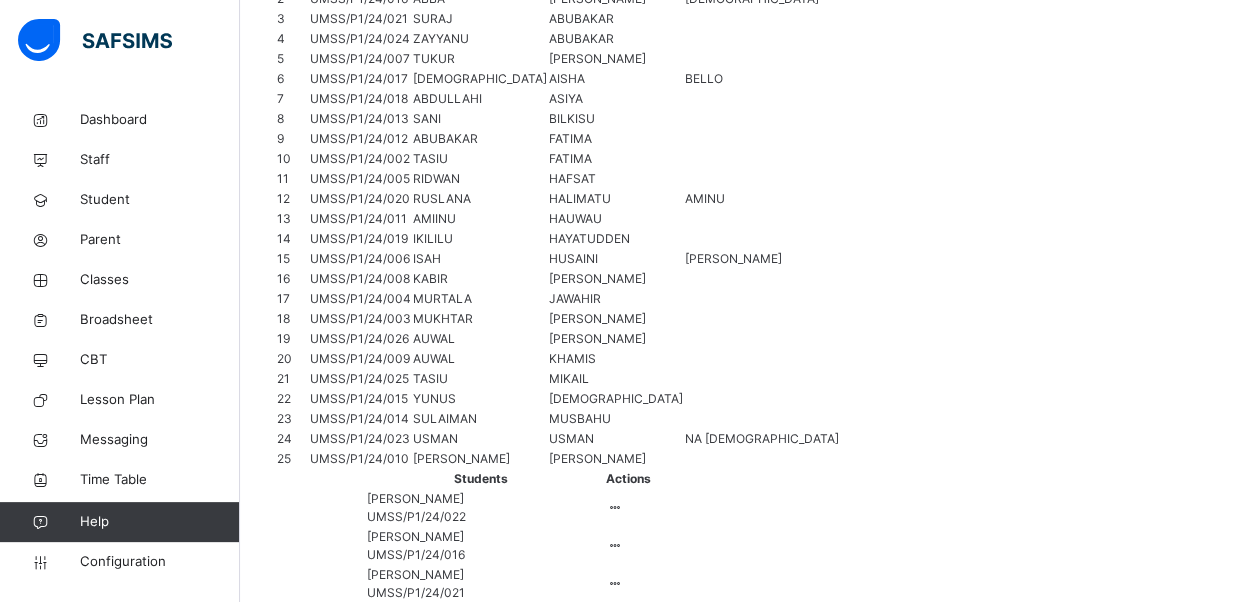 scroll, scrollTop: 800, scrollLeft: 0, axis: vertical 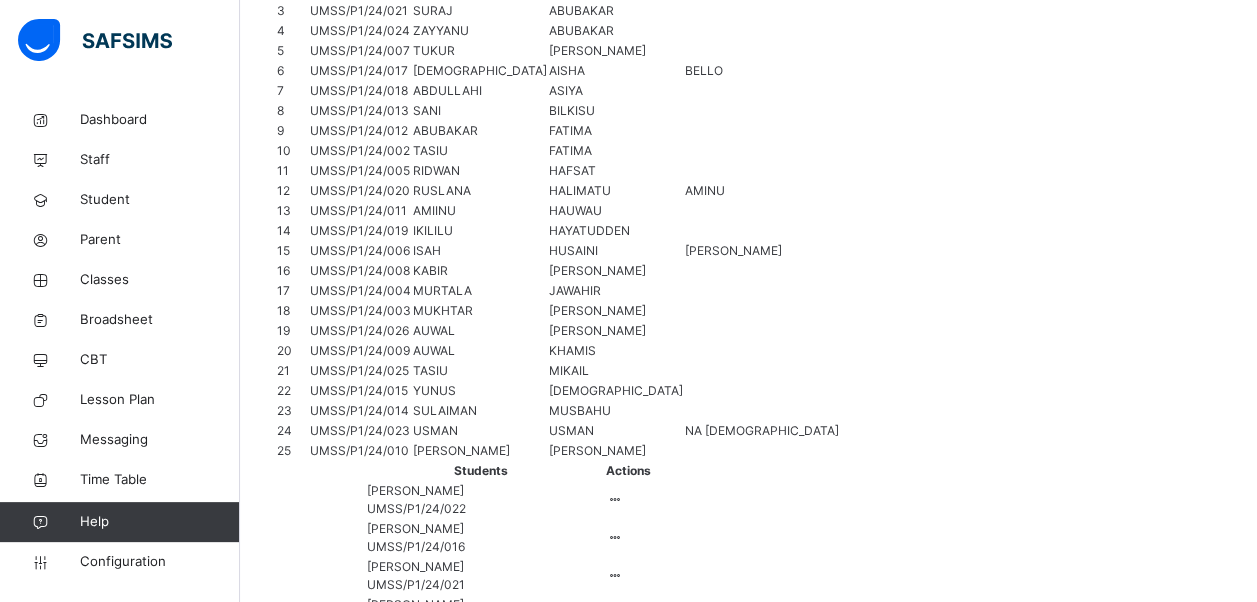 click on "Change Teacher" at bounding box center [714, 1717] 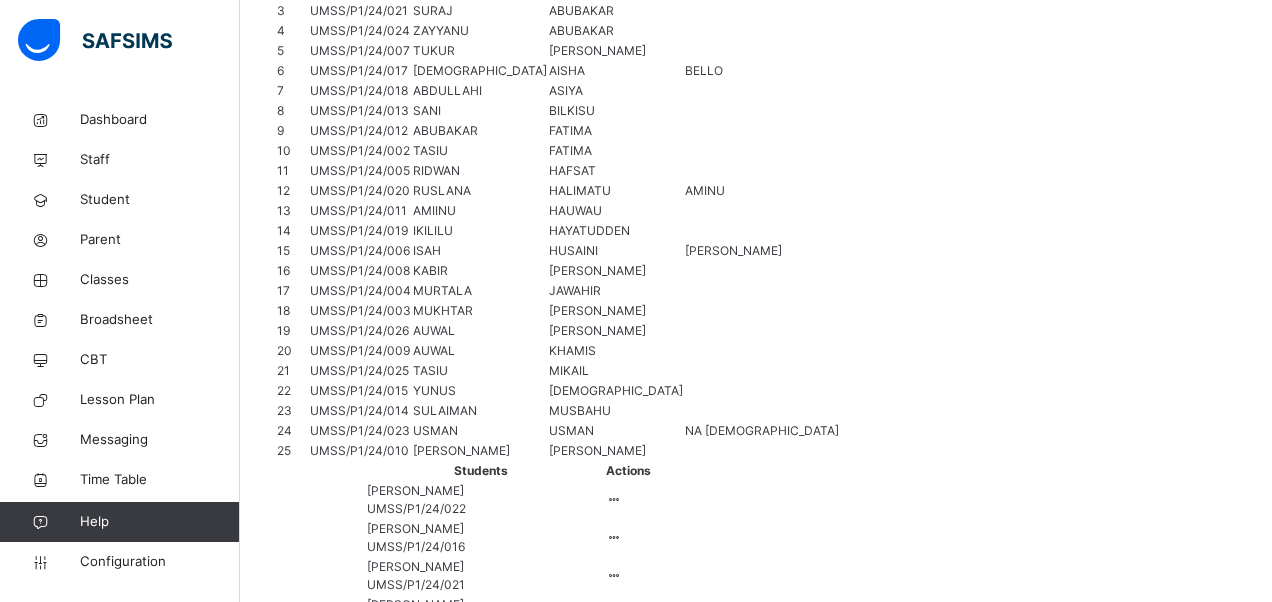 type on "*****" 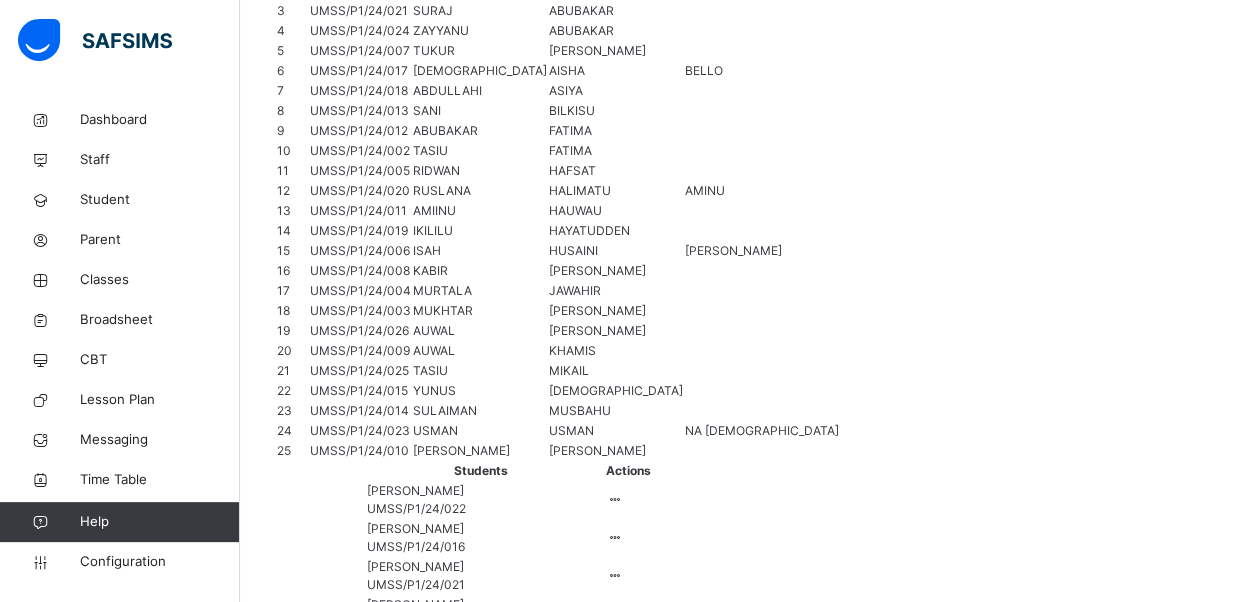 click on "Change Teacher" at bounding box center [714, 1831] 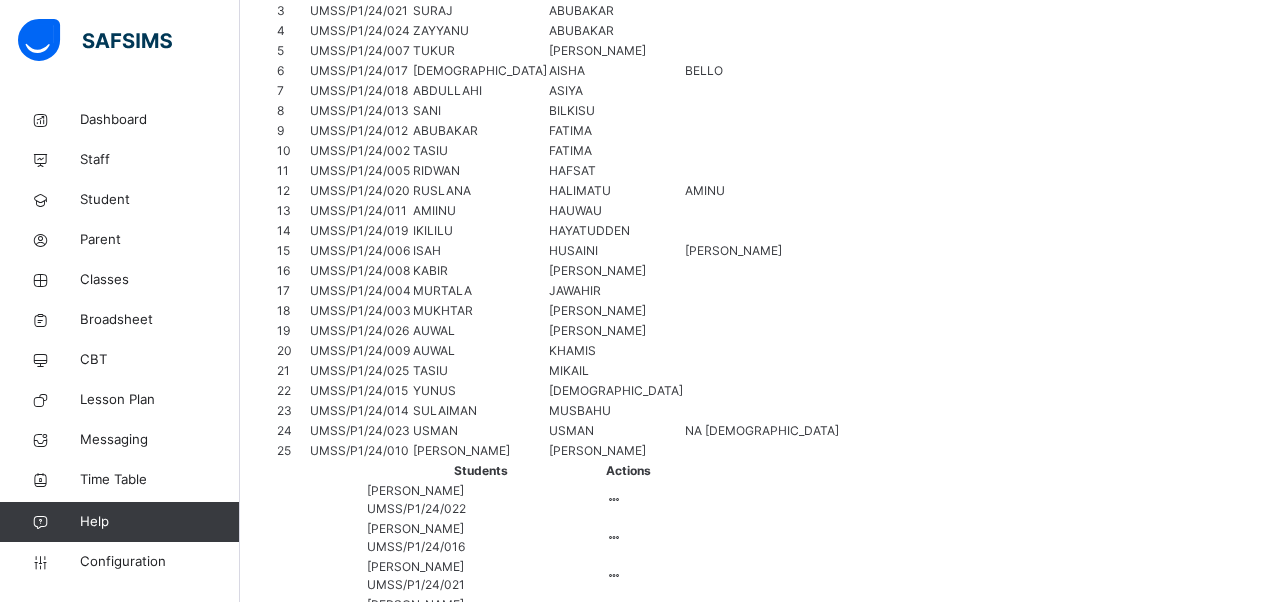 type on "****" 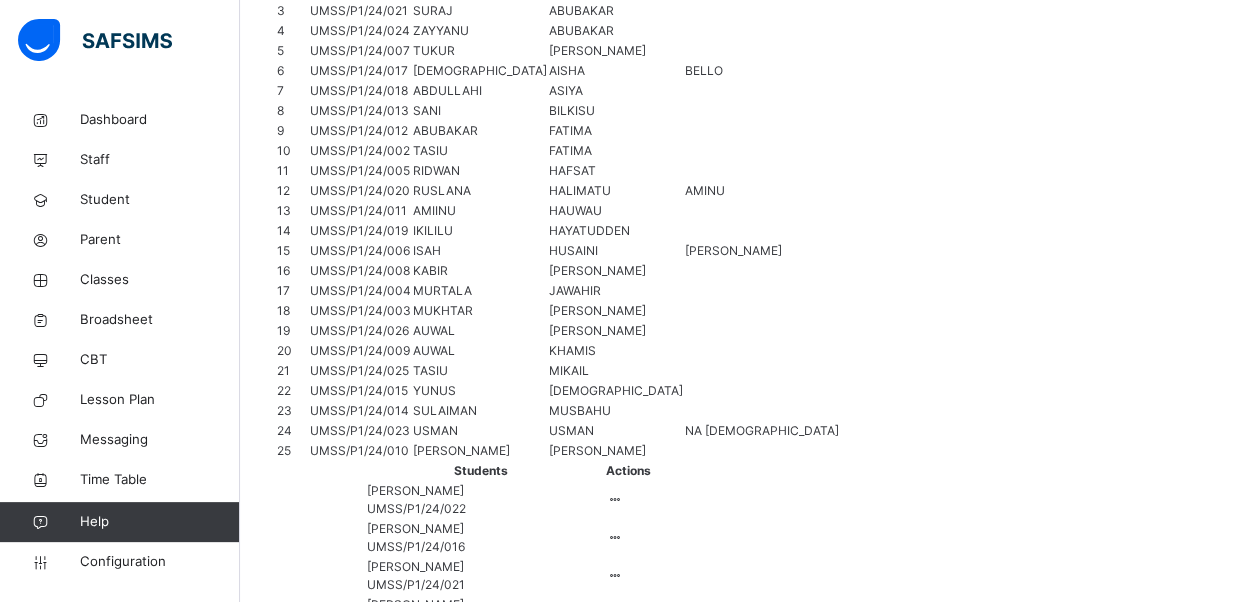 click on "Change Teacher" at bounding box center [714, 1831] 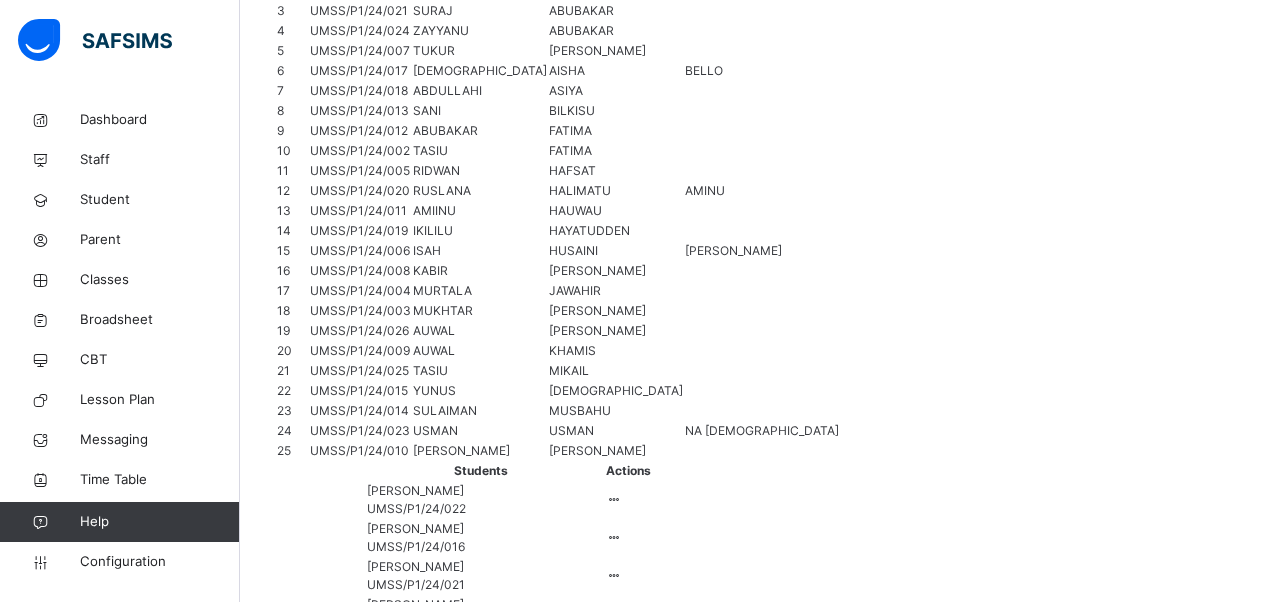 type on "*****" 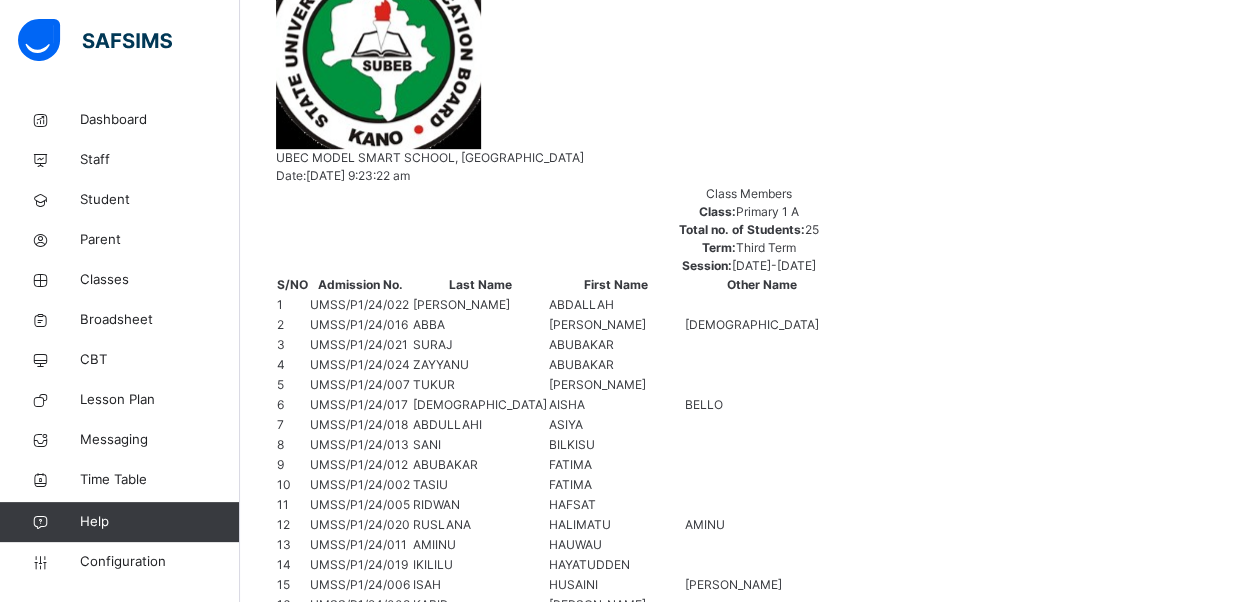 scroll, scrollTop: 420, scrollLeft: 0, axis: vertical 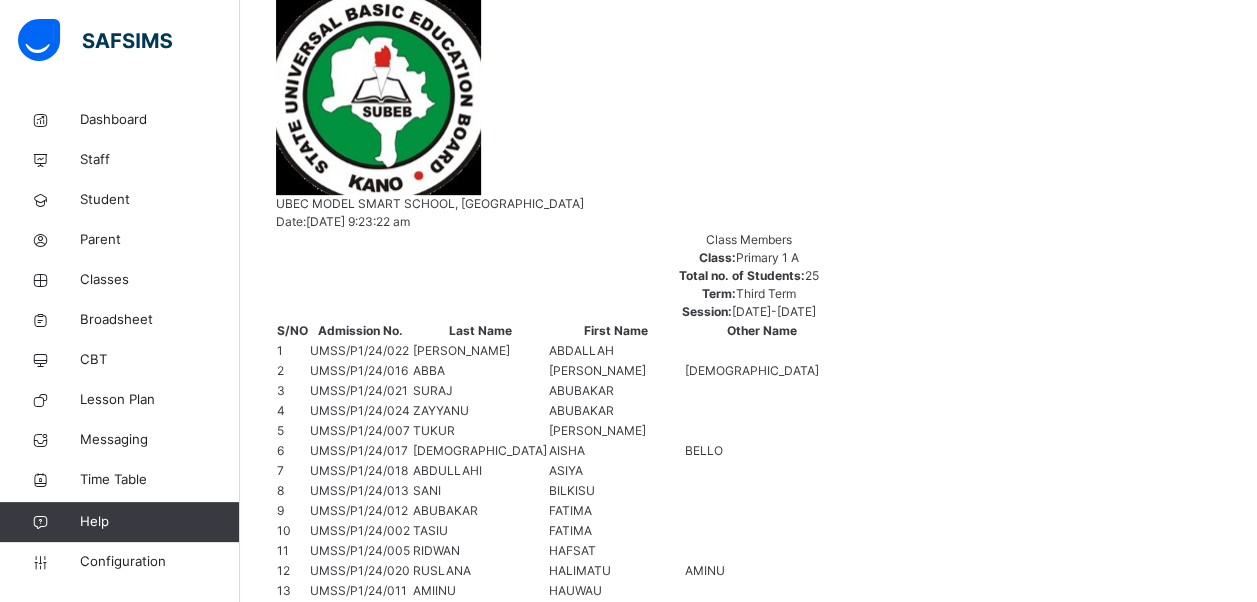 drag, startPoint x: 1160, startPoint y: 262, endPoint x: 1142, endPoint y: 264, distance: 18.110771 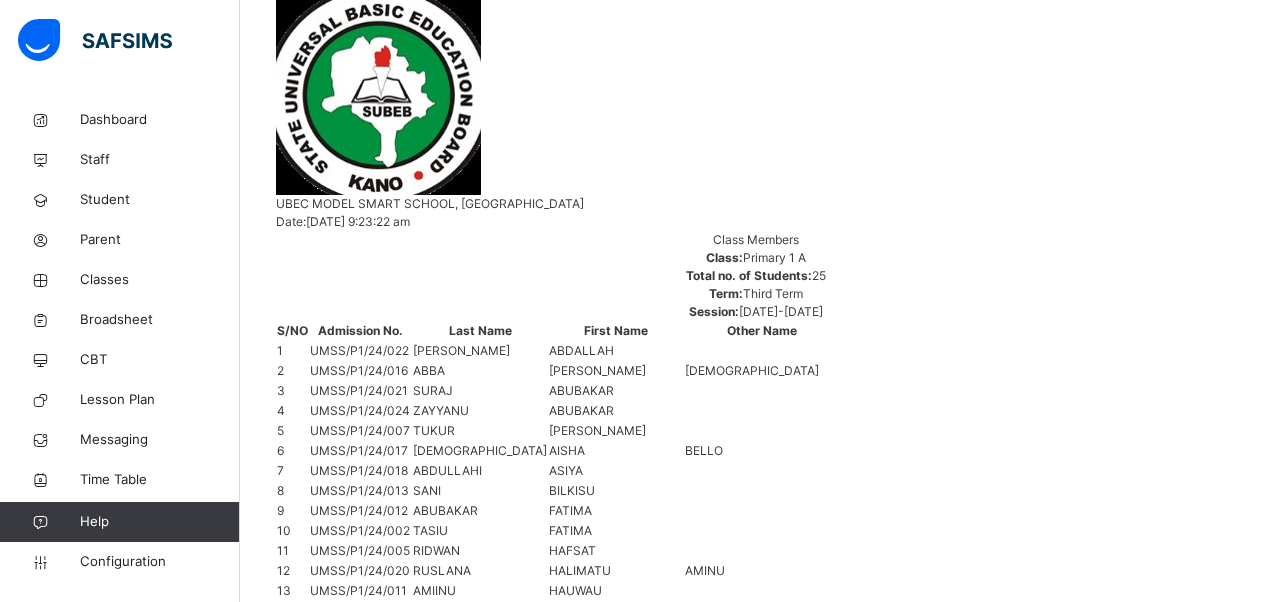 type on "*****" 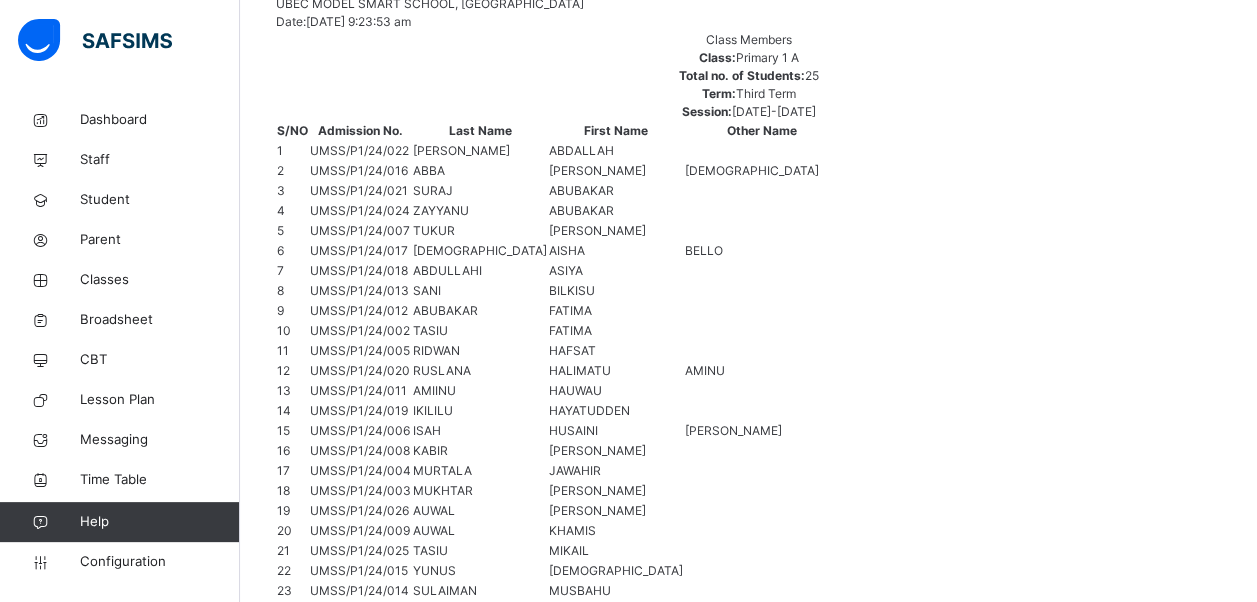 scroll, scrollTop: 820, scrollLeft: 0, axis: vertical 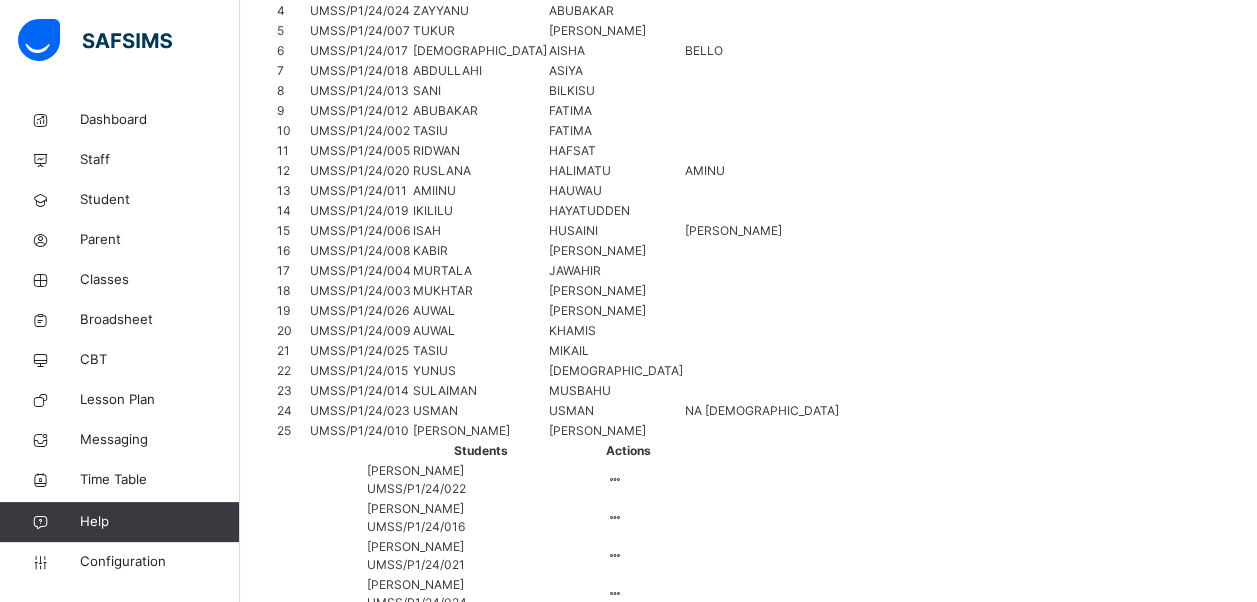 click on "Assign Teacher" at bounding box center (718, 1887) 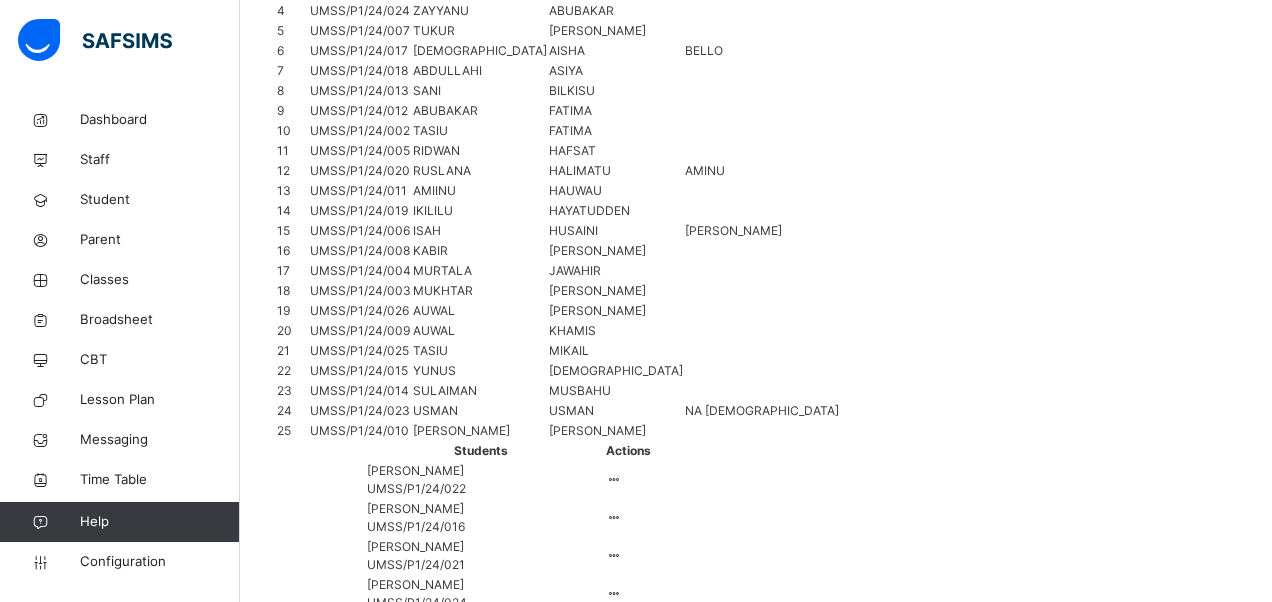 click on "[PERSON_NAME]" at bounding box center (737, 2099) 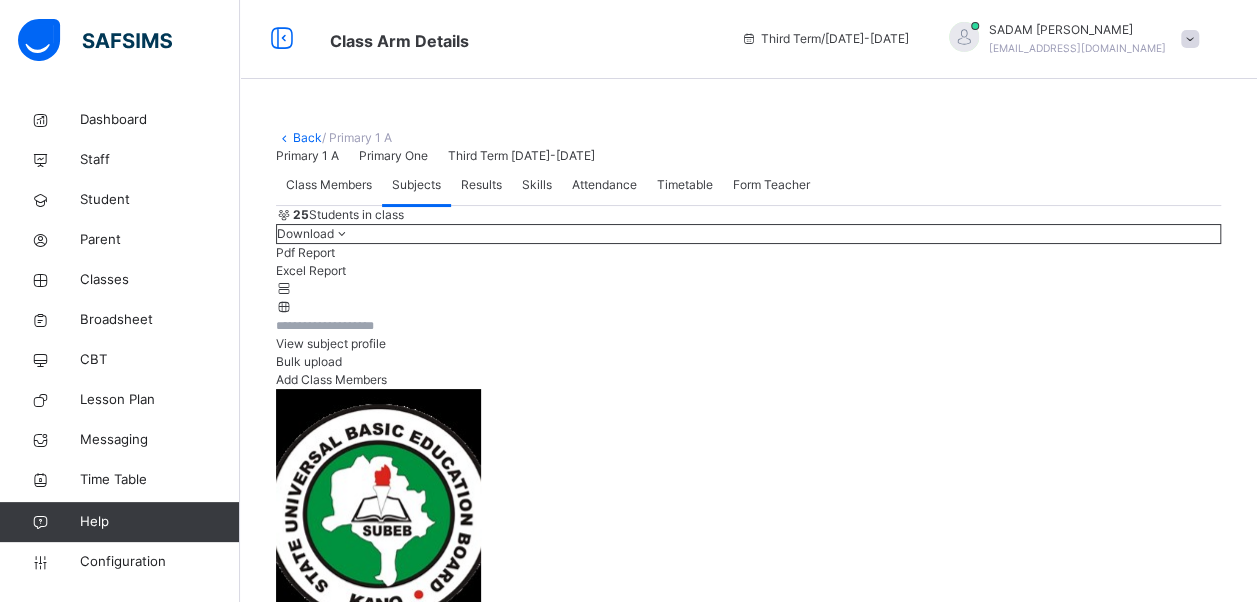 scroll, scrollTop: 0, scrollLeft: 0, axis: both 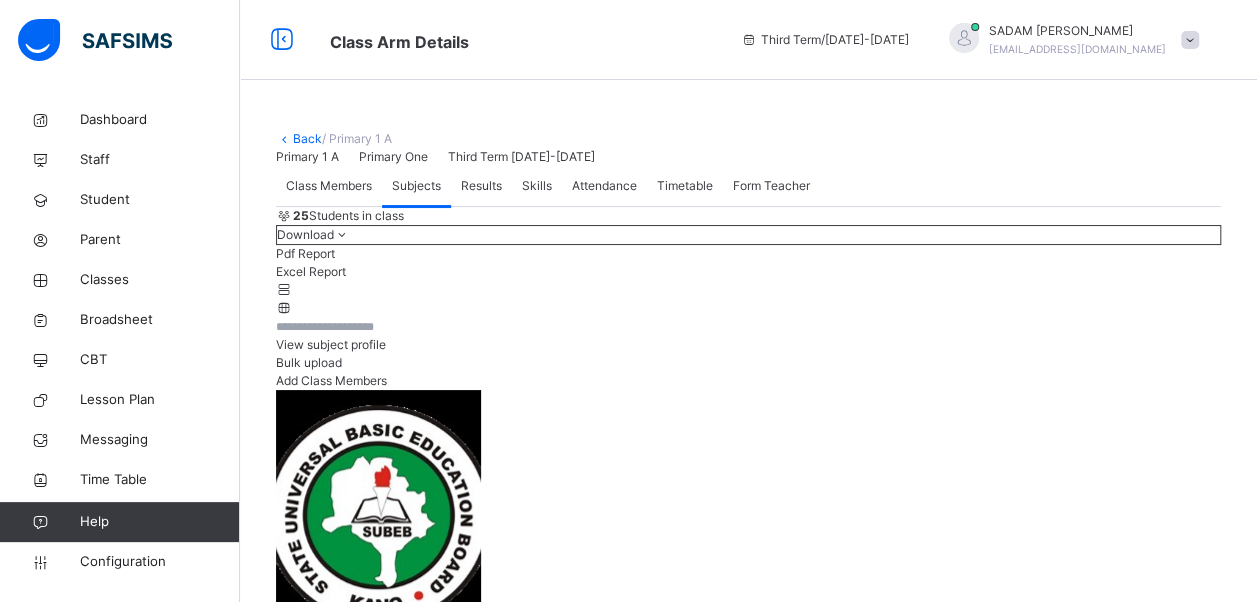 click on "Back" at bounding box center (307, 138) 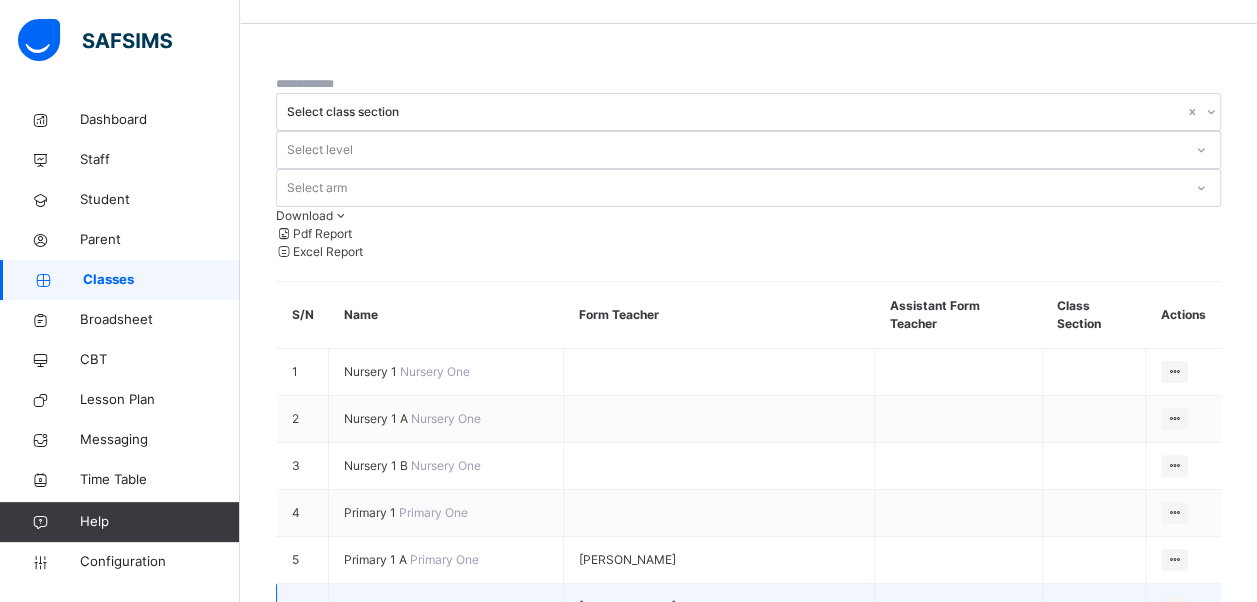 scroll, scrollTop: 100, scrollLeft: 0, axis: vertical 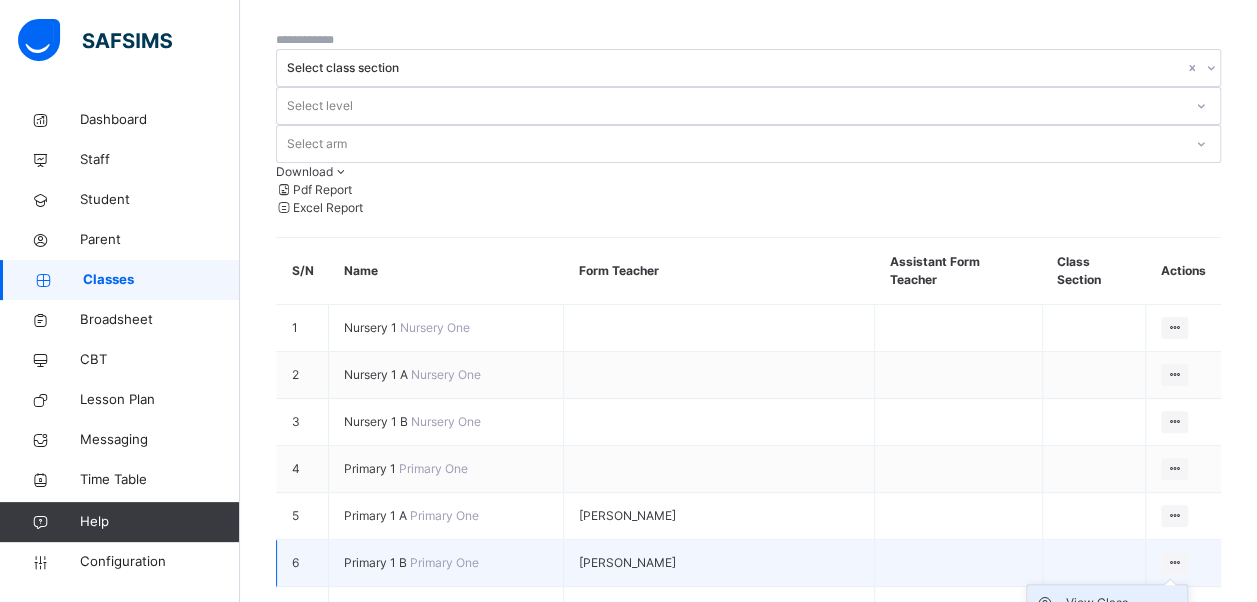 click on "View Class" at bounding box center [1122, 603] 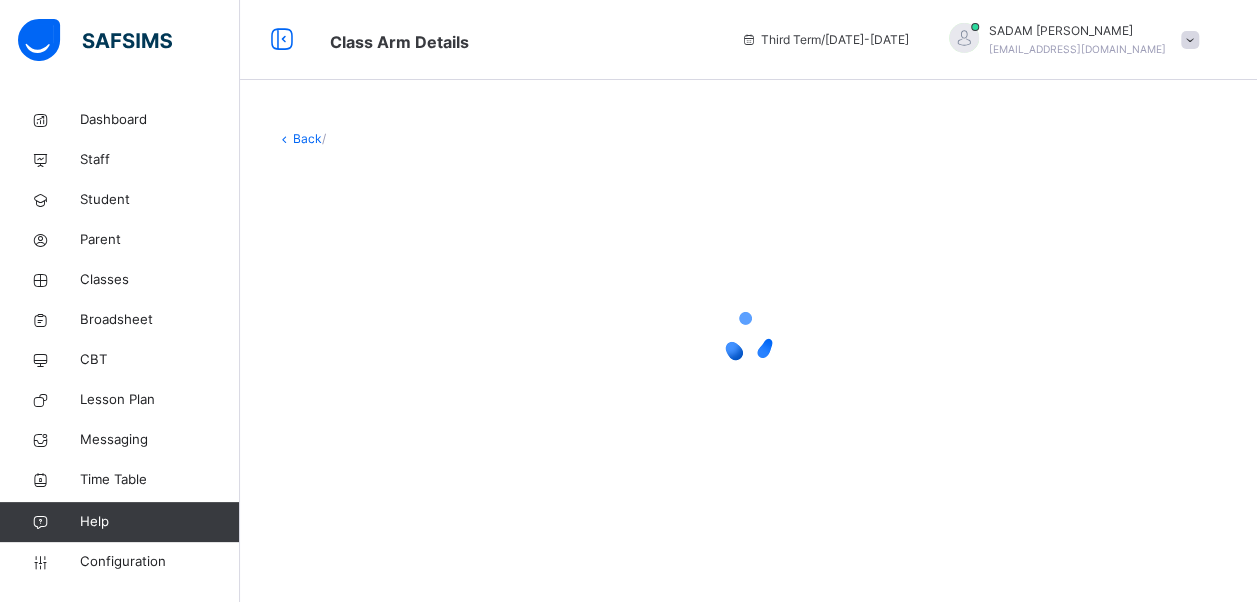 scroll, scrollTop: 0, scrollLeft: 0, axis: both 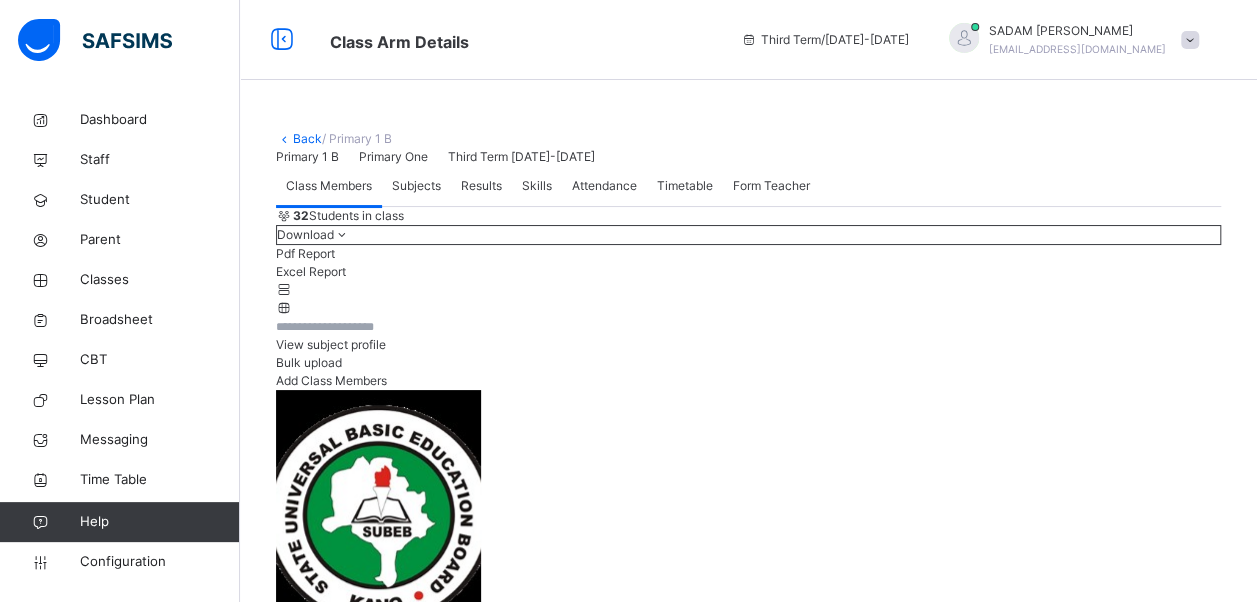 drag, startPoint x: 436, startPoint y: 403, endPoint x: 479, endPoint y: 416, distance: 44.922153 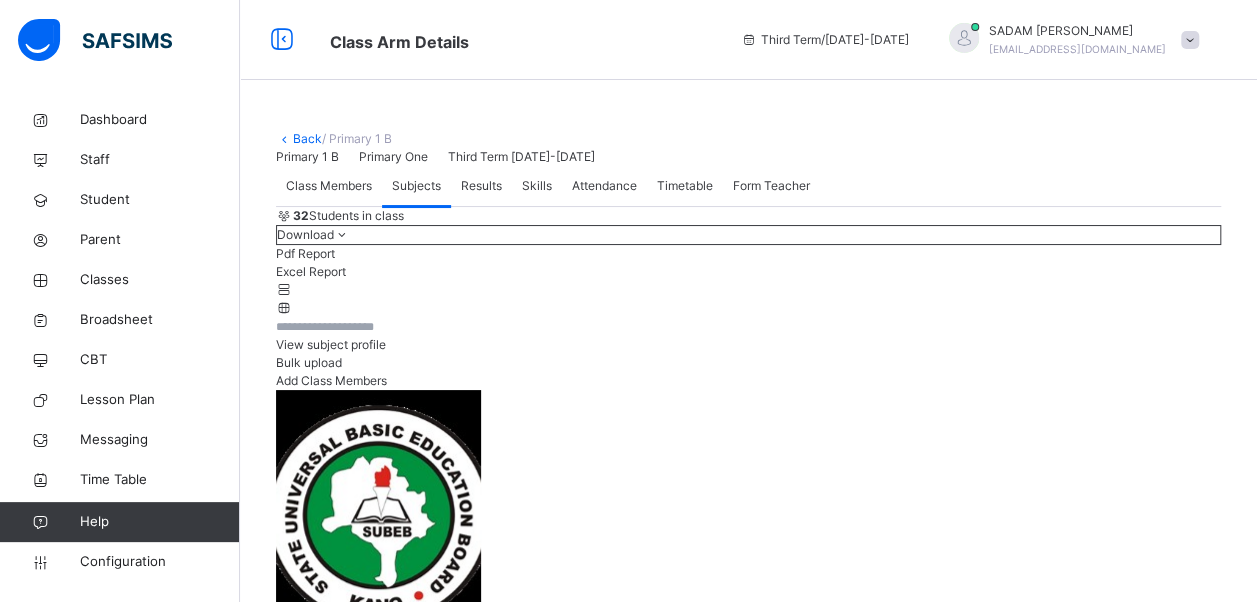 scroll, scrollTop: 400, scrollLeft: 0, axis: vertical 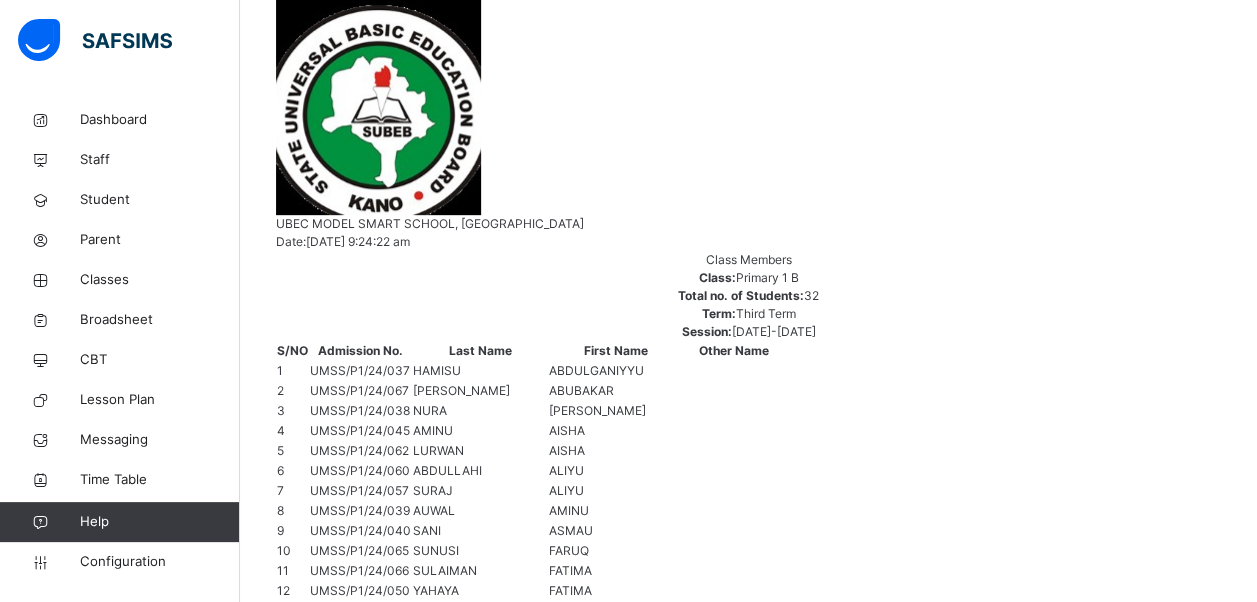 click on "Change Teacher" at bounding box center (804, 2333) 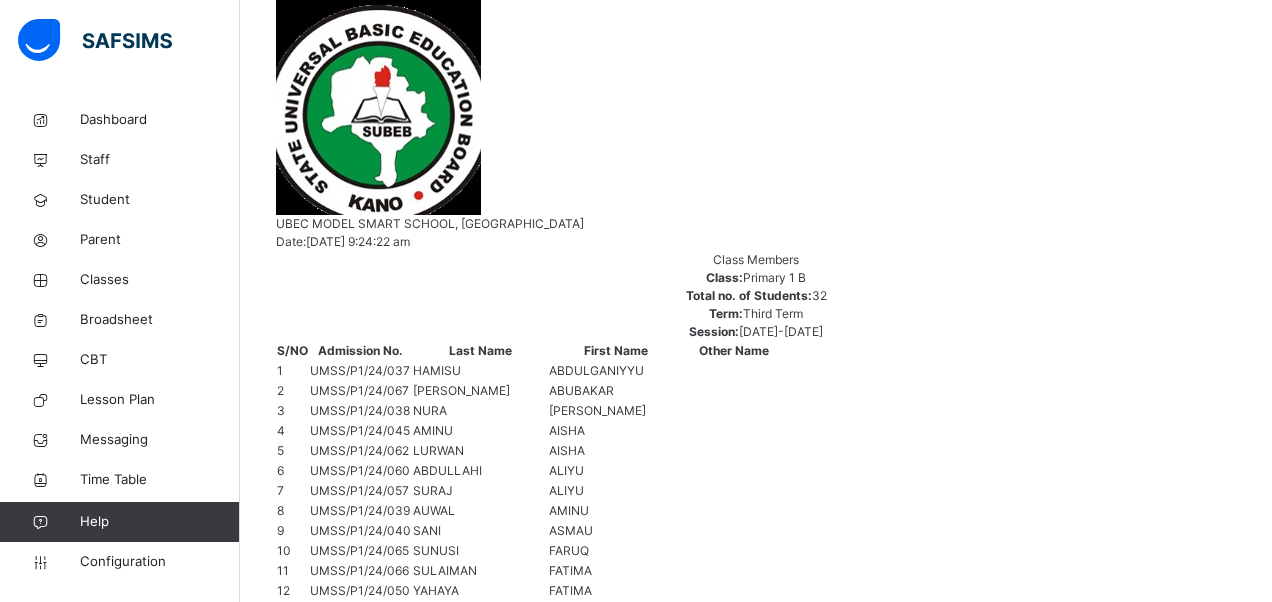 type on "***" 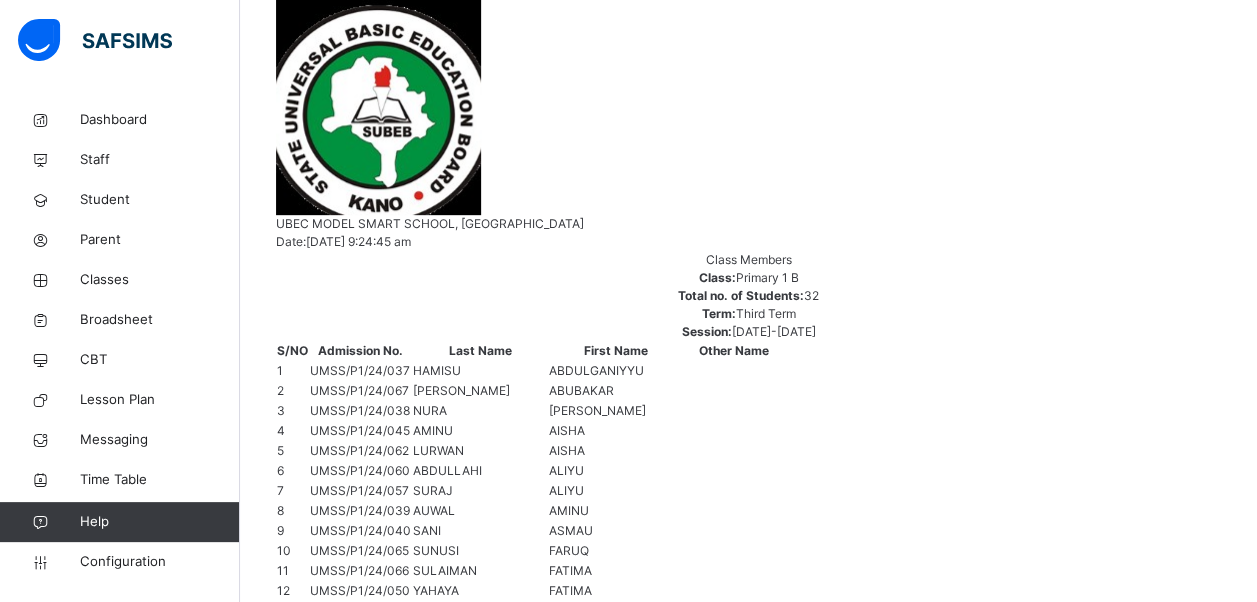 click on "Change Teacher" at bounding box center [804, 2372] 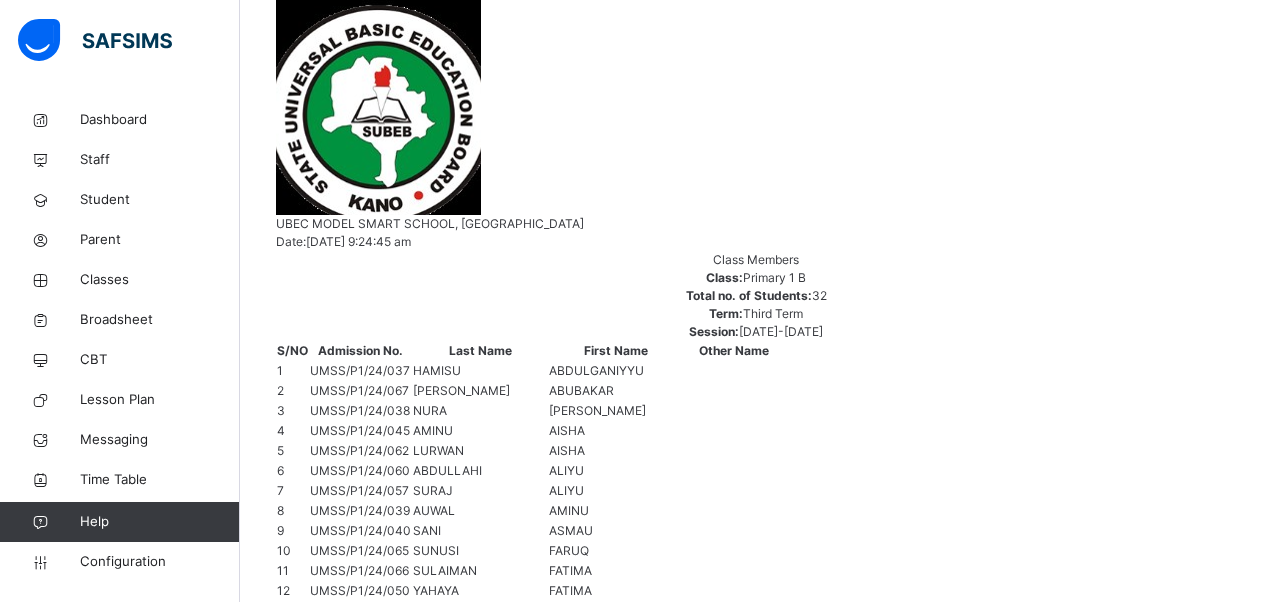 click 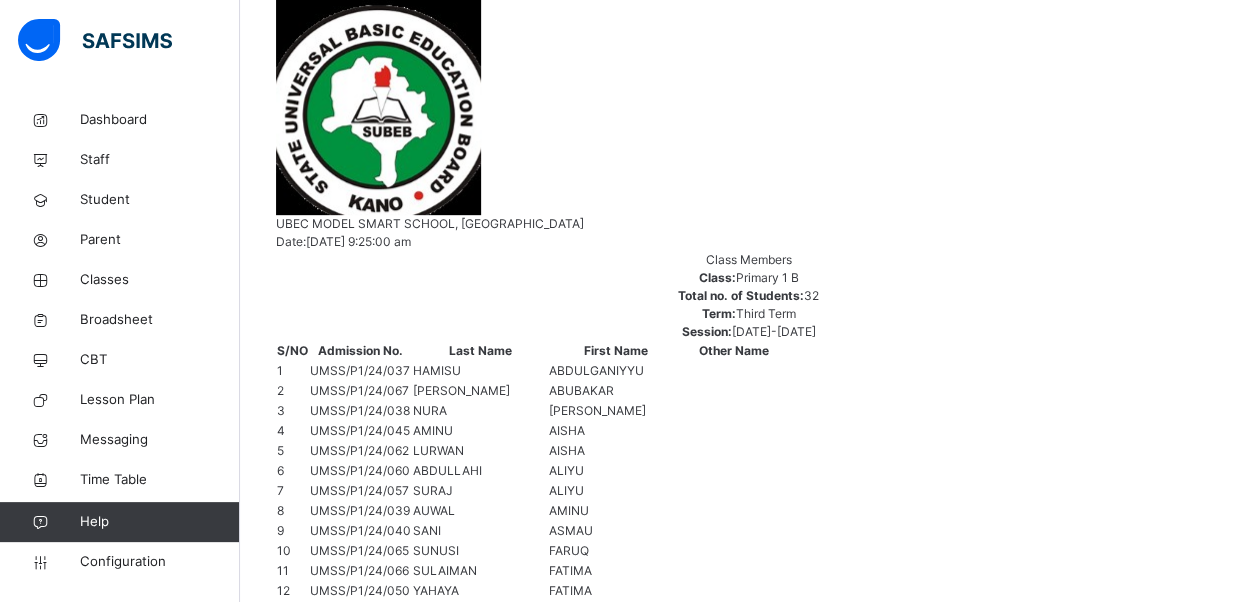 scroll, scrollTop: 600, scrollLeft: 0, axis: vertical 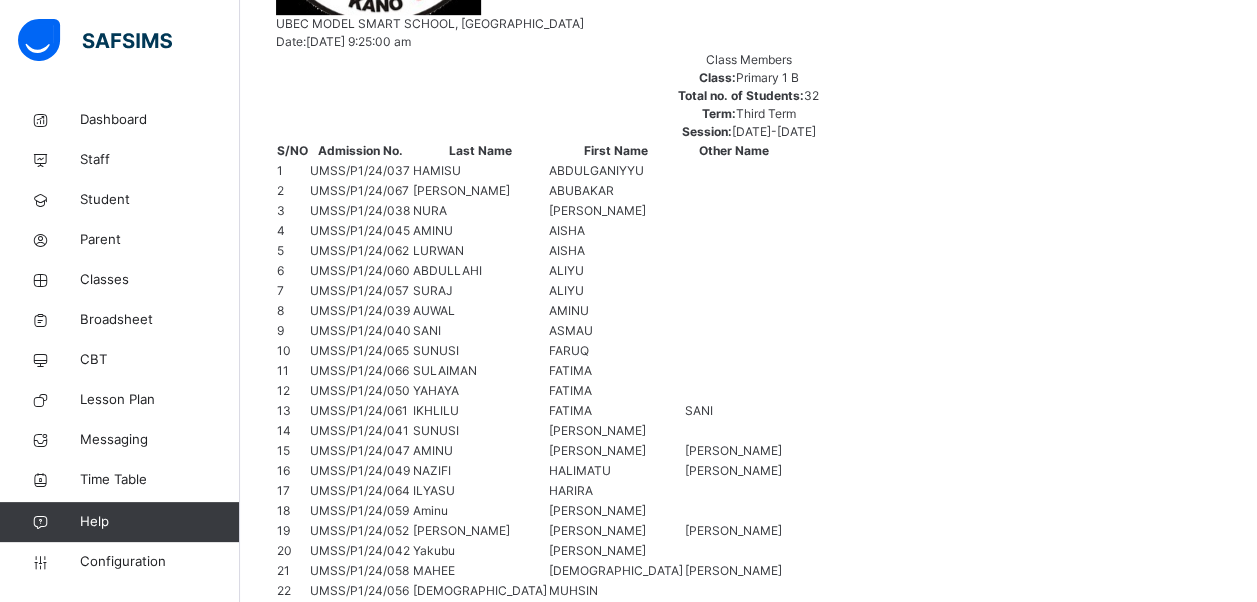 click on "Change Teacher" at bounding box center (804, 2285) 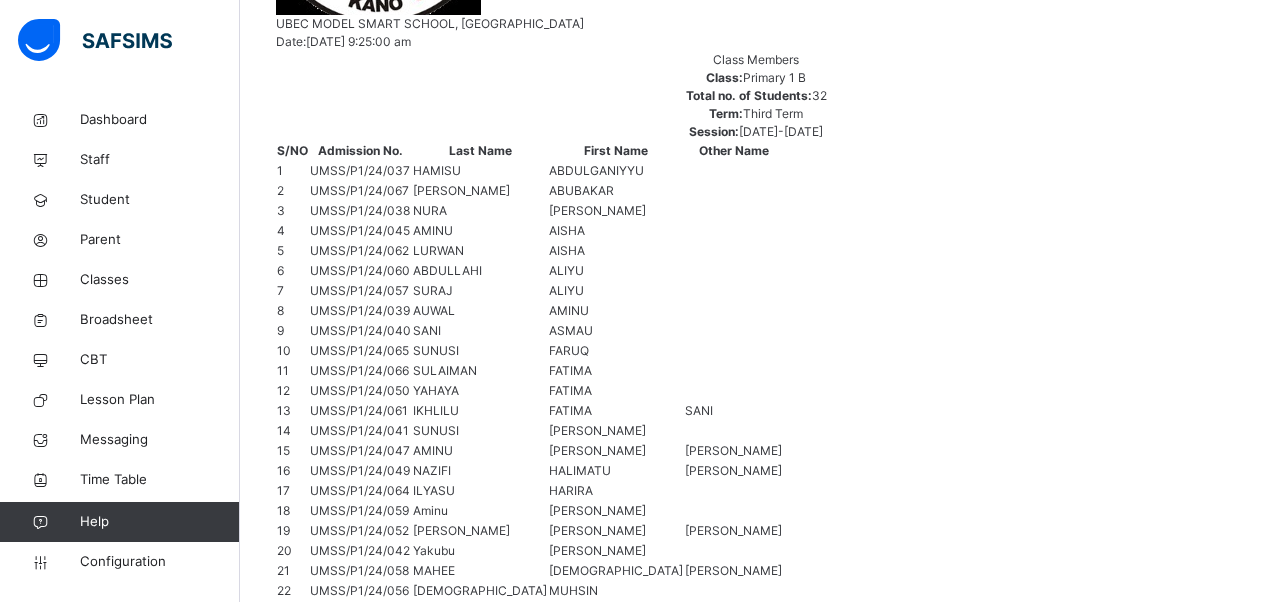 click 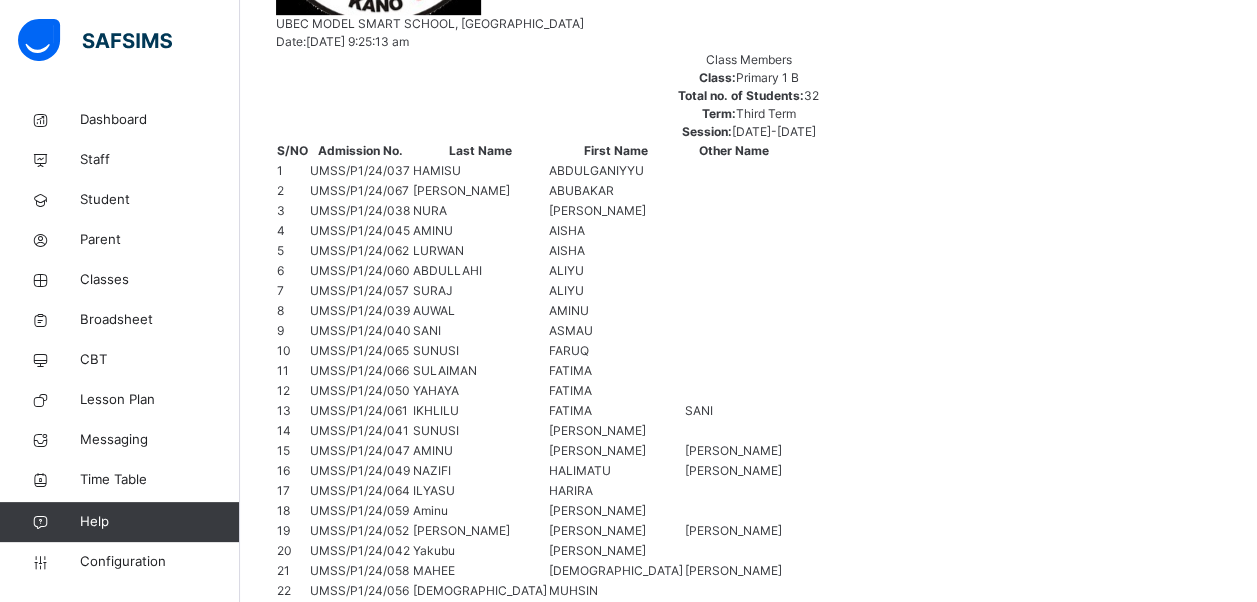 click on "Change Teacher" at bounding box center (804, 2324) 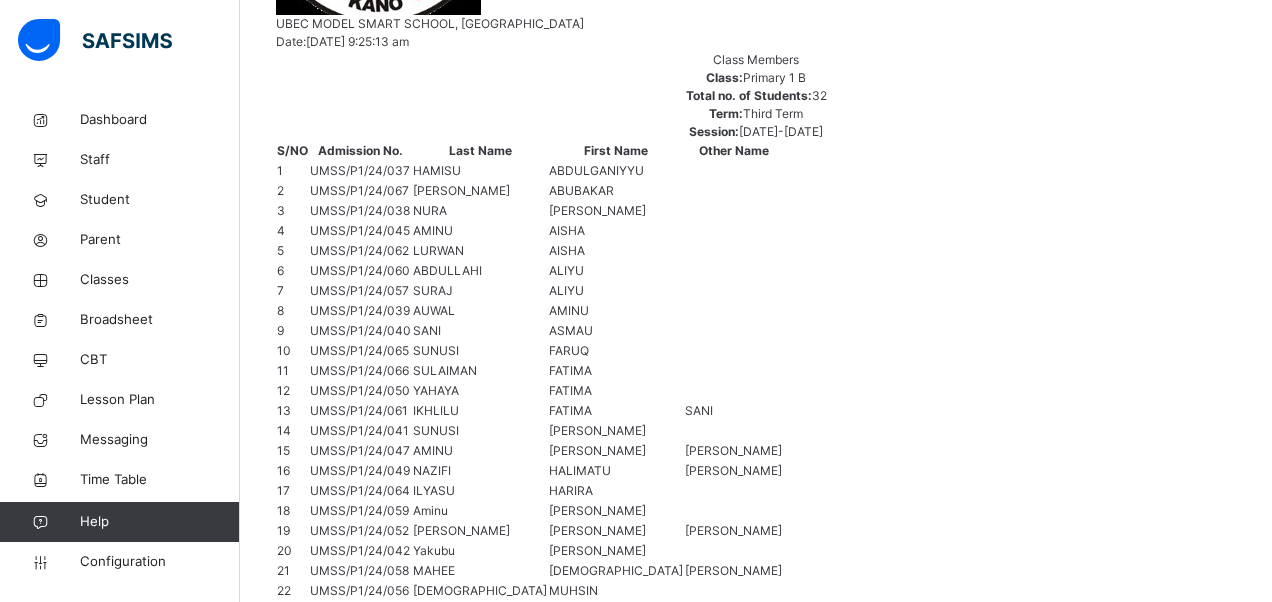 click 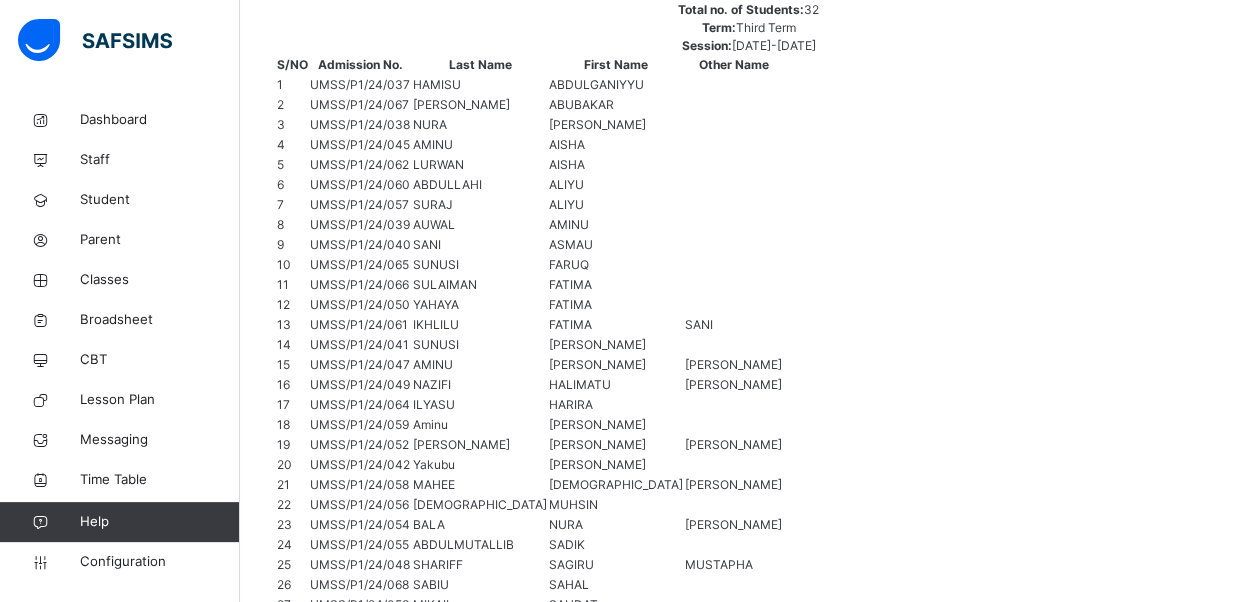 scroll, scrollTop: 800, scrollLeft: 0, axis: vertical 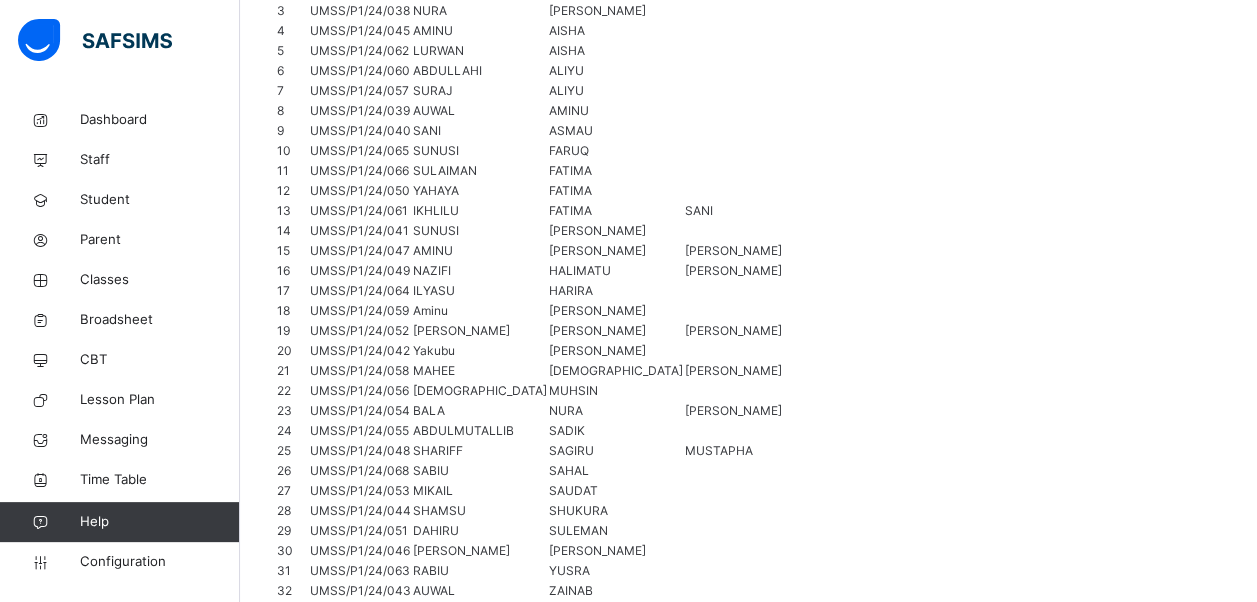 click on "Assign Teacher" at bounding box center (808, 2313) 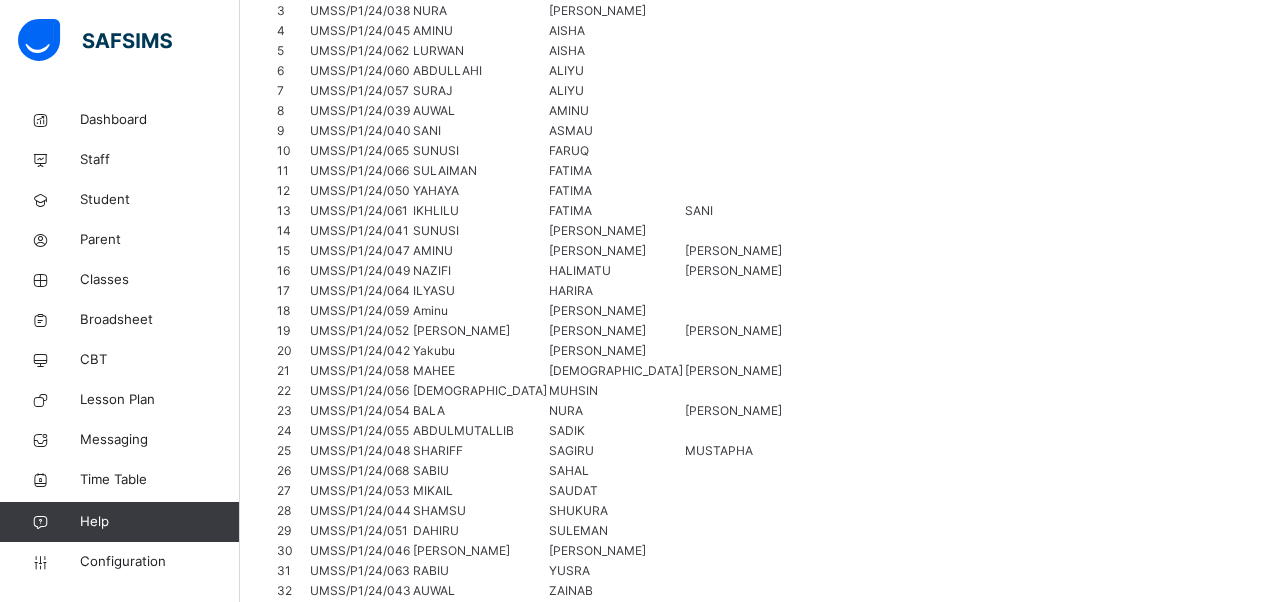 type on "****" 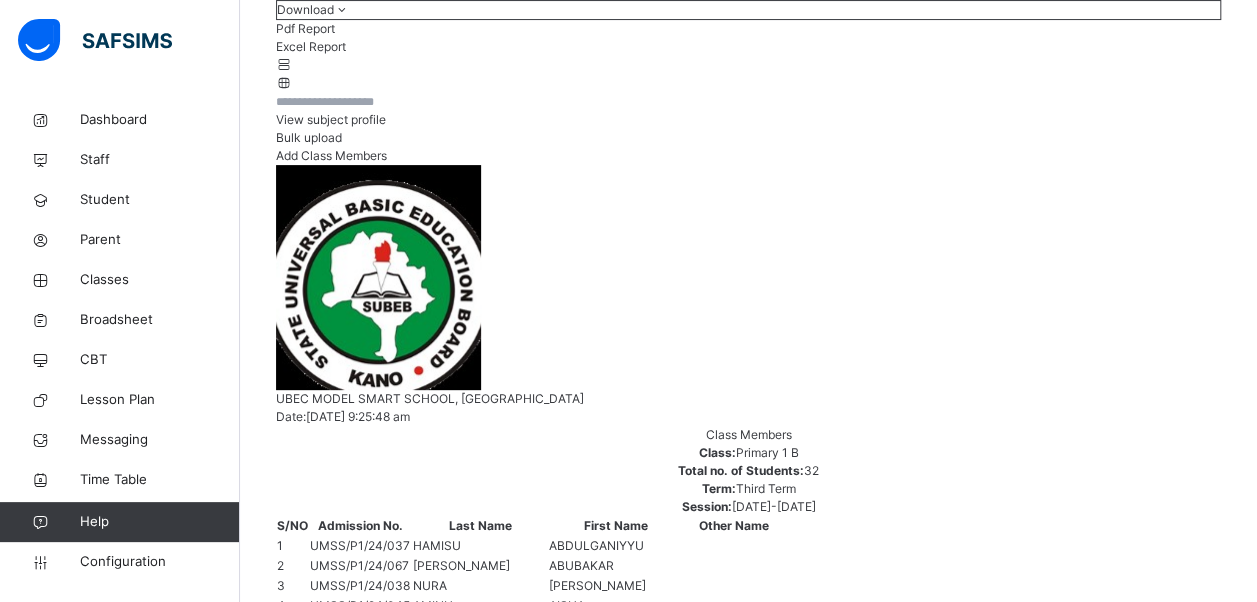 scroll, scrollTop: 0, scrollLeft: 0, axis: both 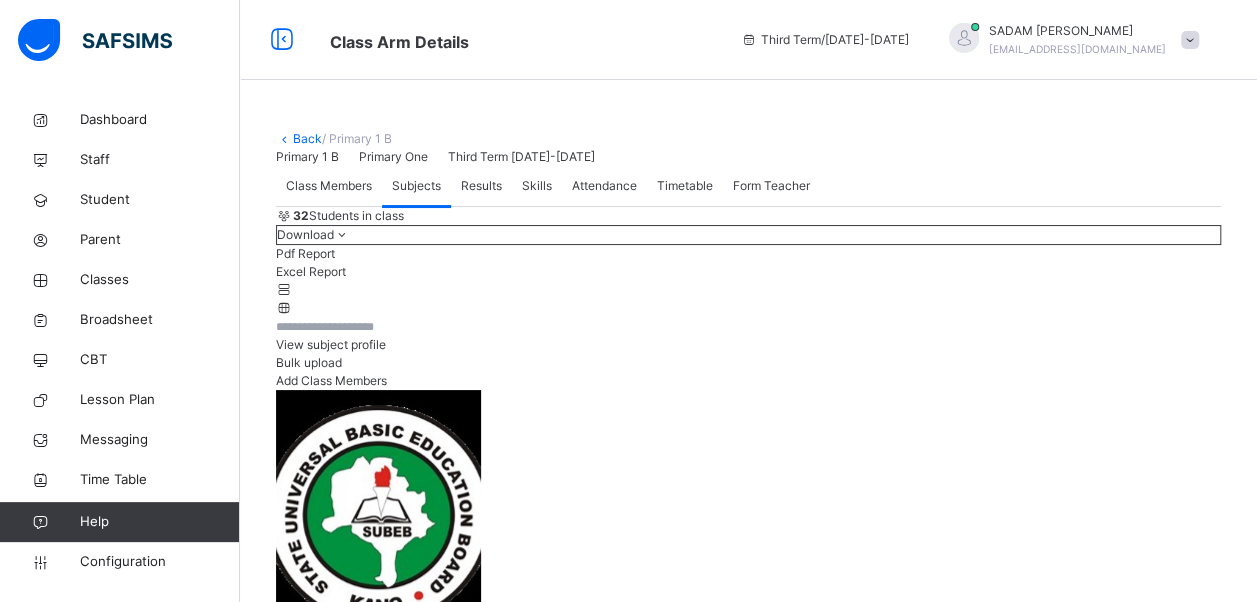 click on "Back" at bounding box center (307, 138) 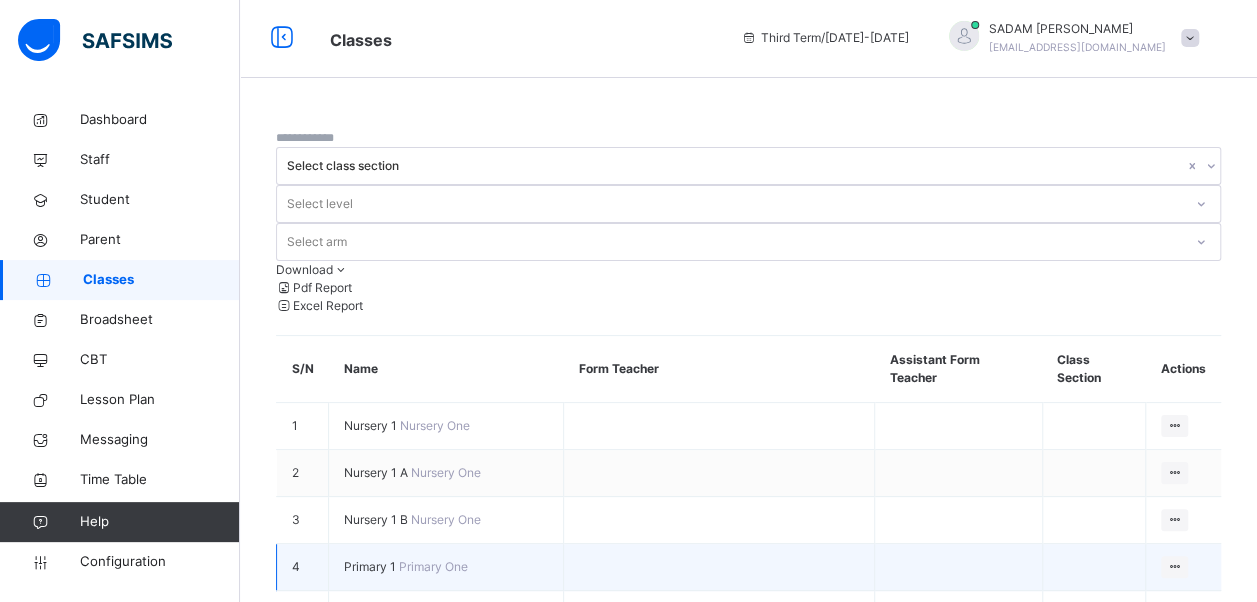 scroll, scrollTop: 0, scrollLeft: 0, axis: both 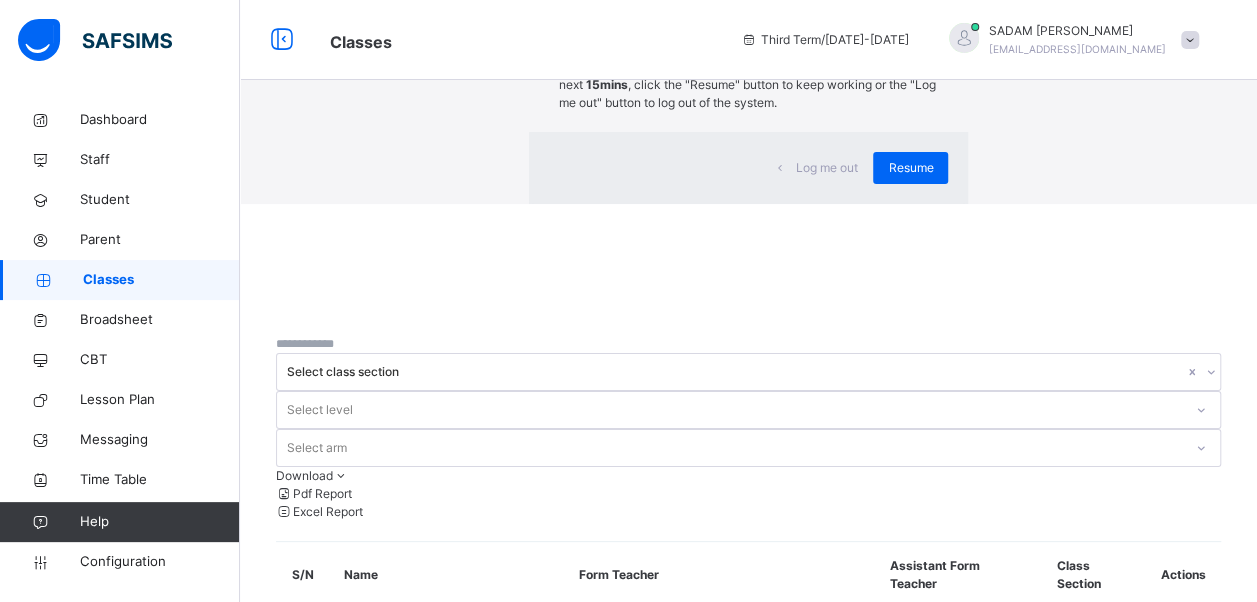 click on "Resume" at bounding box center (910, 168) 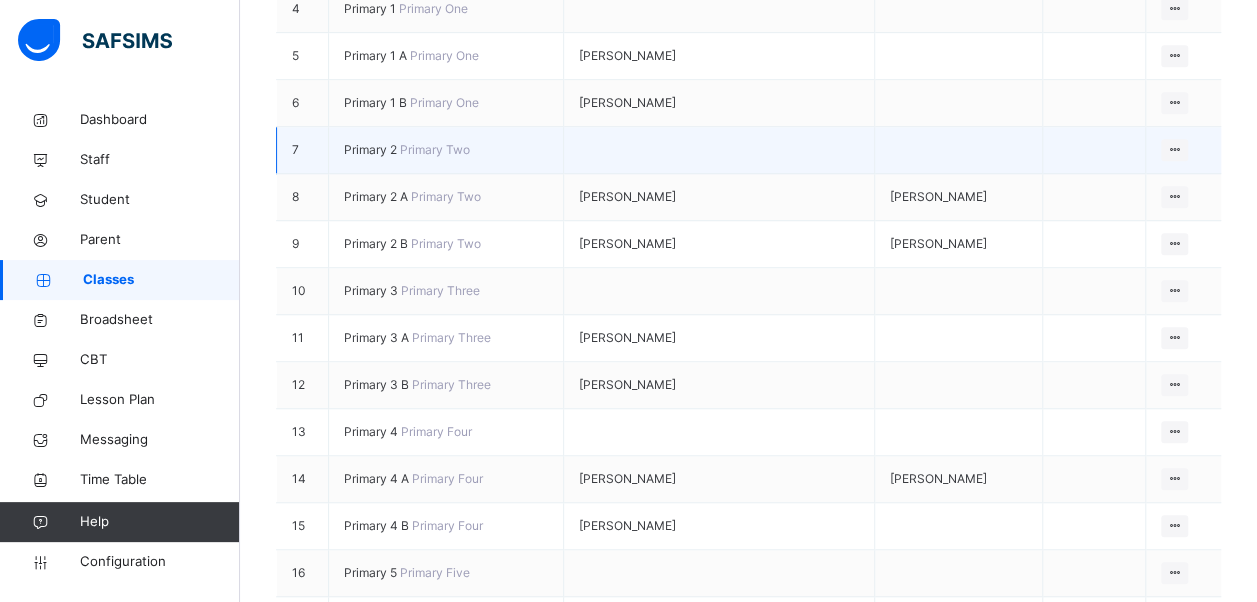 scroll, scrollTop: 323, scrollLeft: 0, axis: vertical 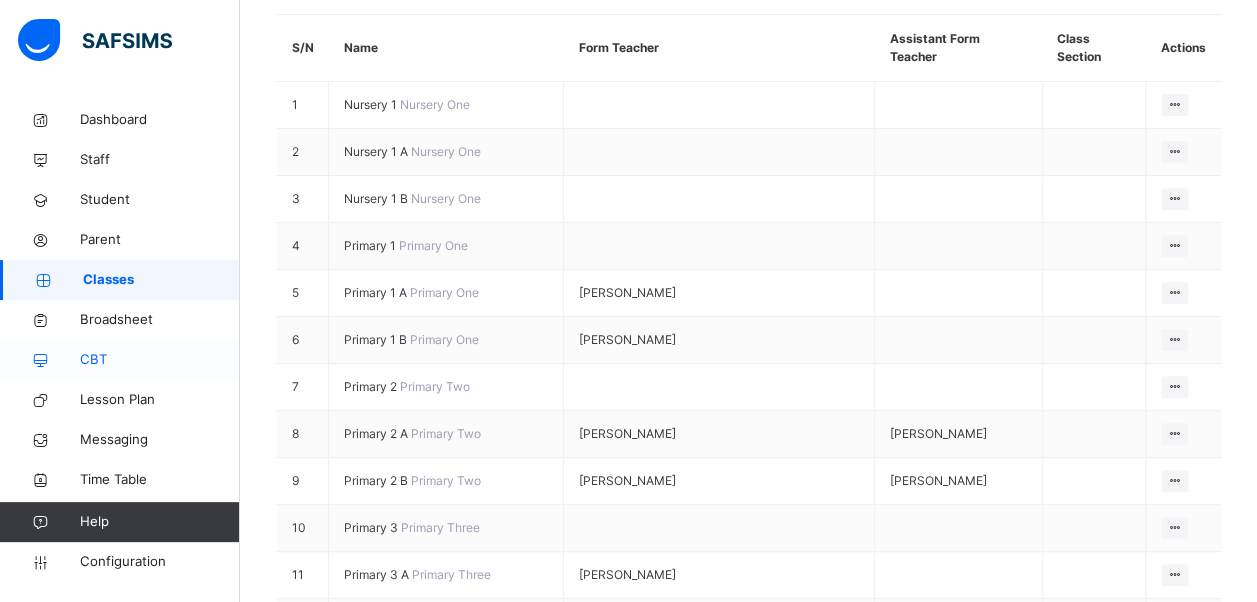 click on "CBT" at bounding box center (160, 360) 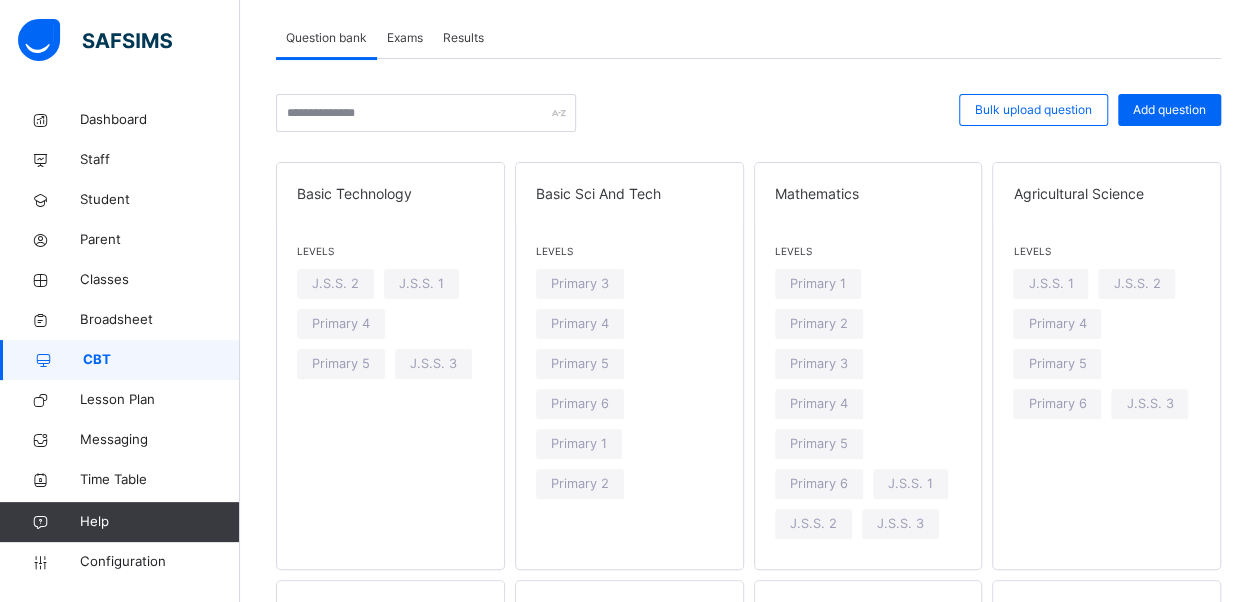 scroll, scrollTop: 323, scrollLeft: 0, axis: vertical 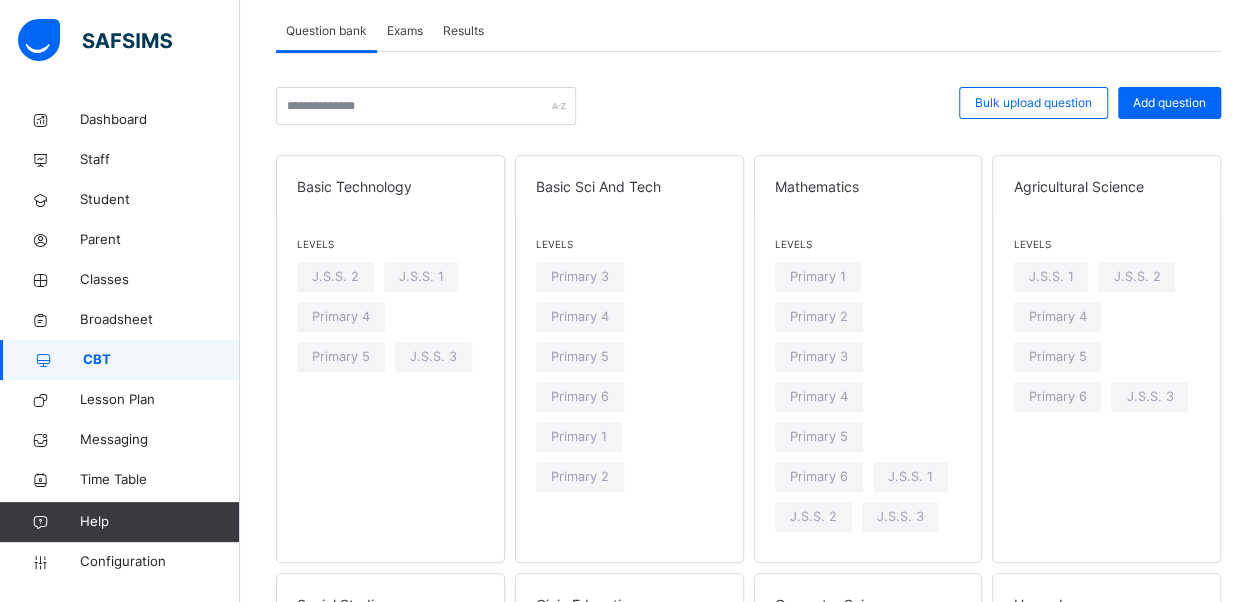 click on "Resume" at bounding box center [910, -155] 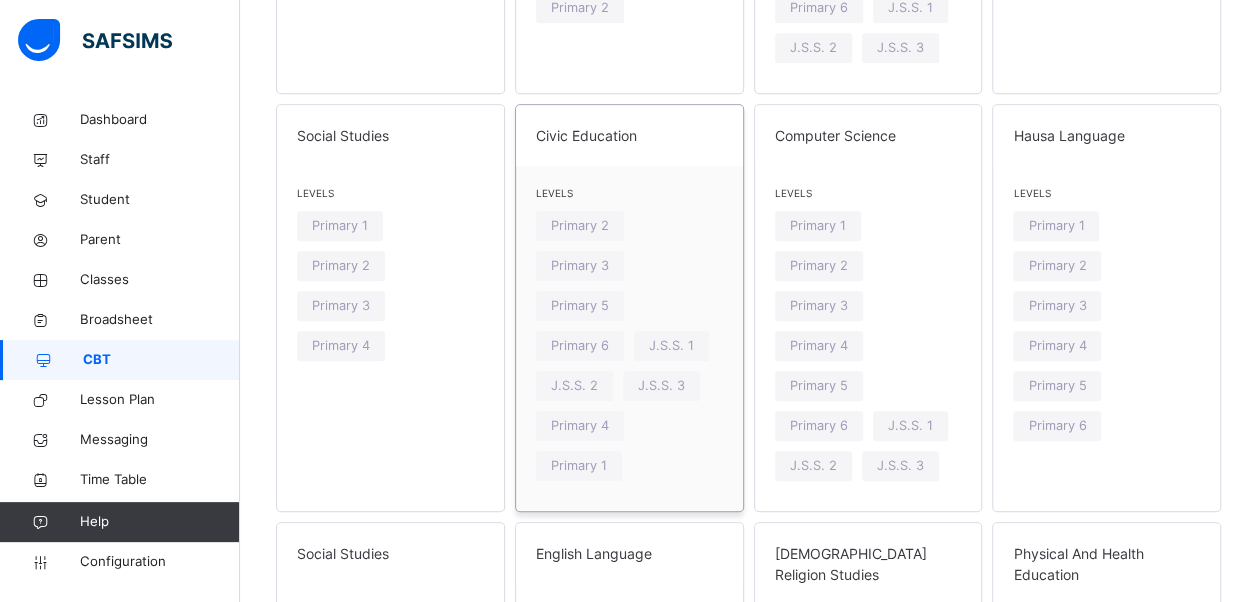 scroll, scrollTop: 623, scrollLeft: 0, axis: vertical 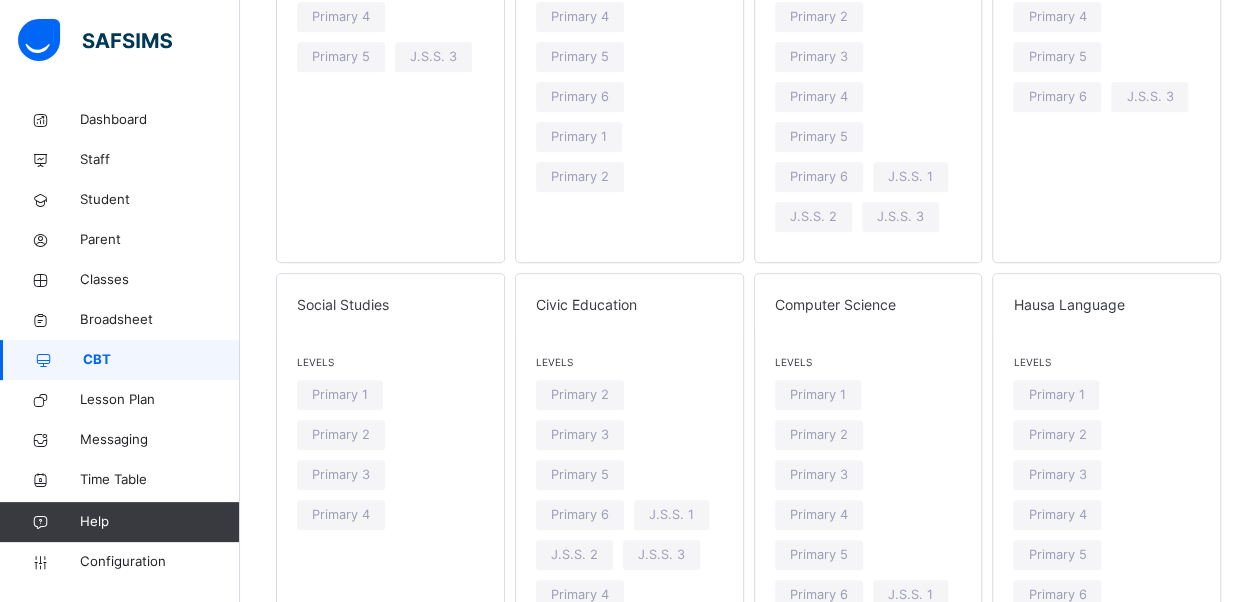 click on "Resume" at bounding box center [910, -455] 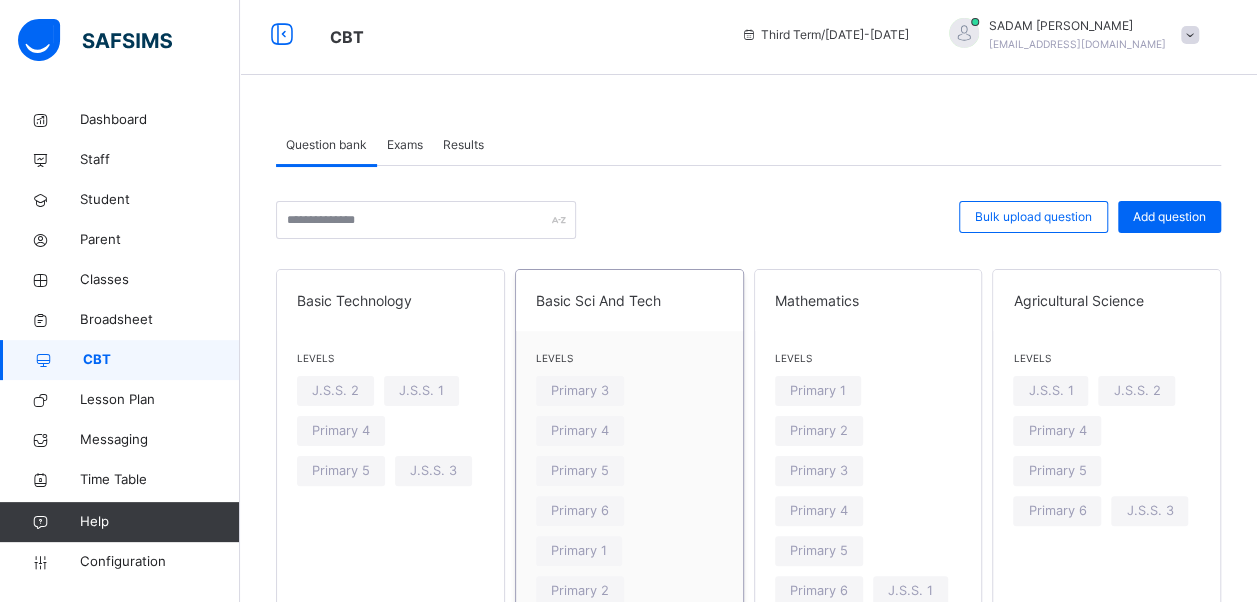scroll, scrollTop: 0, scrollLeft: 0, axis: both 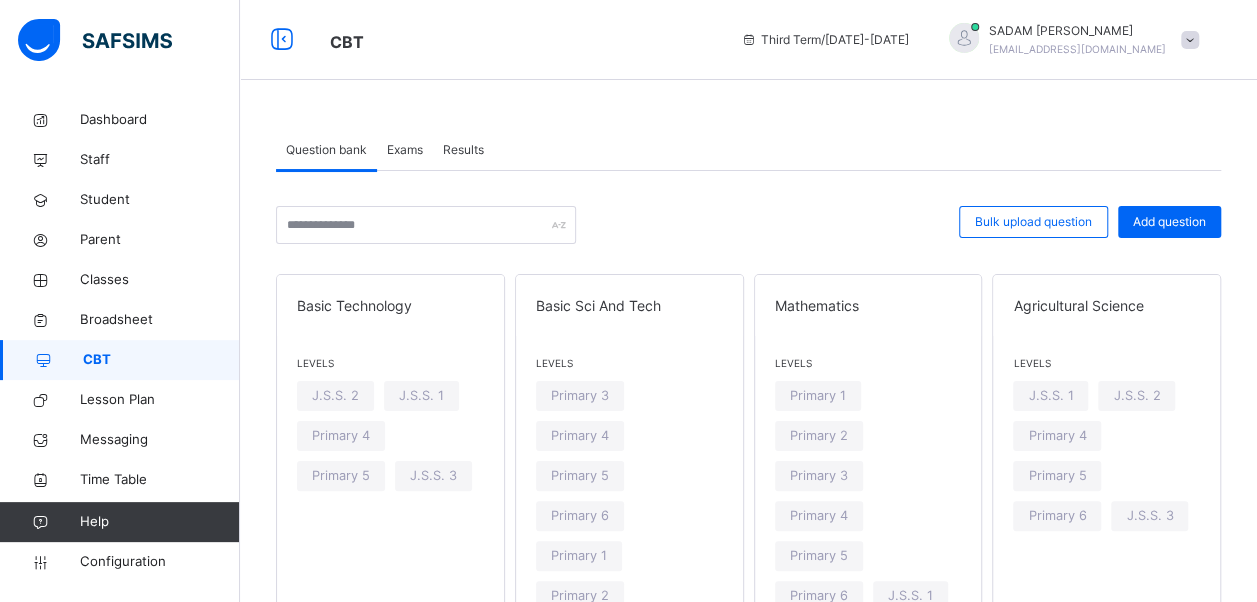 click on "Results" at bounding box center [463, 150] 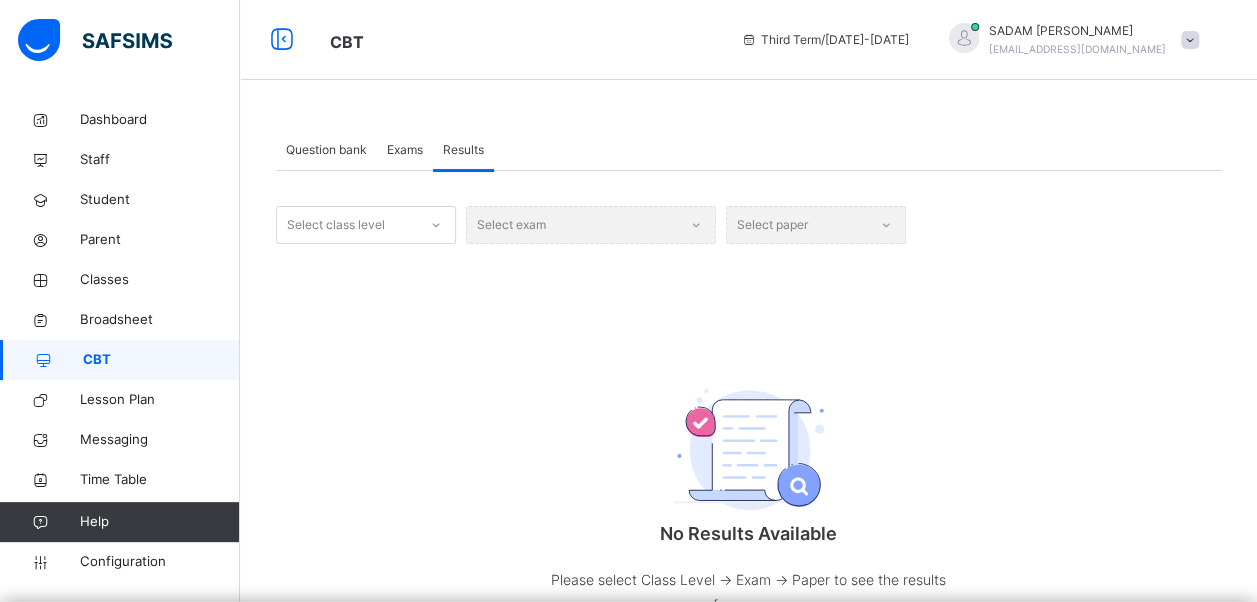 click on "Select class level" at bounding box center (347, 225) 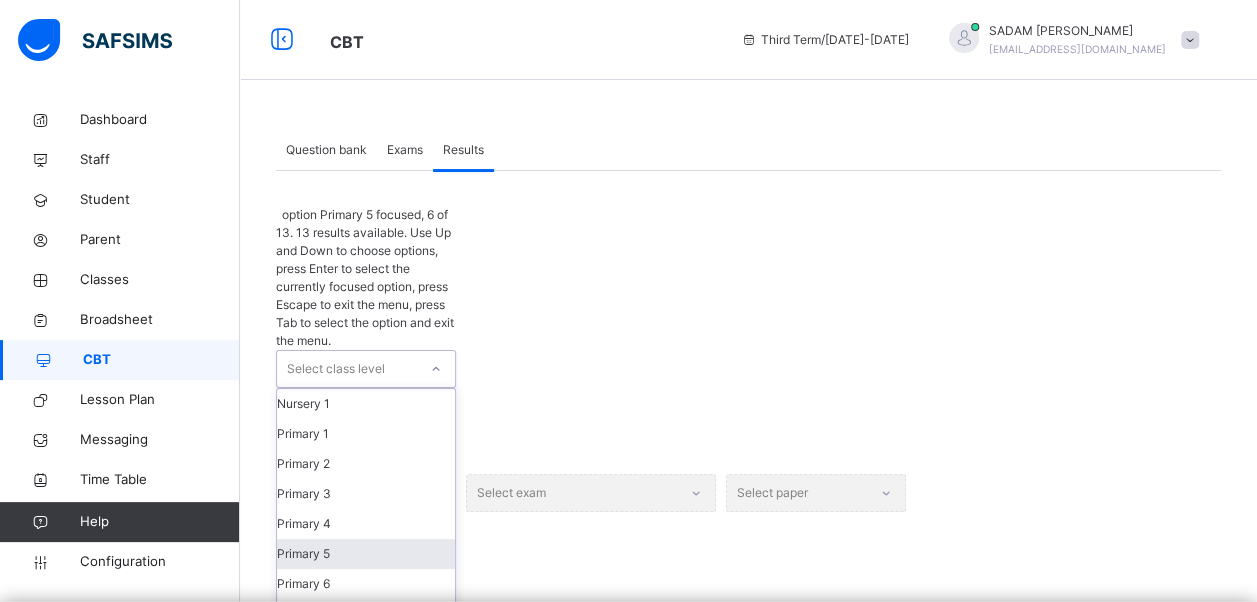 click on "Primary 5" at bounding box center (366, 554) 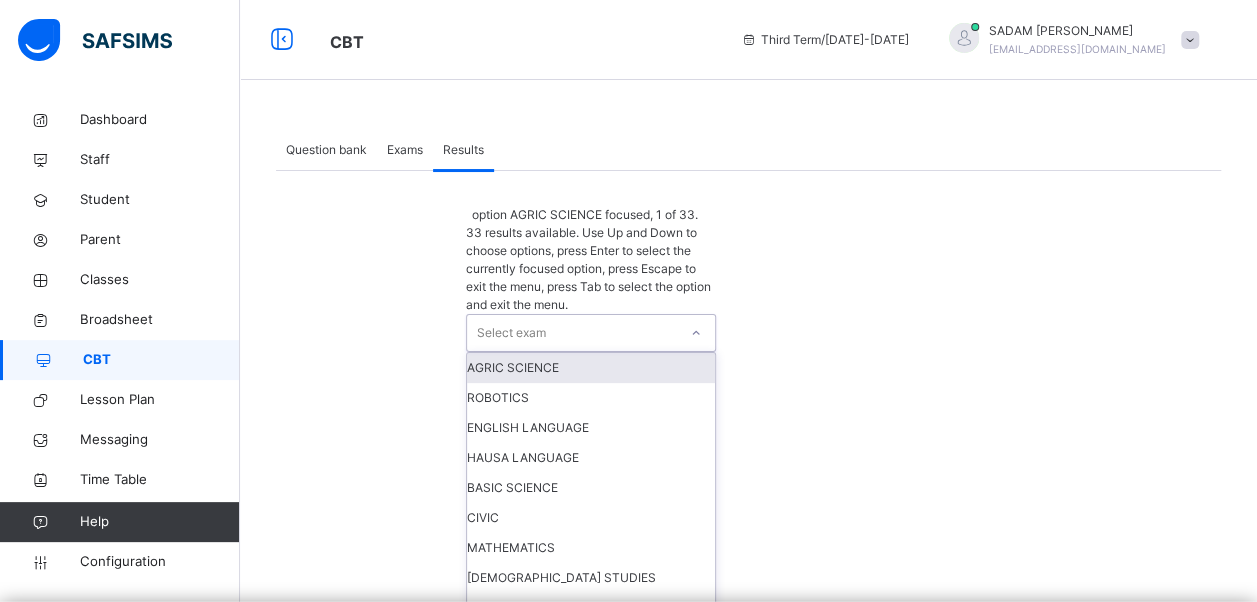 click on "Select exam" at bounding box center (572, 333) 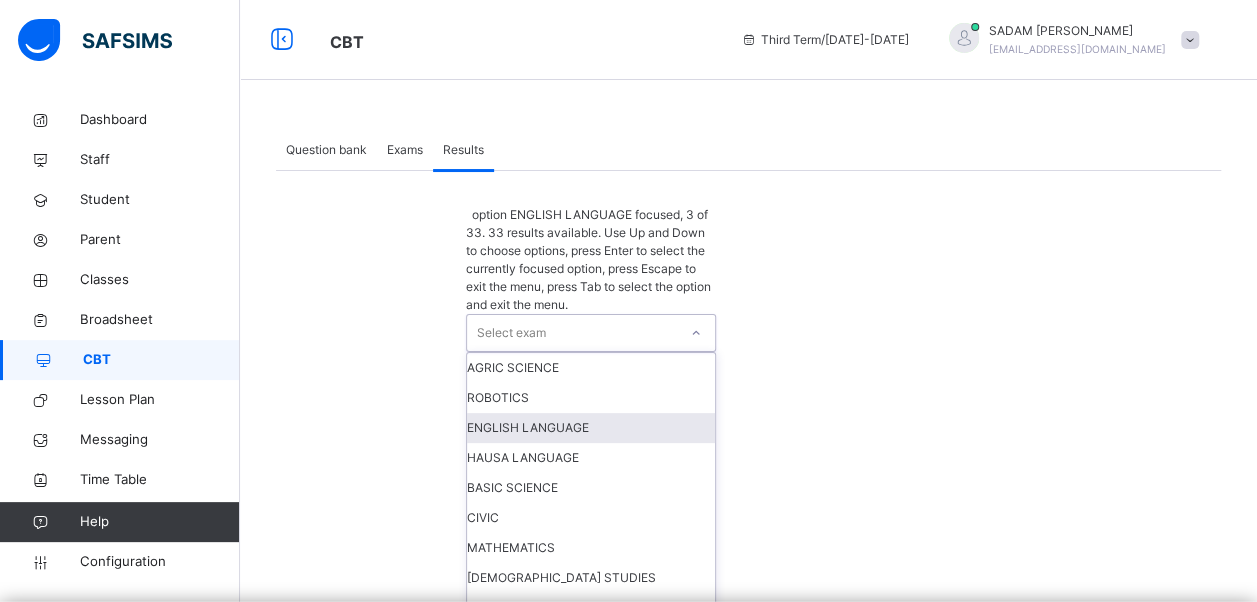 click on "ENGLISH LANGUAGE" at bounding box center (591, 428) 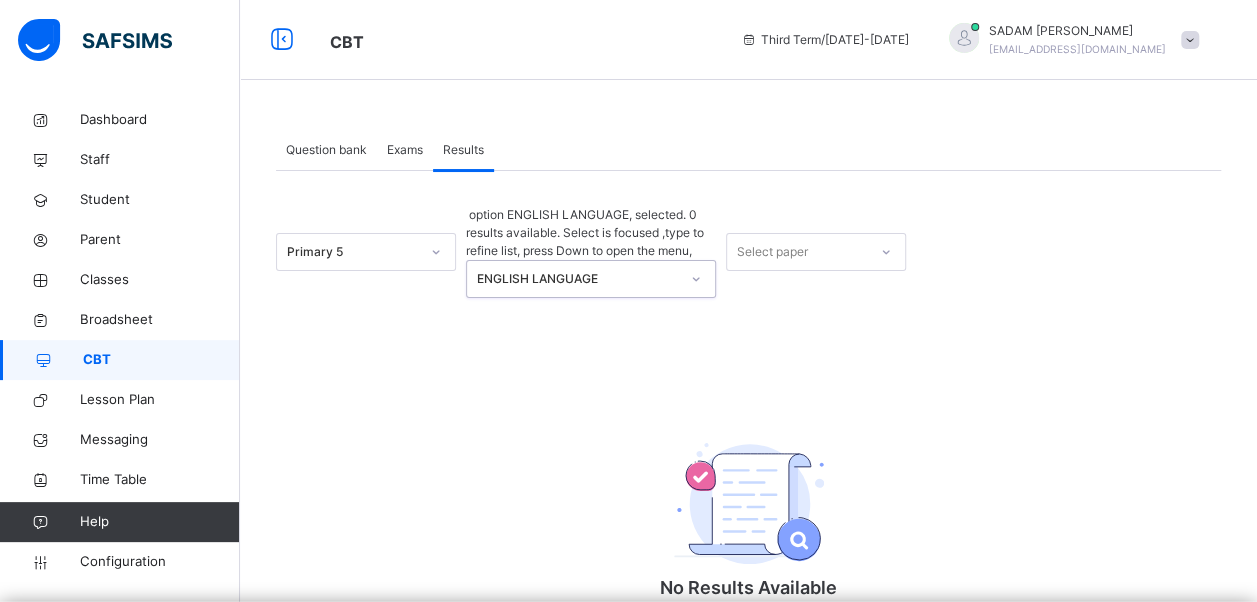 click on "Select paper" at bounding box center (797, 252) 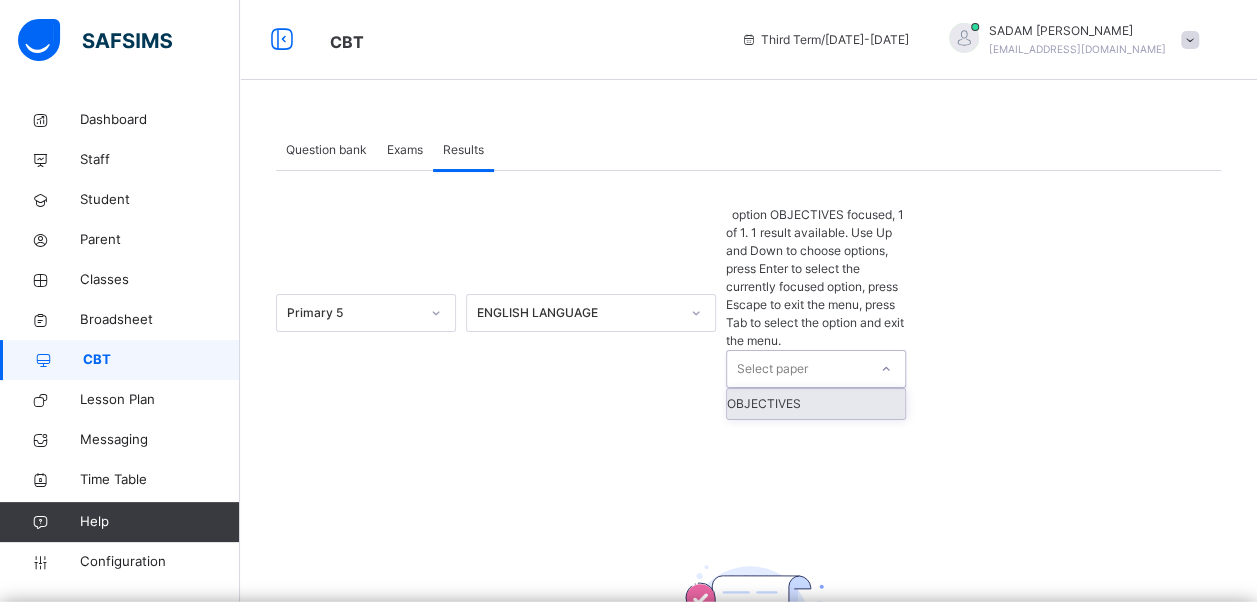 click on "OBJECTIVES" at bounding box center [816, 404] 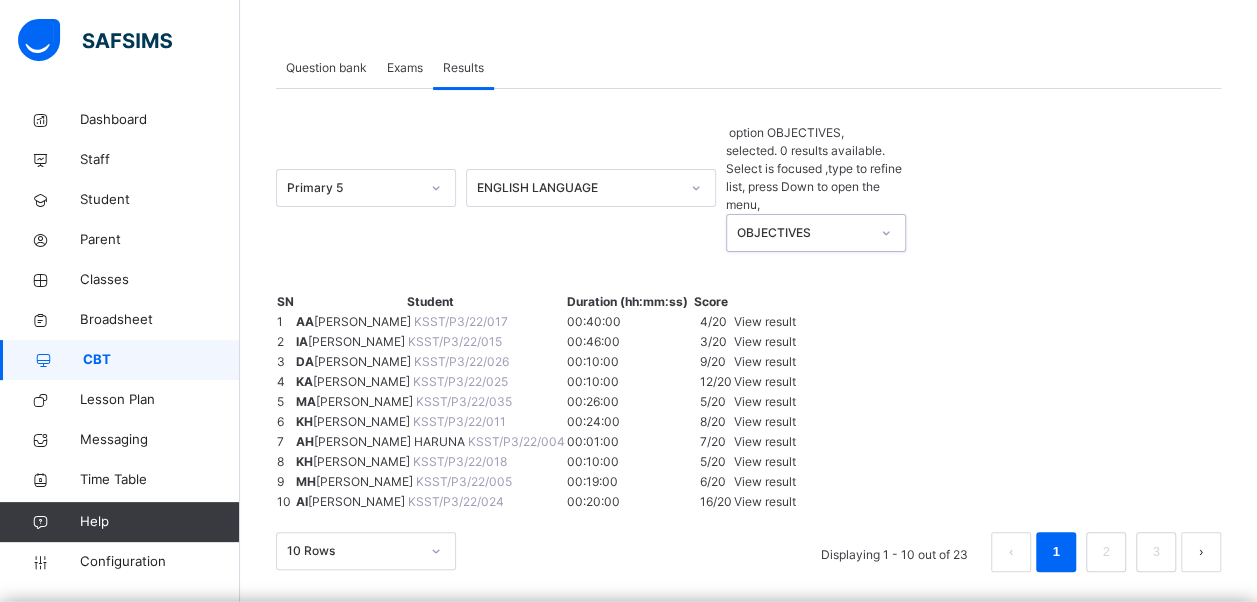 scroll, scrollTop: 598, scrollLeft: 0, axis: vertical 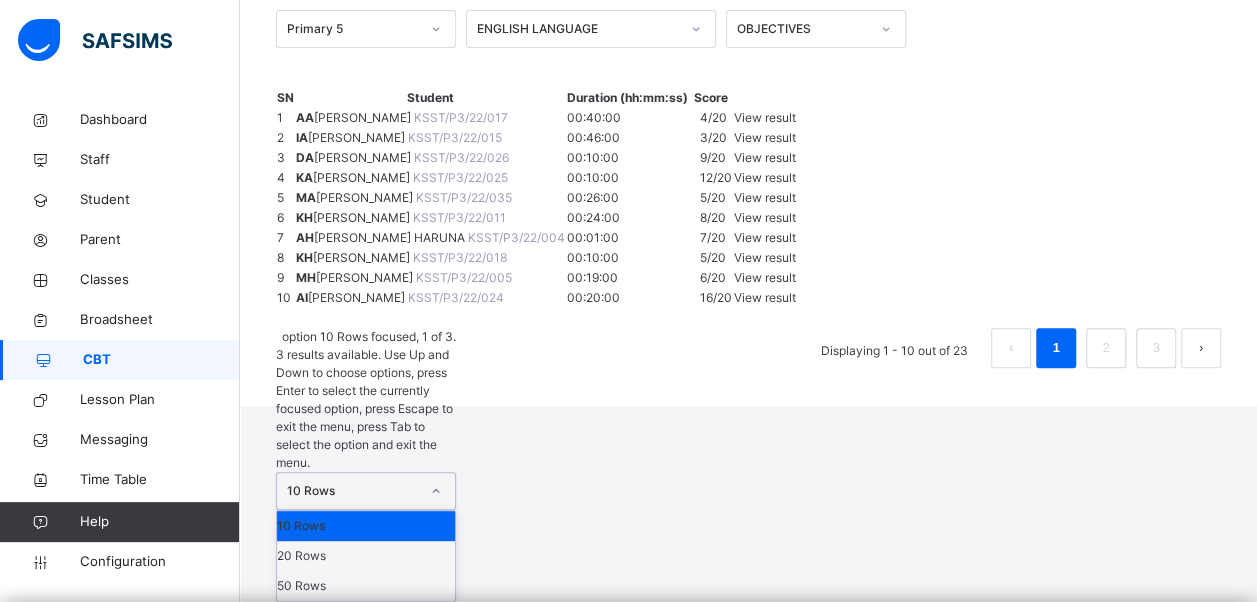 click on "option 10 Rows focused, 1 of 3. 3 results available. Use Up and Down to choose options, press Enter to select the currently focused option, press Escape to exit the menu, press Tab to select the option and exit the menu. 10 Rows 10 Rows 20 Rows 50 Rows" at bounding box center [366, 465] 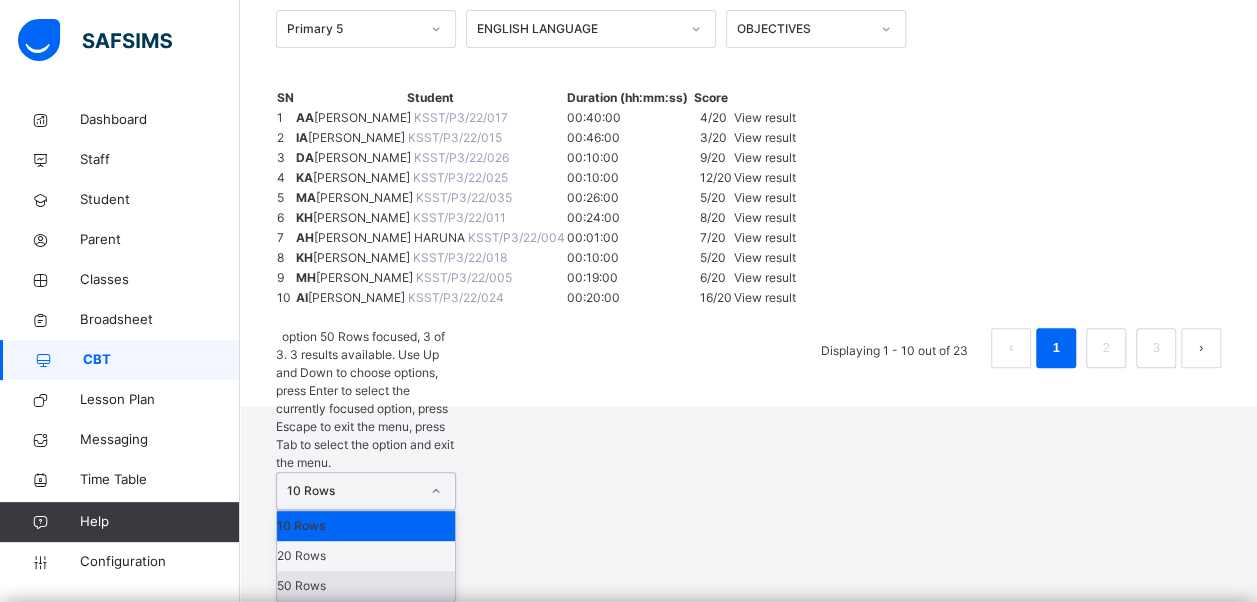 drag, startPoint x: 394, startPoint y: 584, endPoint x: 374, endPoint y: 560, distance: 31.241 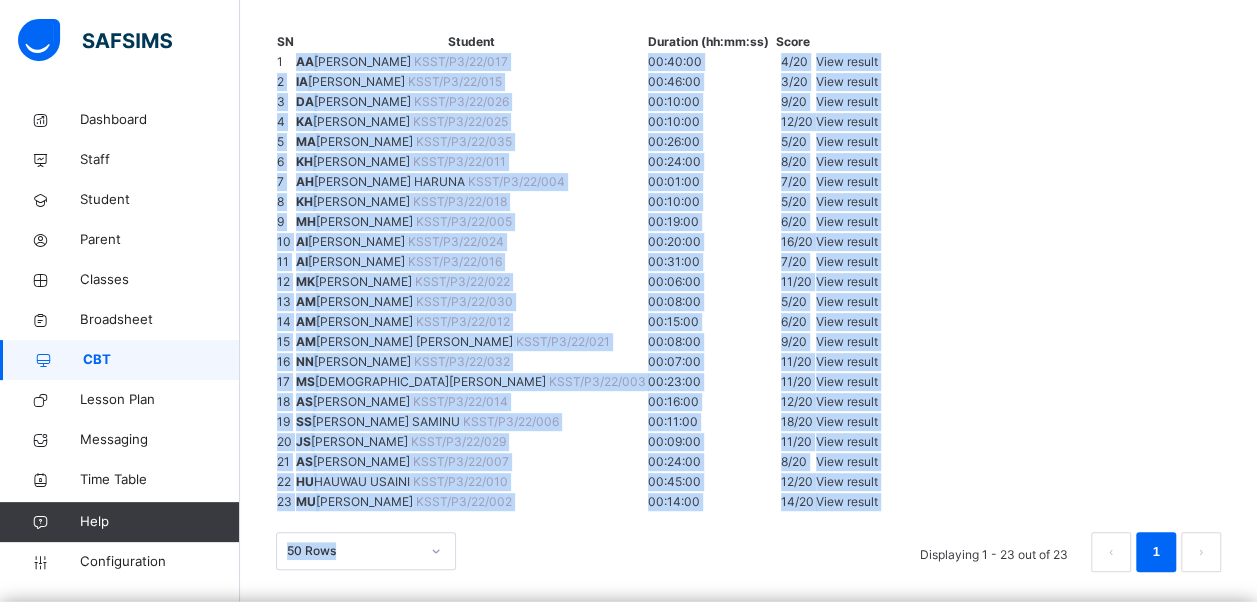 scroll, scrollTop: 1503, scrollLeft: 0, axis: vertical 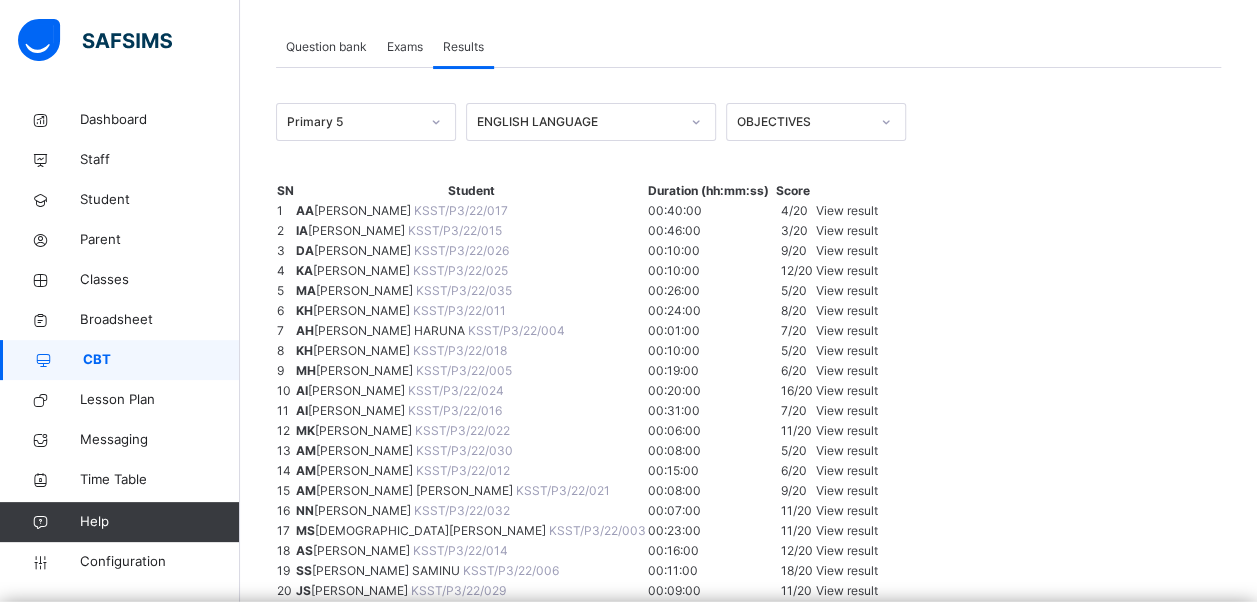 click on "ENGLISH LANGUAGE" at bounding box center (578, 122) 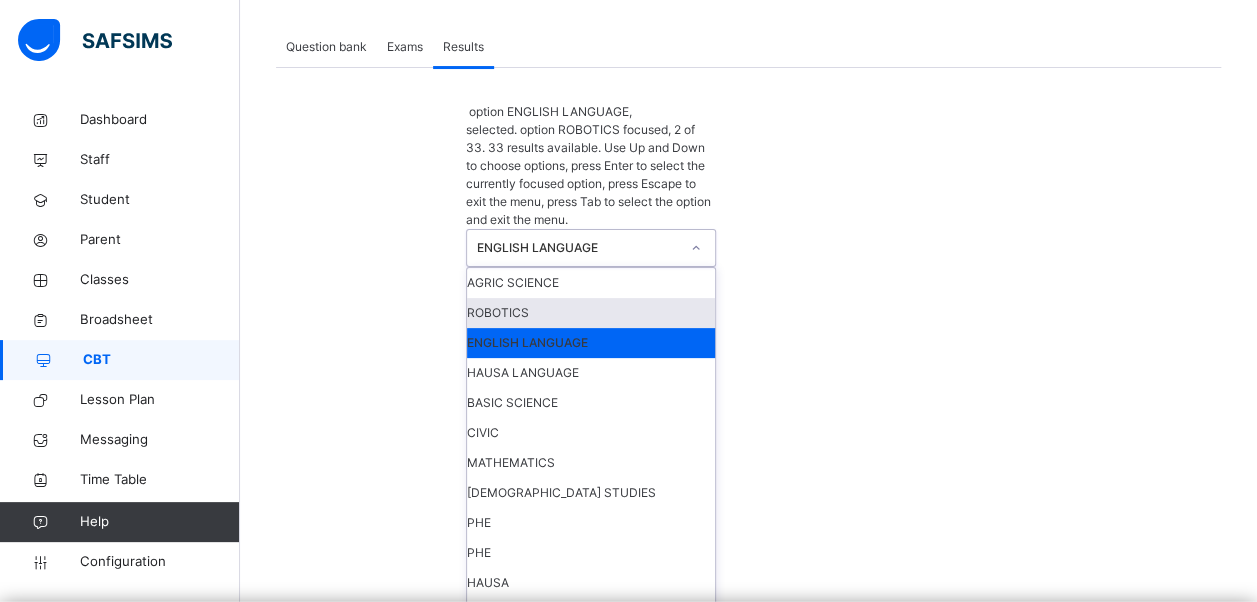 click on "ROBOTICS" at bounding box center [591, 313] 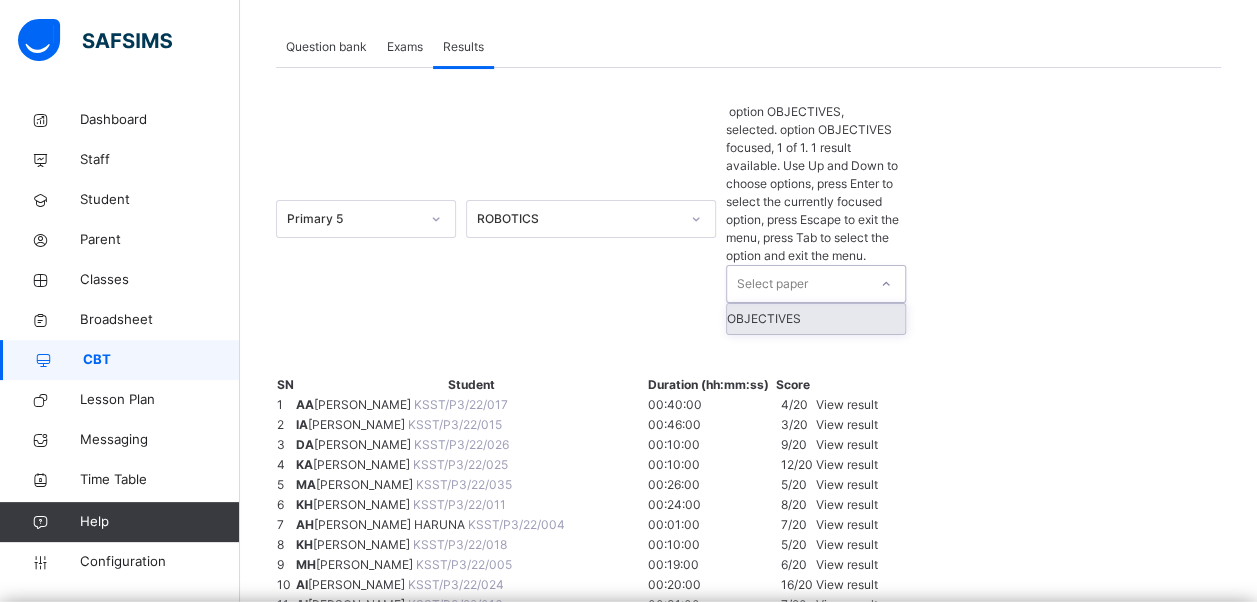 click on "Select paper" at bounding box center (772, 284) 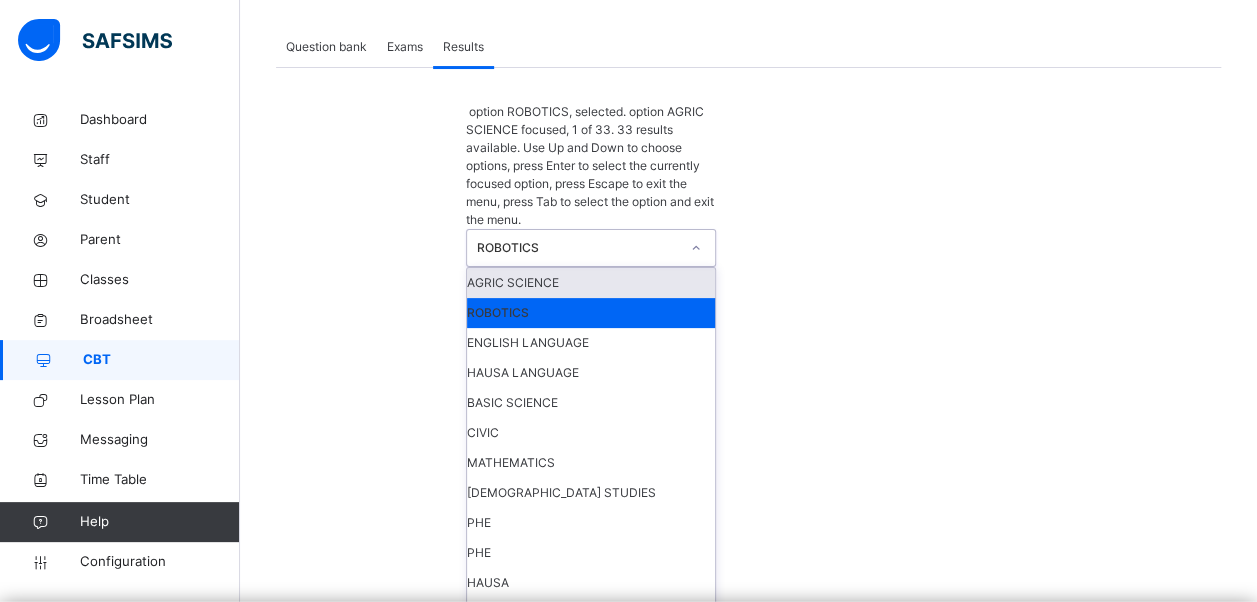 click on "ROBOTICS" at bounding box center (578, 248) 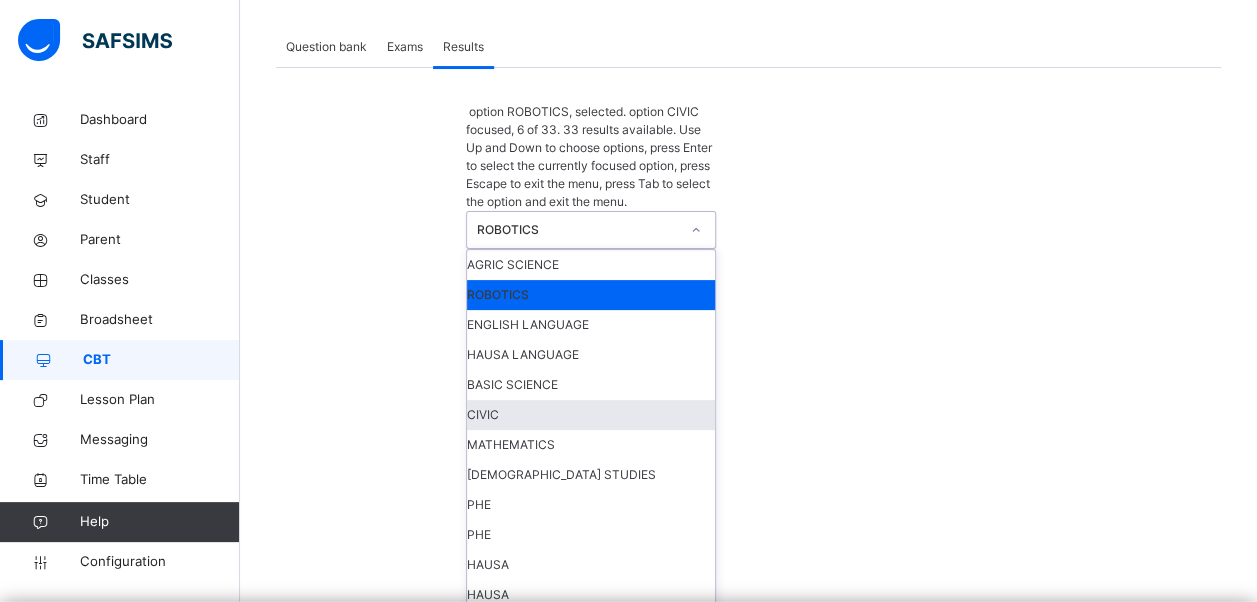 click on "CIVIC" at bounding box center [591, 415] 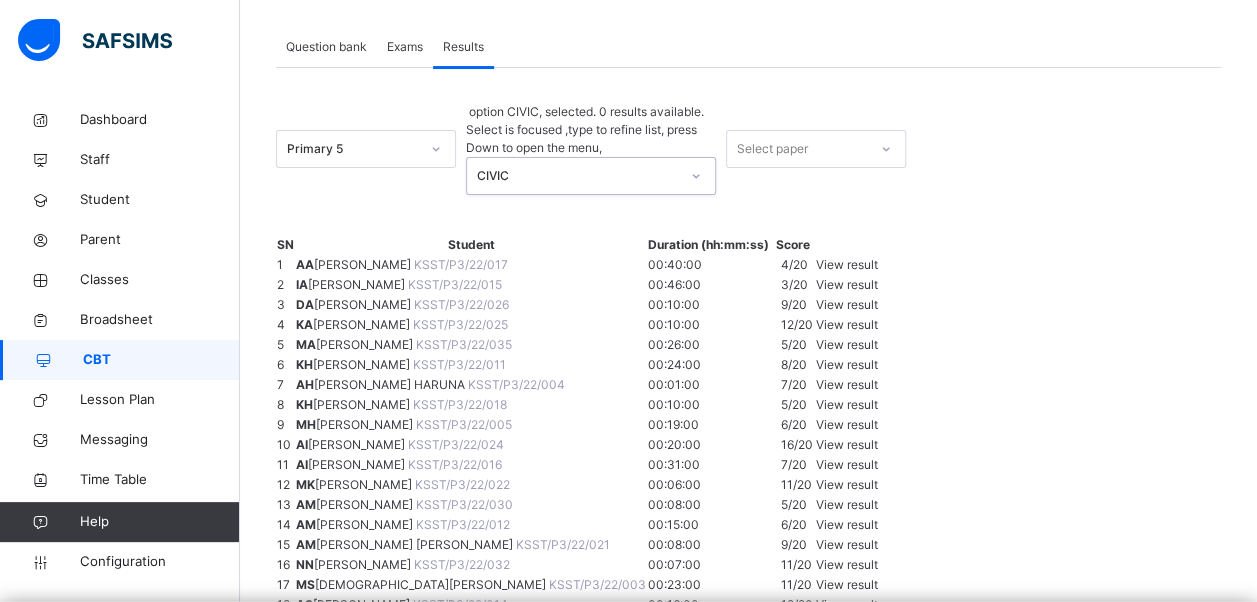 click on "Select paper" at bounding box center [797, 149] 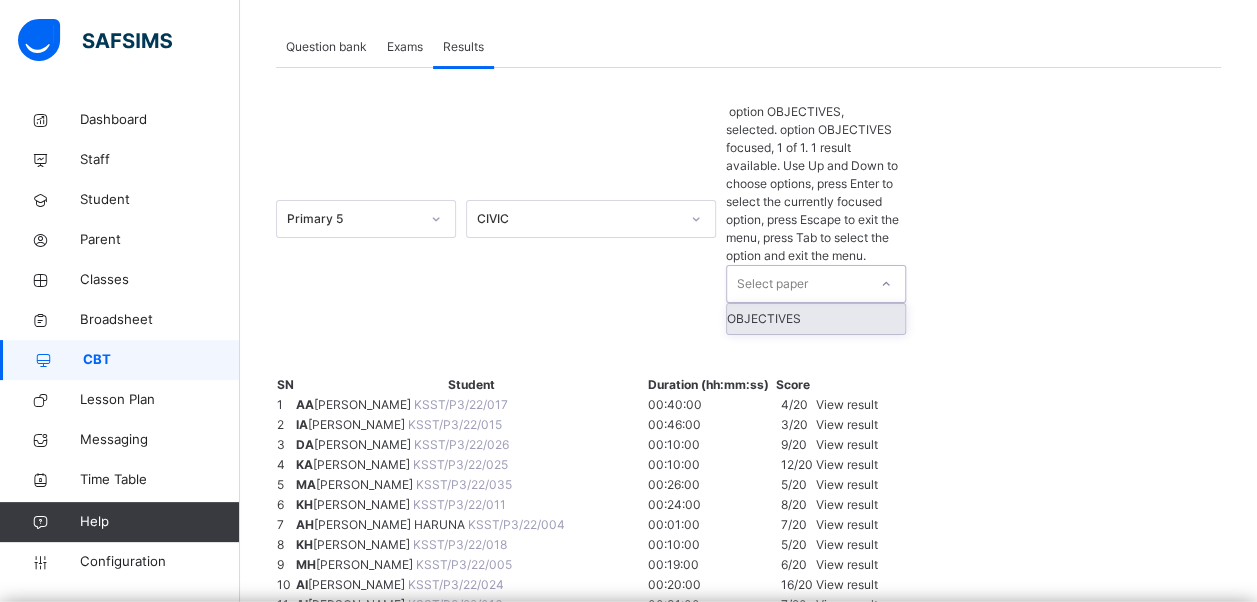 click on "OBJECTIVES" at bounding box center (816, 319) 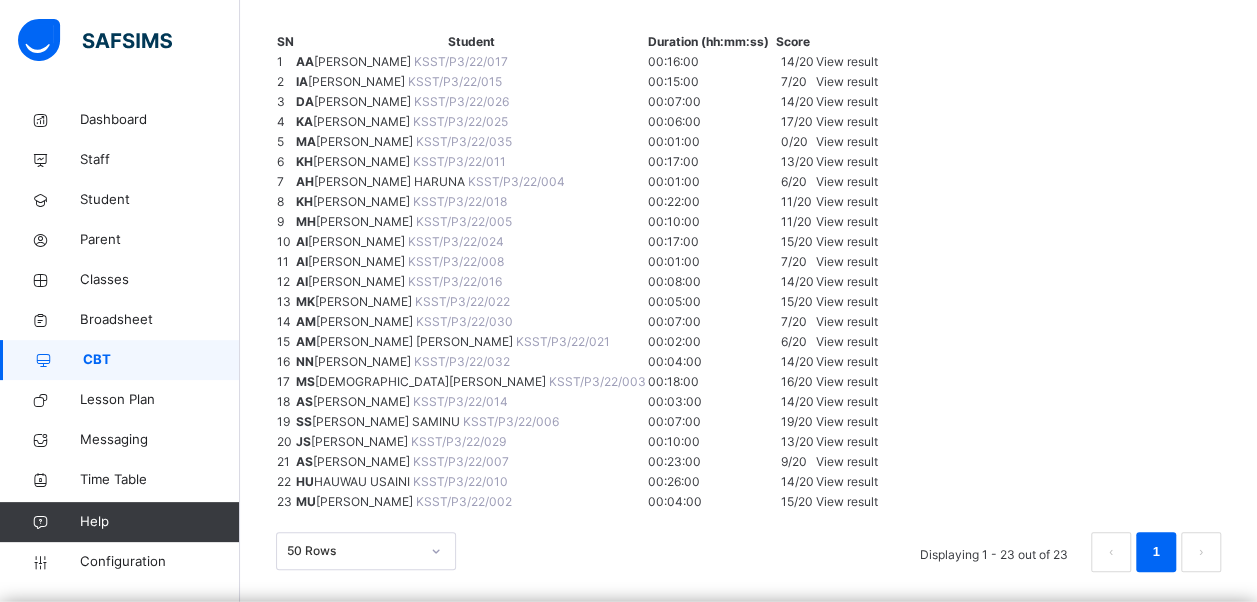 scroll, scrollTop: 203, scrollLeft: 0, axis: vertical 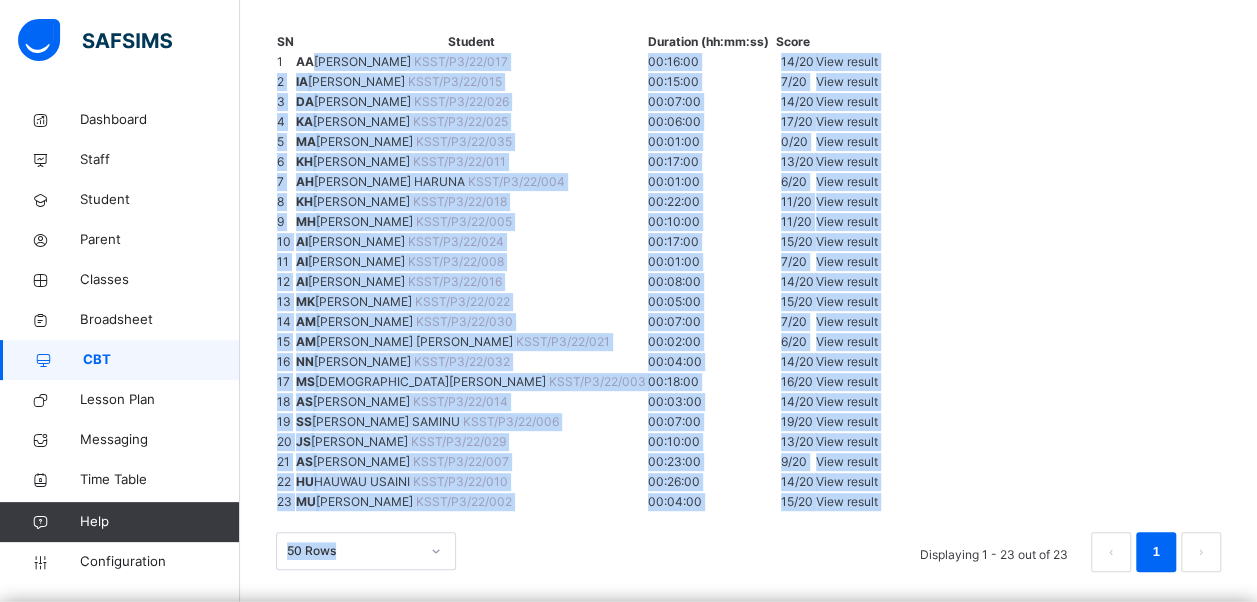 drag, startPoint x: 392, startPoint y: 132, endPoint x: 964, endPoint y: 480, distance: 669.54315 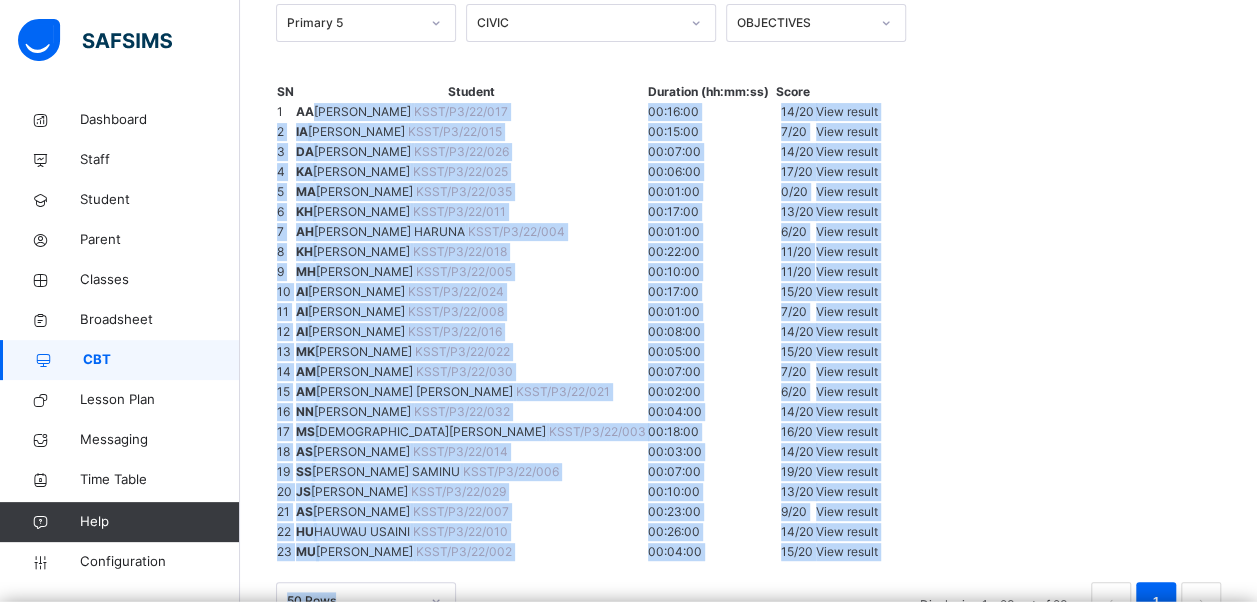 scroll, scrollTop: 0, scrollLeft: 0, axis: both 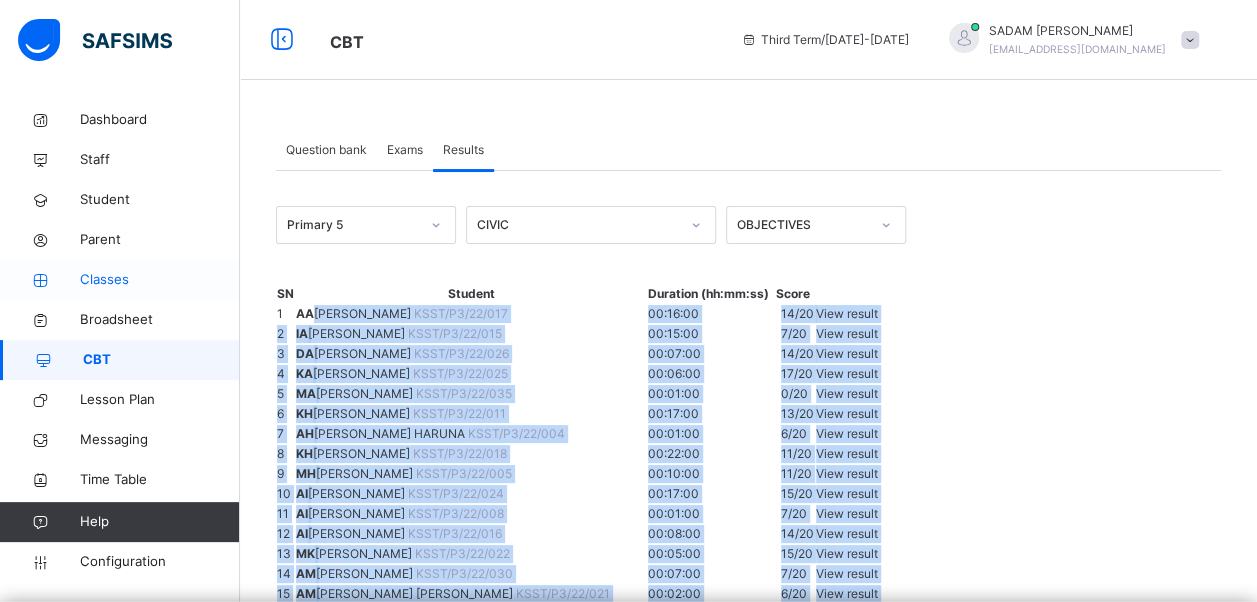 click on "Classes" at bounding box center (160, 280) 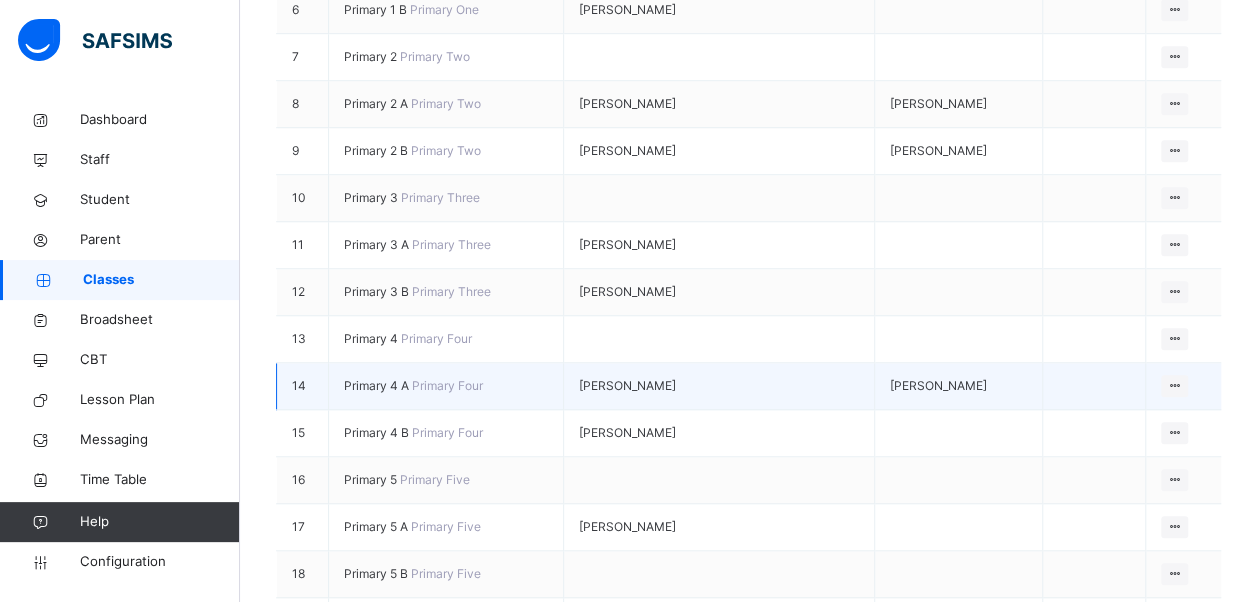scroll, scrollTop: 700, scrollLeft: 0, axis: vertical 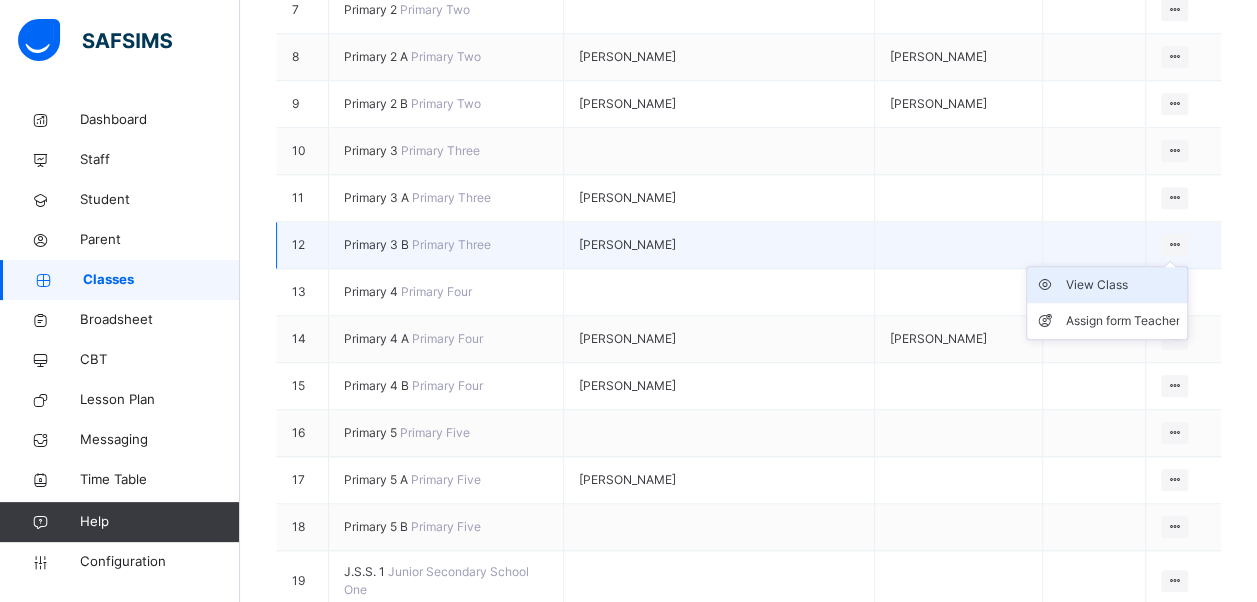 click on "View Class" at bounding box center (1122, 285) 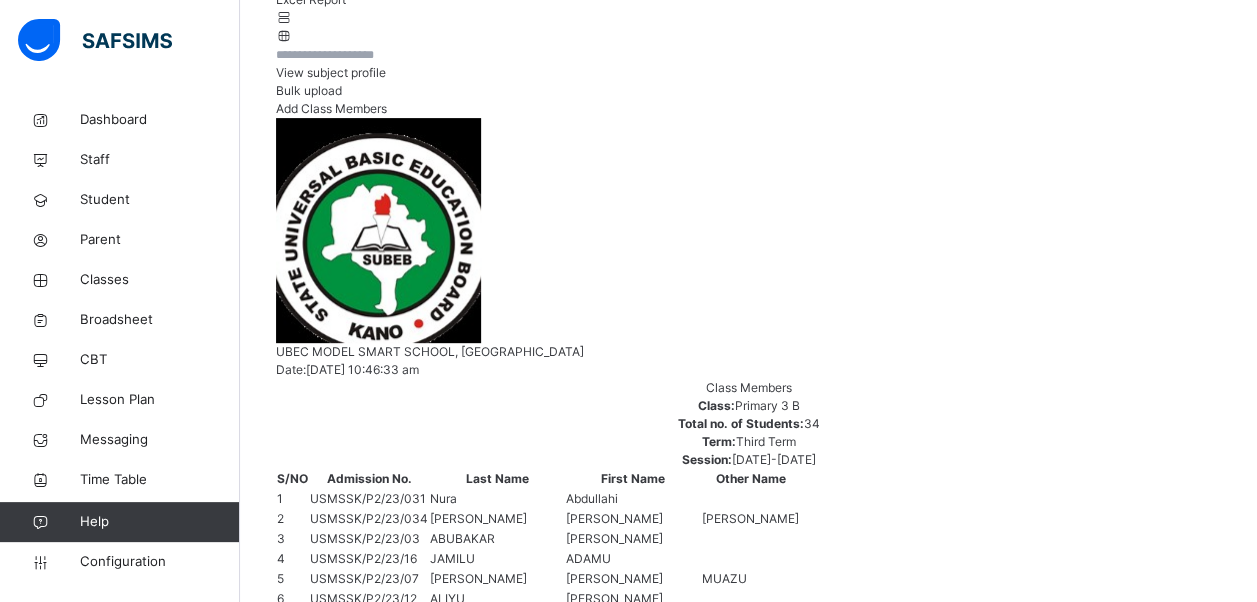 scroll, scrollTop: 200, scrollLeft: 0, axis: vertical 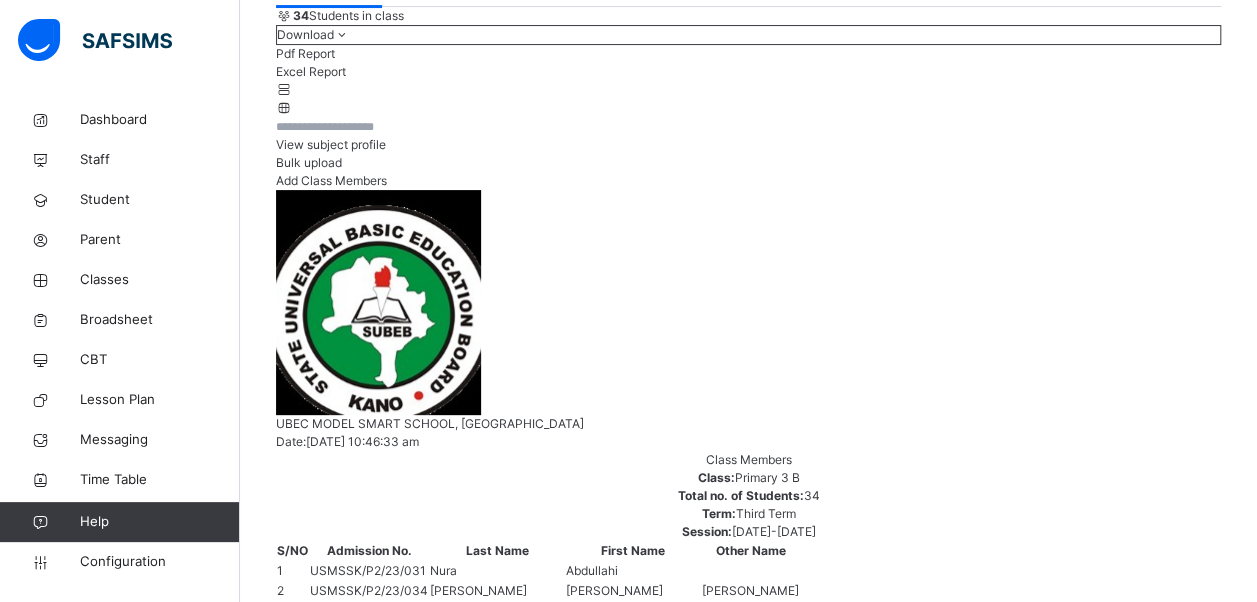click on "Subjects" at bounding box center (467, -14) 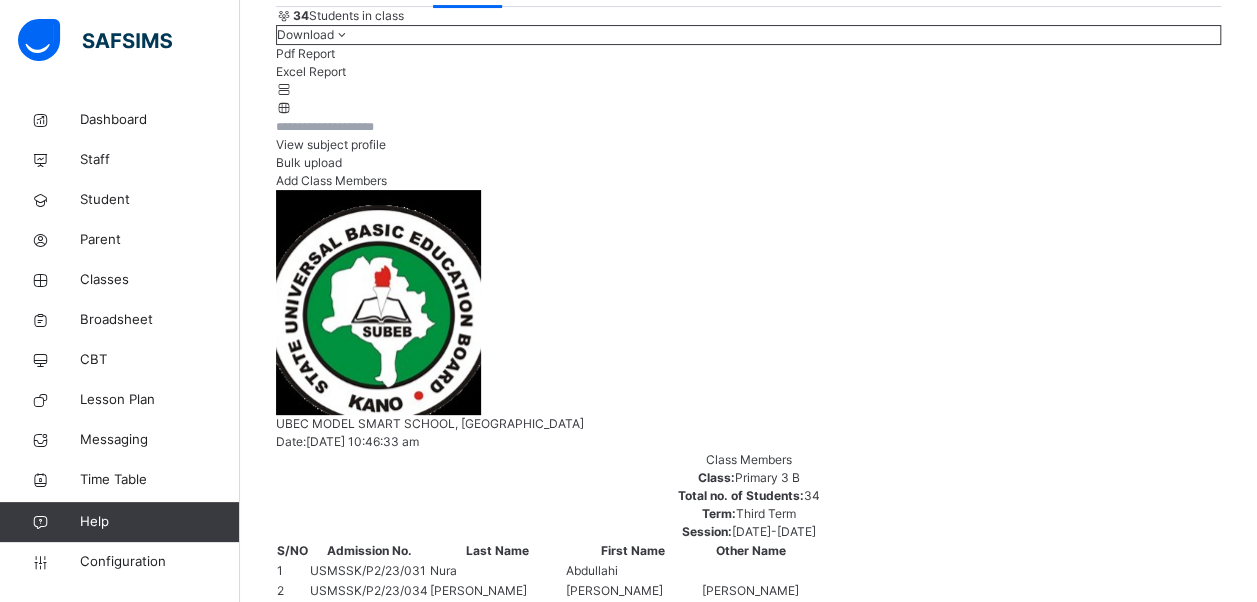 click on "Change Teacher" at bounding box center (669, 2845) 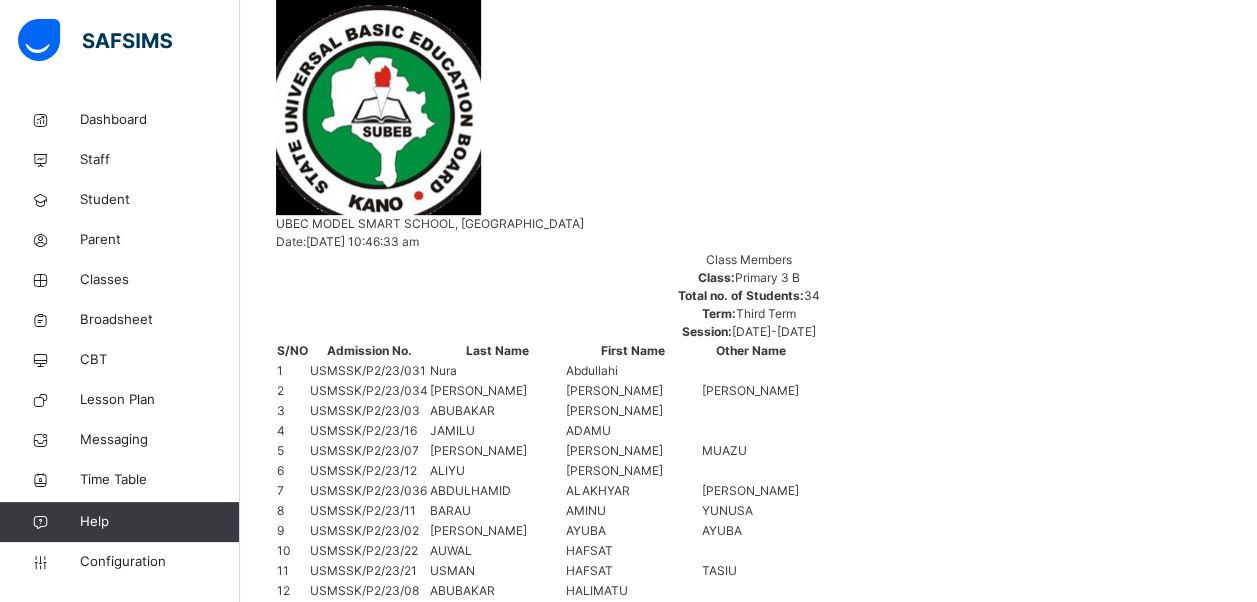 click at bounding box center [610, 3264] 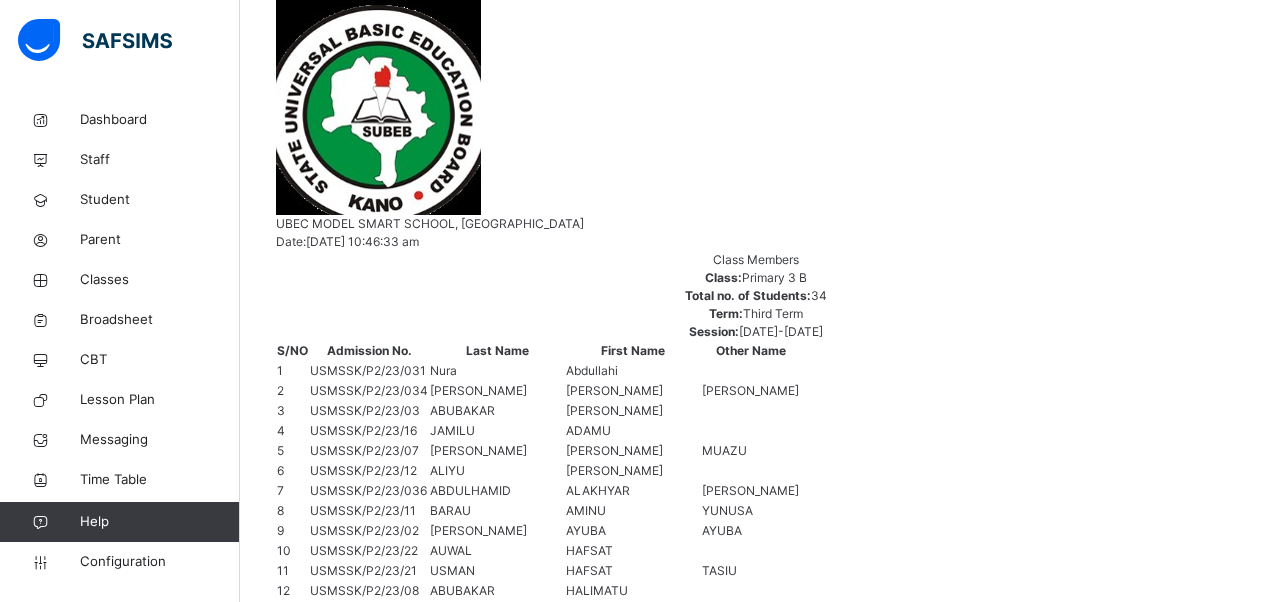 click on "Select Teacher   option Ruslana  Aminu, selected.    option UBEC  KANO focused, 2 of 48. 47 results available. Use Up and Down to choose options, press Enter to select the currently focused option, press Escape to exit the menu, press Tab to select the option and exit the menu. Ruslana  Aminu SADDIQA  ABDULLAHI UBEC  KANO Support  Team DRC  UBEC HUSSAIN MUHAMMAD ABUBAKAR  KABIRU ISAH HARUNA MUSA IDRIS ALASAN  USMAN  USMAN MUHAMMAD SADAM IDRIS IBRAHIM USMAN LIMAN ABBA UBEC  ADMIN Femi  Flexisaf Maikudi Abdul Al-alawi HUSSAIN ABUBAKAR MUHAMMAD Mudassir  Abdullahi Zahraddeen Ibrahim Wali Aminu lawan Inuwa Mudassir  Abdullahi Abdullahi Sadisu Madugu Sani  Aliyu Zubairu  Tijjani Ibrahim  Isyaku Kabiru Isah Haruna  Nura Abdul'aziz Abdullahi FATIMA MAHE LAWAN  Halilu Ahmad Sani Ali Sabo Muhammad  Rabiu Muhammad Ado Lawan  Mukhtar HASSAN  ABDULHAMID AISHA GWANGWAZO ABUBAKAR Sani   Abba MUKHTAR  HASSAN Nura  Dahiru Asabe Abba Yusuf Sani  Shehu Rabiu Yahuza Ibrahim Salma Sulaiman Yaqub Yusuf  Baita Aminu Yahaya Bala" at bounding box center (756, 3904) 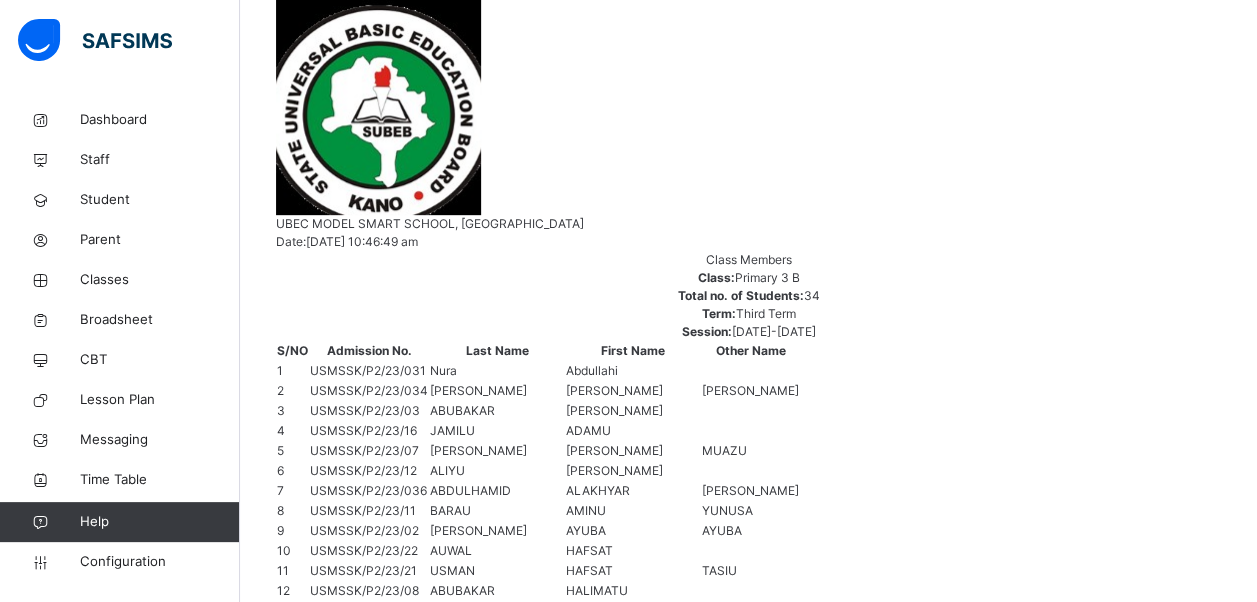 drag, startPoint x: 757, startPoint y: 408, endPoint x: 755, endPoint y: 442, distance: 34.058773 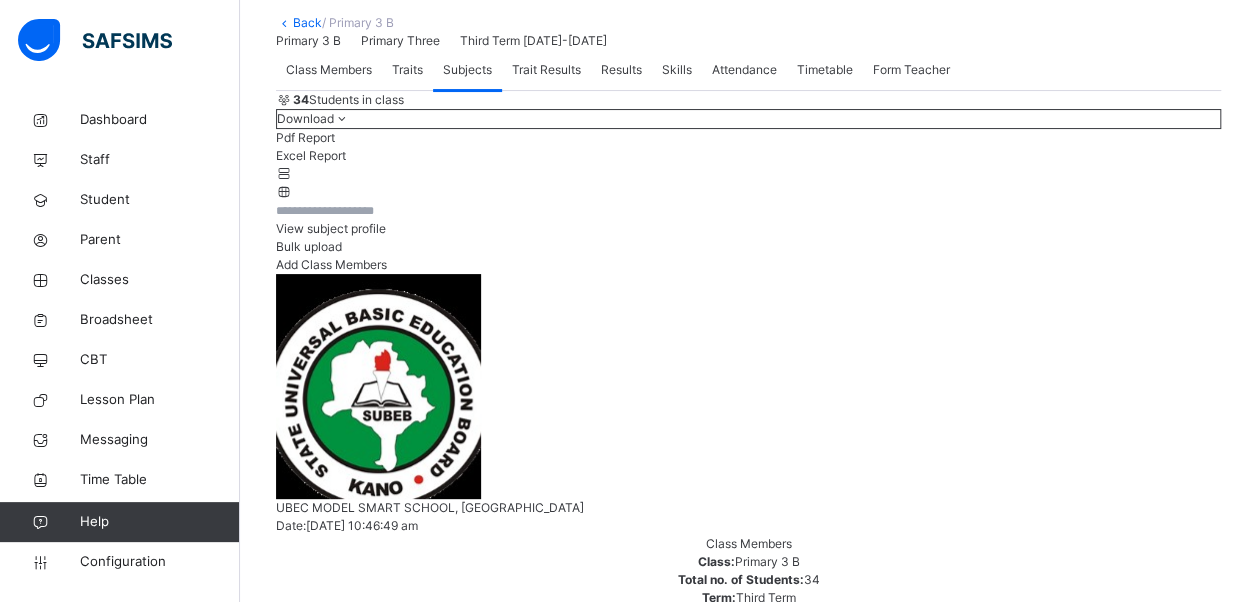 scroll, scrollTop: 0, scrollLeft: 0, axis: both 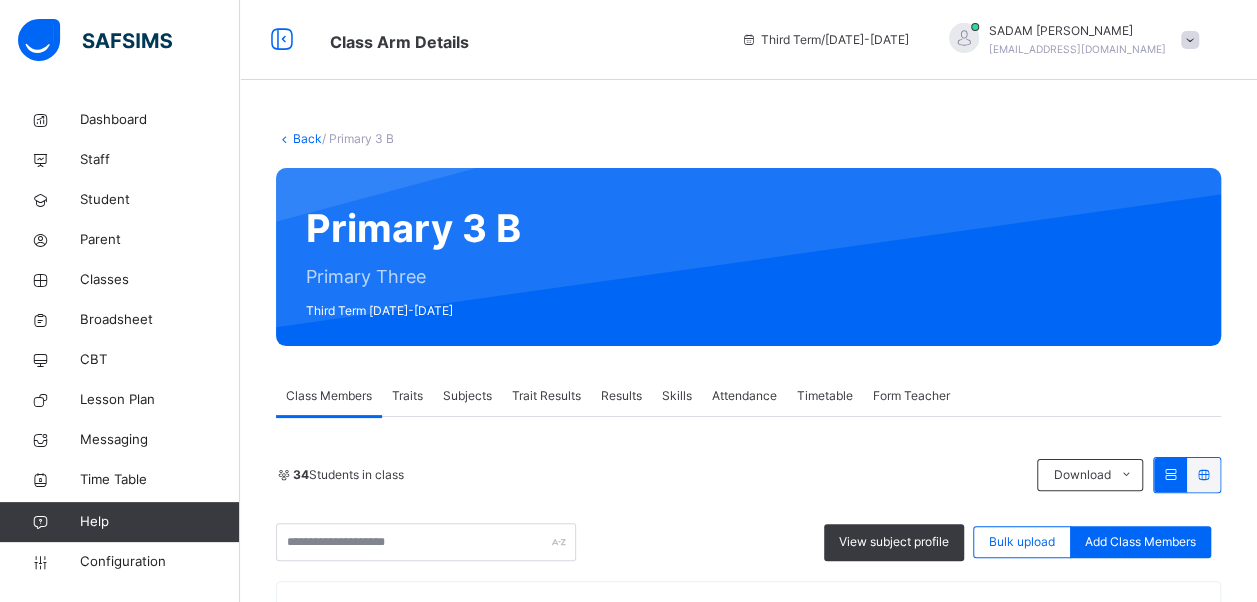 click on "Back" at bounding box center (307, 138) 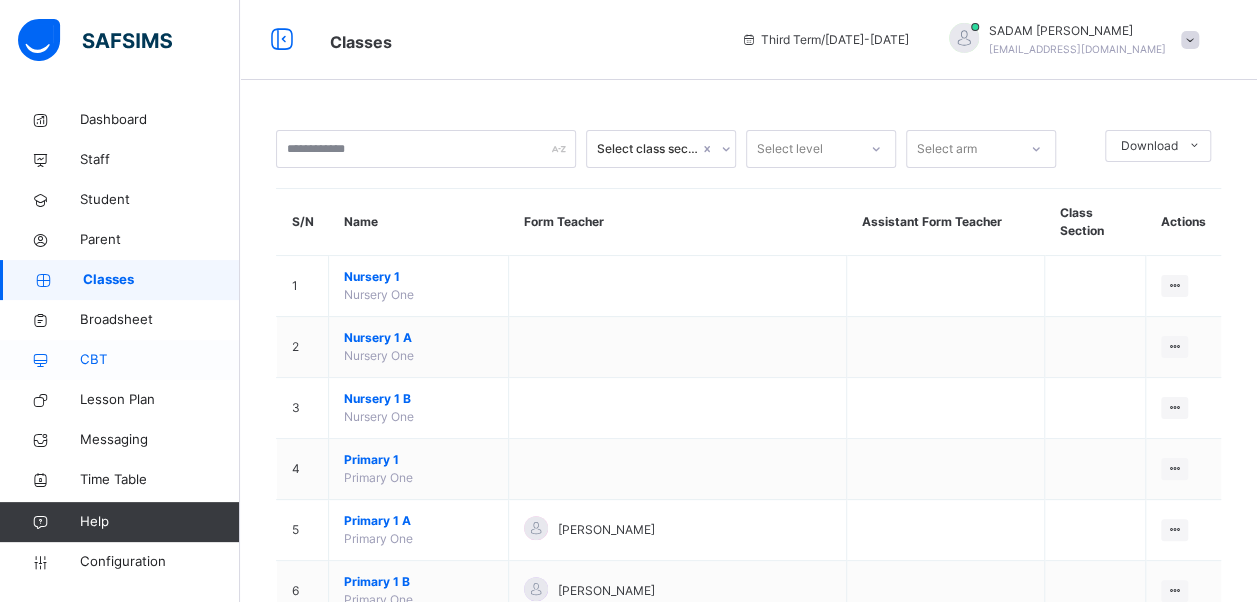 click on "CBT" at bounding box center (160, 360) 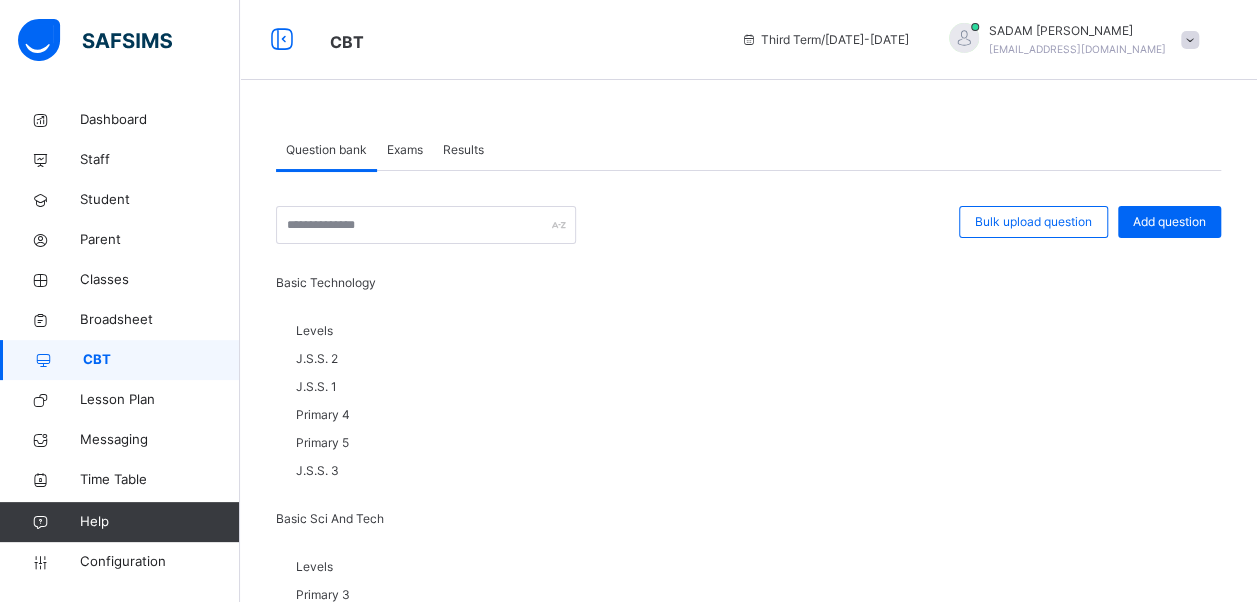 click on "Results" at bounding box center (463, 150) 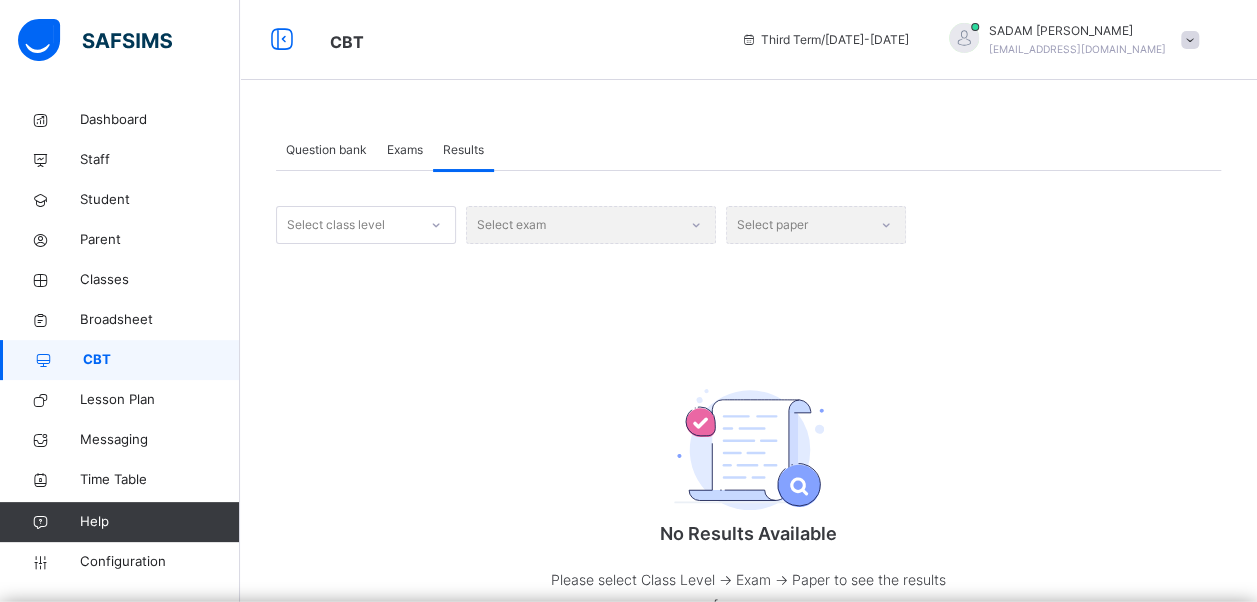 click on "Select class level" at bounding box center (336, 225) 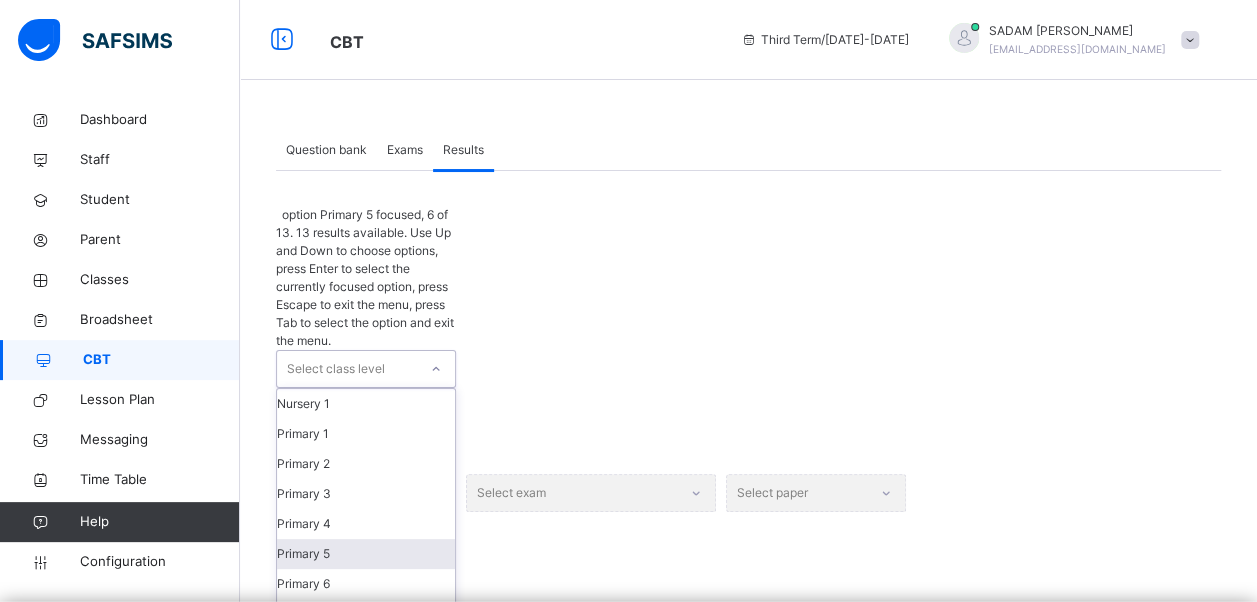 drag, startPoint x: 340, startPoint y: 443, endPoint x: 364, endPoint y: 413, distance: 38.418747 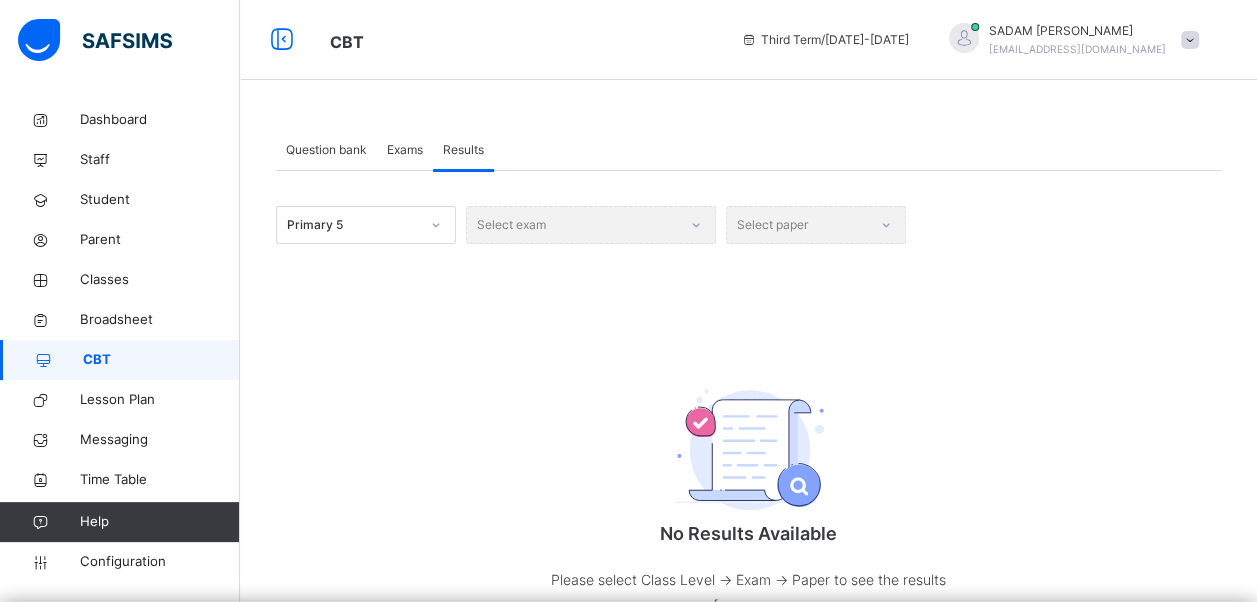 click on "Select exam" at bounding box center [591, 225] 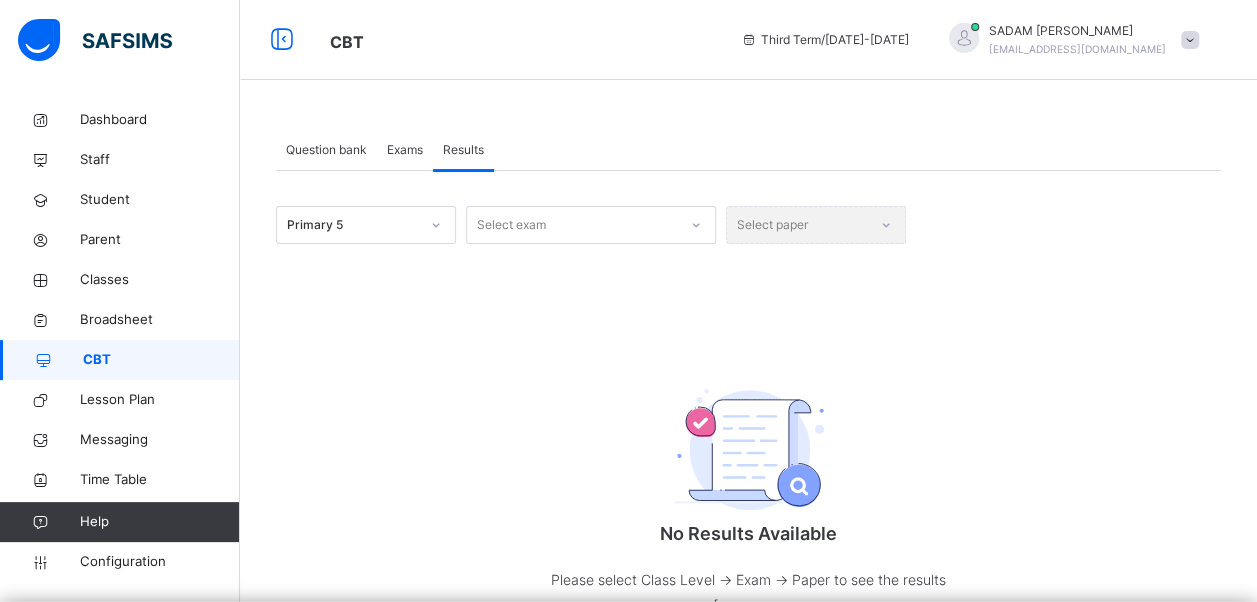 click on "Select exam" at bounding box center [572, 225] 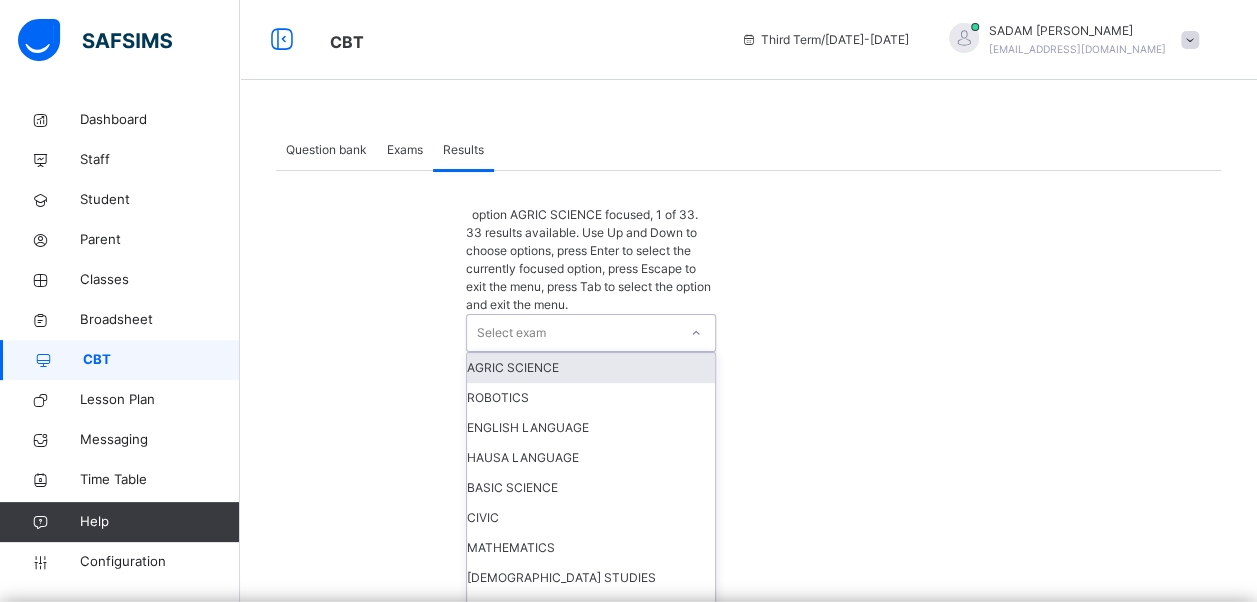 click on "Select exam" at bounding box center (572, 333) 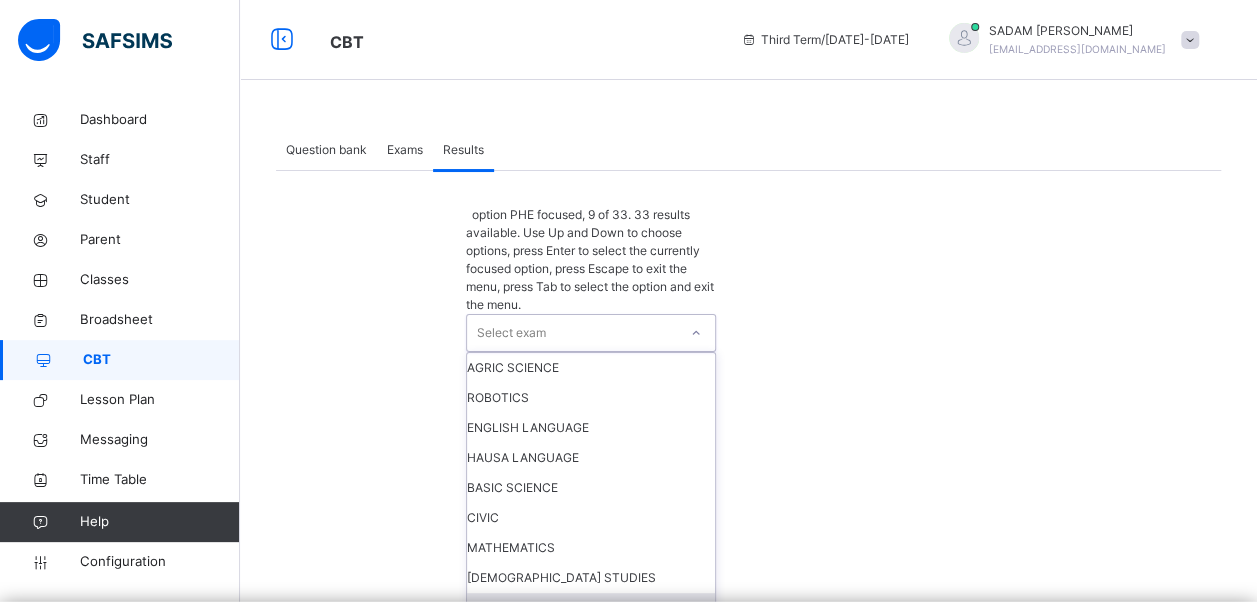 click on "PHE" at bounding box center (591, 608) 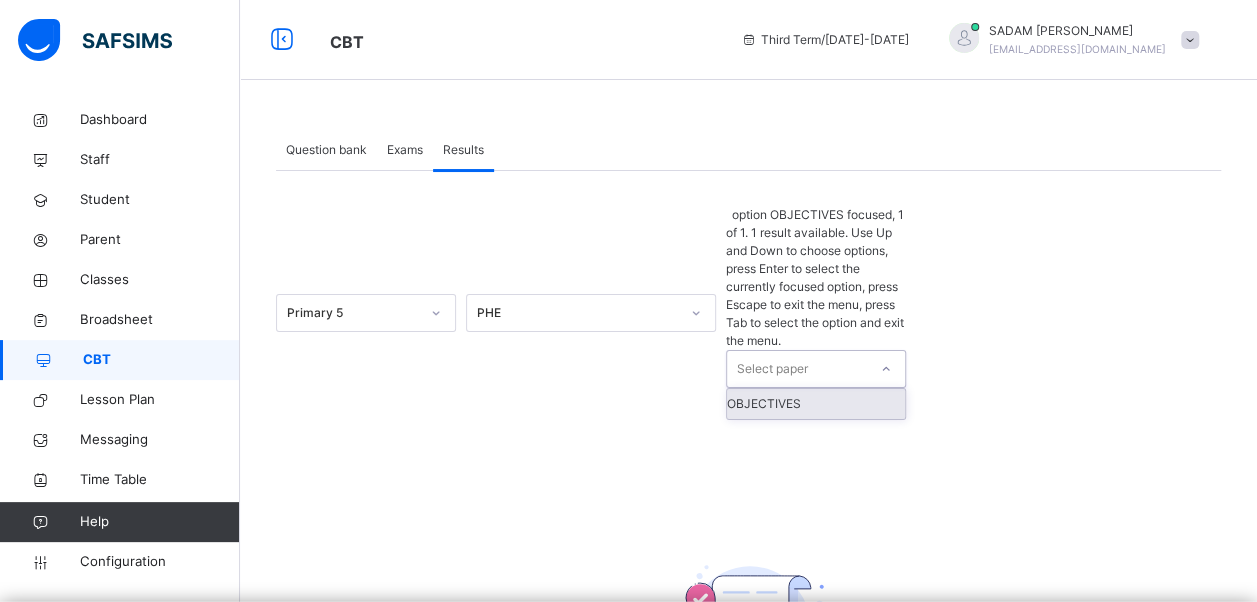 click on "Select paper" at bounding box center (797, 369) 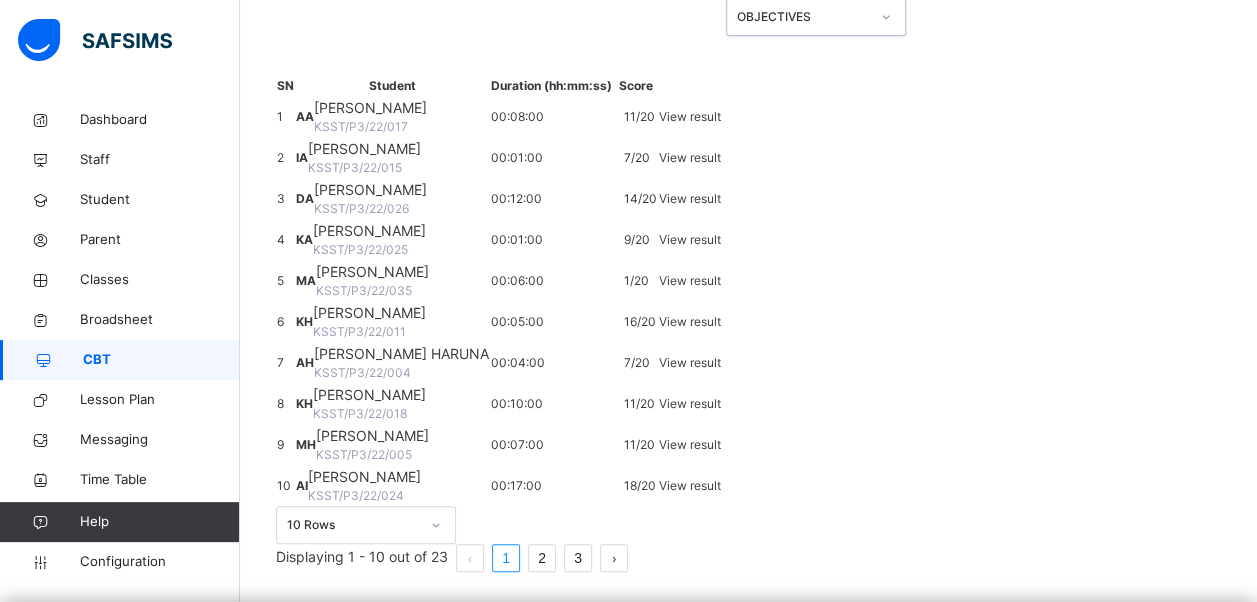 scroll, scrollTop: 598, scrollLeft: 0, axis: vertical 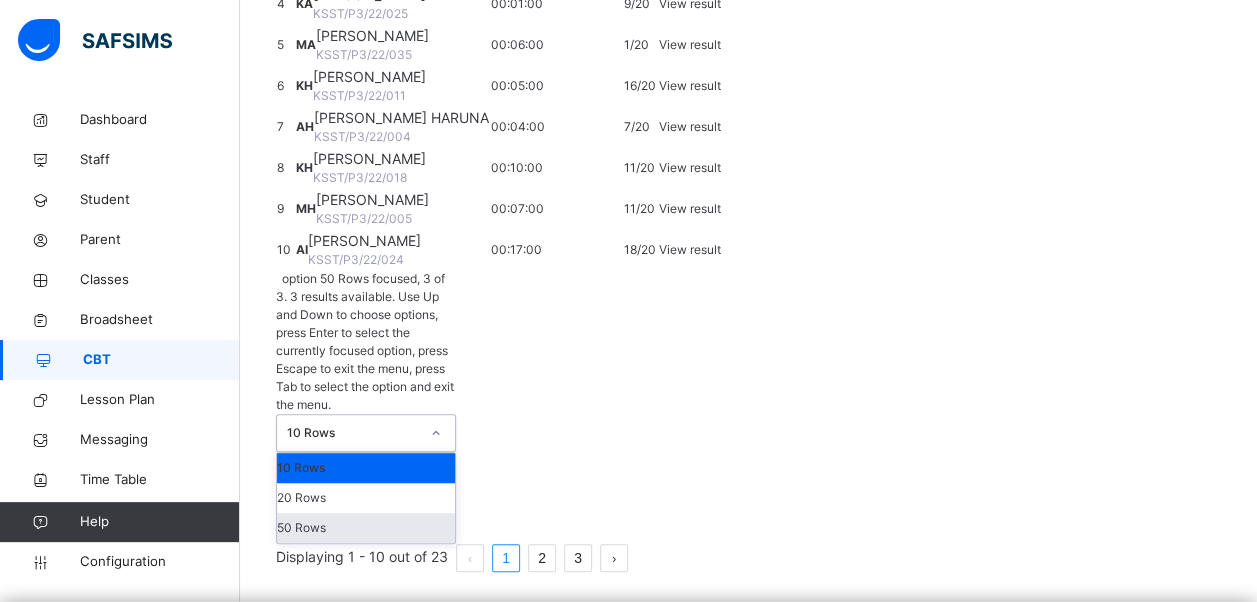 click on "50 Rows" at bounding box center [366, 528] 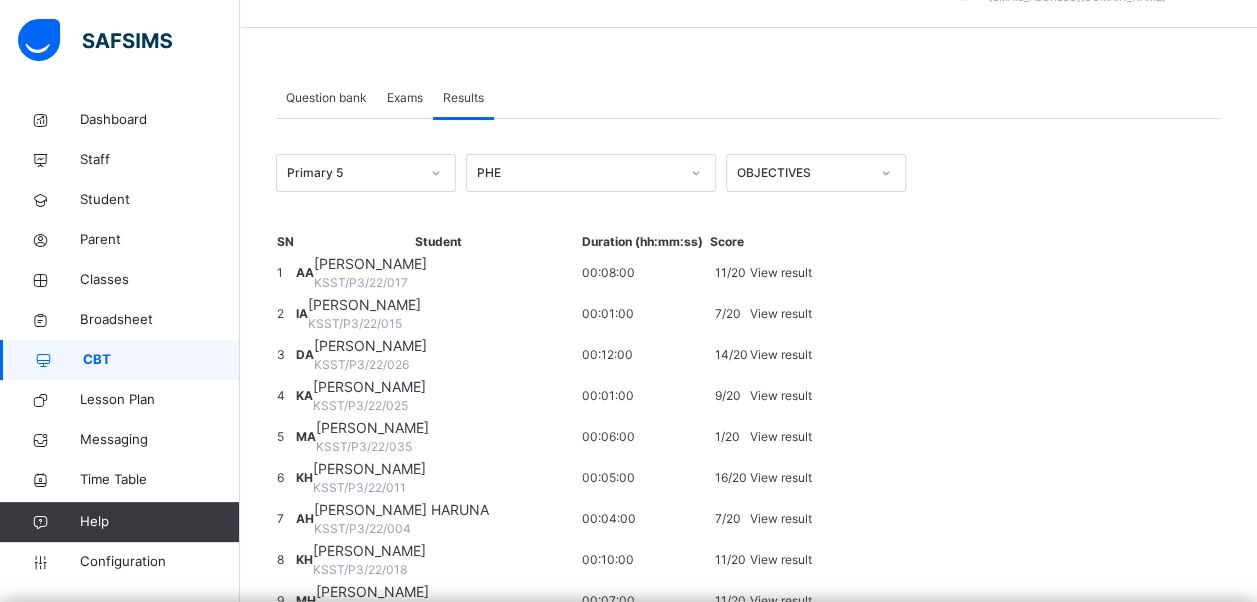 scroll, scrollTop: 0, scrollLeft: 0, axis: both 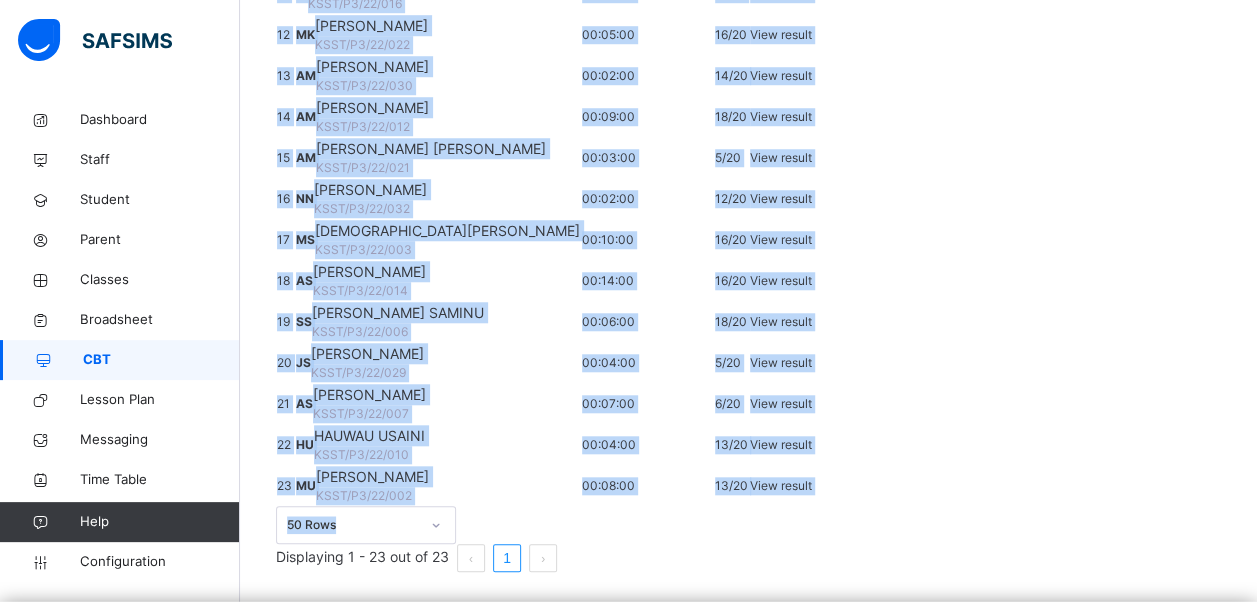 drag, startPoint x: 319, startPoint y: 337, endPoint x: 1000, endPoint y: 454, distance: 690.97754 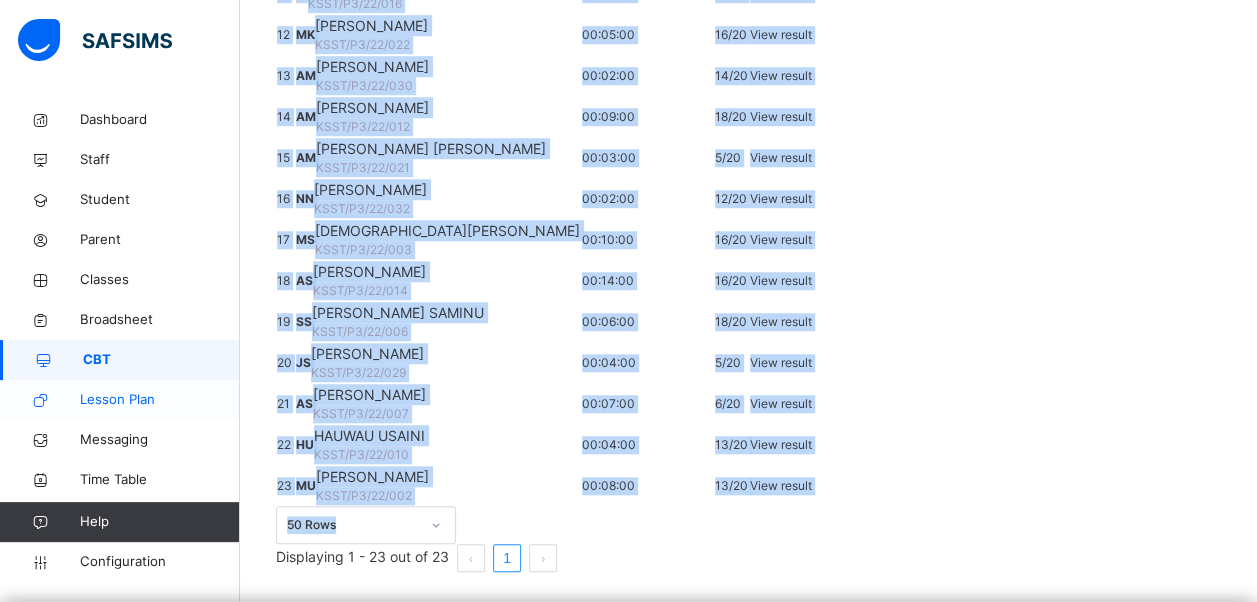 scroll, scrollTop: 803, scrollLeft: 0, axis: vertical 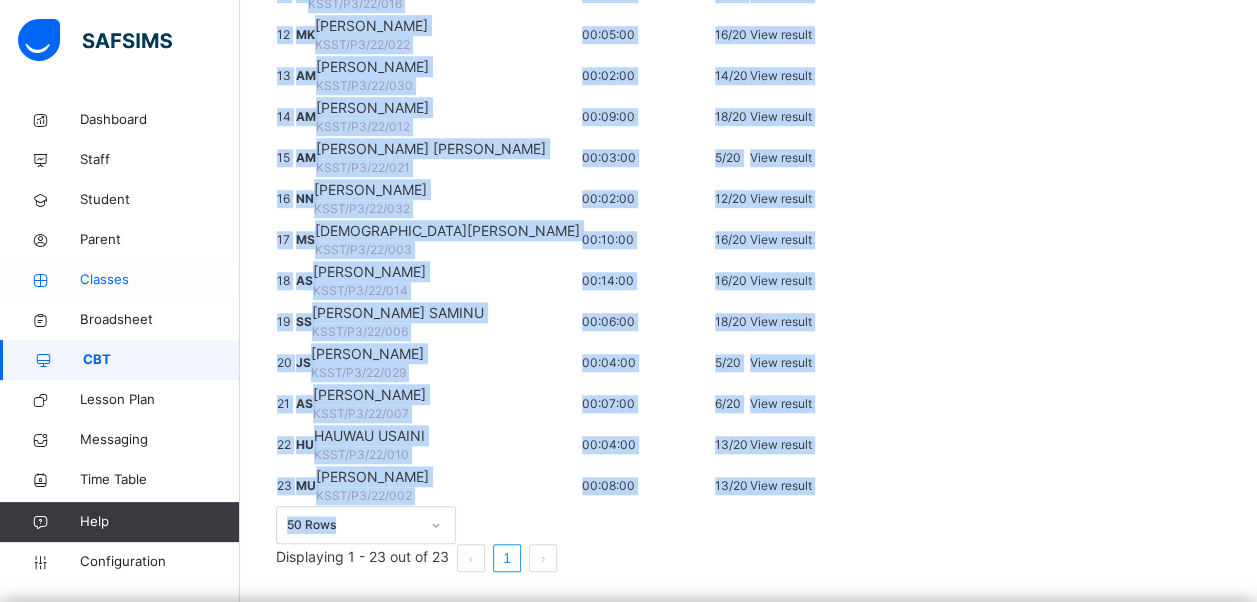 click on "Classes" at bounding box center (160, 280) 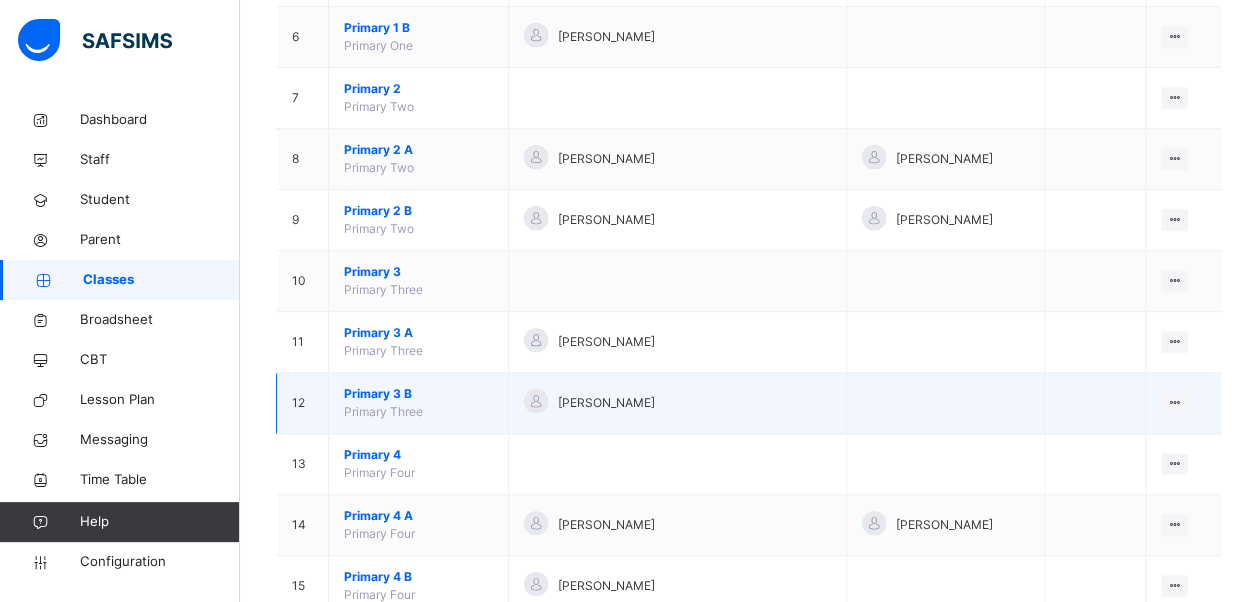 scroll, scrollTop: 600, scrollLeft: 0, axis: vertical 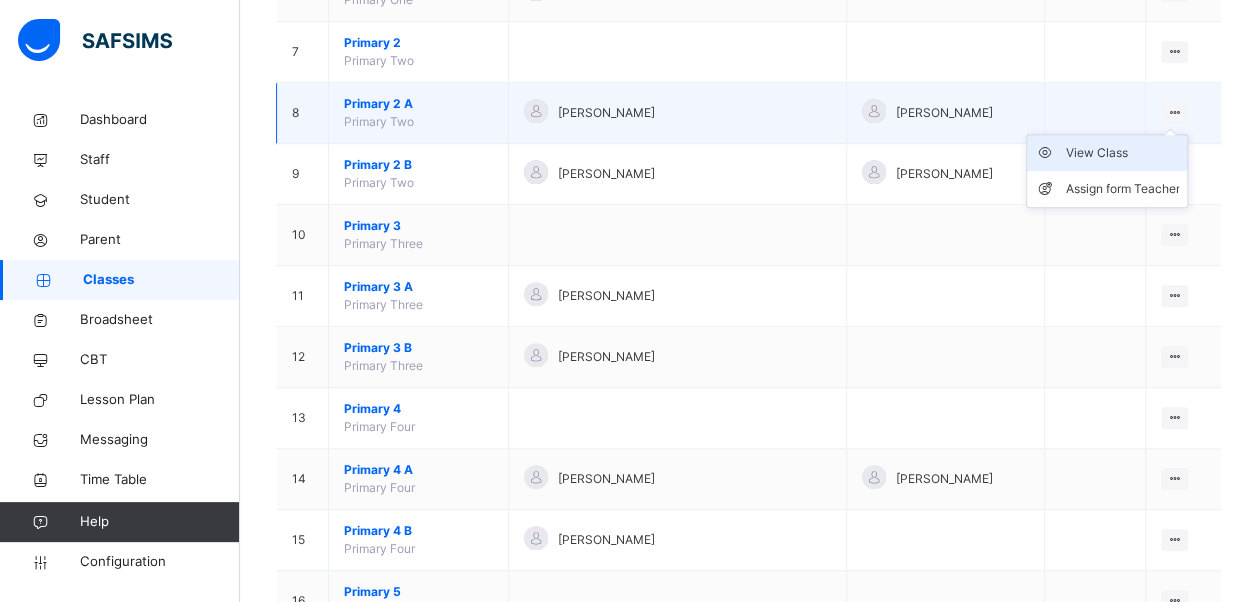 click on "View Class" at bounding box center [1122, 153] 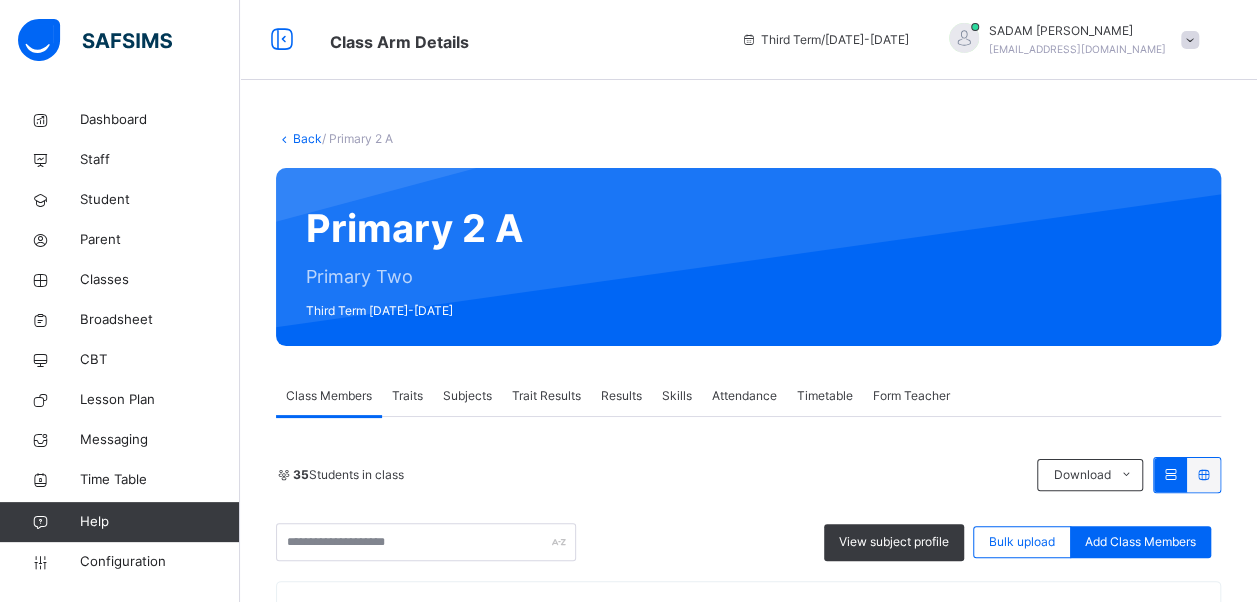 click on "Subjects" at bounding box center (467, 396) 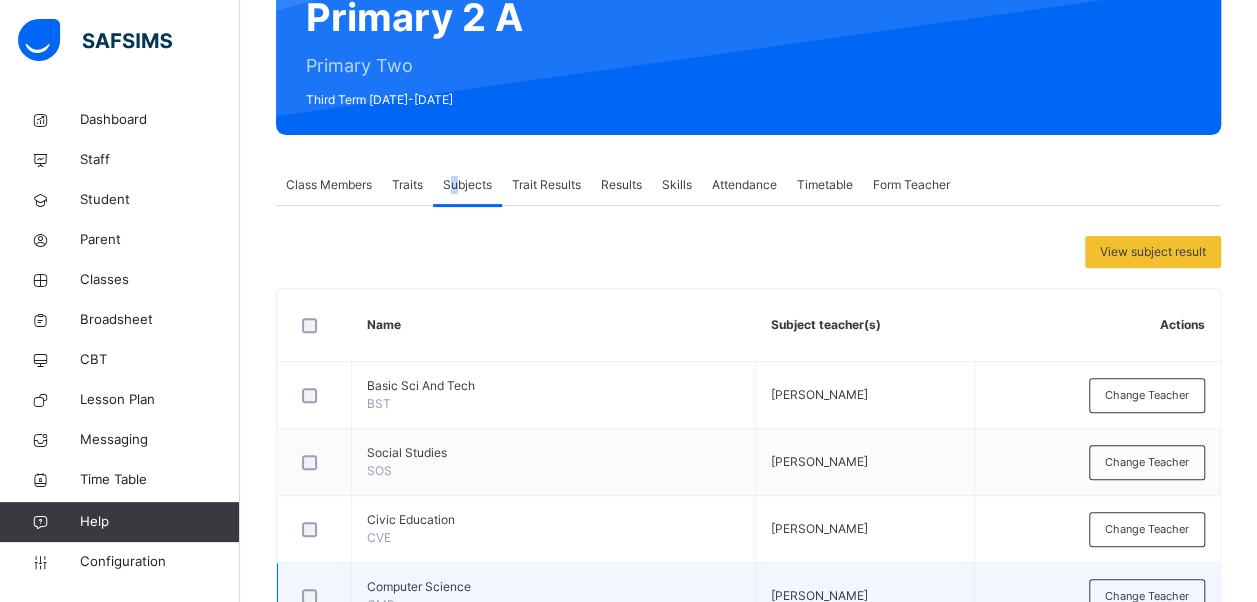 scroll, scrollTop: 400, scrollLeft: 0, axis: vertical 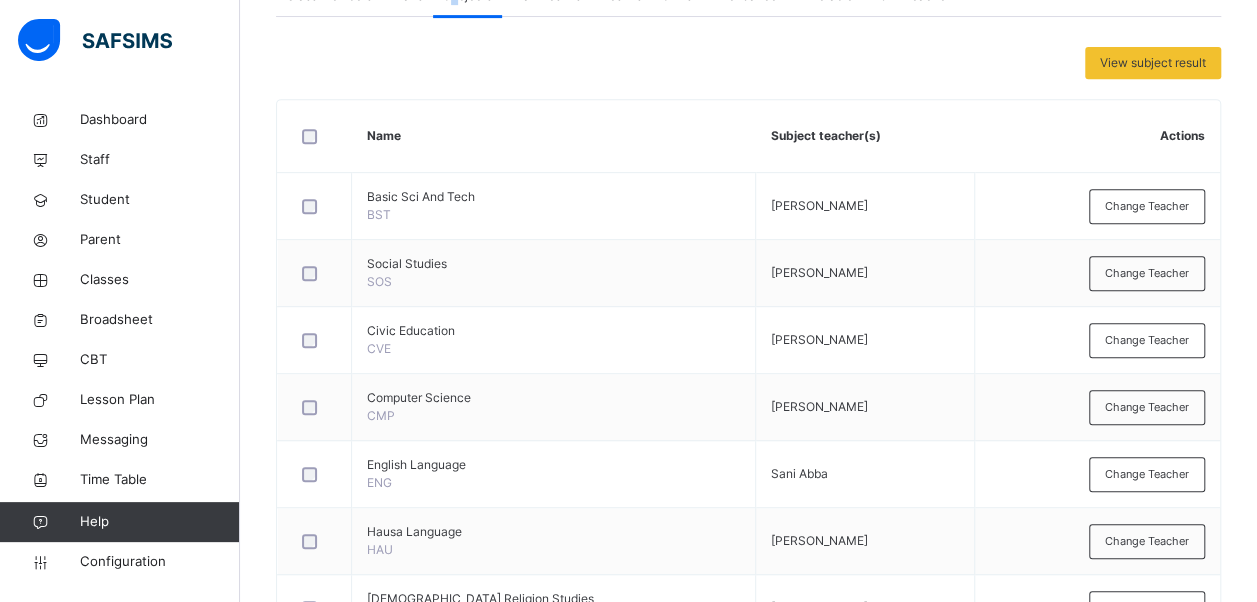 click on "Change Teacher" at bounding box center [1147, 273] 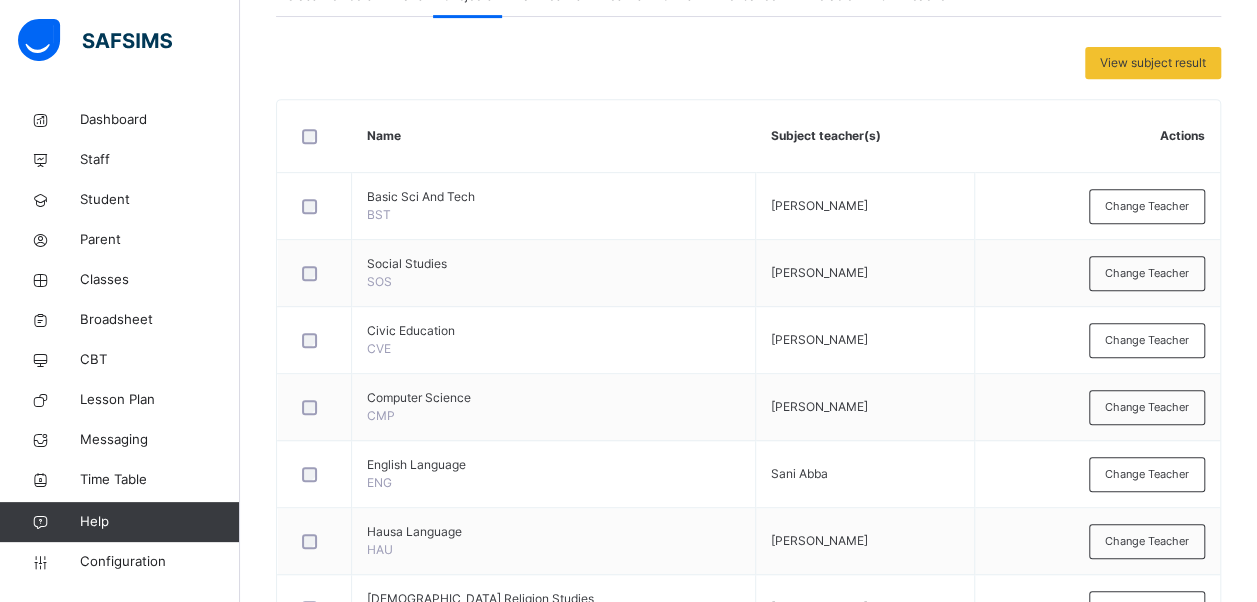 click at bounding box center (610, 1107) 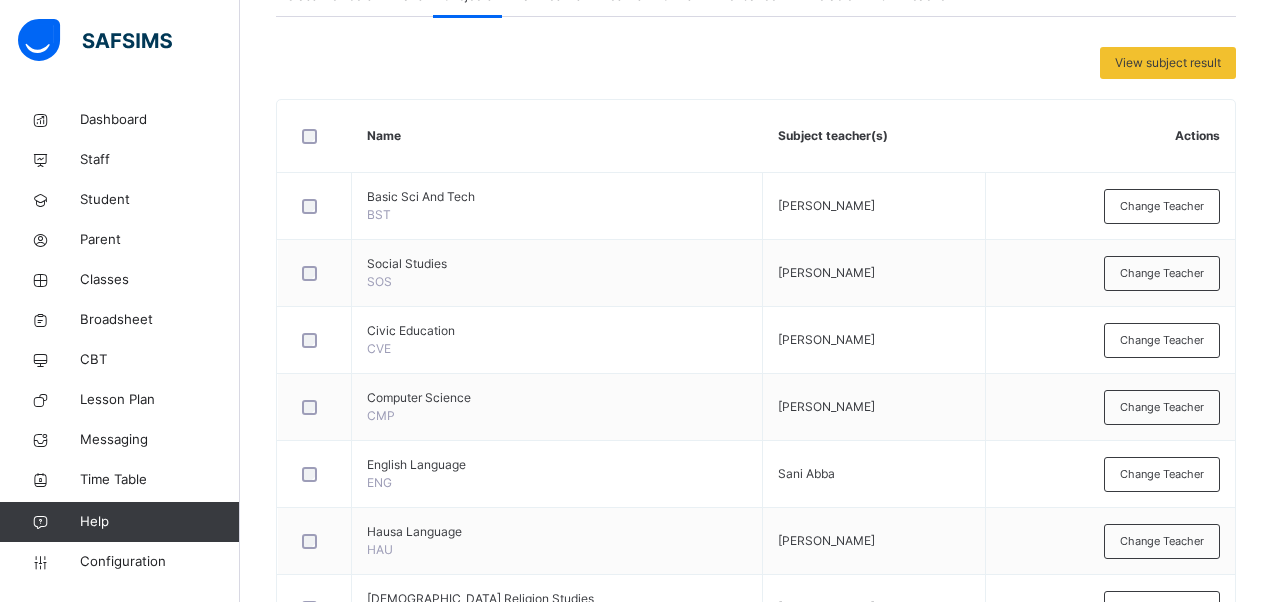 type on "****" 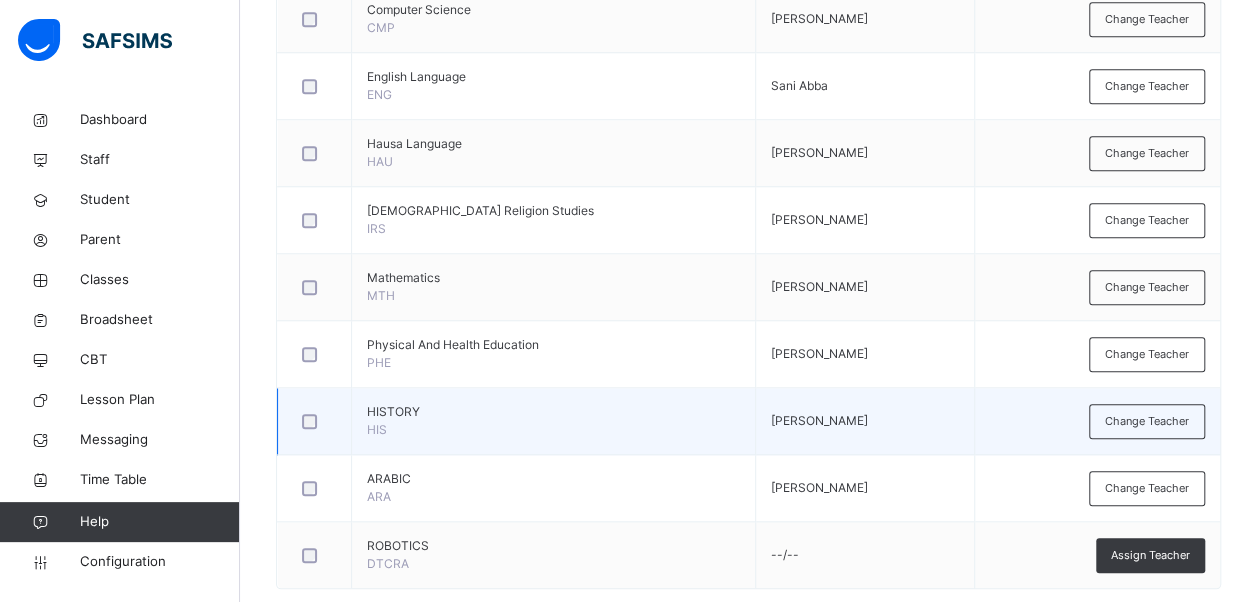 scroll, scrollTop: 800, scrollLeft: 0, axis: vertical 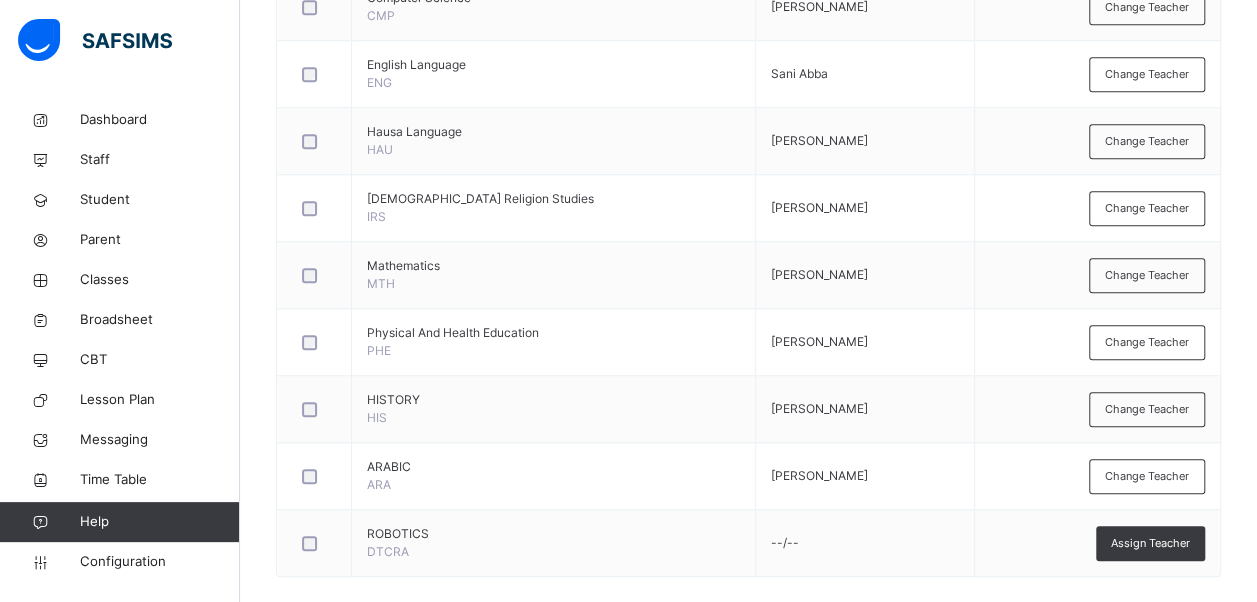 drag, startPoint x: 1174, startPoint y: 408, endPoint x: 1148, endPoint y: 401, distance: 26.925823 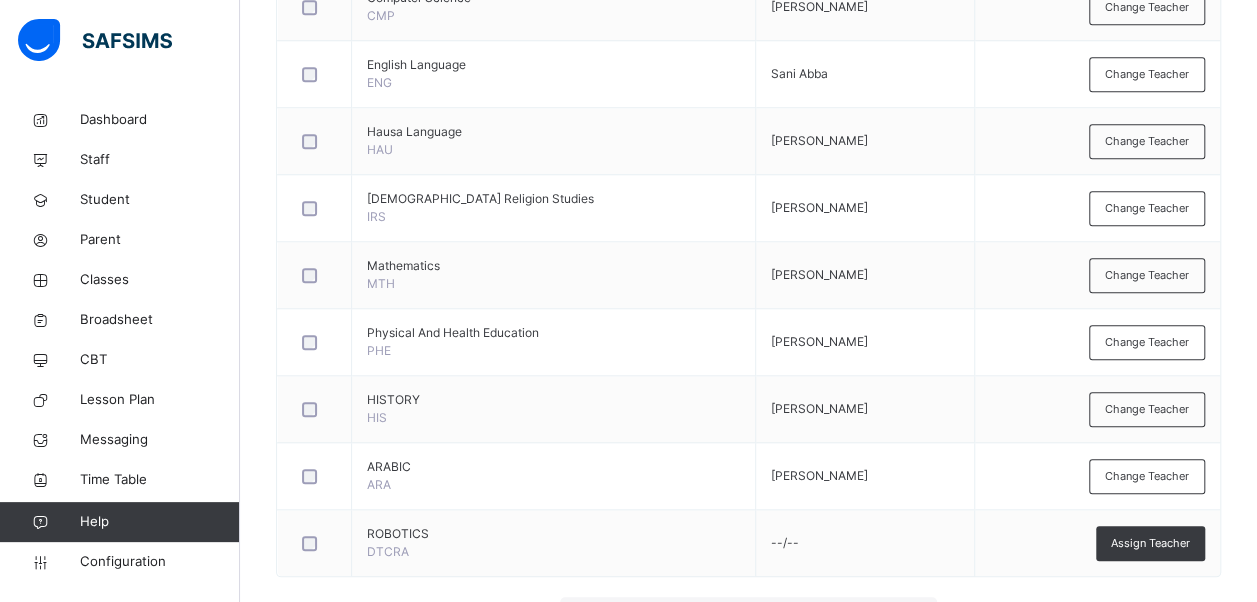 click 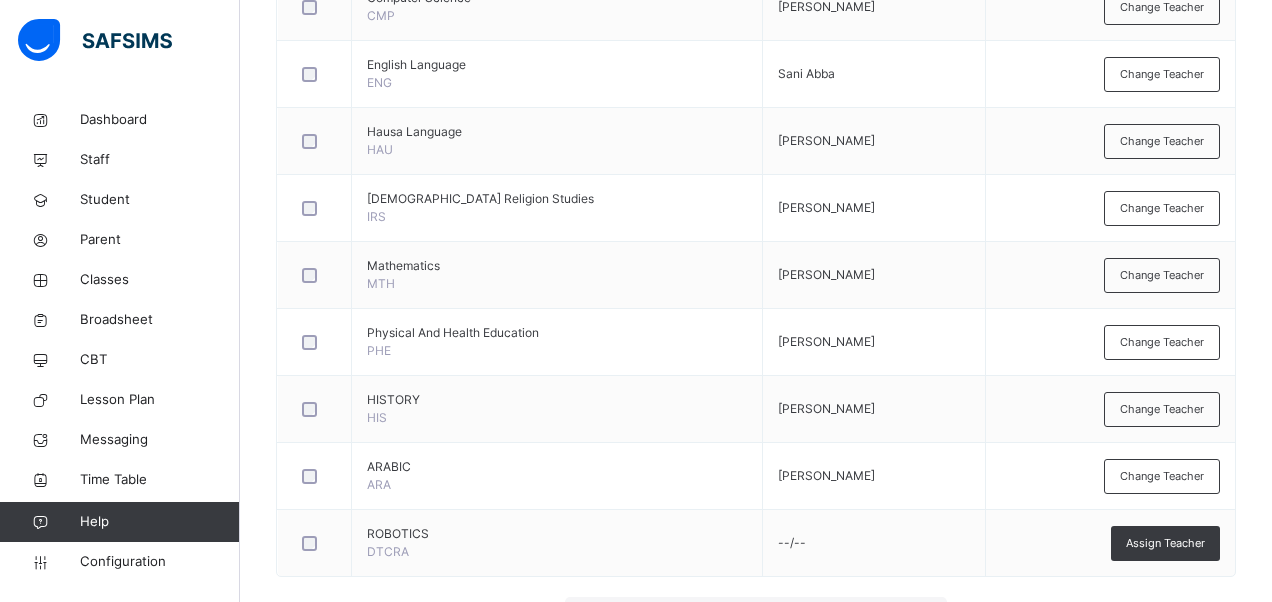 type on "****" 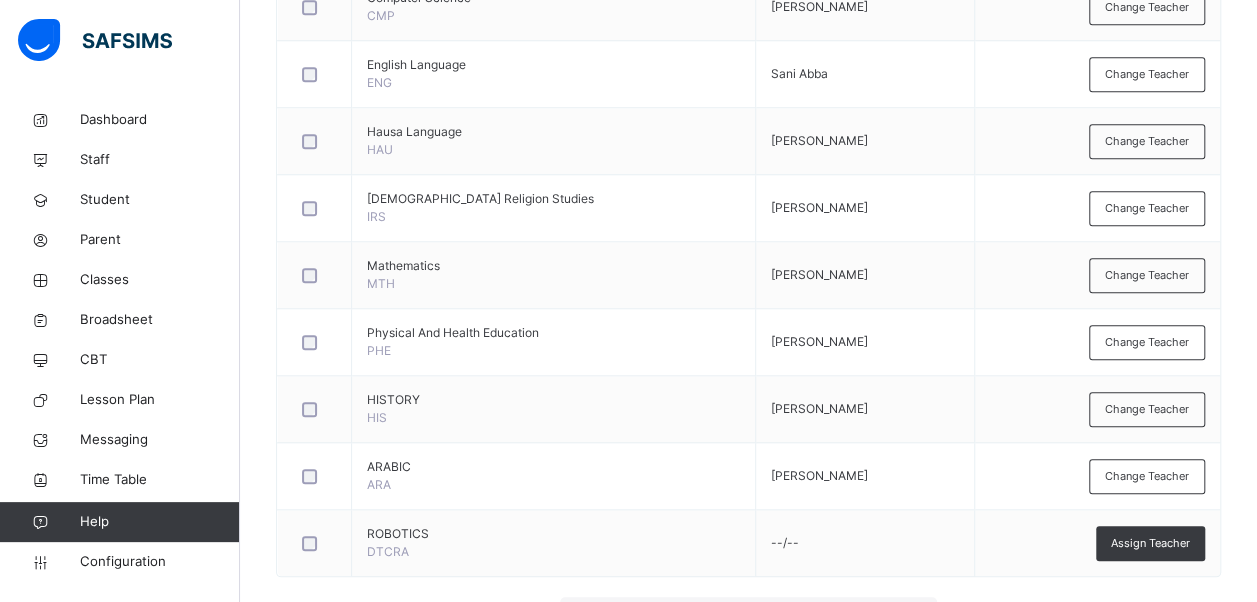 click on "Save" at bounding box center [748, 847] 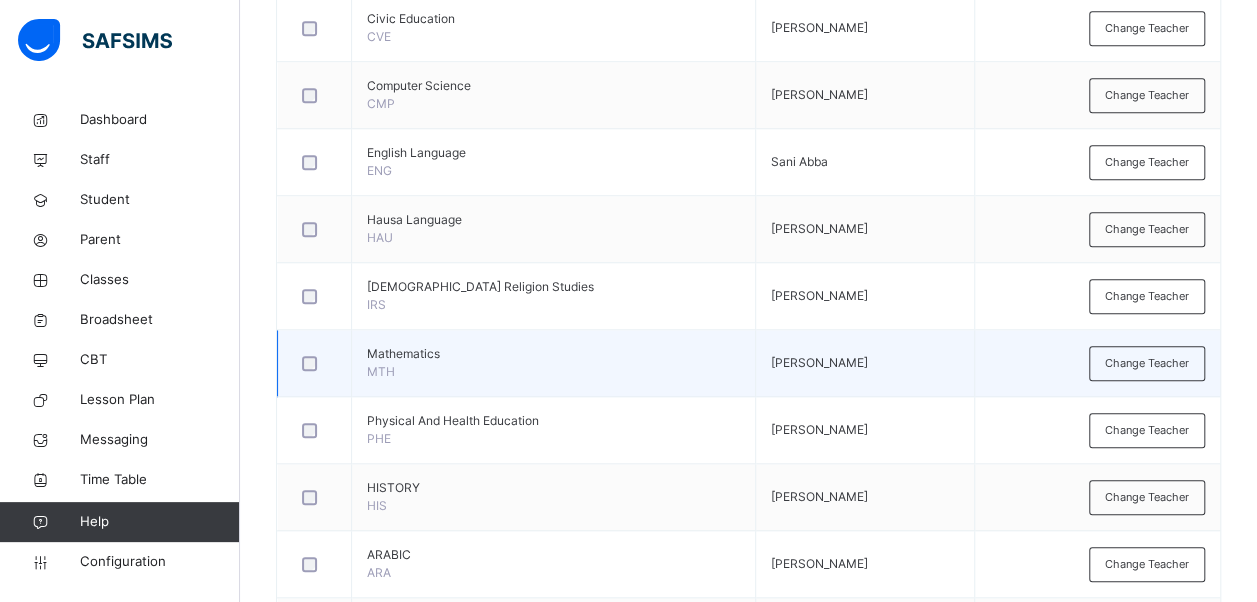 scroll, scrollTop: 720, scrollLeft: 0, axis: vertical 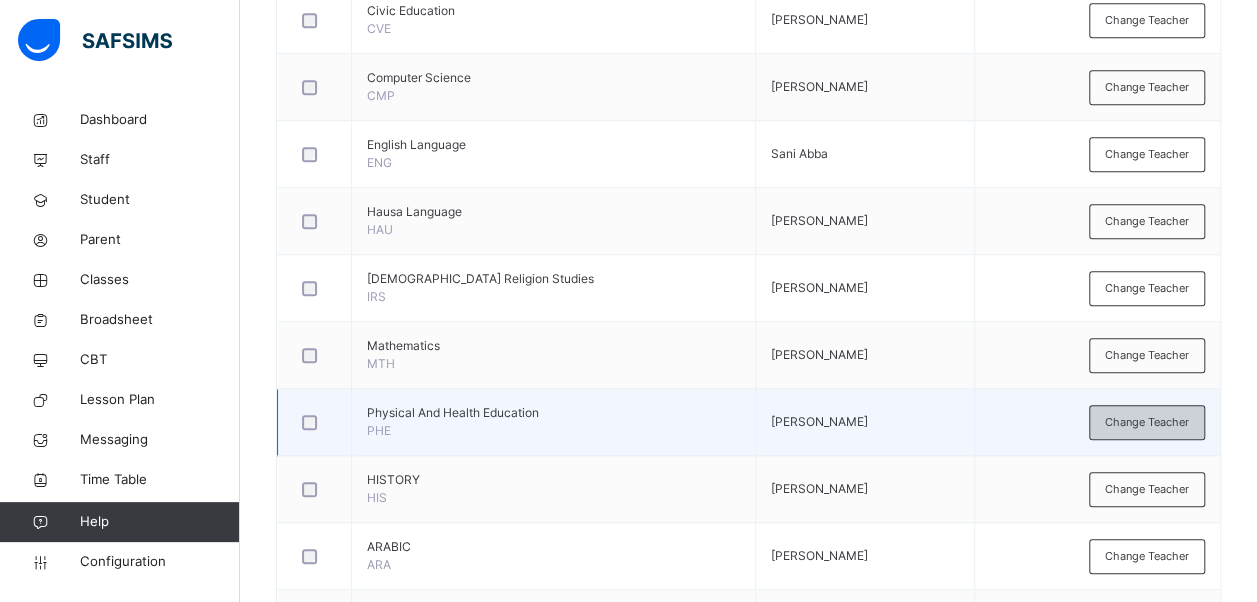 click on "Change Teacher" at bounding box center (1147, 422) 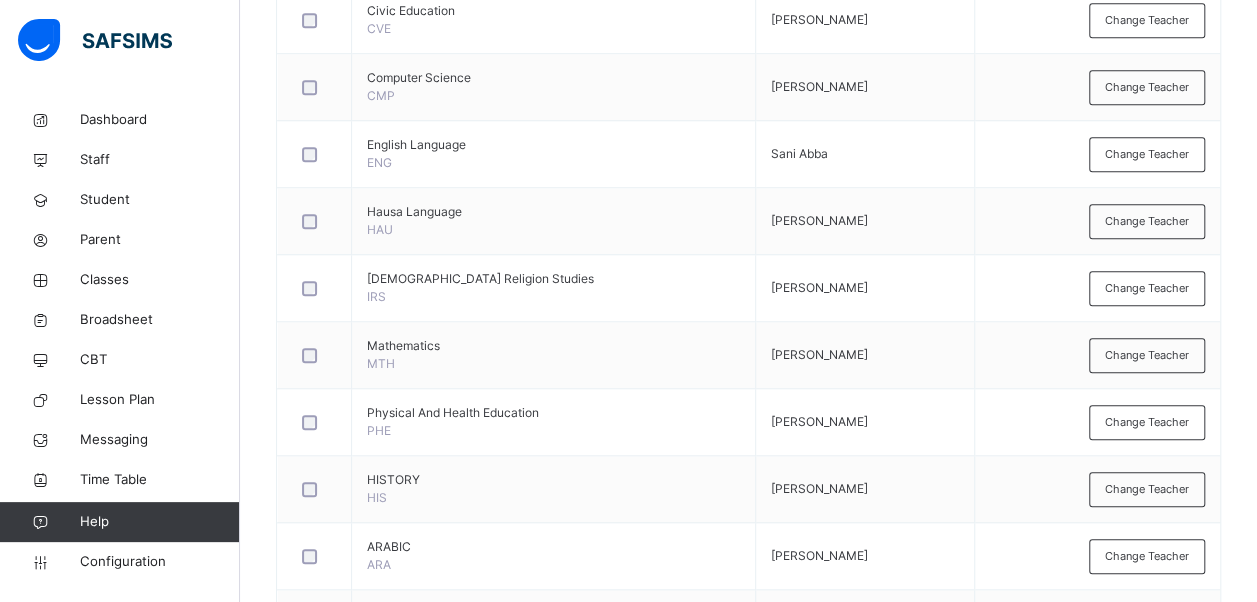 click on "[PERSON_NAME]" at bounding box center (659, 859) 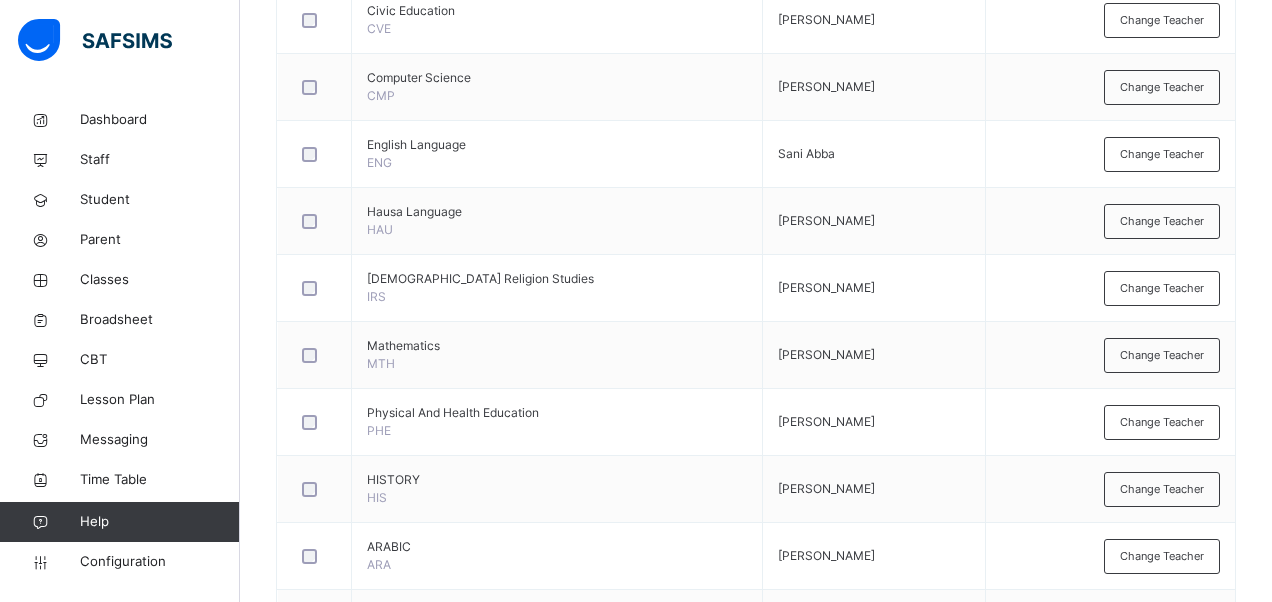 type on "****" 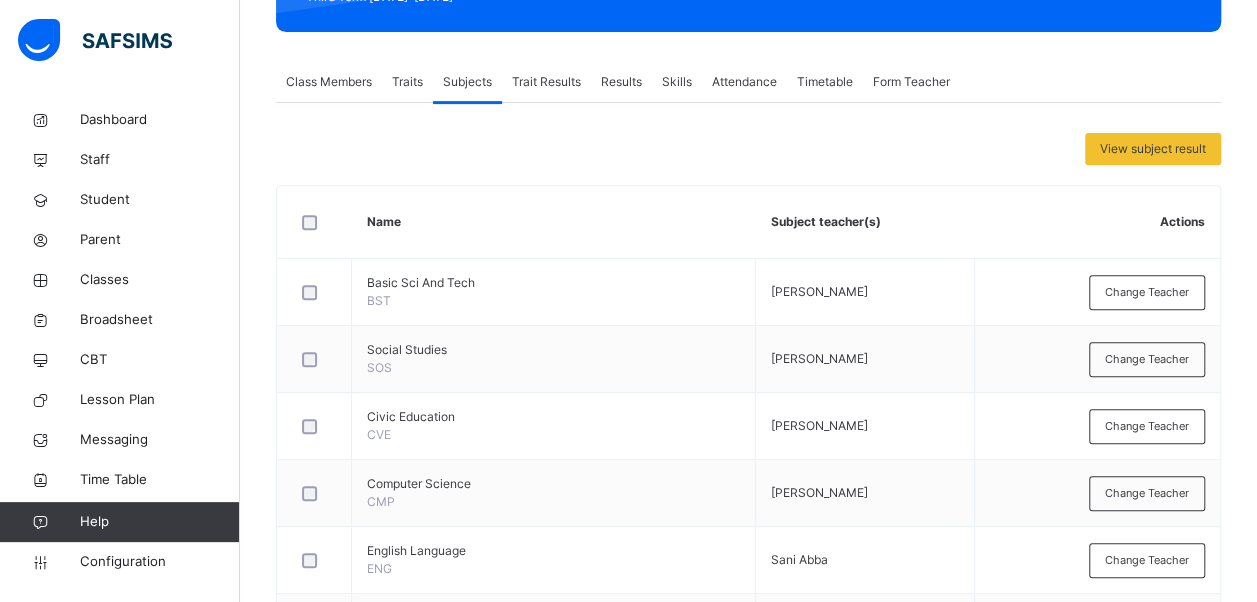 scroll, scrollTop: 20, scrollLeft: 0, axis: vertical 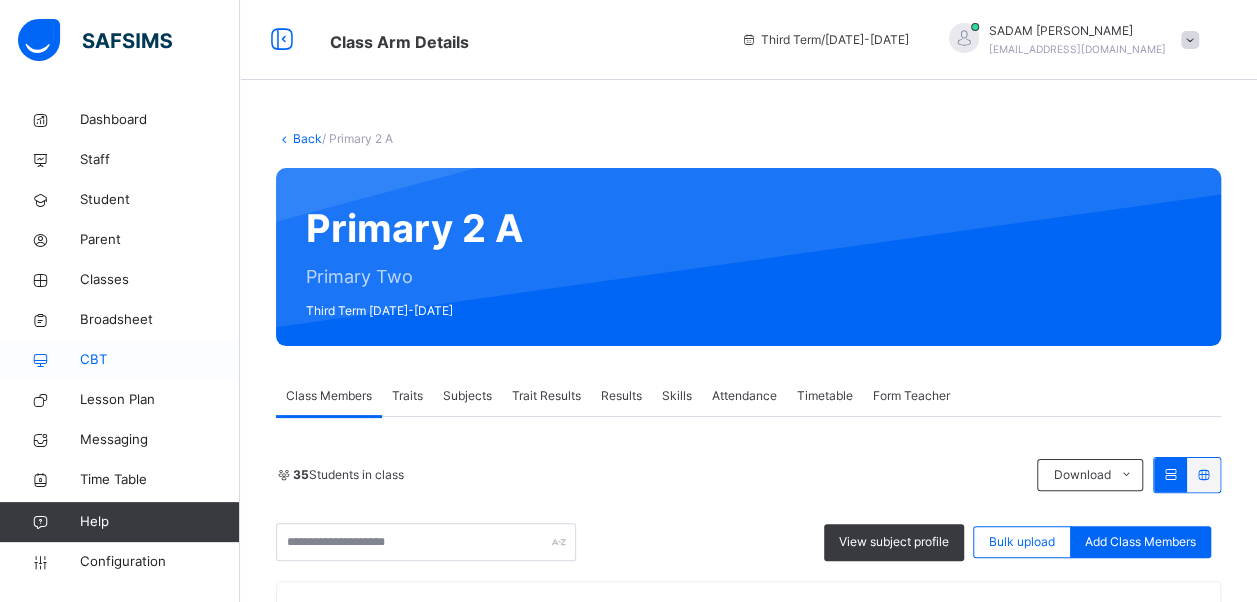 click on "CBT" at bounding box center (160, 360) 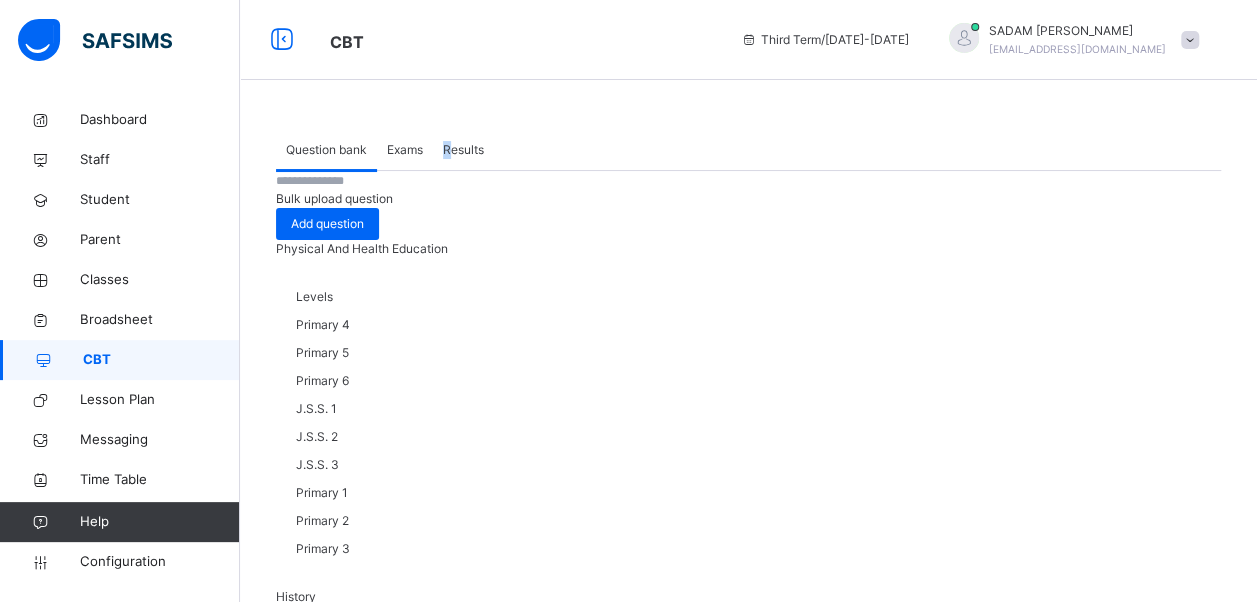 click on "Results" at bounding box center (463, 150) 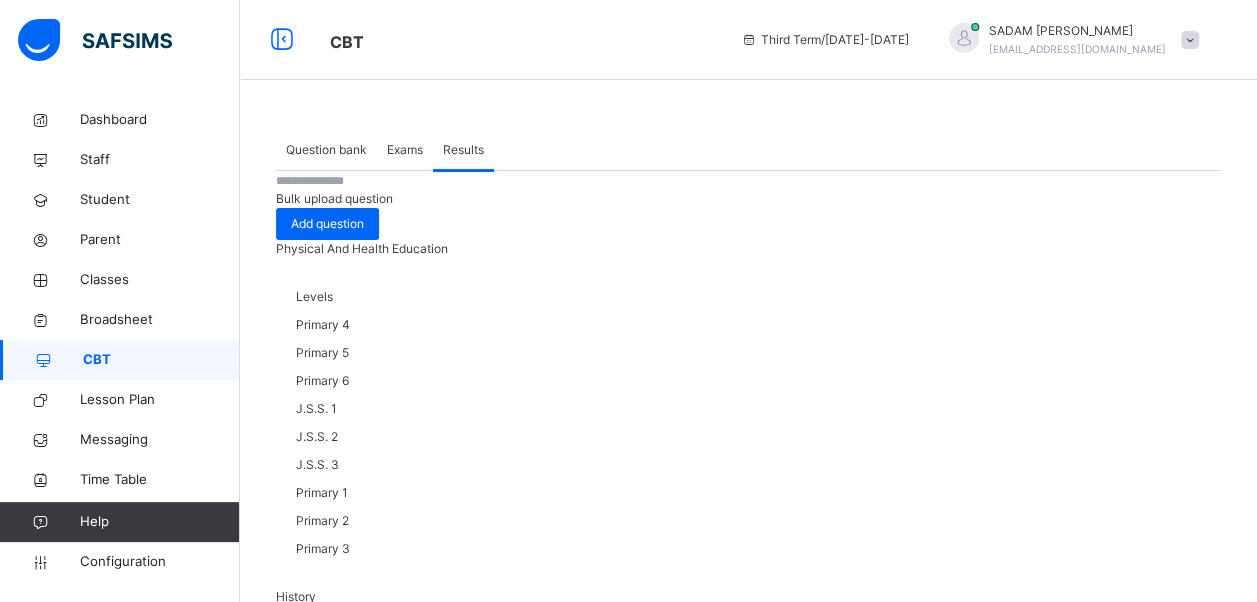 drag, startPoint x: 450, startPoint y: 151, endPoint x: 411, endPoint y: 215, distance: 74.94665 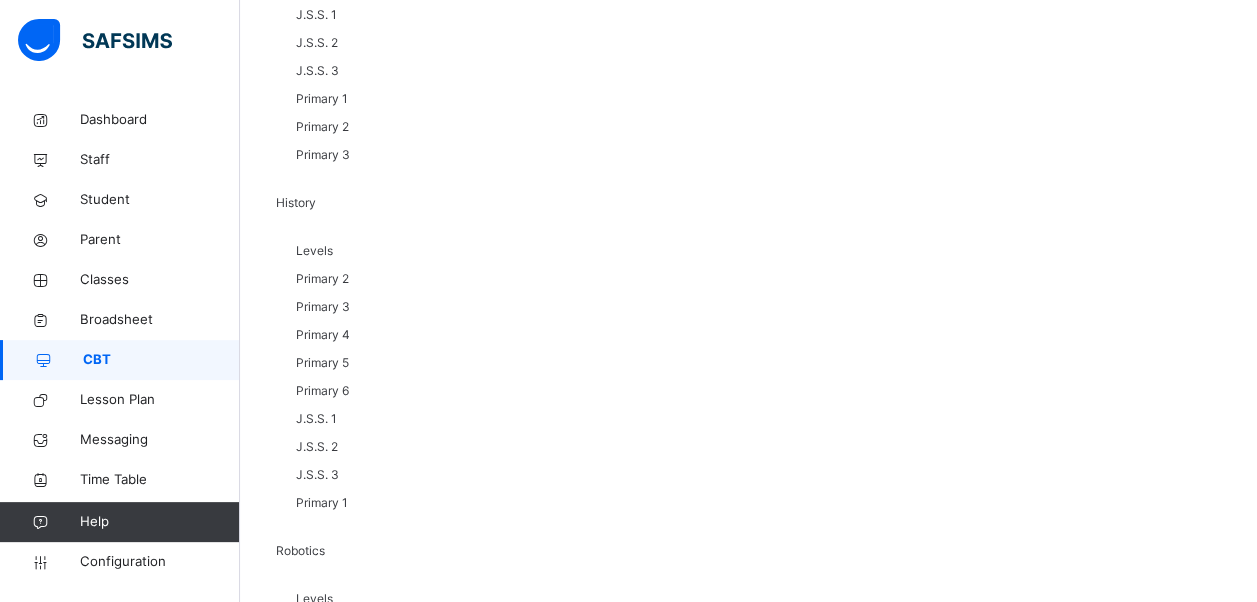 scroll, scrollTop: 598, scrollLeft: 0, axis: vertical 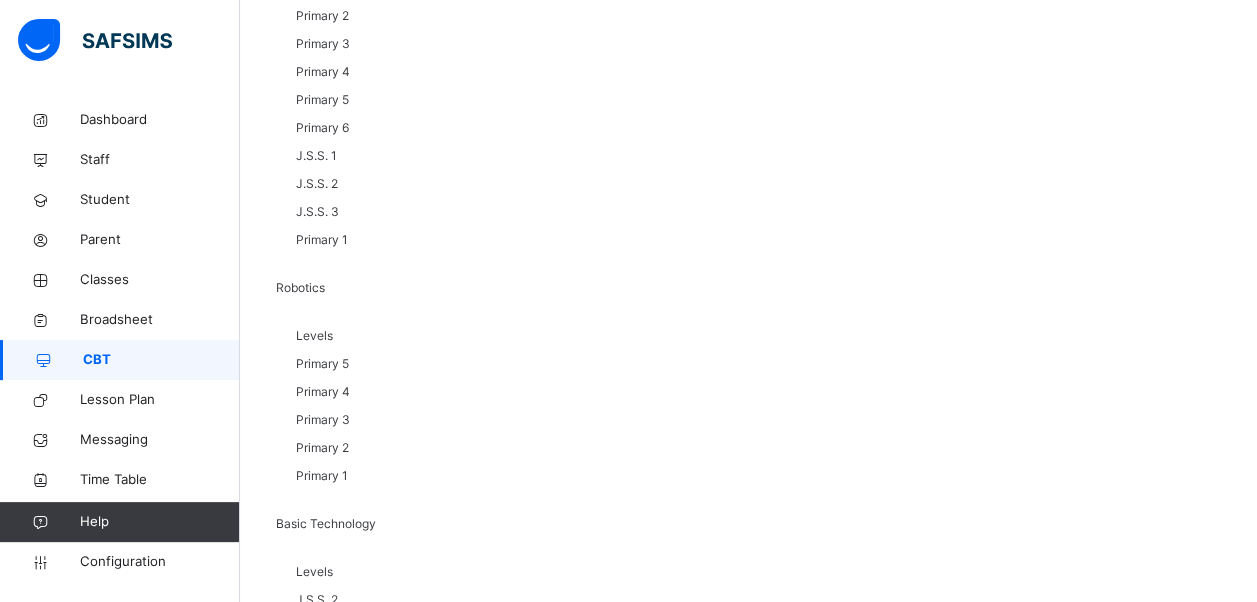 click on "option 10 Rows focused, 1 of 3. 3 results available. Use Up and Down to choose options, press Enter to select the currently focused option, press Escape to exit the menu, press Tab to select the option and exit the menu. 10 Rows 10 Rows 20 Rows 50 Rows" at bounding box center [366, 4986] 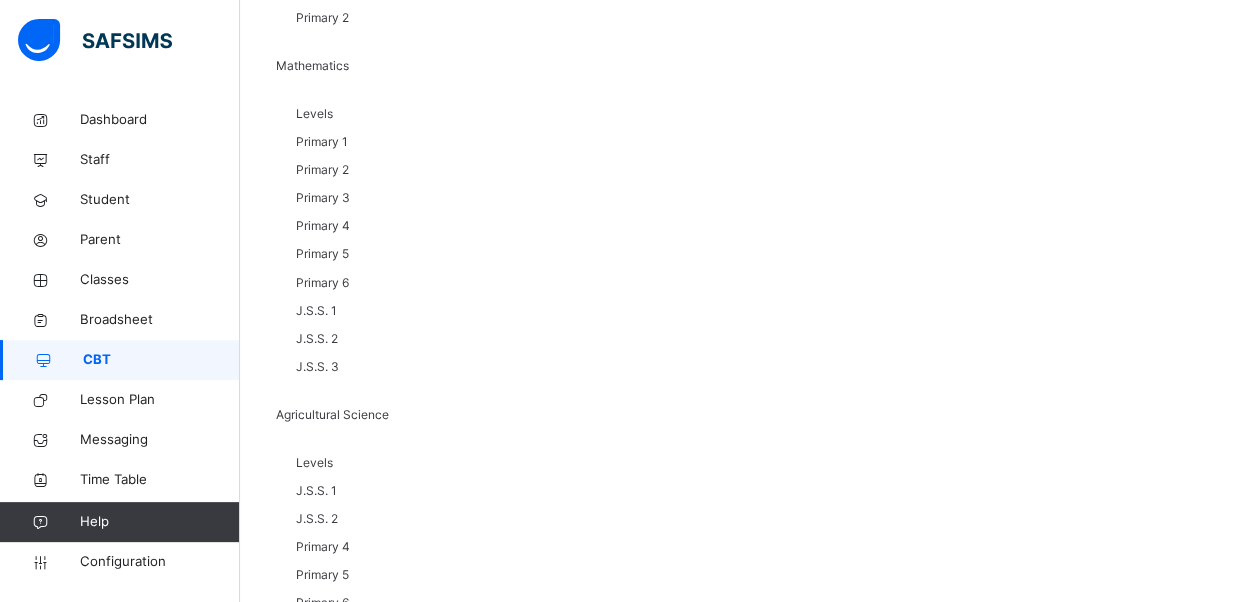 scroll, scrollTop: 1642, scrollLeft: 0, axis: vertical 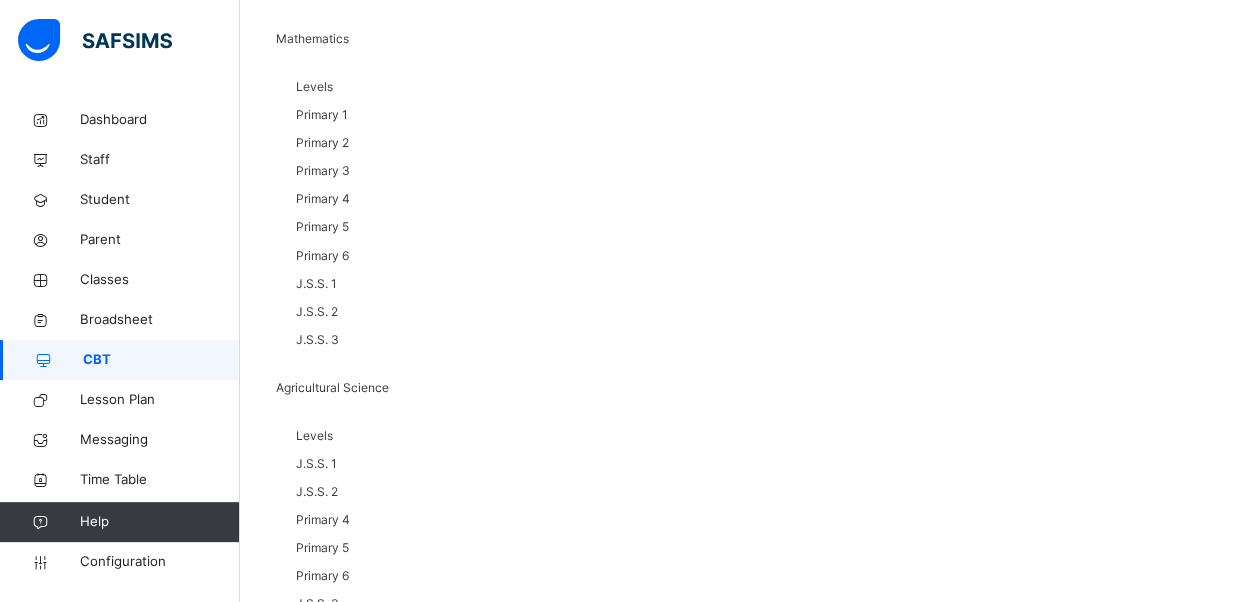 drag, startPoint x: 354, startPoint y: 294, endPoint x: 1155, endPoint y: 459, distance: 817.8178 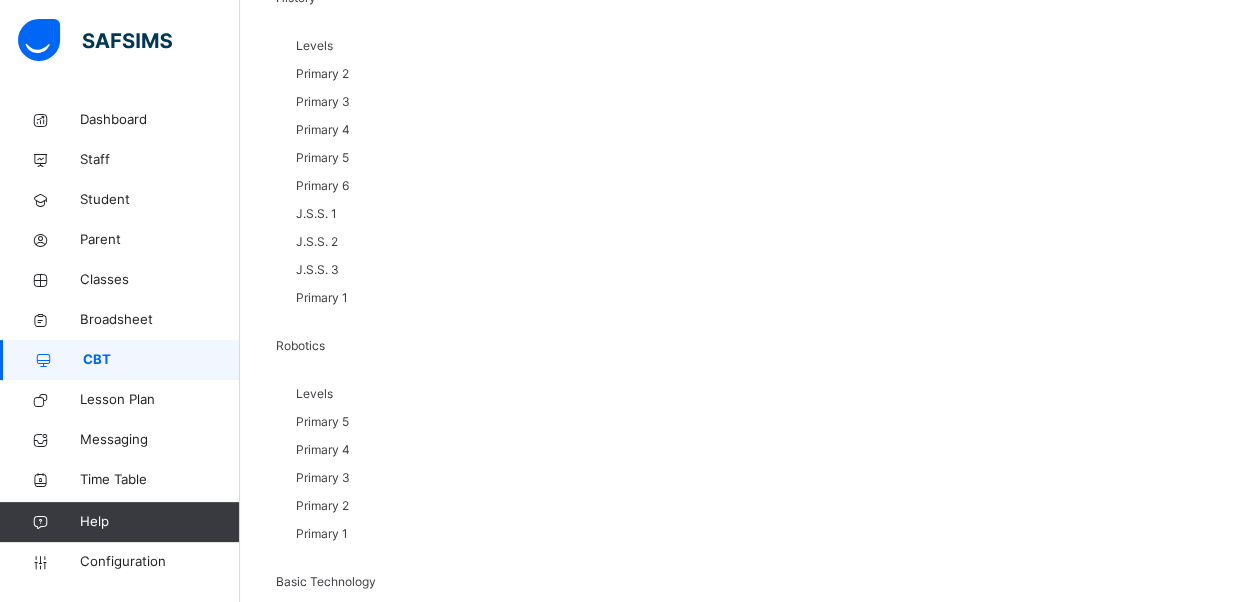 scroll, scrollTop: 600, scrollLeft: 0, axis: vertical 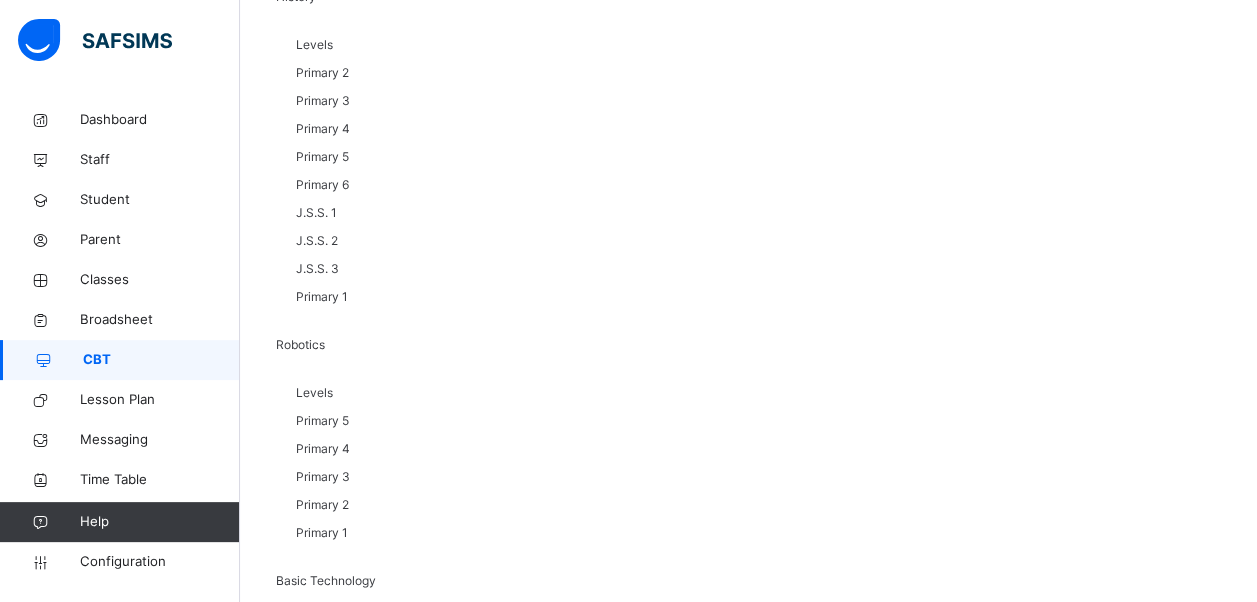 click on "Question bank Exams Results Results More Options   Bulk upload question Add question Physical And Health Education Levels Primary 4 Primary 5 Primary 6 J.S.S. 1 J.S.S. 2 J.S.S. 3 Primary 1 Primary 2 Primary 3 History Levels Primary 2 Primary 3 Primary 4 Primary 5 Primary 6 J.S.S. 1 J.S.S. 2 J.S.S. 3 Primary 1 Robotics Levels Primary 5 Primary 4 Primary 3 Primary 2 Primary 1 Basic Technology Levels J.S.S. 2 J.S.S. 1 Primary 4 Primary 5 J.S.S. 3 Basic Sci And Tech Levels Primary 3 Primary 4 Primary 5 Primary 6 Primary 1 Primary 2 Mathematics Levels Primary 1 Primary 2 Primary 3 Primary 4 Primary 5 Primary 6 J.S.S. 1 J.S.S. 2 J.S.S. 3 Agricultural Science Levels J.S.S. 1 J.S.S. 2 Primary 4 Primary 5 Primary 6 J.S.S. 3 Social Studies Levels Primary 1 Primary 2 Primary 3 Primary 4 Civic Education Levels Primary 2 Primary 3 Primary 5 Primary 6 J.S.S. 1 J.S.S. 2 J.S.S. 3 Primary 4 Primary 1 Computer Science Levels Primary 1 Primary 2 Primary 3 Primary 4 Primary 5 Primary 6 J.S.S. 1 J.S.S. 2 J.S.S. 3 Hausa Language Z" at bounding box center [748, 2626] 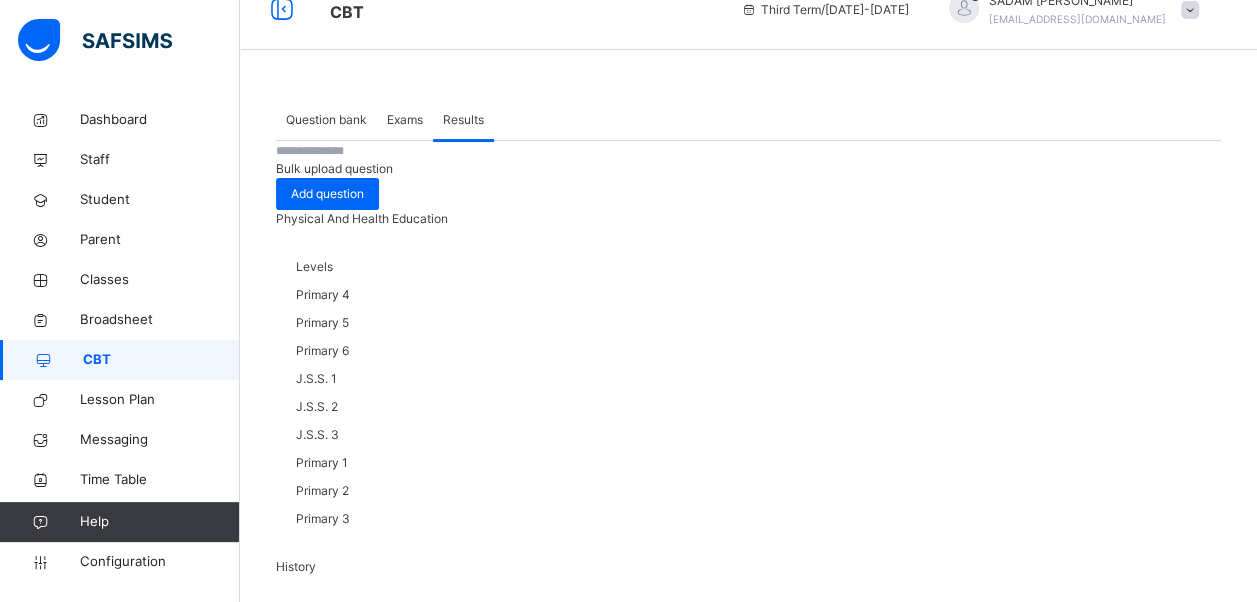 scroll, scrollTop: 0, scrollLeft: 0, axis: both 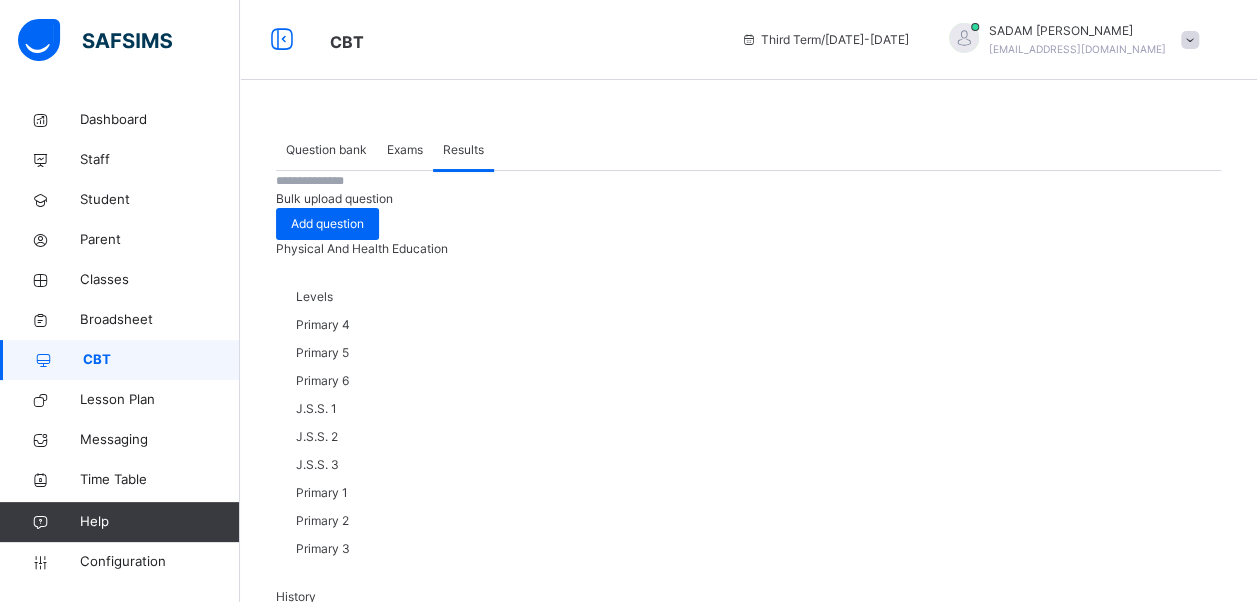 click on "Question bank Exams Results" at bounding box center [748, 150] 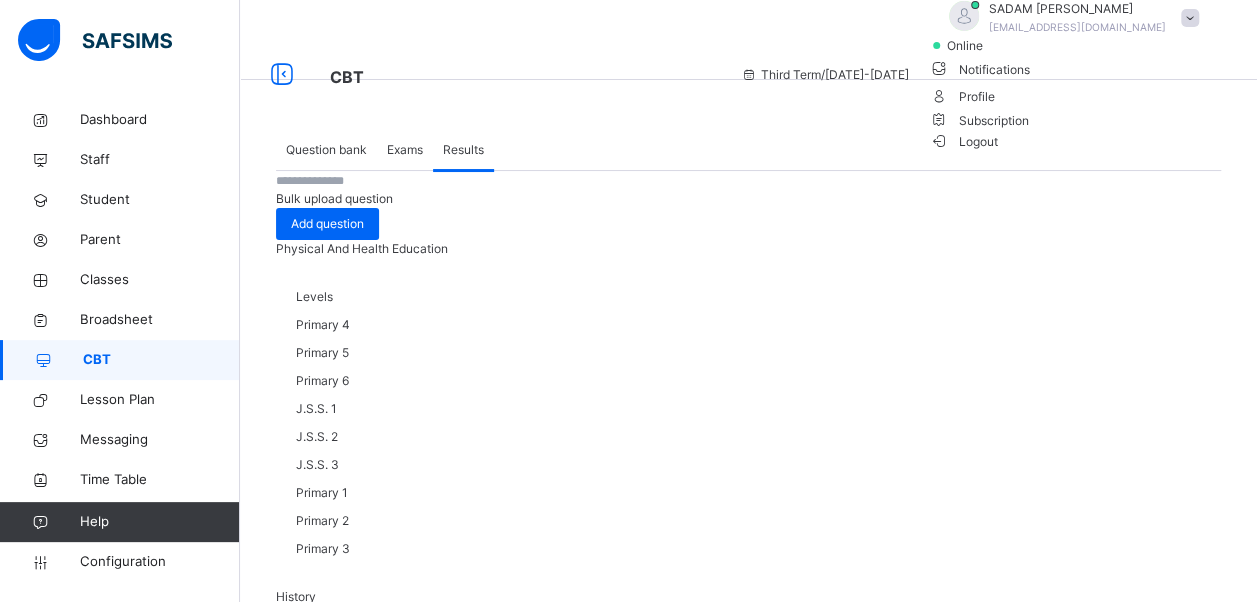 click on "Question bank Exams Results Results More Options   Bulk upload question Add question Physical And Health Education Levels Primary 4 Primary 5 Primary 6 J.S.S. 1 J.S.S. 2 J.S.S. 3 Primary 1 Primary 2 Primary 3 History Levels Primary 2 Primary 3 Primary 4 Primary 5 Primary 6 J.S.S. 1 J.S.S. 2 J.S.S. 3 Primary 1 Robotics Levels Primary 5 Primary 4 Primary 3 Primary 2 Primary 1 Basic Technology Levels J.S.S. 2 J.S.S. 1 Primary 4 Primary 5 J.S.S. 3 Basic Sci And Tech Levels Primary 3 Primary 4 Primary 5 Primary 6 Primary 1 Primary 2 Mathematics Levels Primary 1 Primary 2 Primary 3 Primary 4 Primary 5 Primary 6 J.S.S. 1 J.S.S. 2 J.S.S. 3 Agricultural Science Levels J.S.S. 1 J.S.S. 2 Primary 4 Primary 5 Primary 6 J.S.S. 3 Social Studies Levels Primary 1 Primary 2 Primary 3 Primary 4 Civic Education Levels Primary 2 Primary 3 Primary 5 Primary 6 J.S.S. 1 J.S.S. 2 J.S.S. 3 Primary 4 Primary 1 Computer Science Levels Primary 1 Primary 2 Primary 3 Primary 4 Primary 5 Primary 6 J.S.S. 1 J.S.S. 2 J.S.S. 3 Hausa Language Z" at bounding box center (748, 3226) 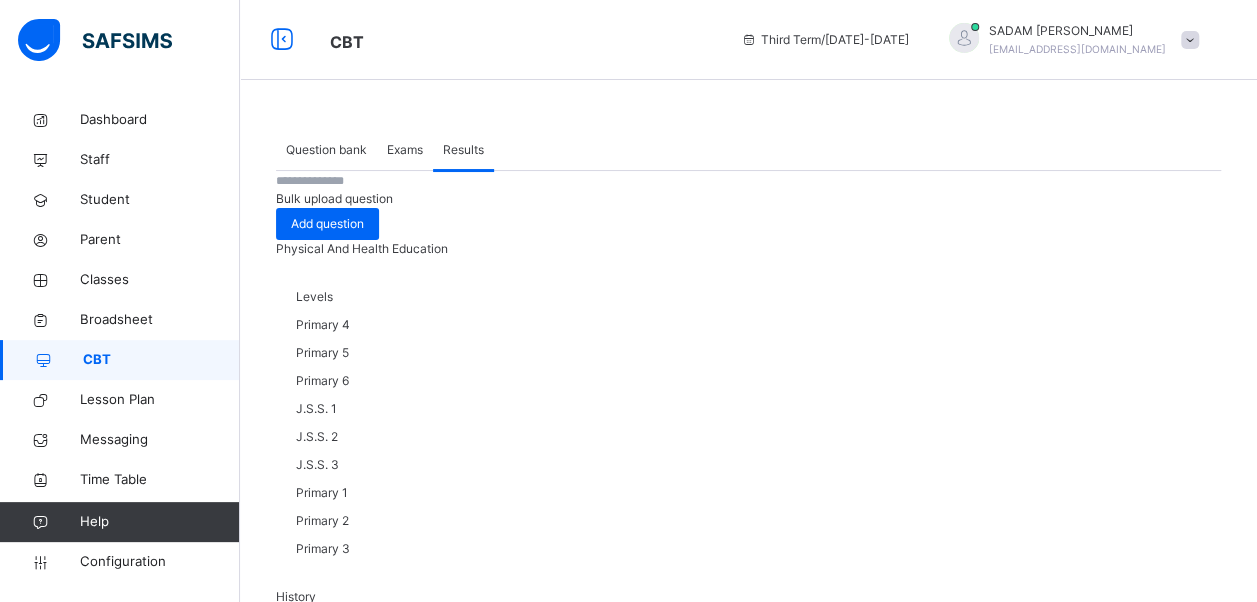 click on "Exams" at bounding box center [405, 150] 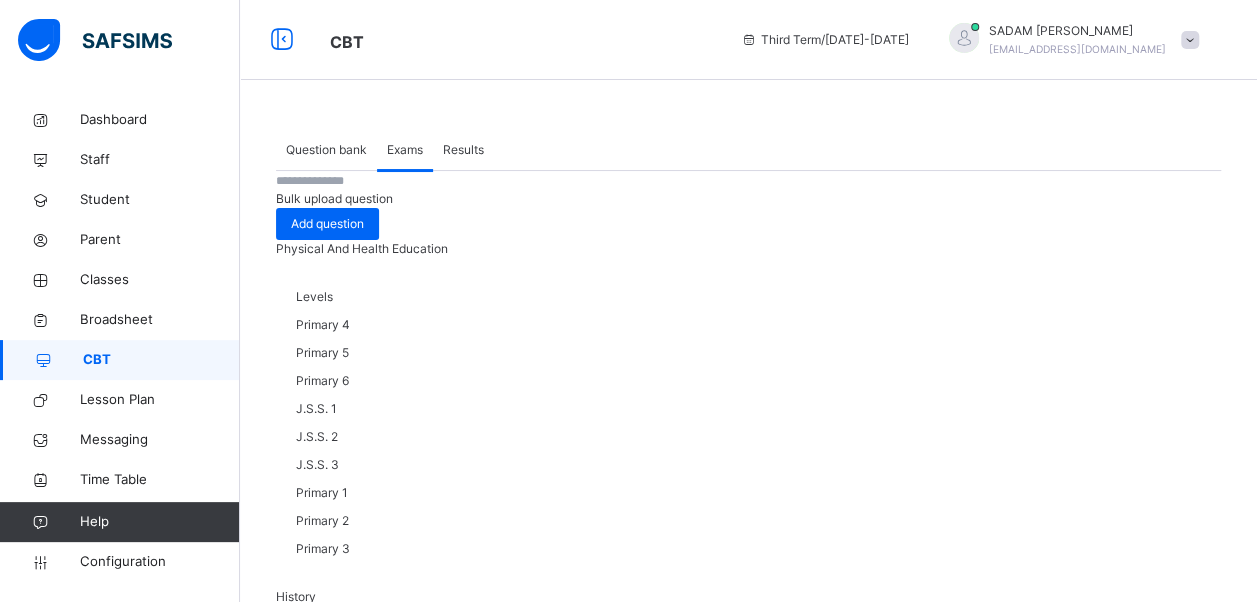 click on "Question bank" at bounding box center (326, 150) 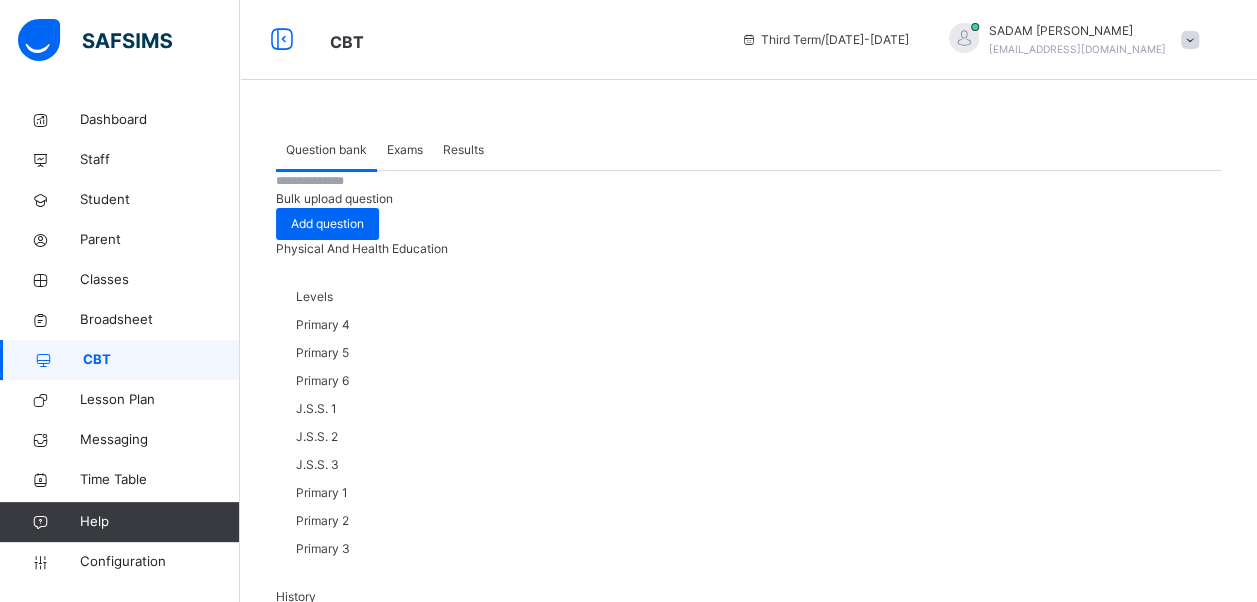 click on "Exams" at bounding box center (405, 150) 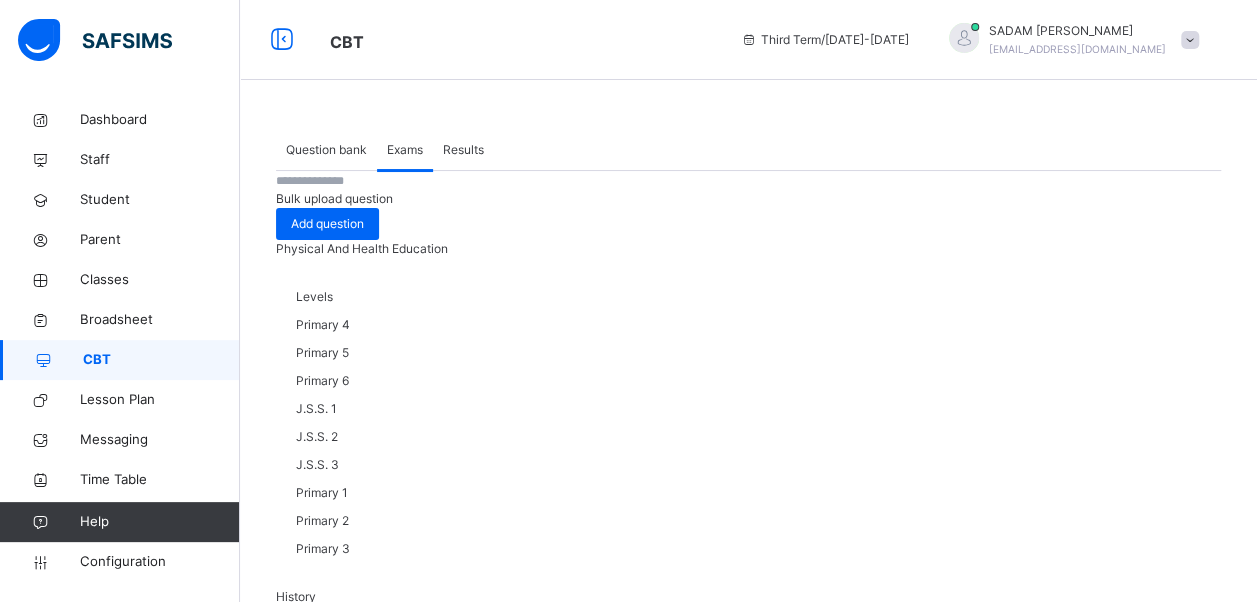 click on "Results" at bounding box center (463, 150) 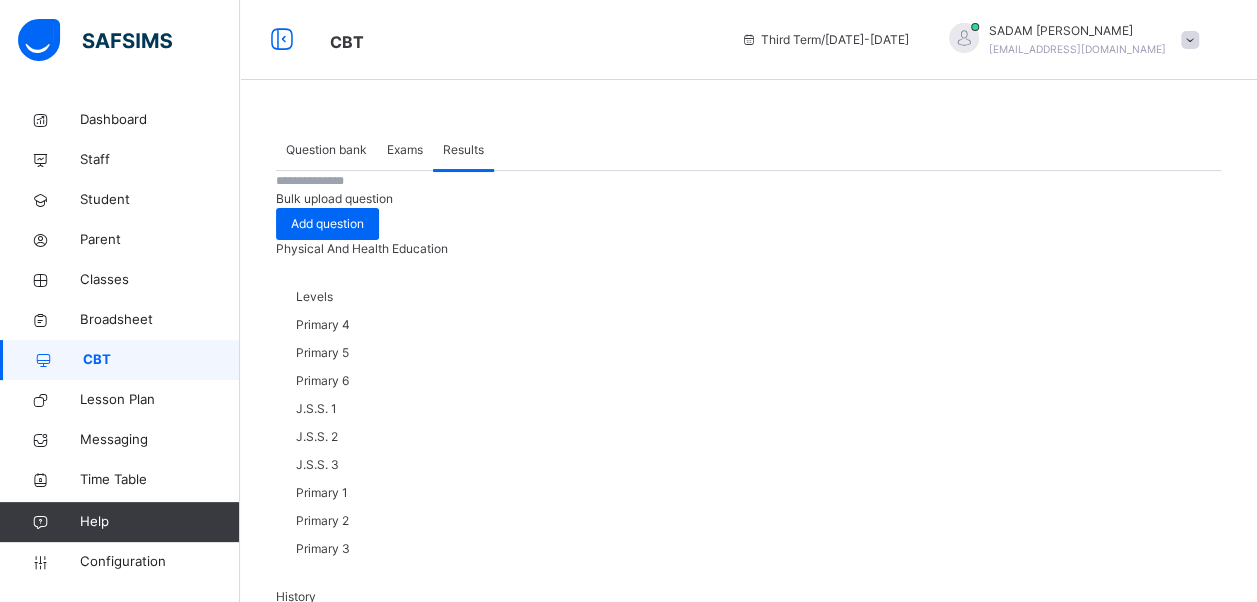 click on "Exams" at bounding box center (405, 150) 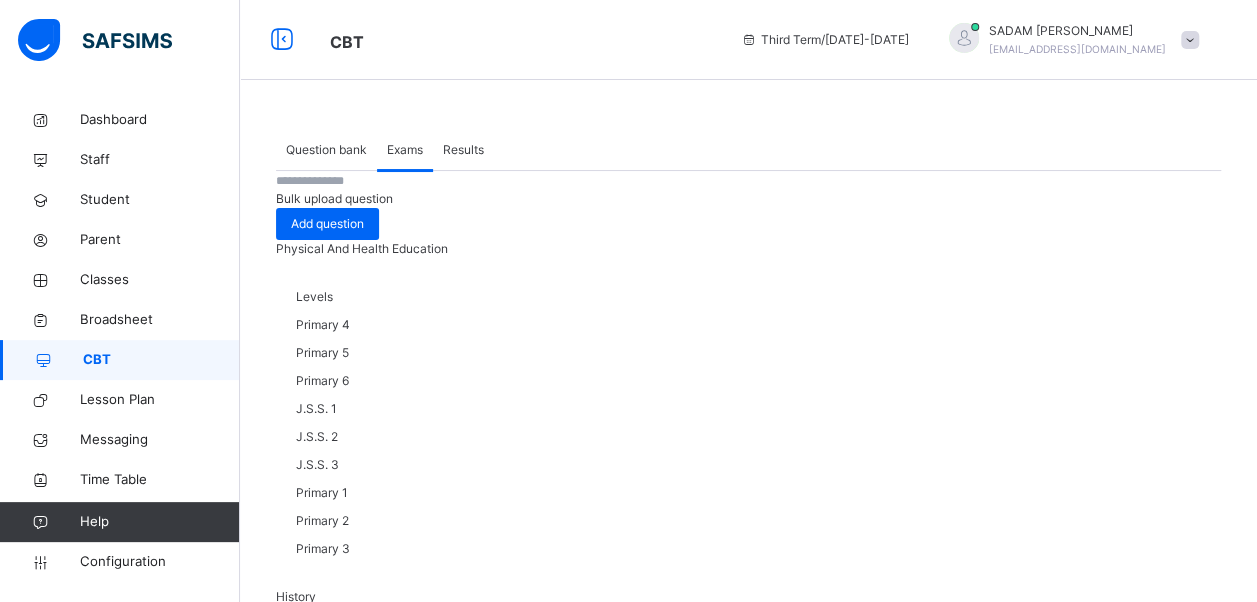 click on "Question bank" at bounding box center [326, 150] 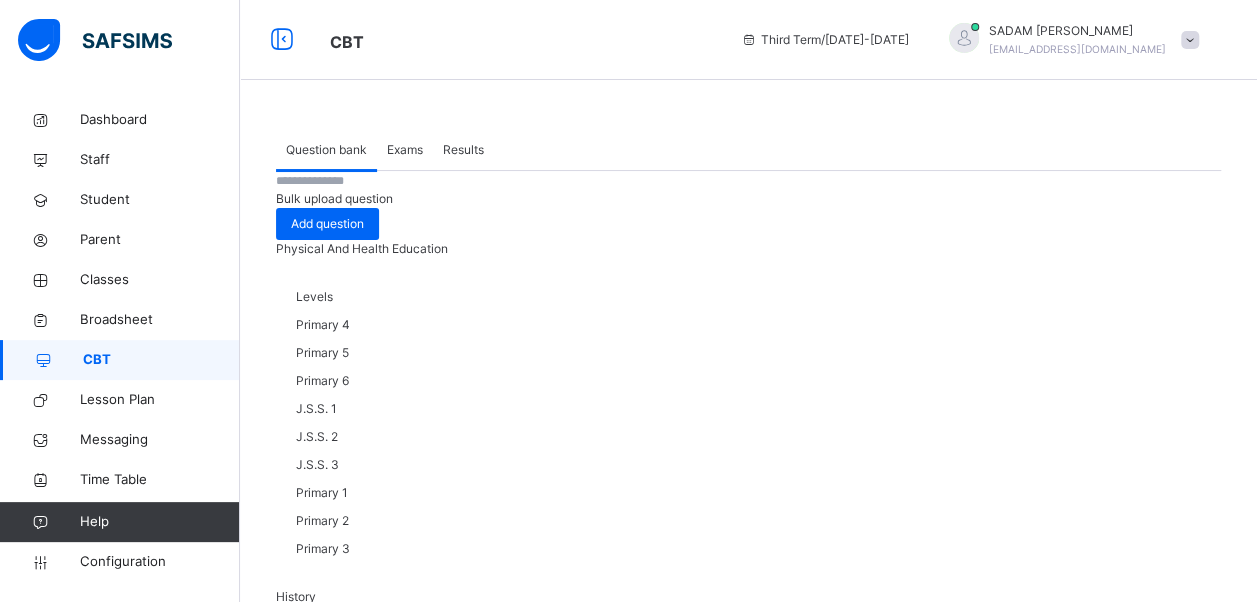 click on "Exams" at bounding box center [405, 150] 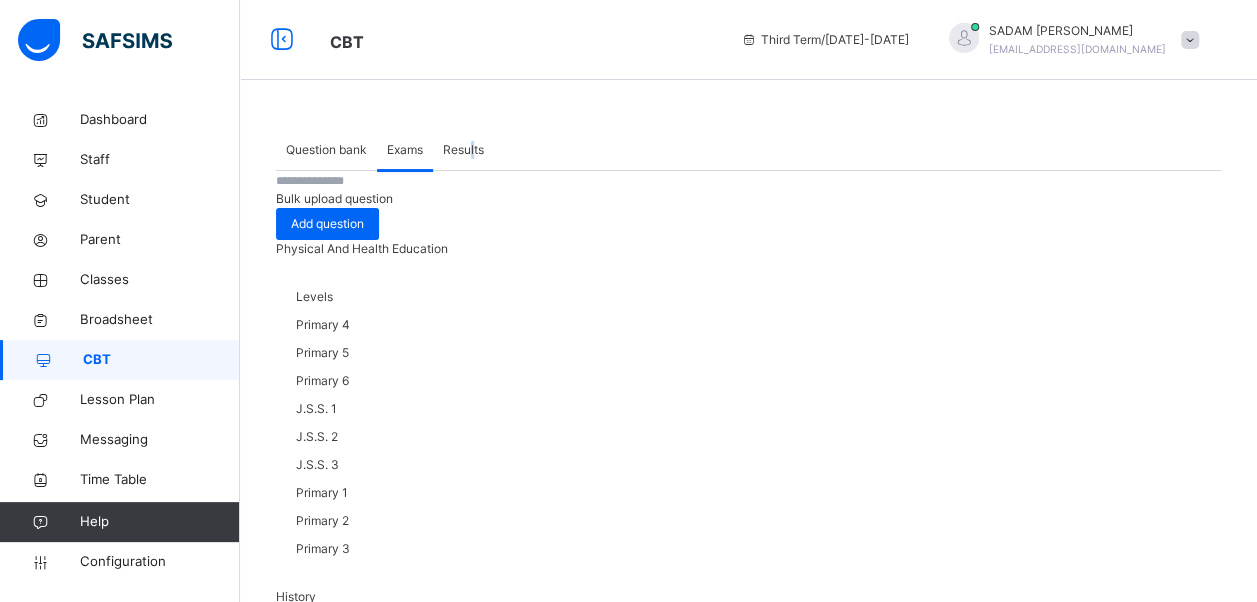 drag, startPoint x: 402, startPoint y: 159, endPoint x: 474, endPoint y: 166, distance: 72.33948 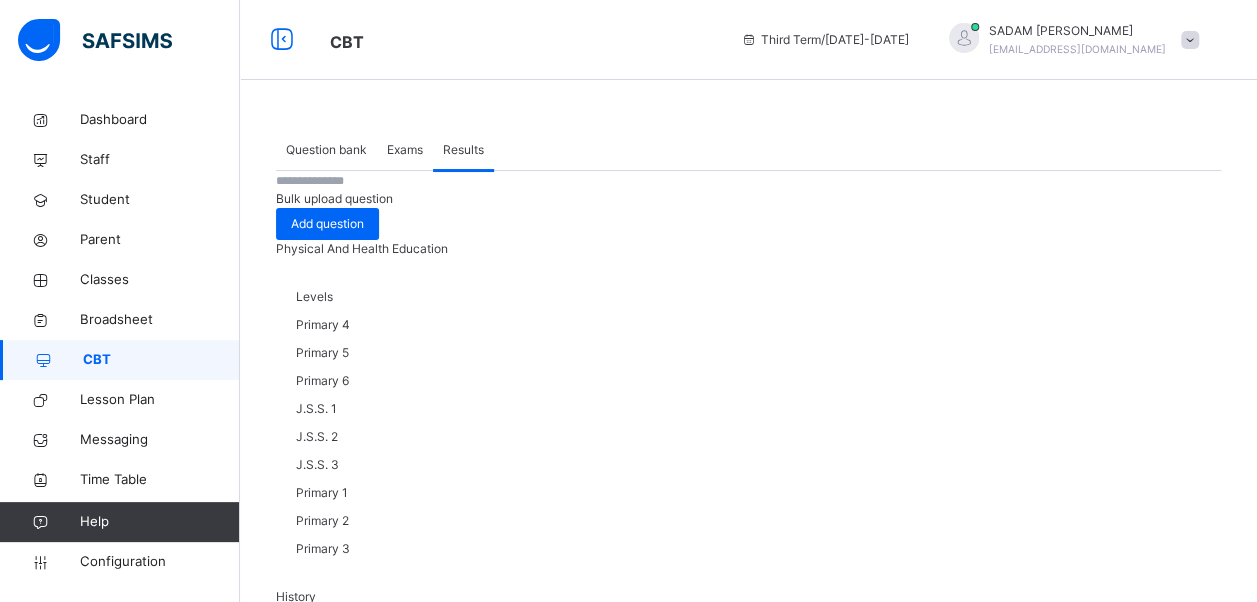 drag, startPoint x: 474, startPoint y: 166, endPoint x: 574, endPoint y: 154, distance: 100.71743 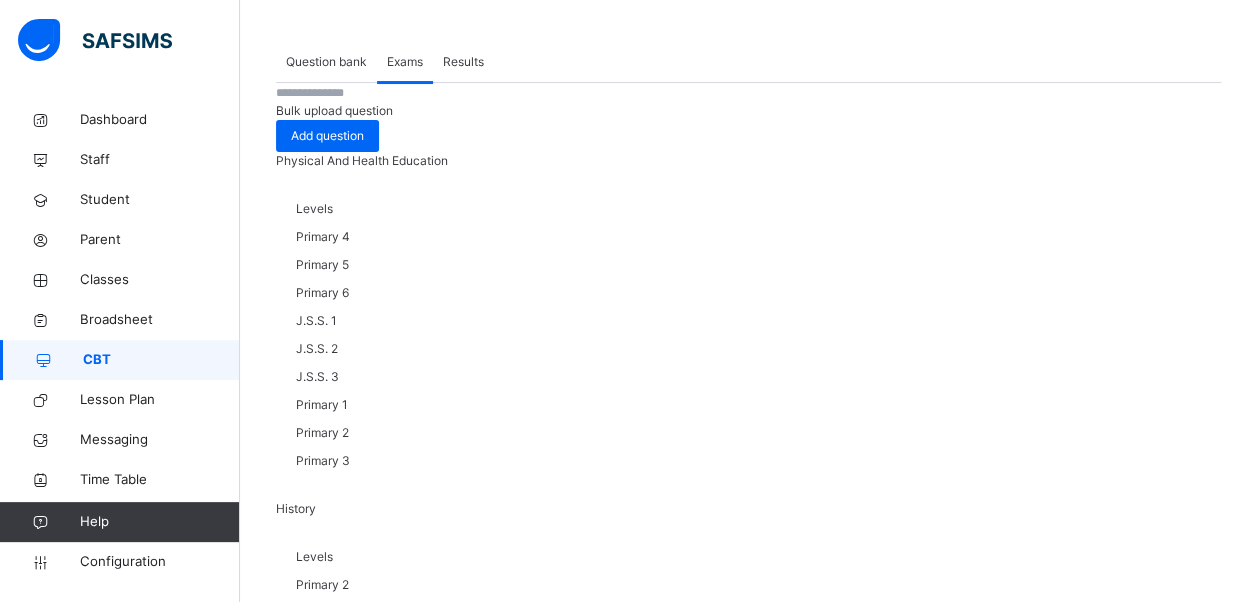 scroll, scrollTop: 300, scrollLeft: 0, axis: vertical 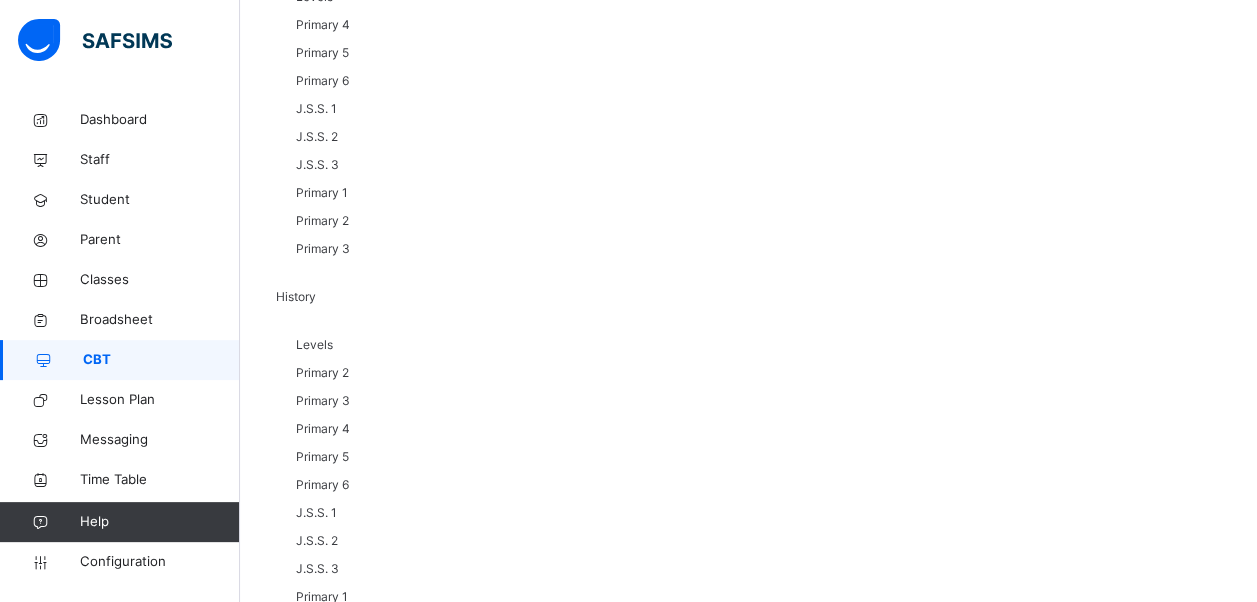 click on "Make actvie" at bounding box center (782, 4620) 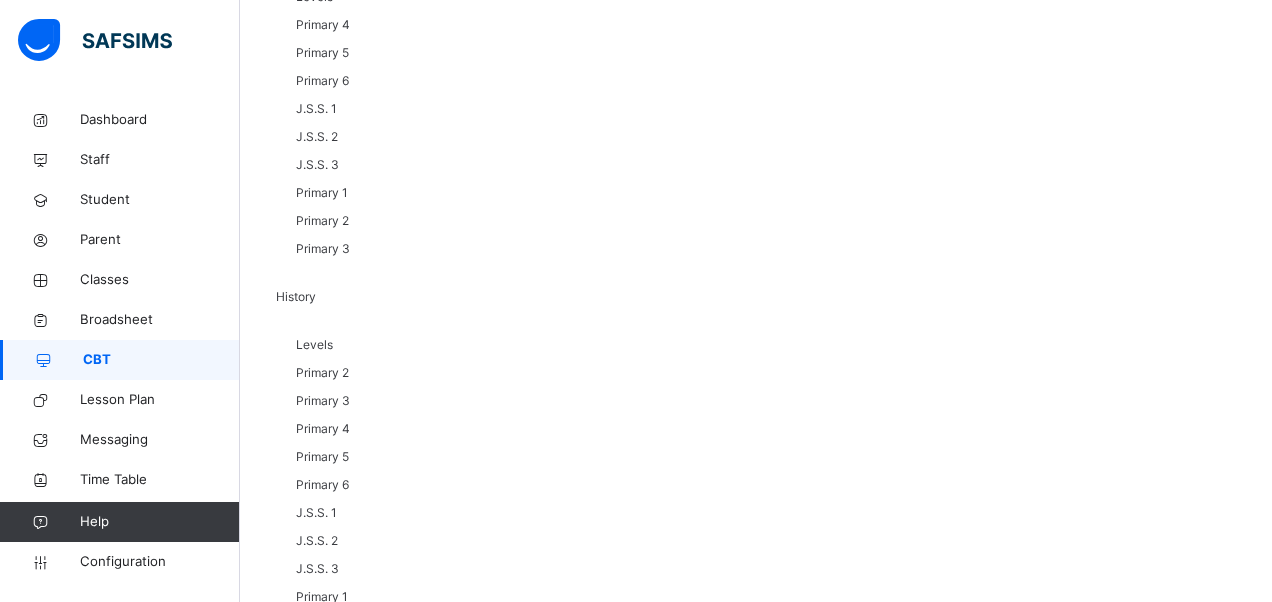 click on "Yes,  Activate" at bounding box center [924, 5029] 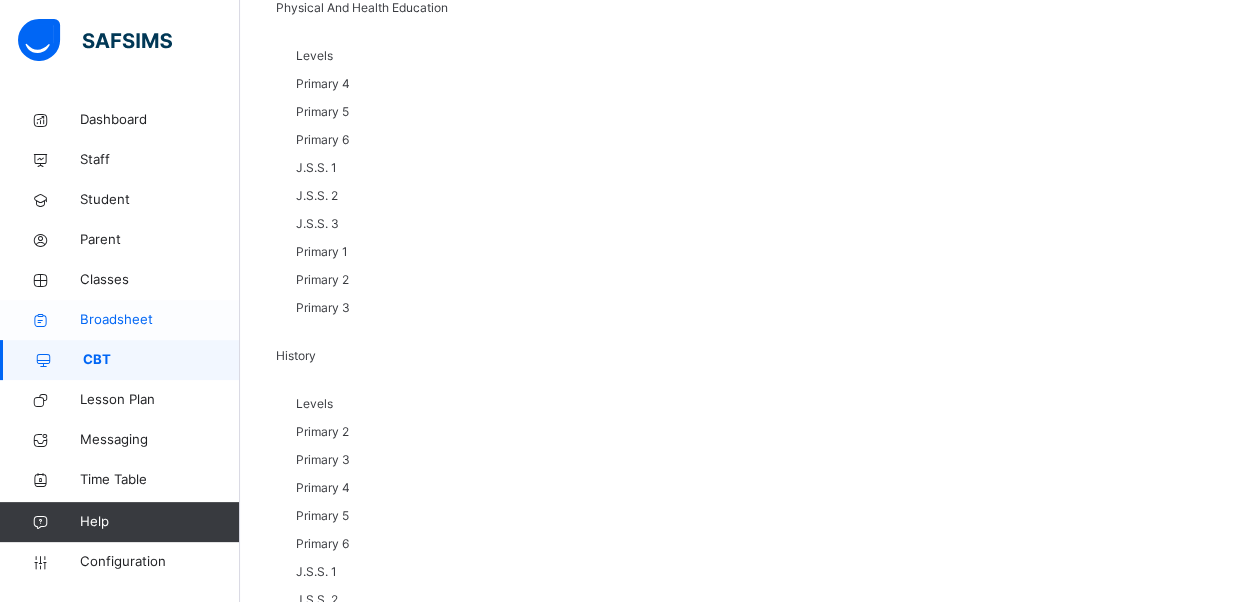scroll, scrollTop: 200, scrollLeft: 0, axis: vertical 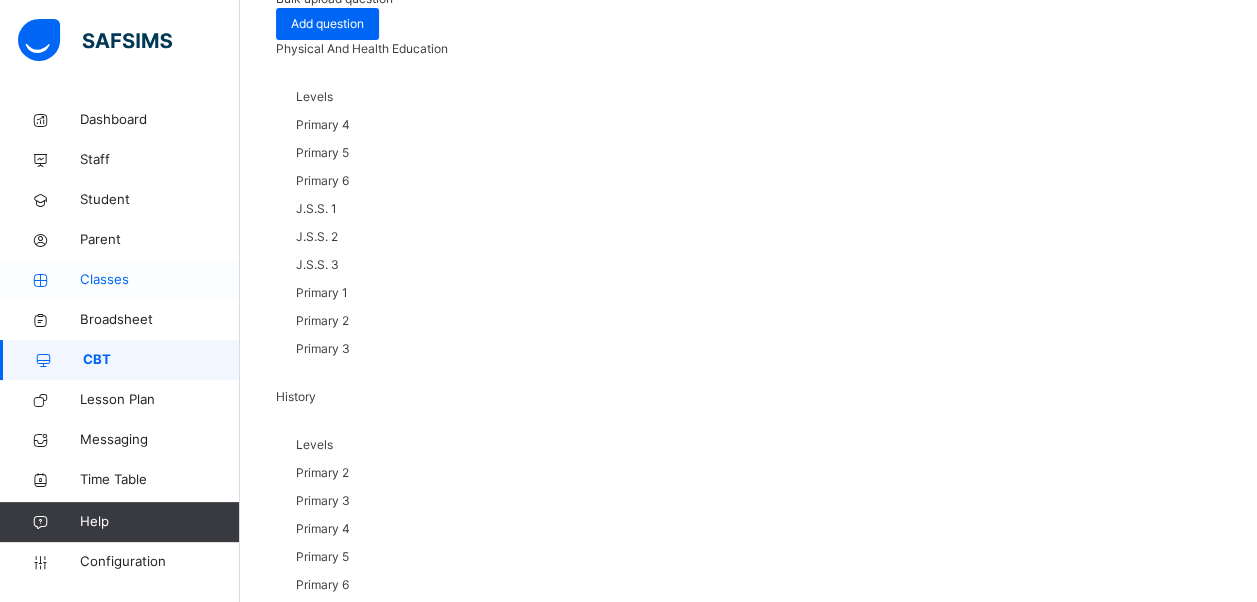 click on "Classes" at bounding box center [160, 280] 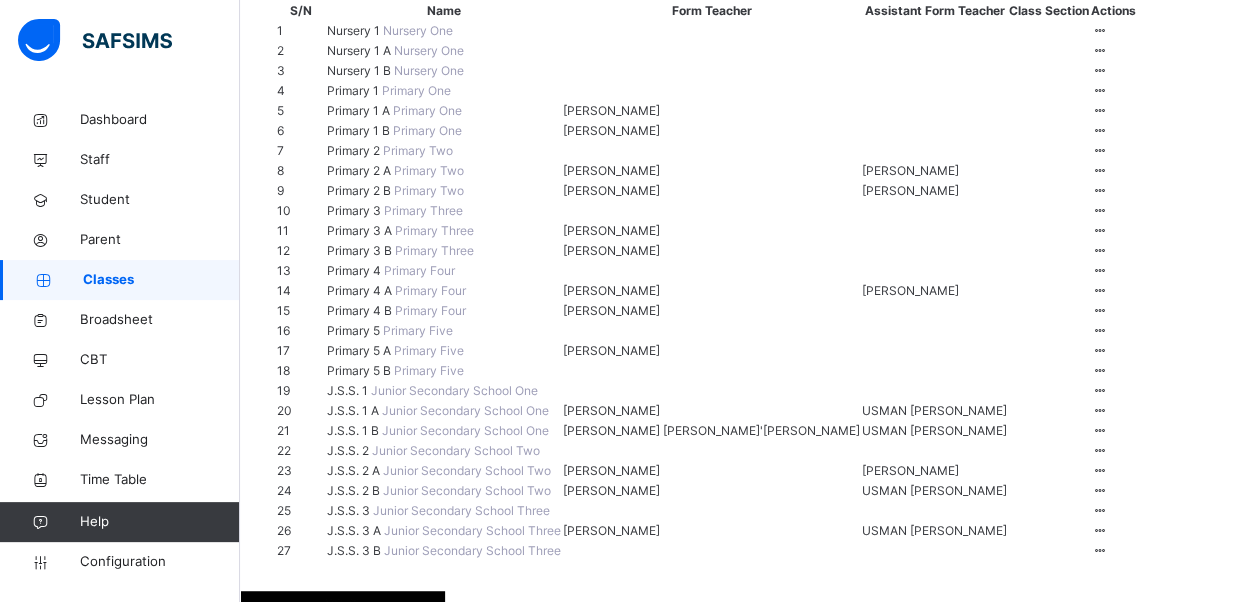 scroll, scrollTop: 300, scrollLeft: 0, axis: vertical 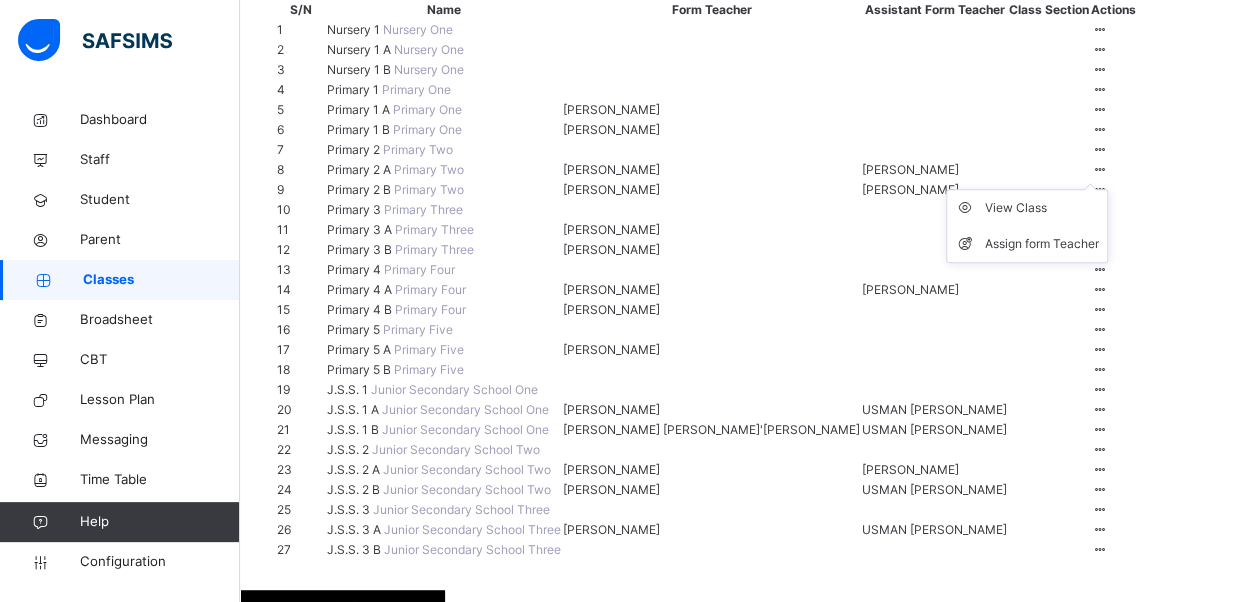 click at bounding box center (1099, 169) 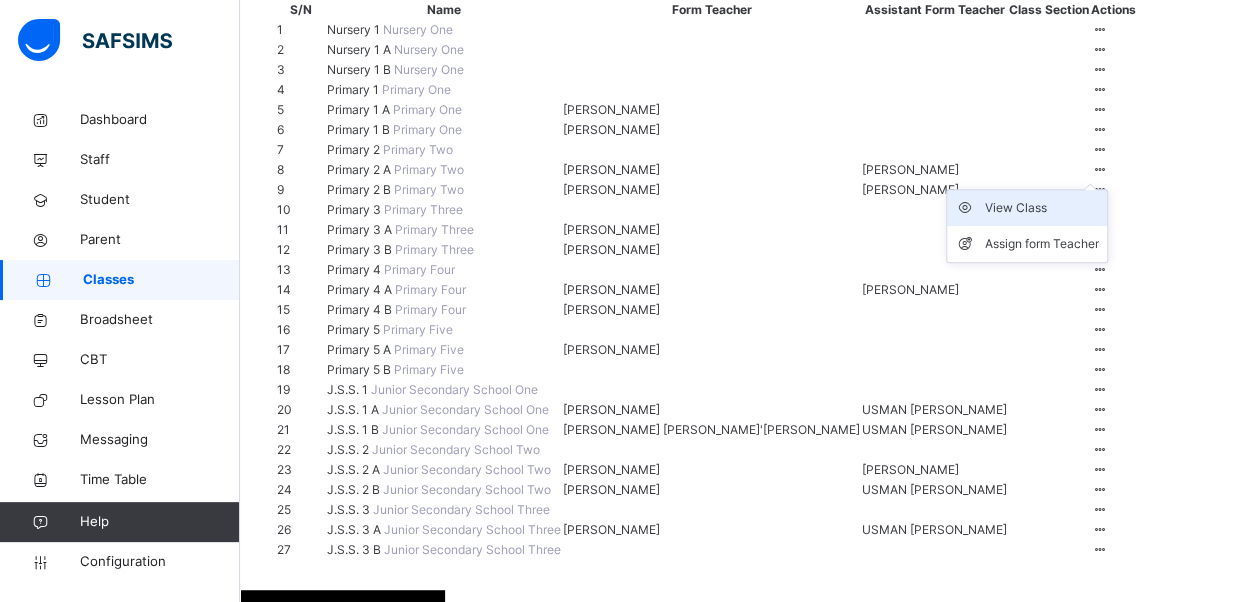 click on "View Class" at bounding box center [1042, 208] 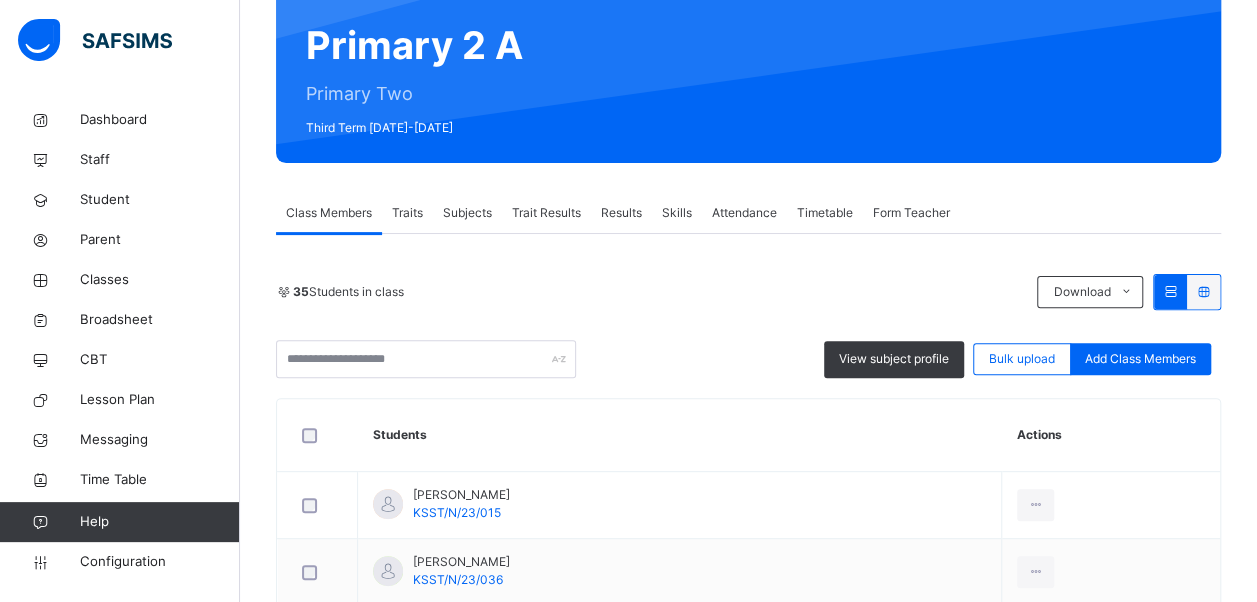 scroll, scrollTop: 100, scrollLeft: 0, axis: vertical 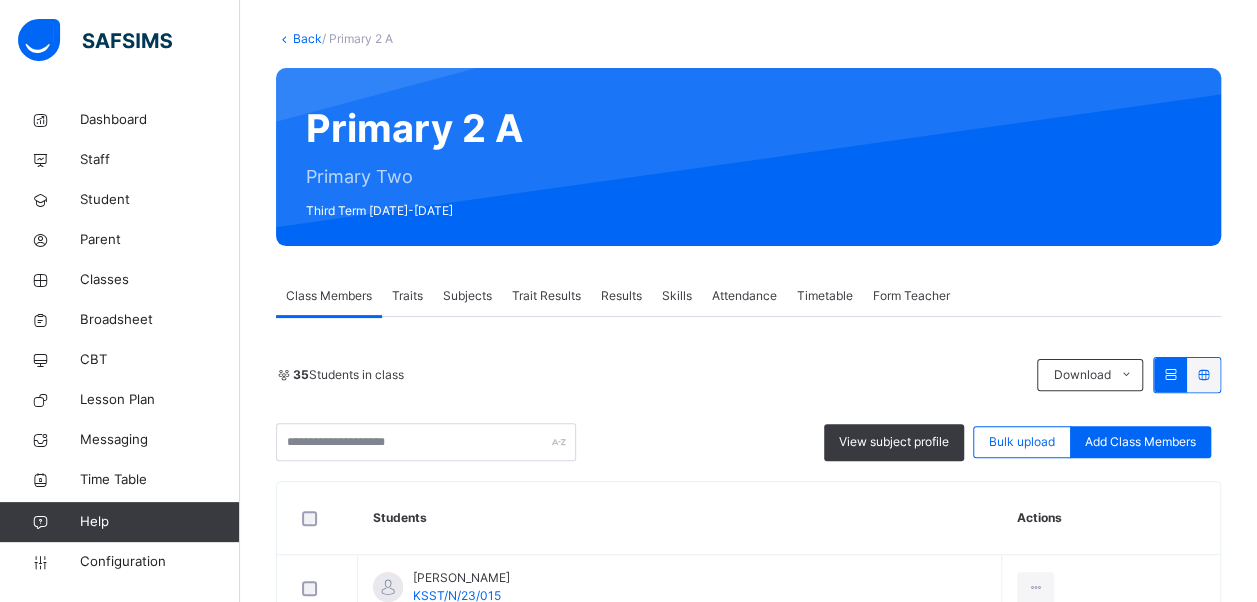 click on "Subjects" at bounding box center (467, 296) 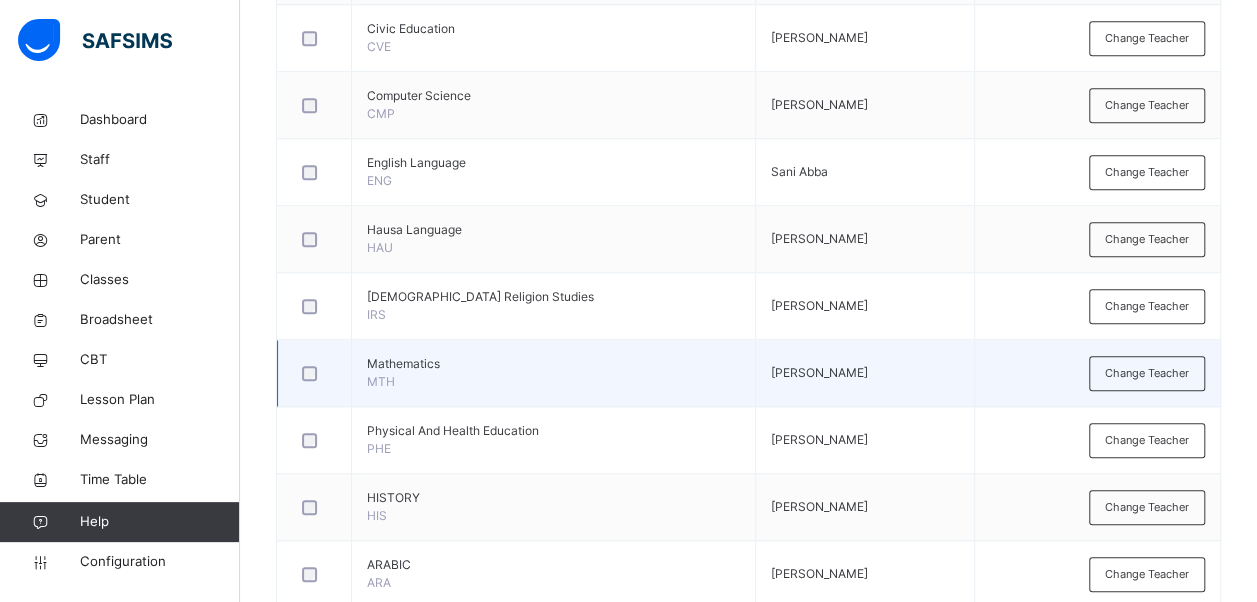 scroll, scrollTop: 820, scrollLeft: 0, axis: vertical 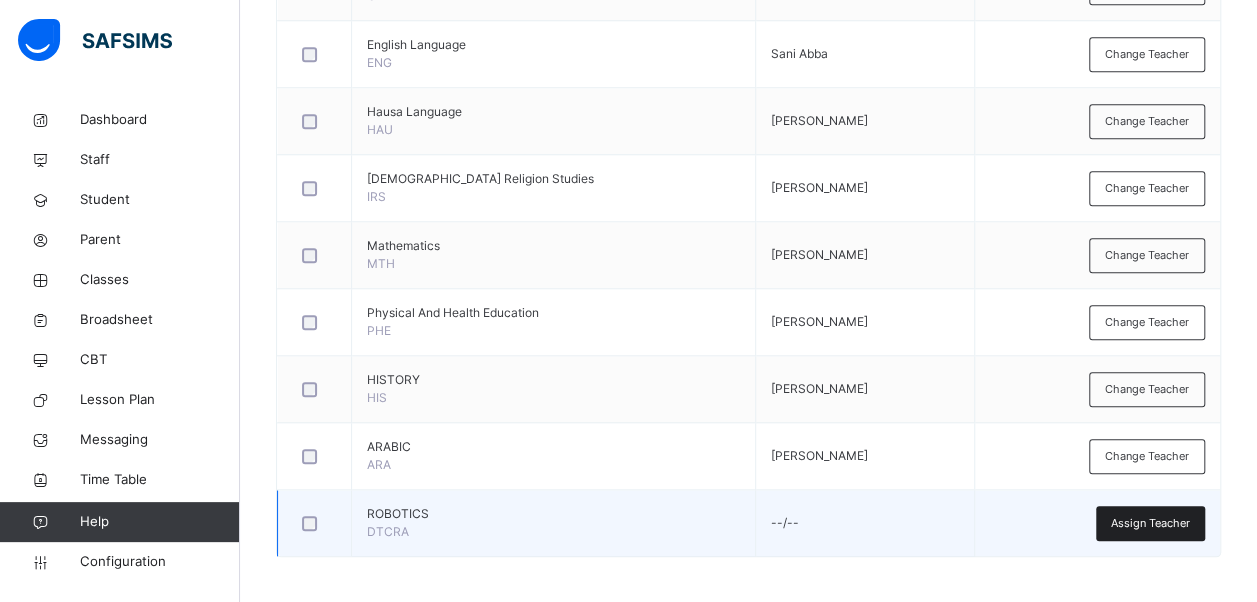 click on "Assign Teacher" at bounding box center [1150, 523] 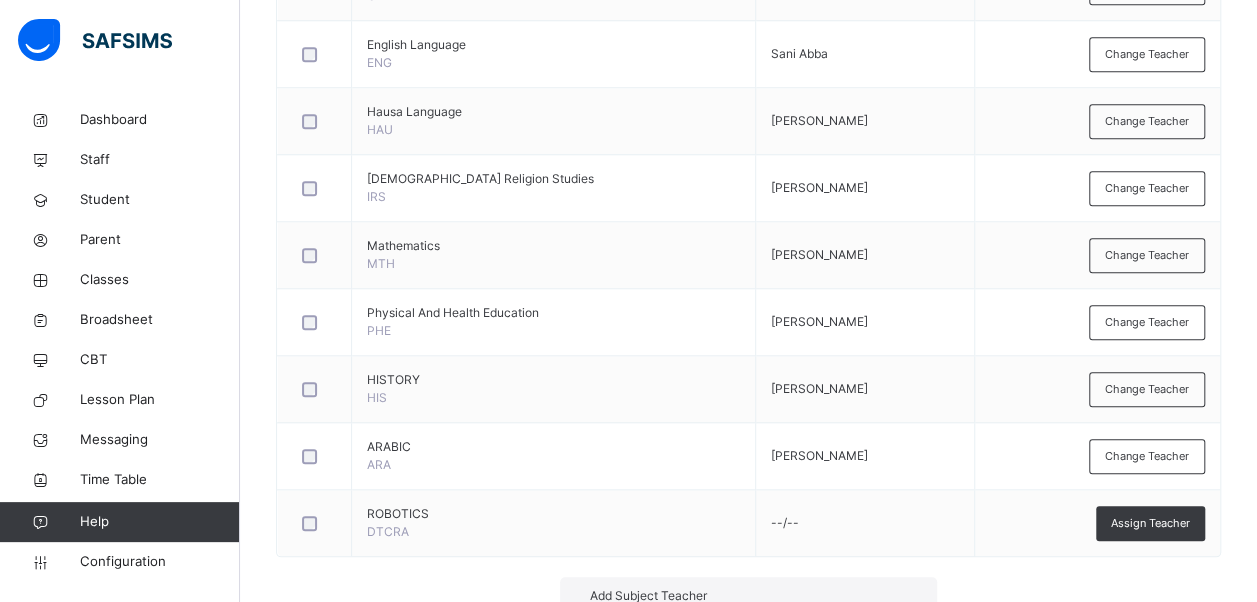 click on "Select subject teacher's name" at bounding box center (729, 759) 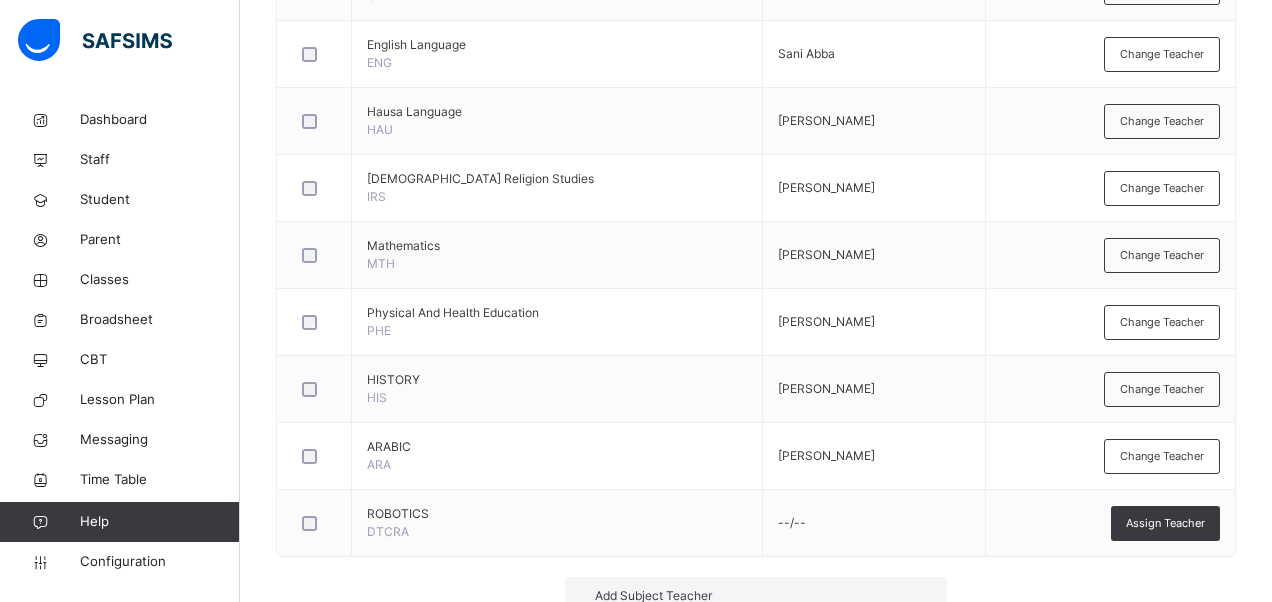 drag, startPoint x: 660, startPoint y: 262, endPoint x: 680, endPoint y: 302, distance: 44.72136 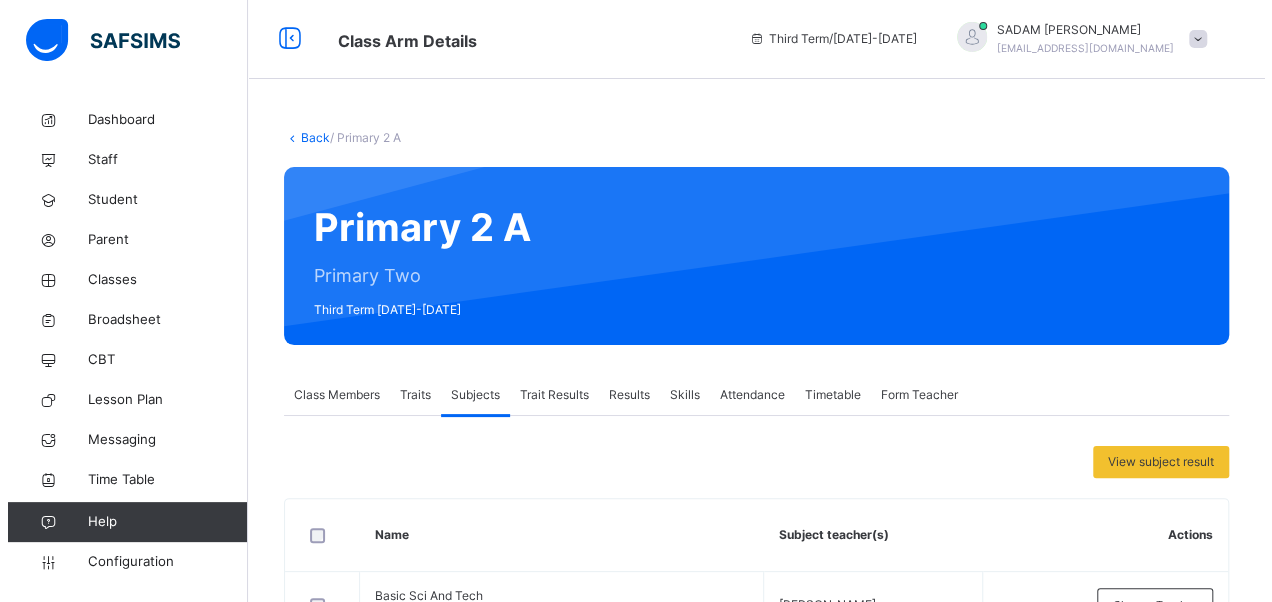 scroll, scrollTop: 0, scrollLeft: 0, axis: both 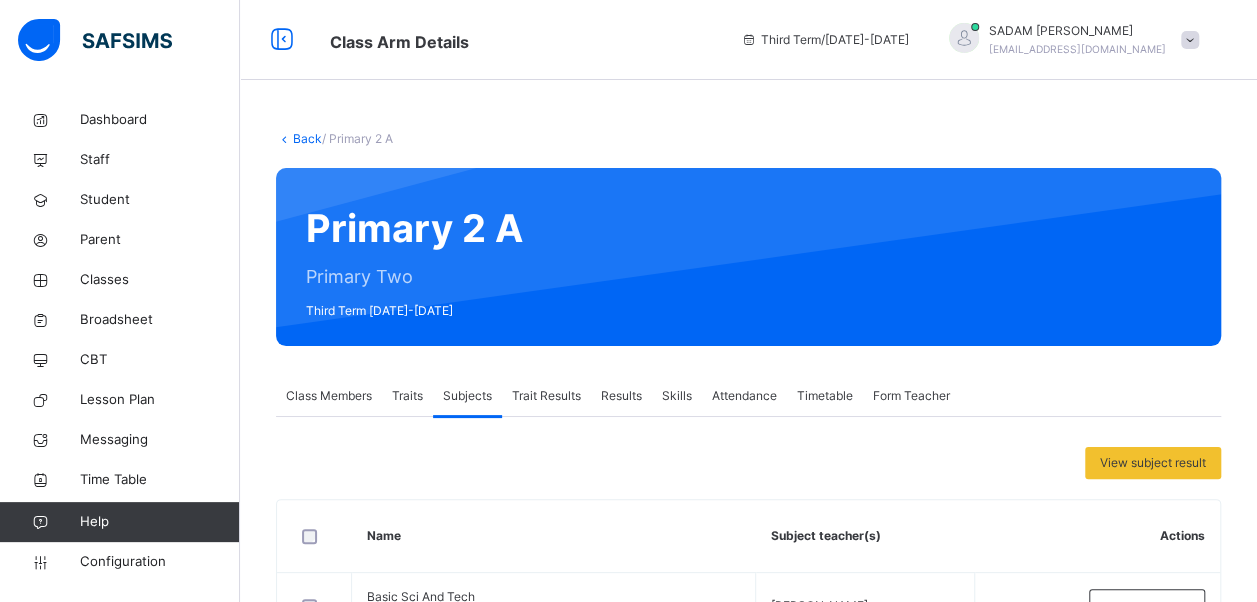 click on "Back" at bounding box center [307, 138] 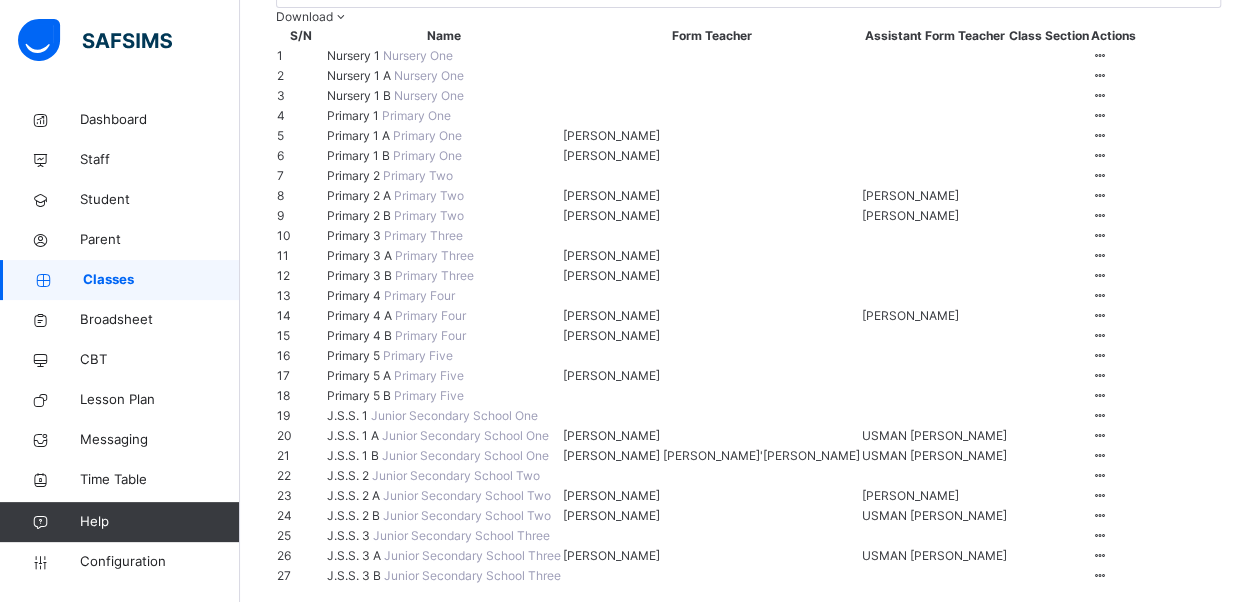 scroll, scrollTop: 400, scrollLeft: 0, axis: vertical 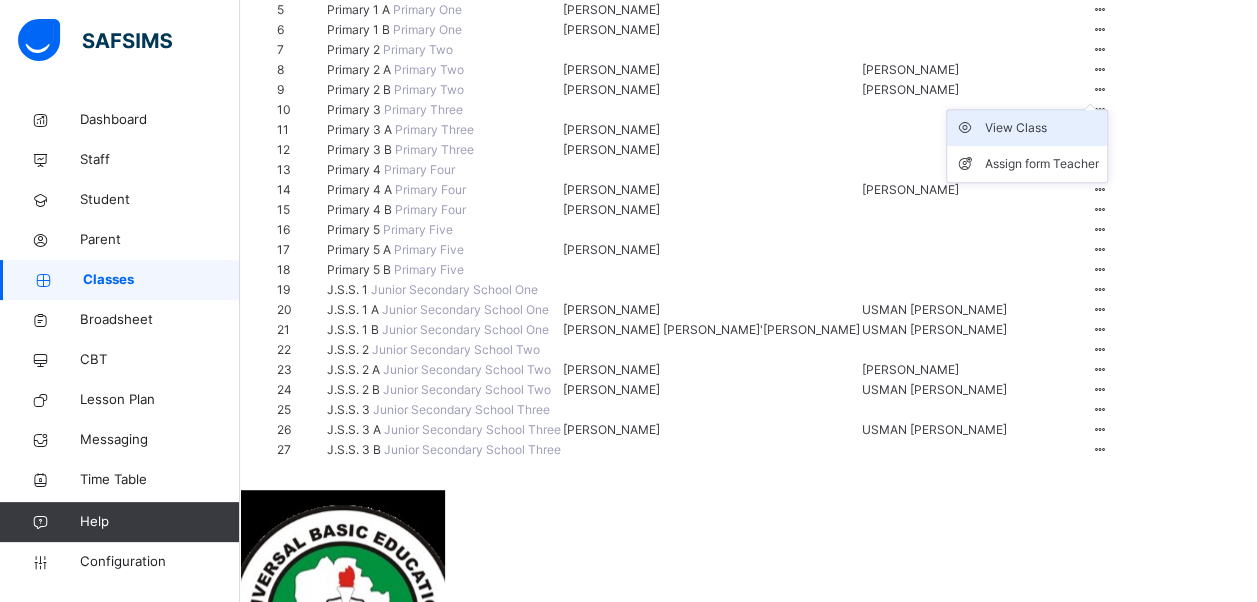 click on "View Class" at bounding box center [1042, 128] 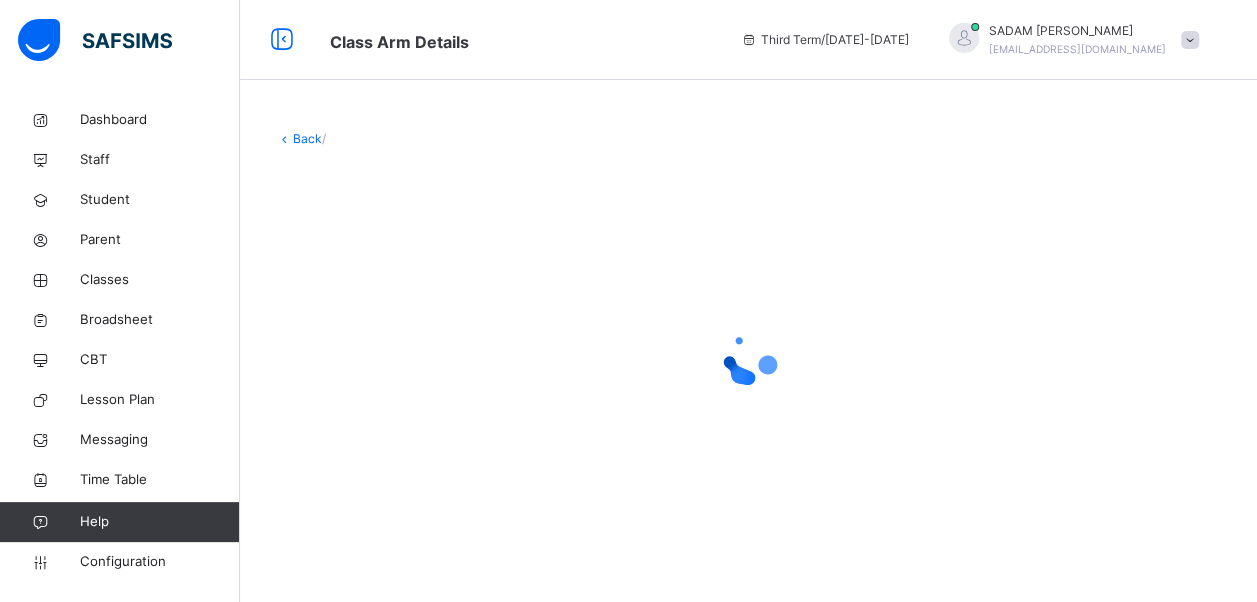 scroll, scrollTop: 0, scrollLeft: 0, axis: both 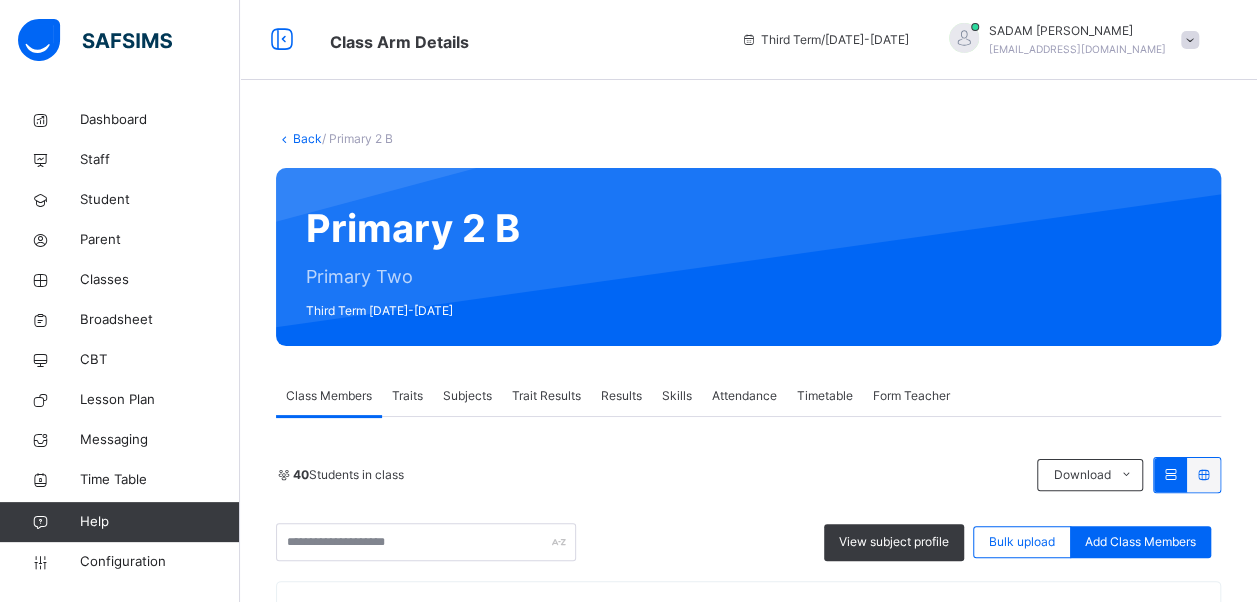 click on "Subjects" at bounding box center (467, 396) 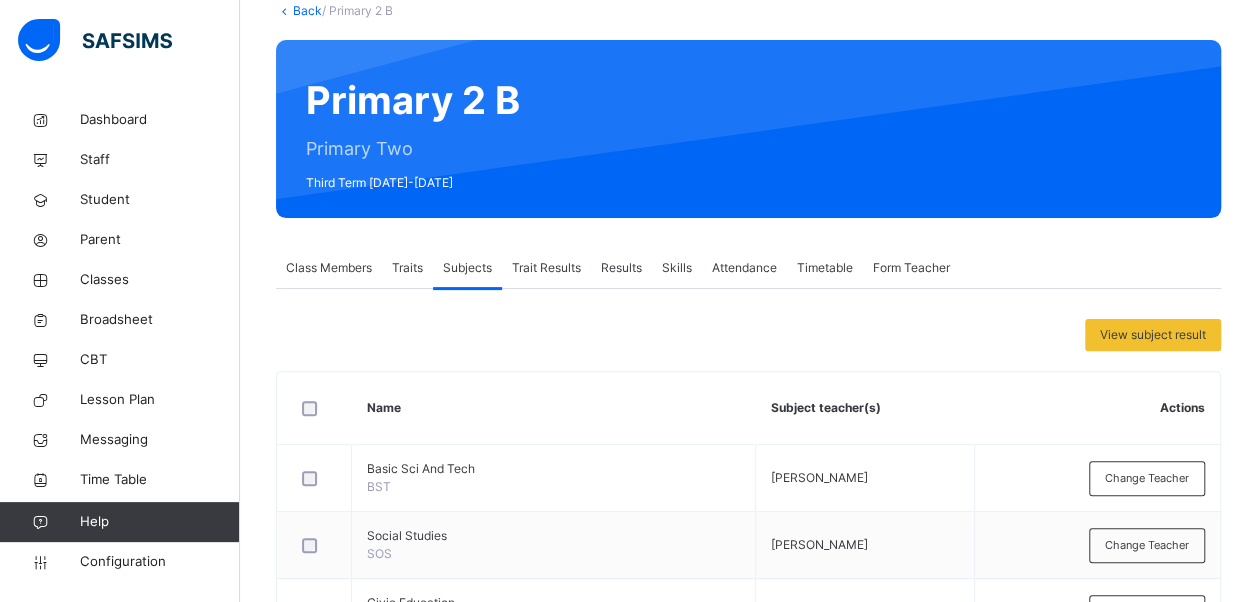 scroll, scrollTop: 0, scrollLeft: 0, axis: both 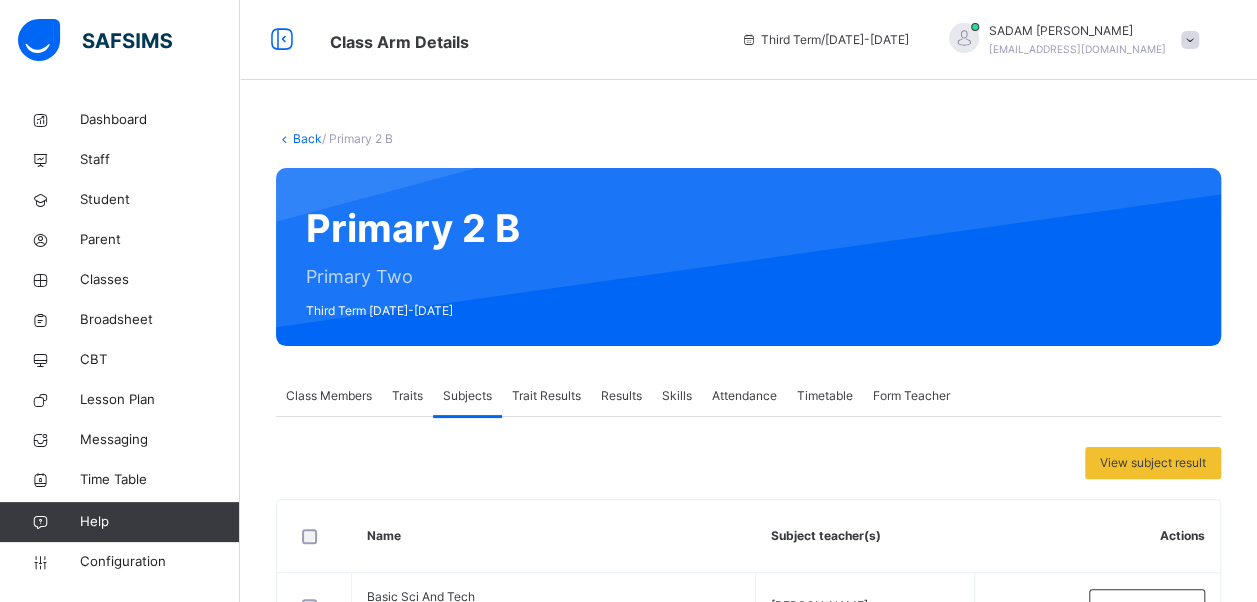 click on "Back" at bounding box center (307, 138) 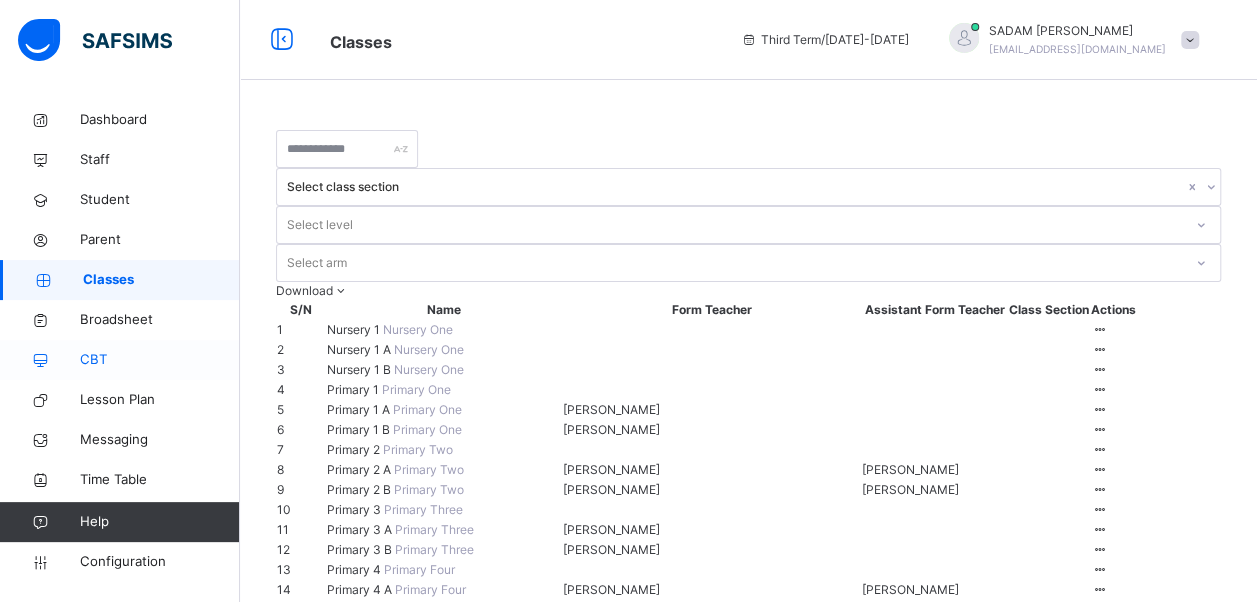 click on "CBT" at bounding box center (160, 360) 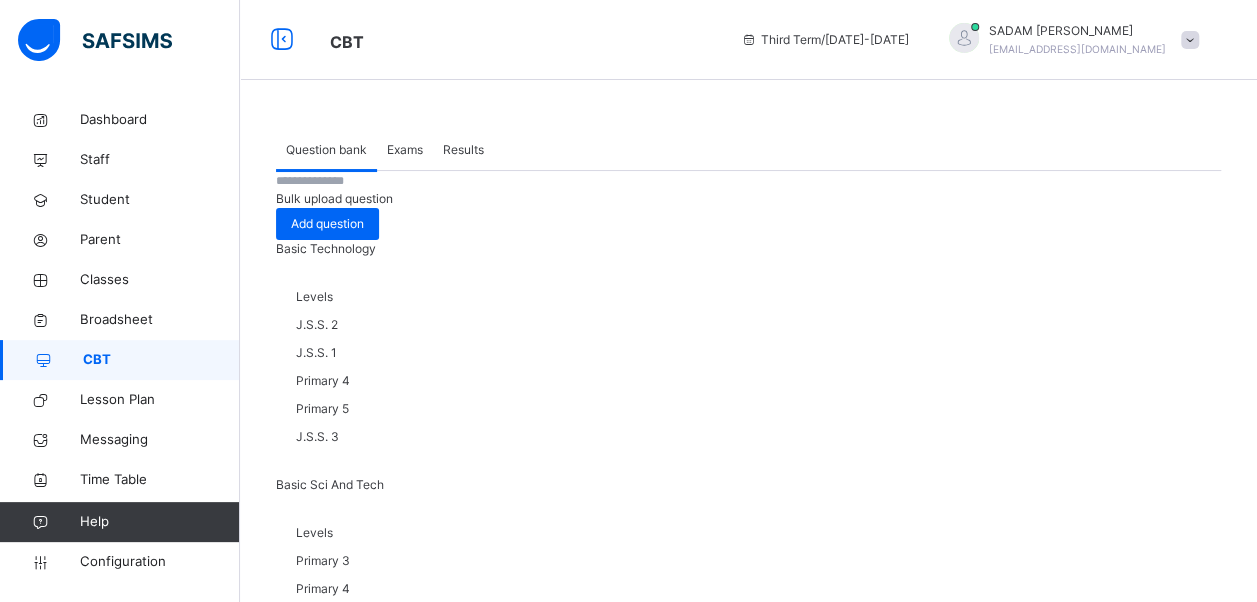 click on "Results" at bounding box center [463, 150] 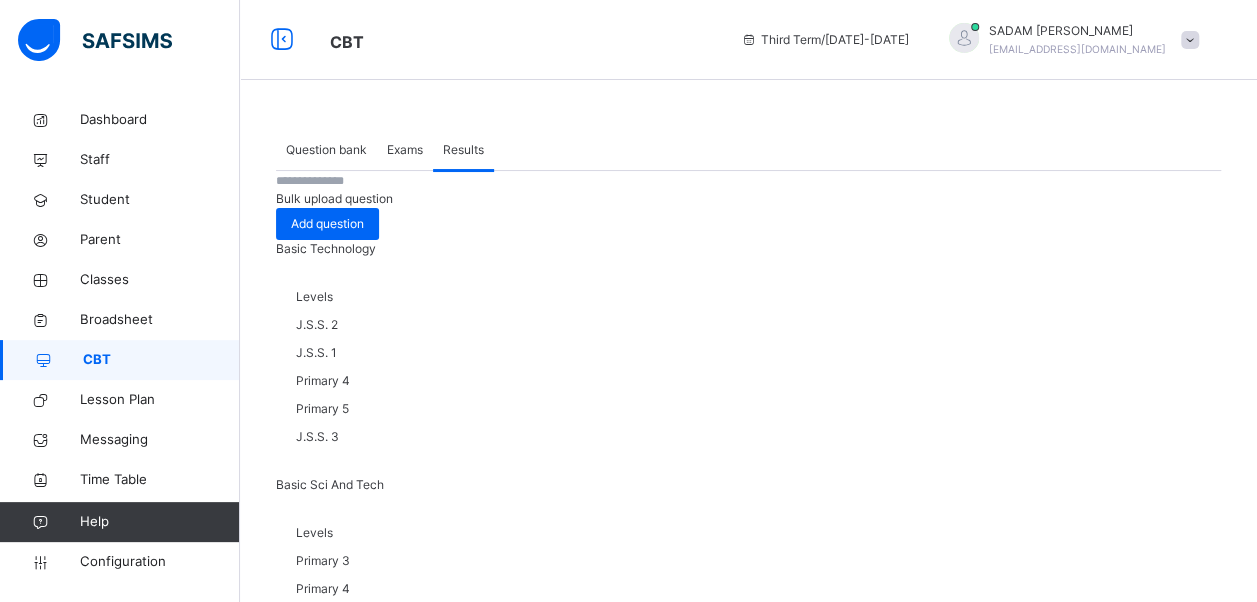 click on "Select exam" at bounding box center (748, 5033) 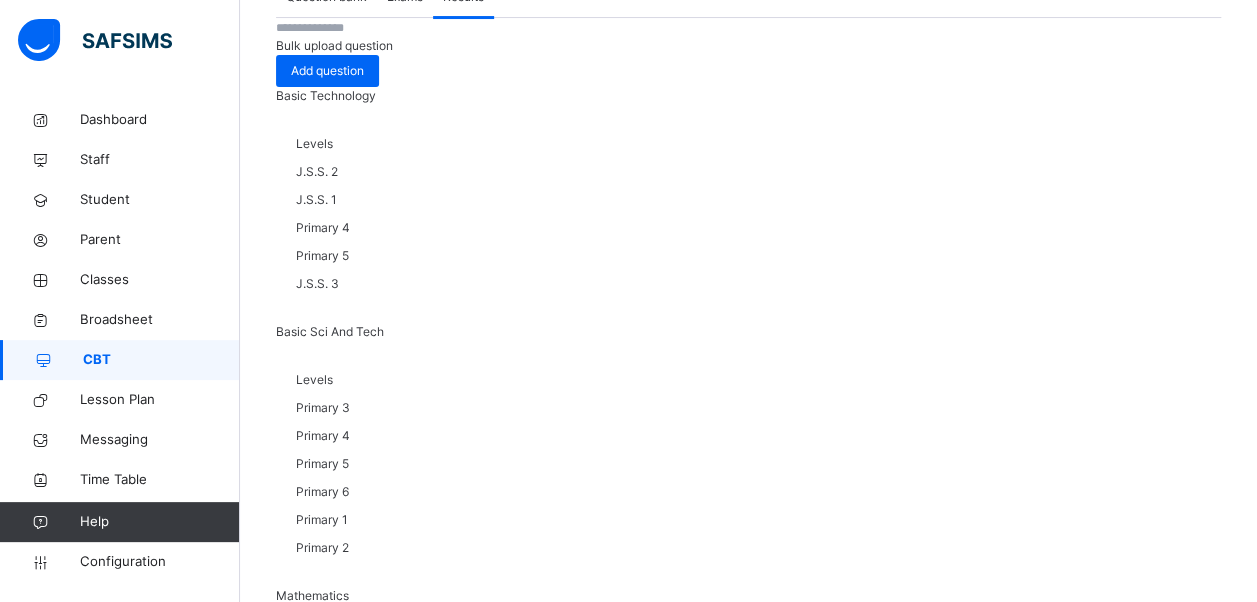 scroll, scrollTop: 598, scrollLeft: 0, axis: vertical 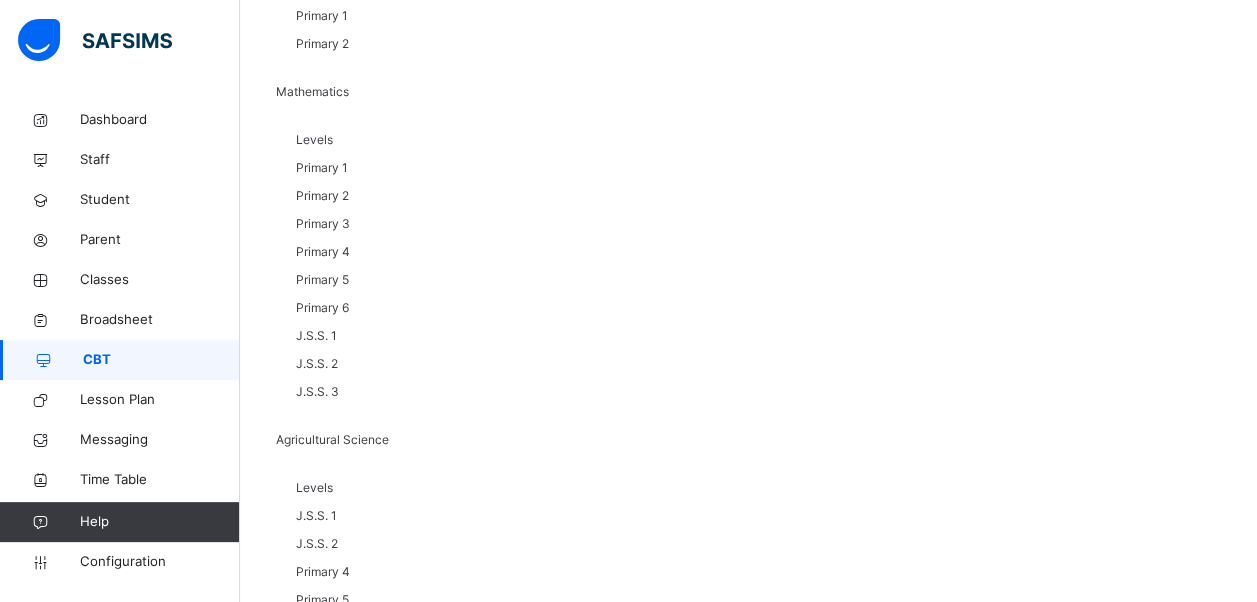 click on "10 Rows" at bounding box center [366, 4958] 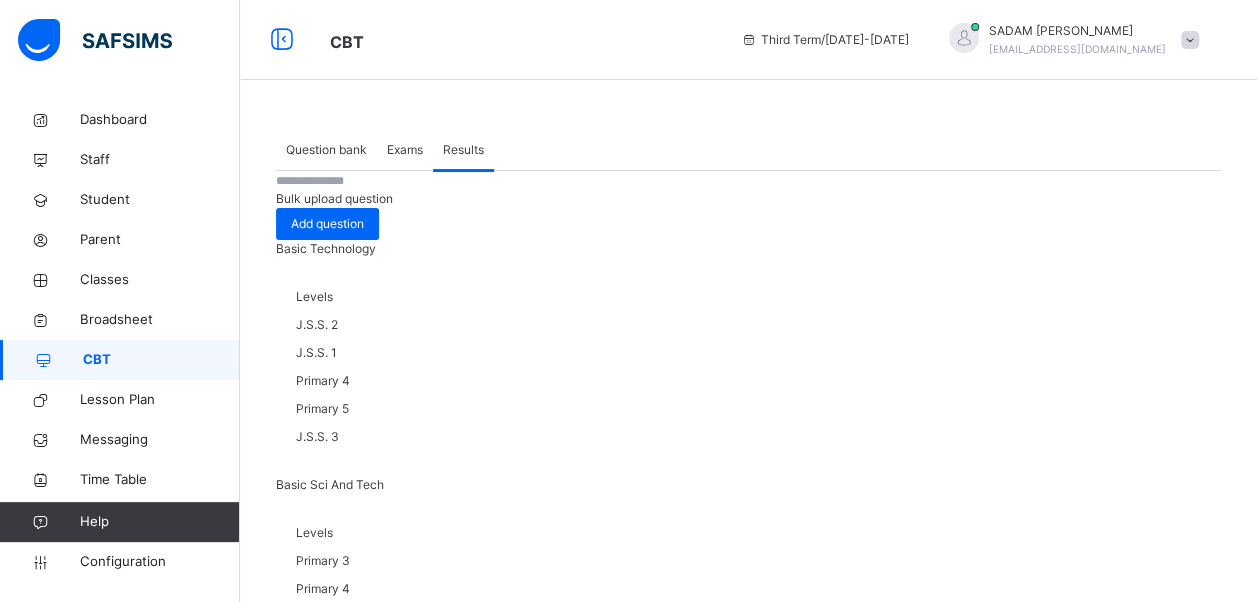 scroll, scrollTop: 0, scrollLeft: 0, axis: both 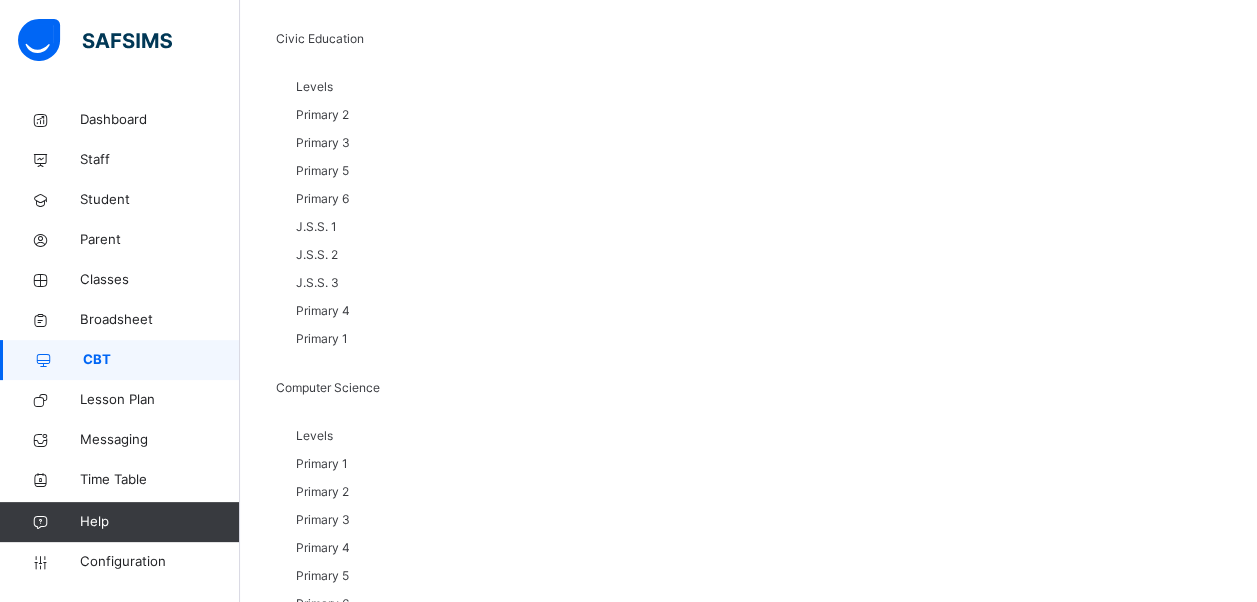 drag, startPoint x: 391, startPoint y: 354, endPoint x: 555, endPoint y: 564, distance: 266.45074 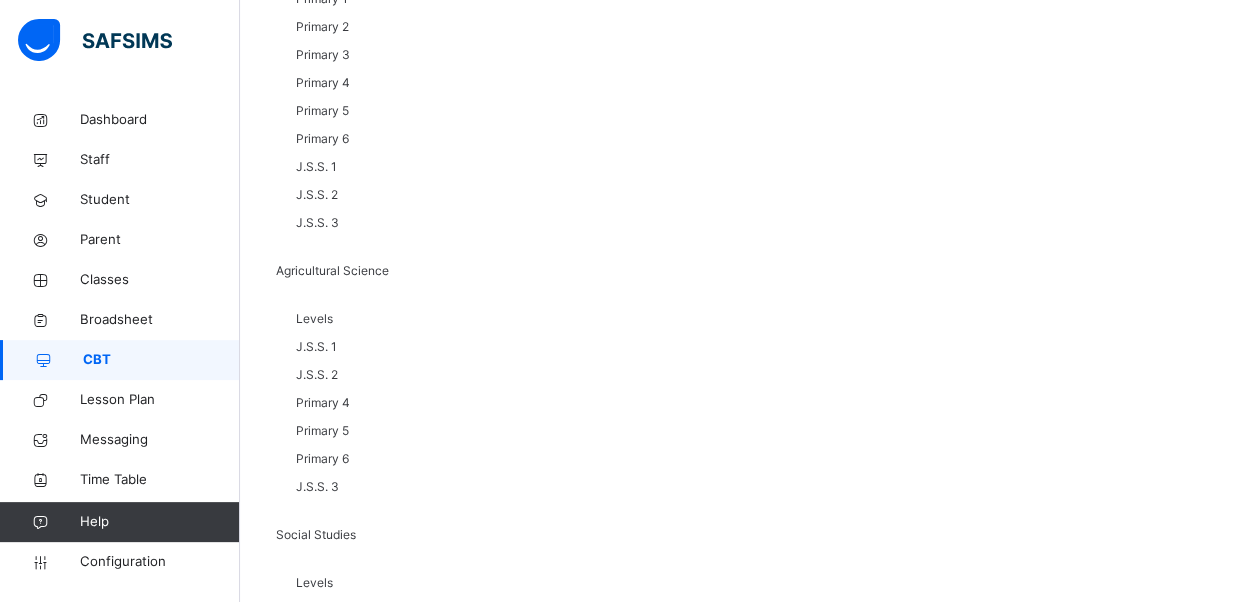 click on "Resume" at bounding box center [910, -862] 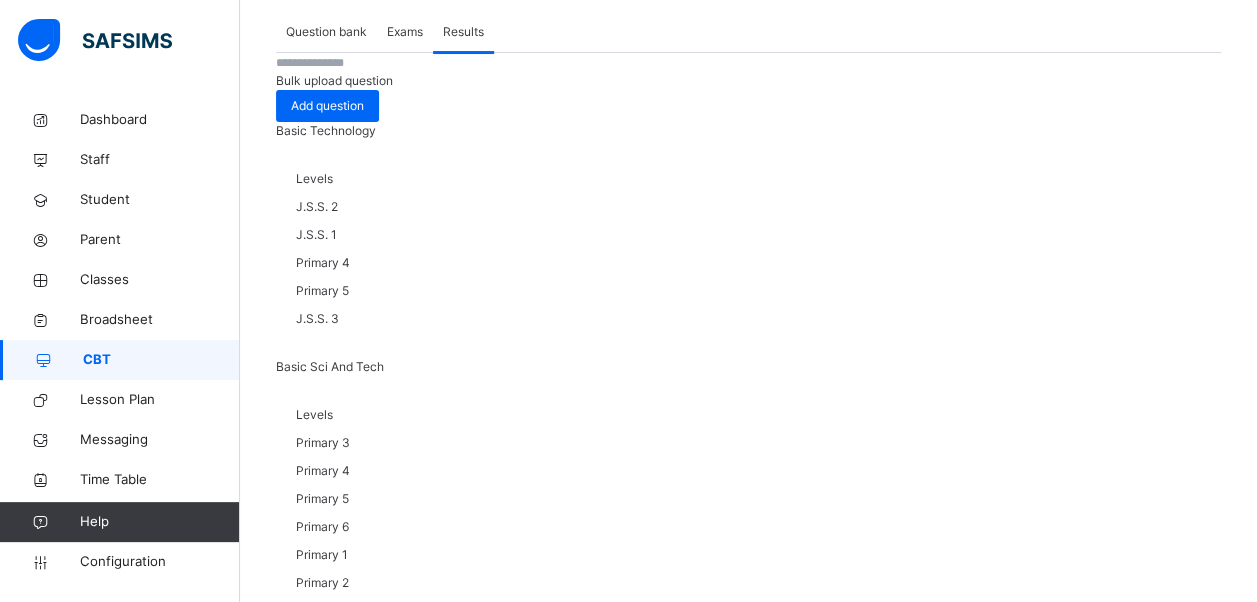 scroll, scrollTop: 30, scrollLeft: 0, axis: vertical 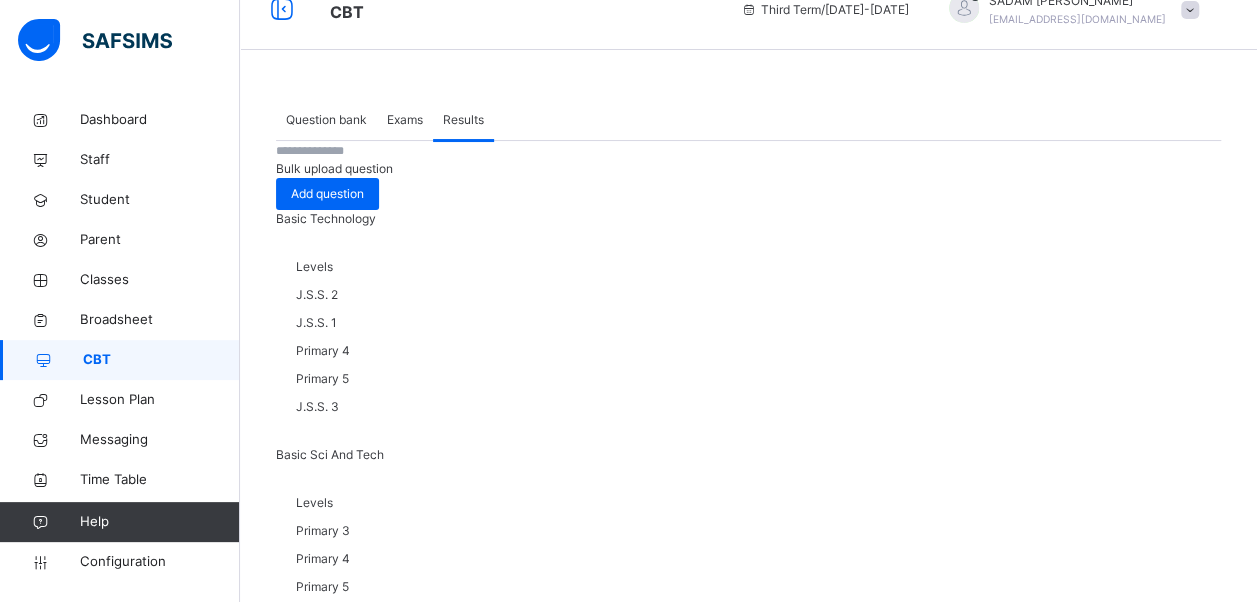 click on "MATHEMATICS" at bounding box center (331, 4989) 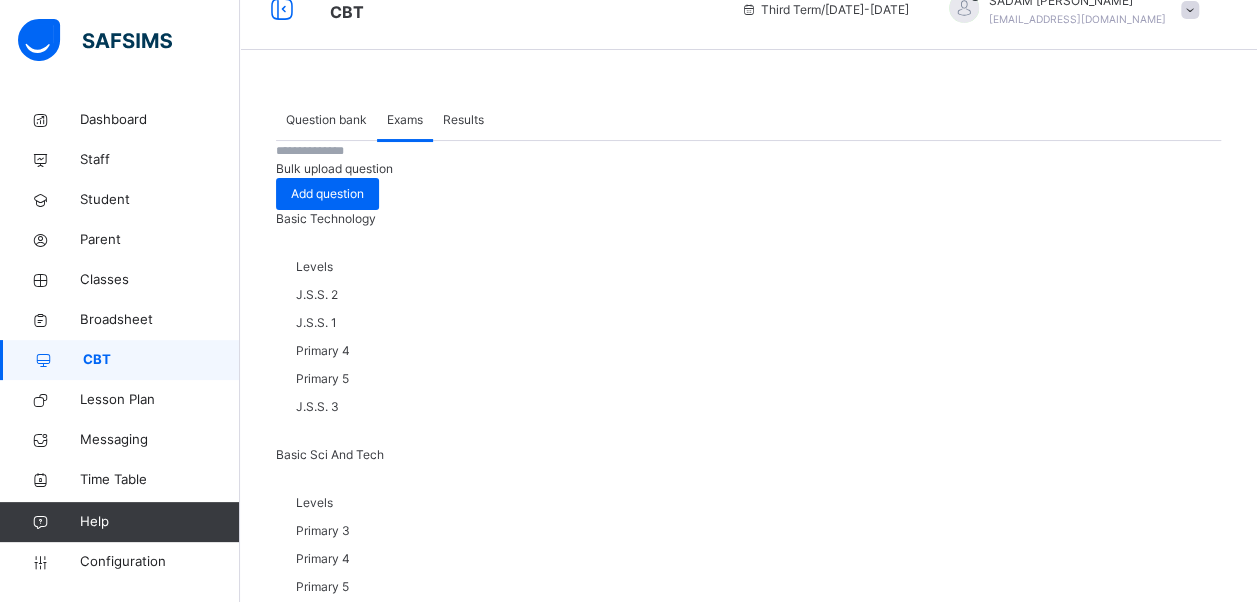 click on "Question bank" at bounding box center (326, 120) 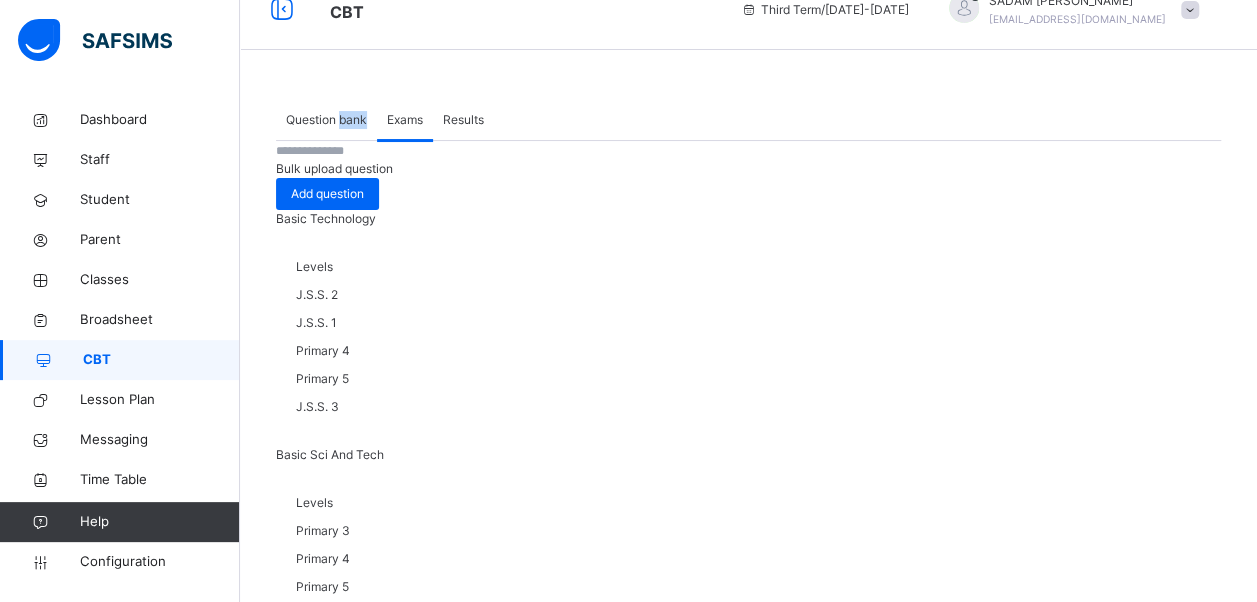 click on "Question bank" at bounding box center [326, 120] 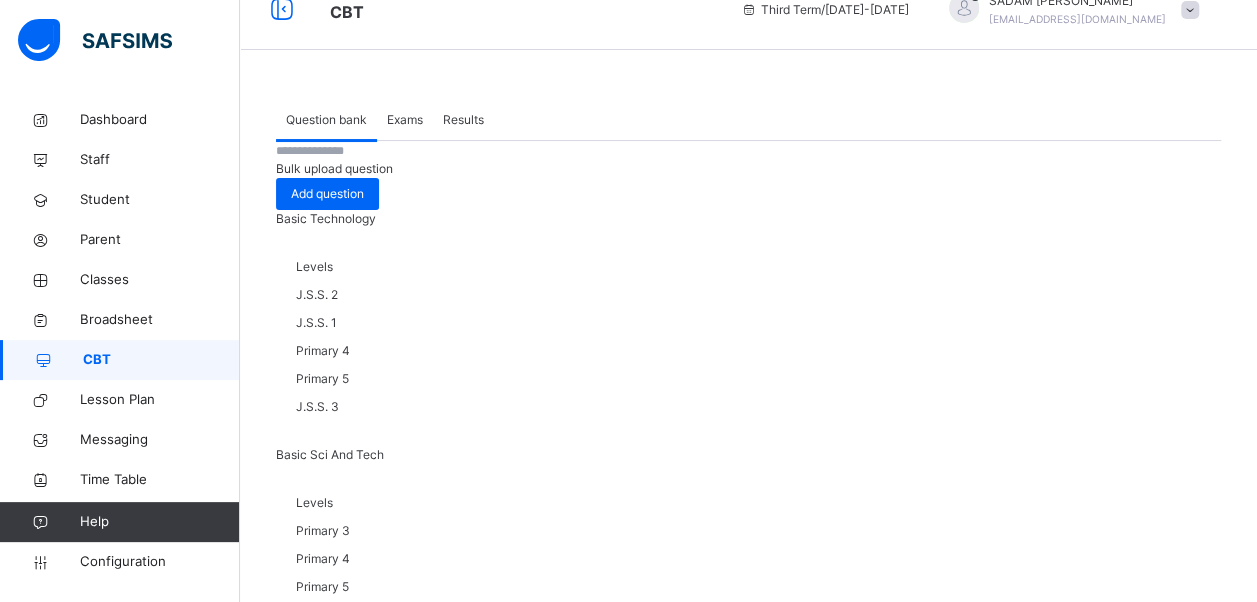 drag, startPoint x: 354, startPoint y: 124, endPoint x: 336, endPoint y: 94, distance: 34.98571 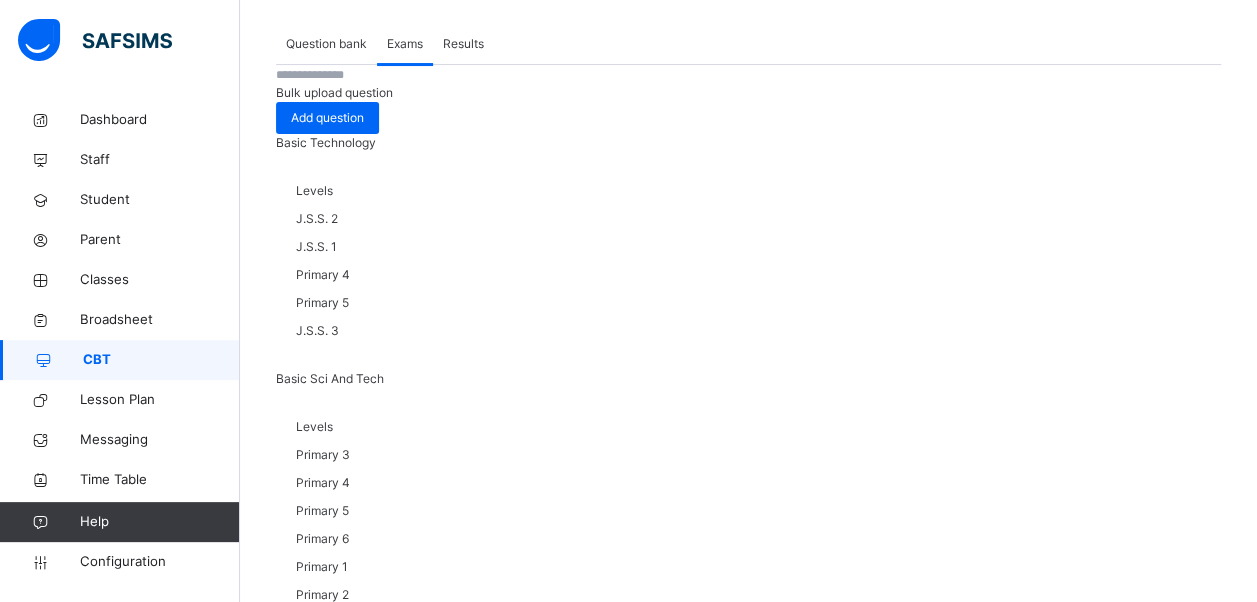 scroll, scrollTop: 0, scrollLeft: 0, axis: both 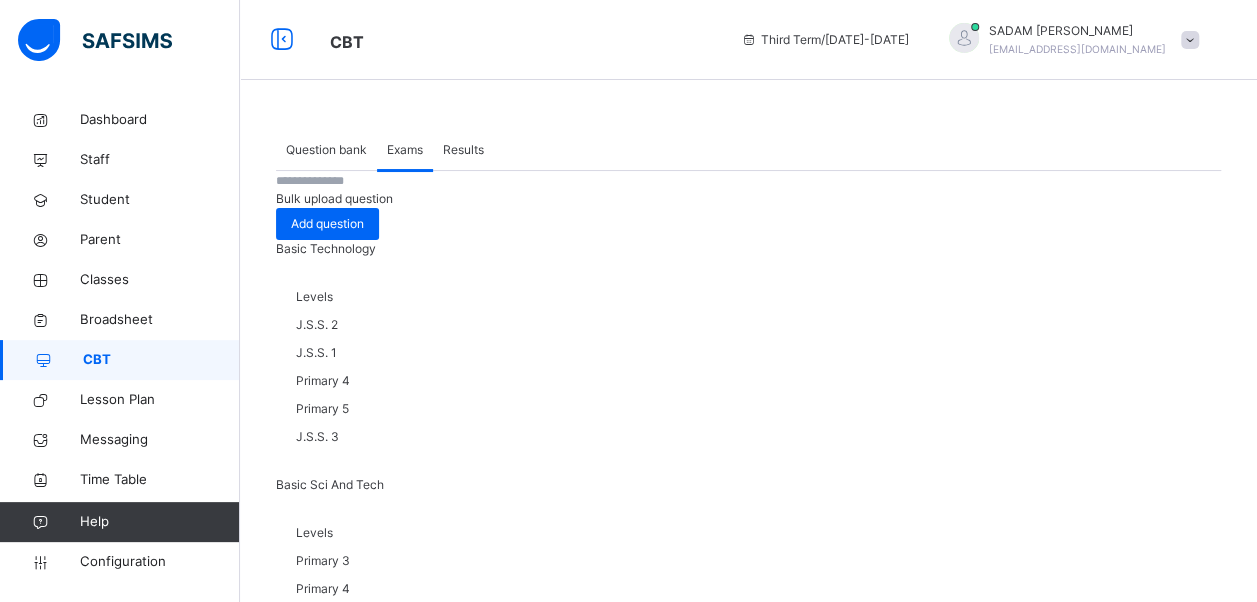 click on "Question bank" at bounding box center (326, 150) 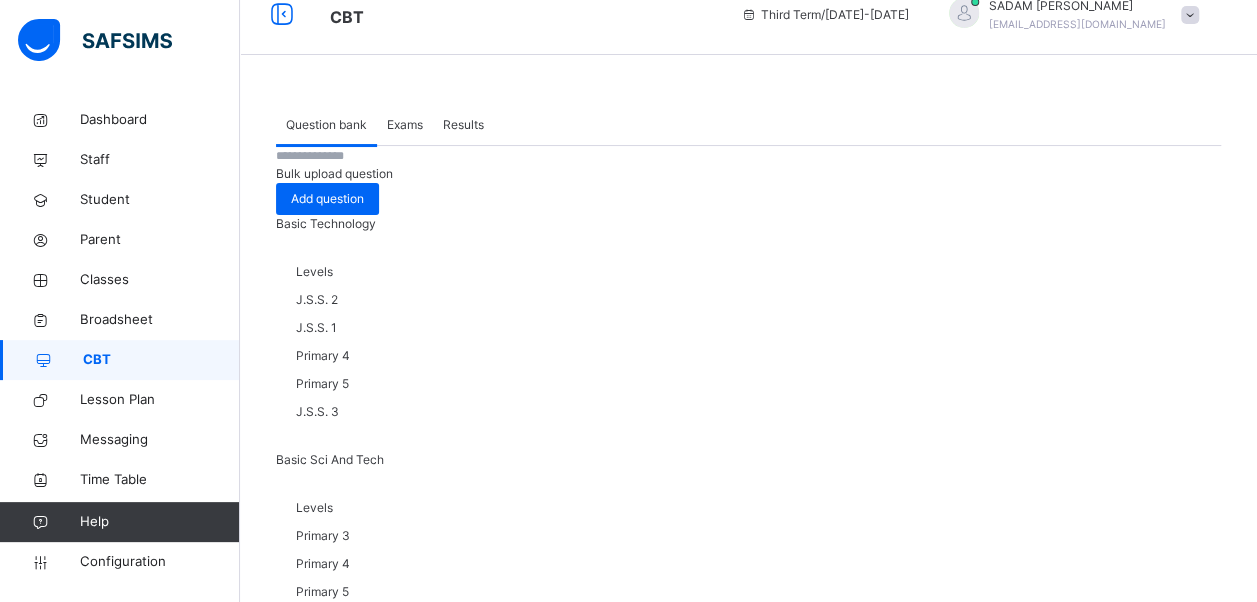 scroll, scrollTop: 100, scrollLeft: 0, axis: vertical 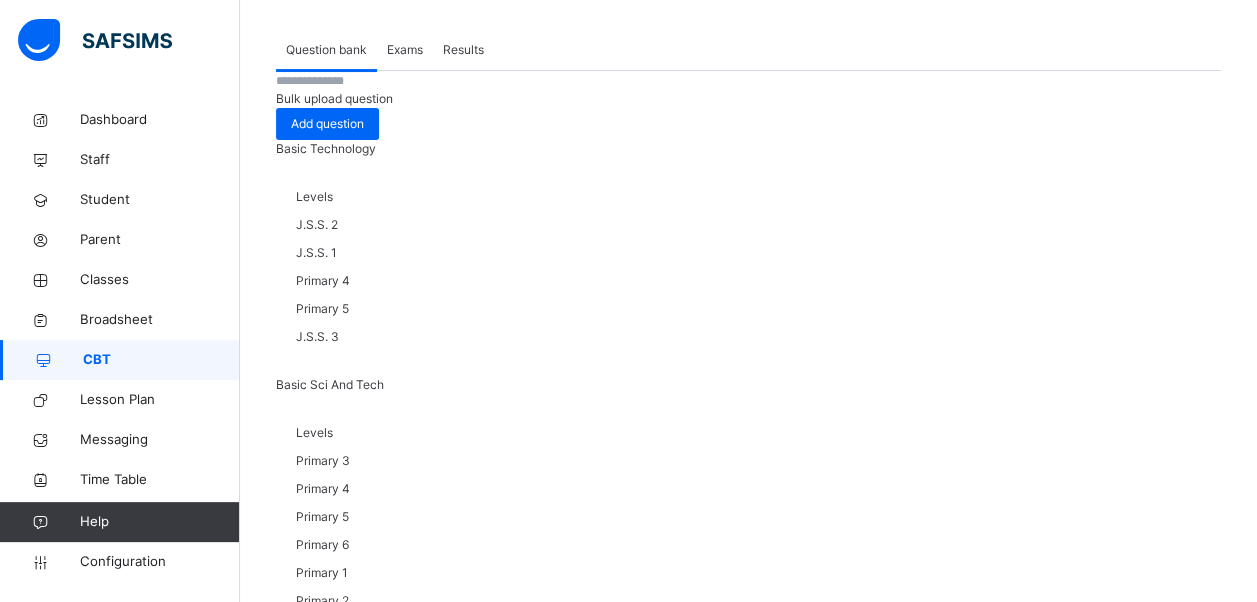 click on "Primary 4" at bounding box center [323, 1128] 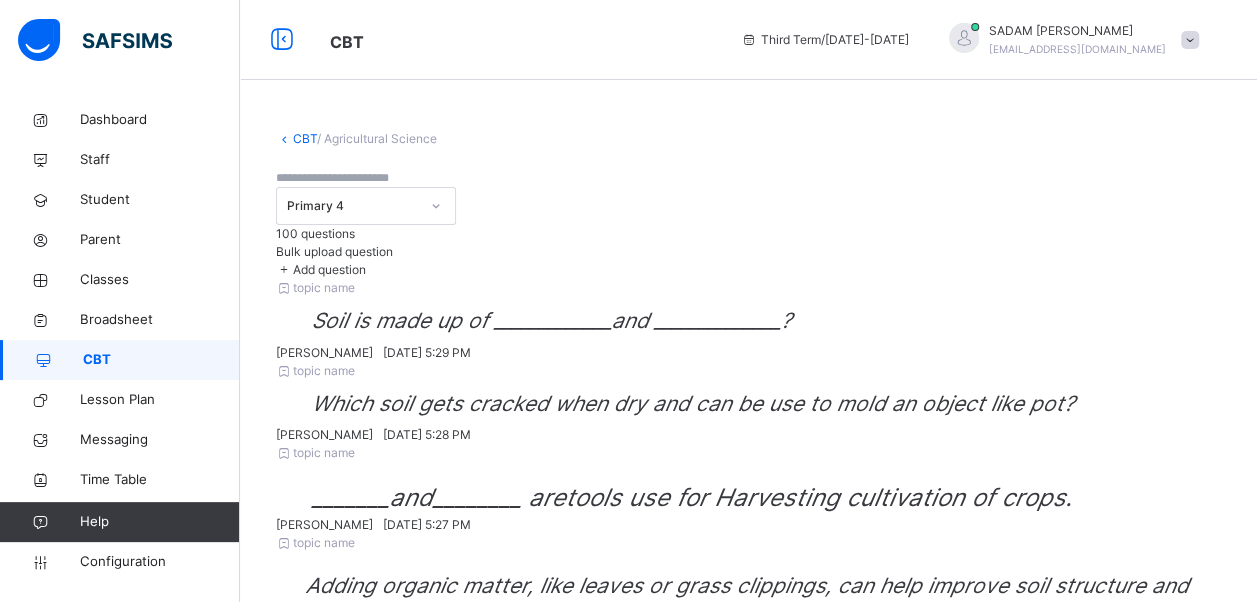 scroll, scrollTop: 0, scrollLeft: 0, axis: both 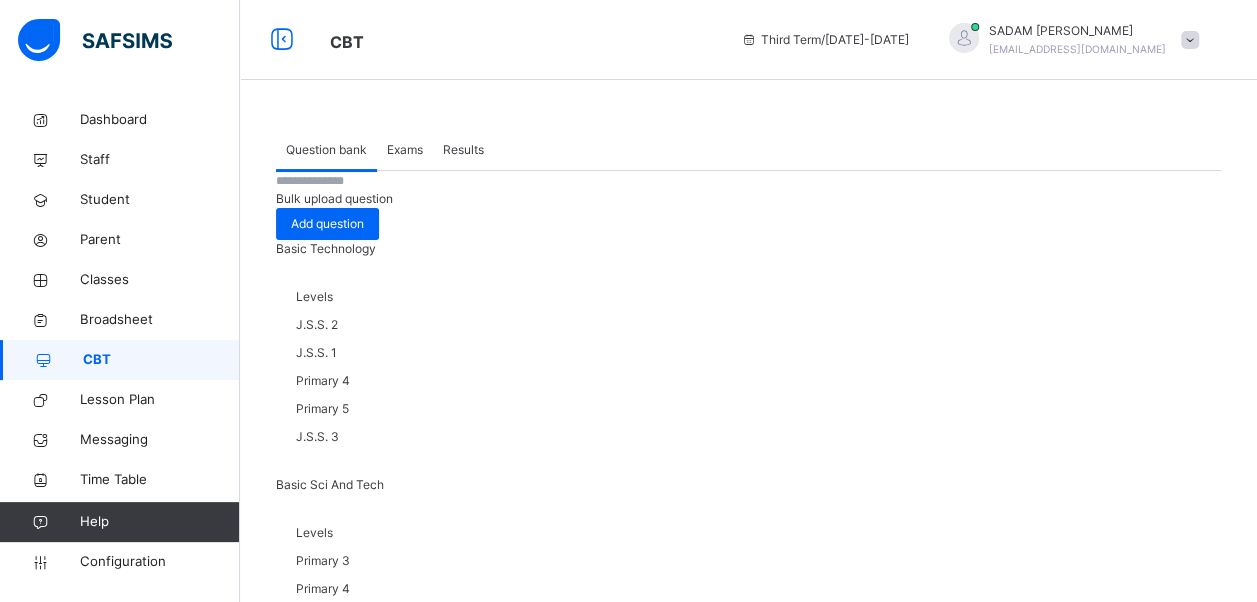 click on "Exams" at bounding box center [405, 150] 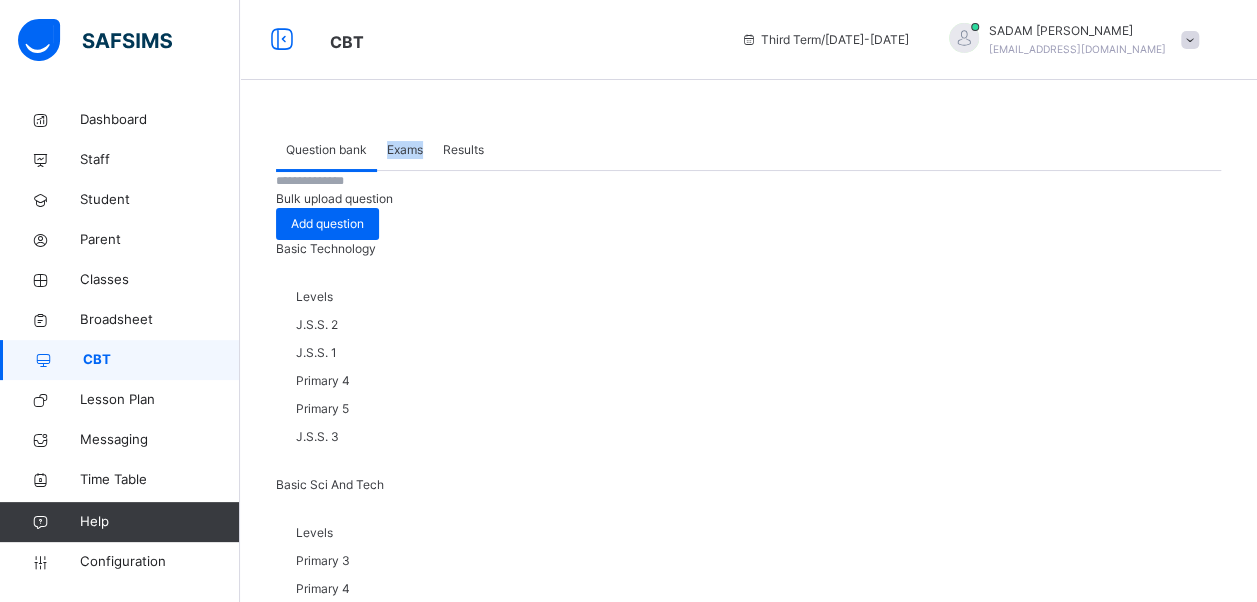 click on "Exams" at bounding box center [405, 150] 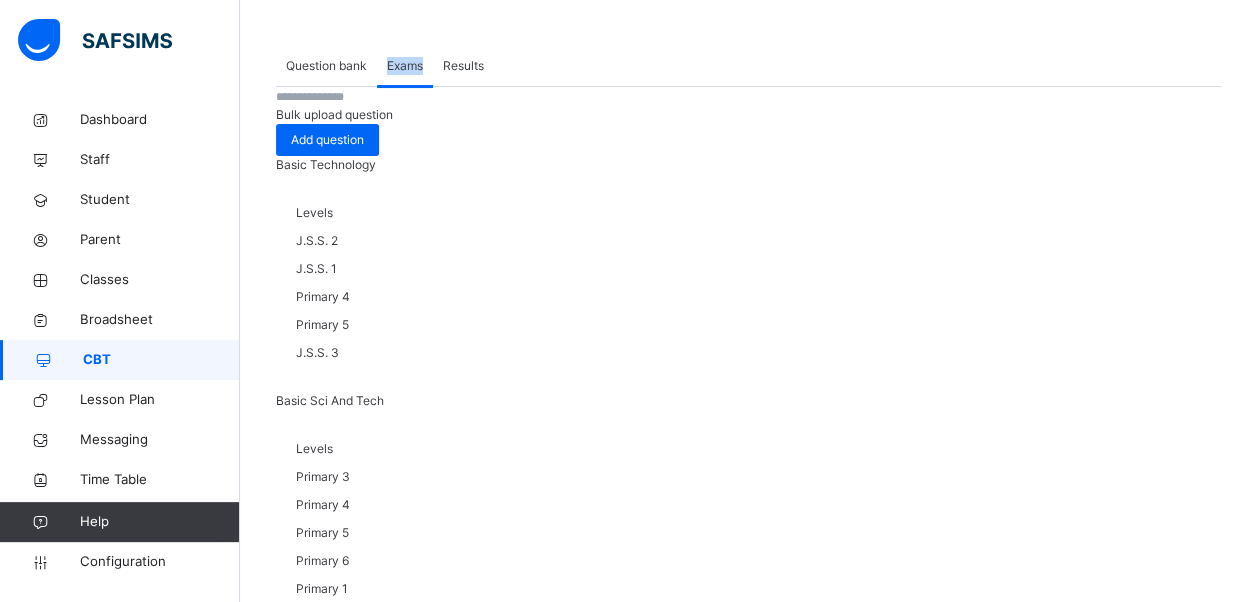 scroll, scrollTop: 200, scrollLeft: 0, axis: vertical 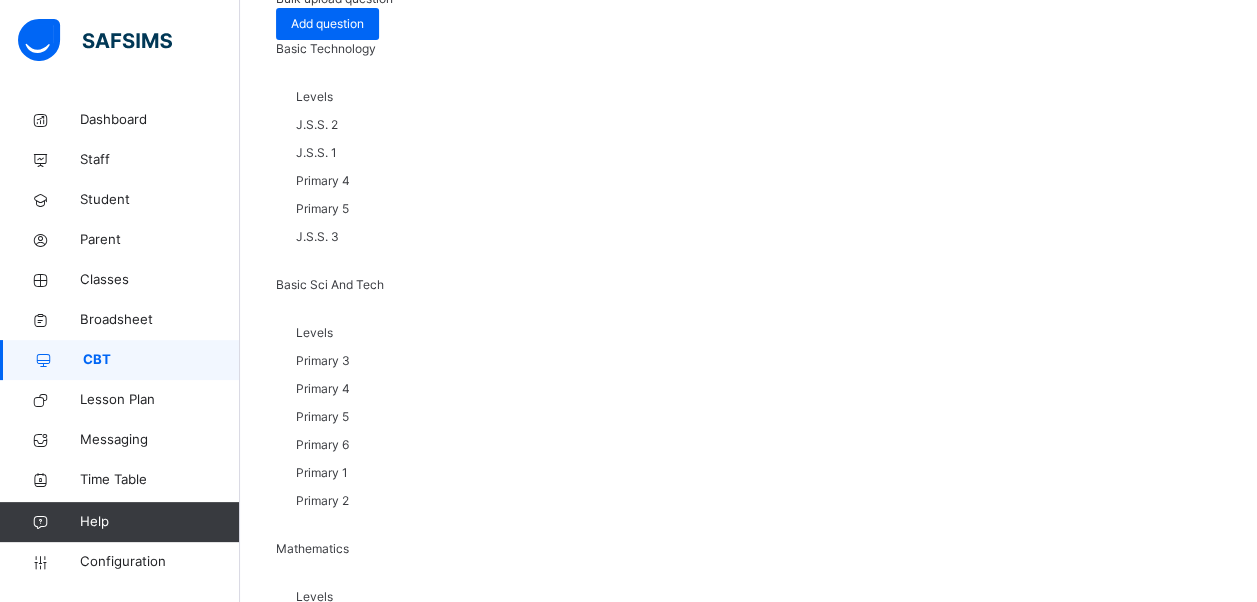 click on "View all papers" at bounding box center (797, 4624) 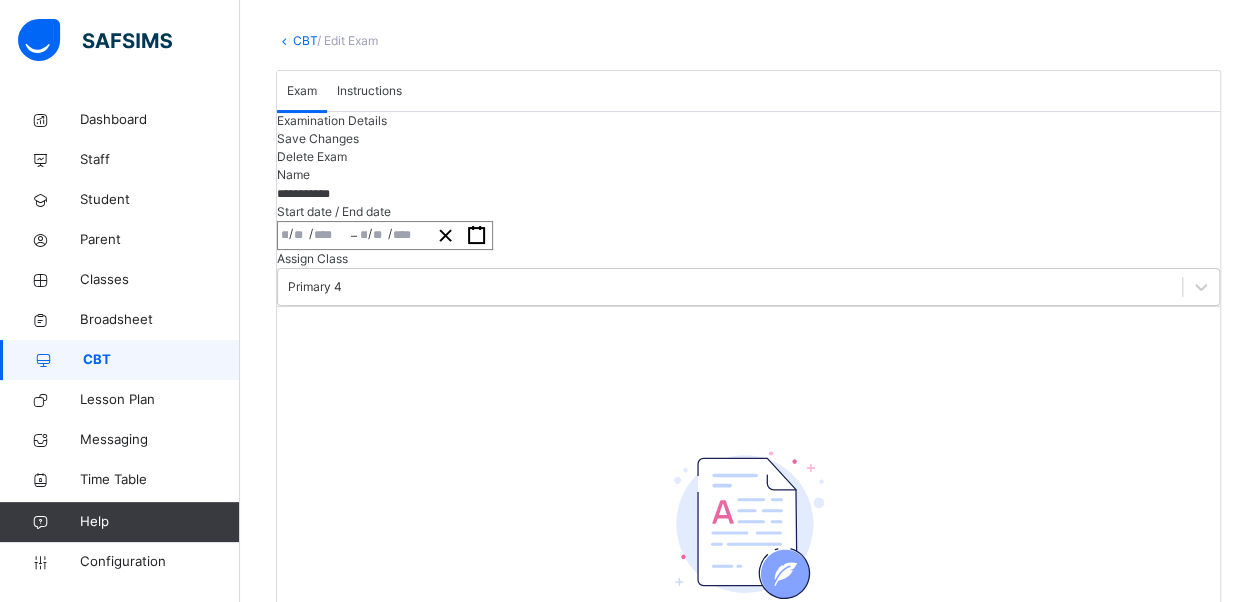 scroll, scrollTop: 0, scrollLeft: 0, axis: both 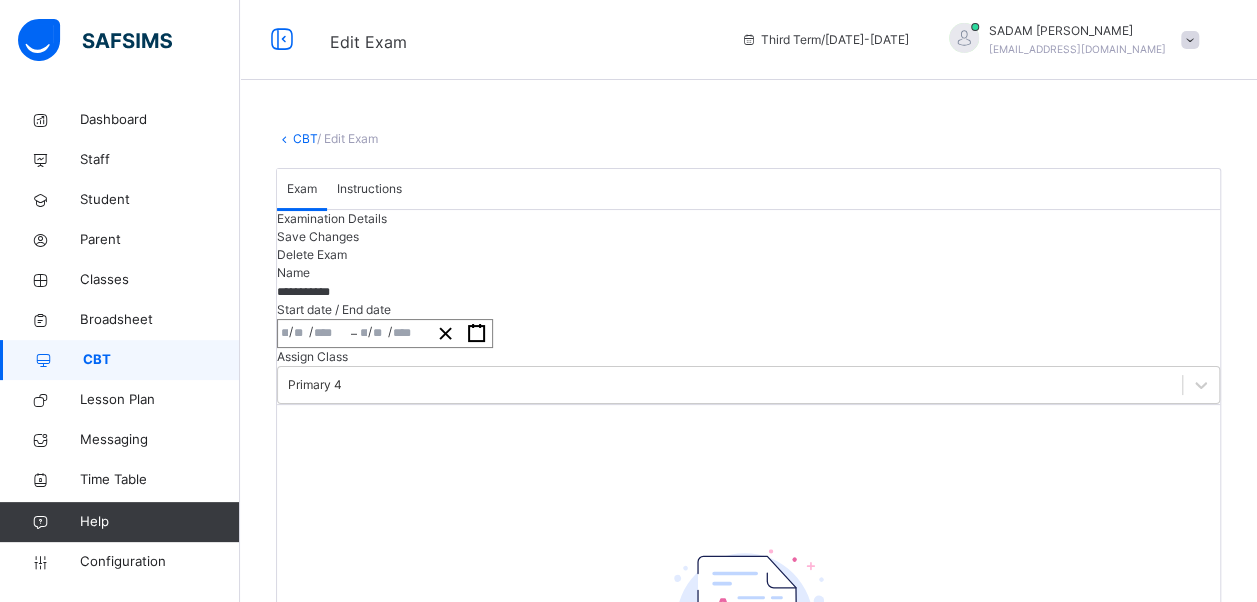 click on "CBT" at bounding box center (305, 138) 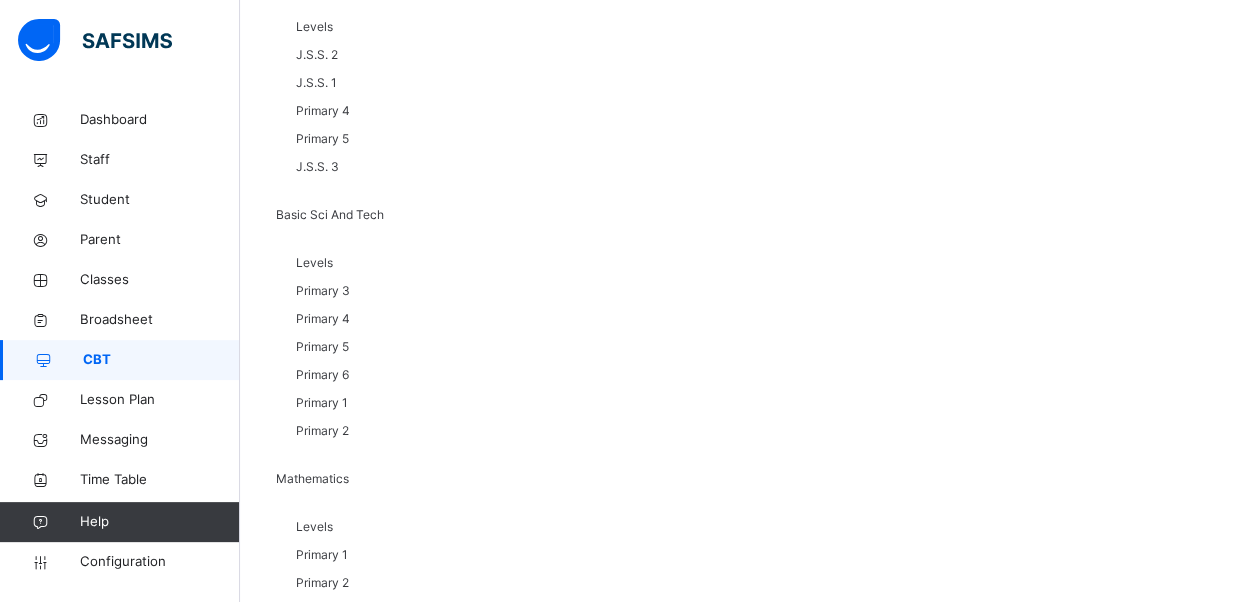 scroll, scrollTop: 332, scrollLeft: 0, axis: vertical 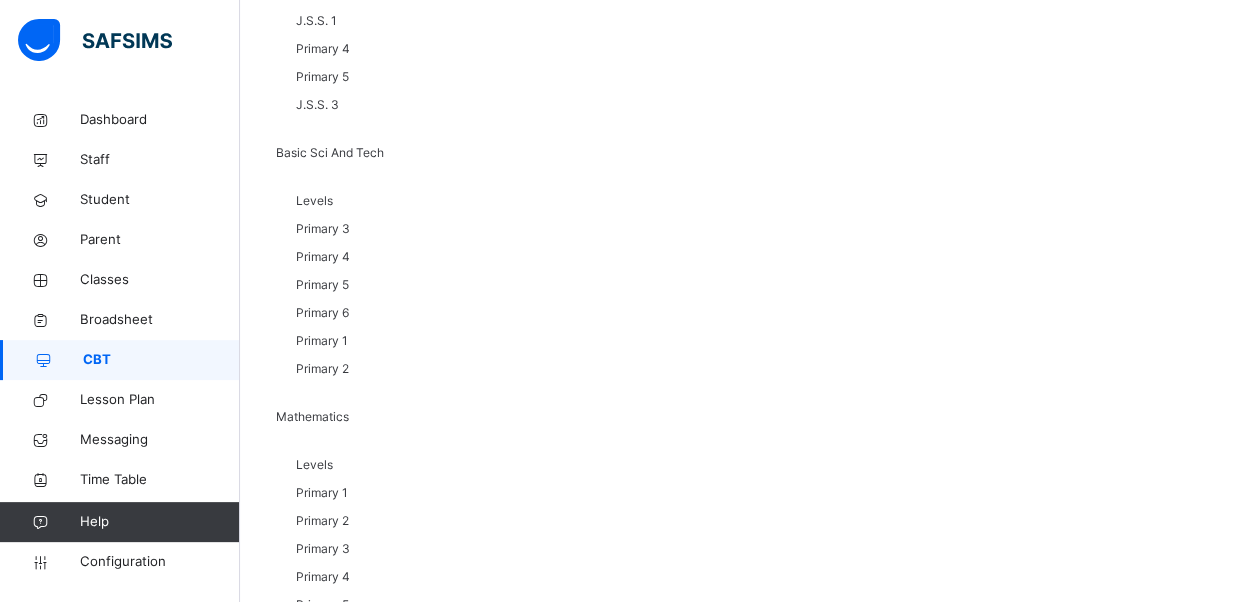 click on "View all papers" at bounding box center (797, 4492) 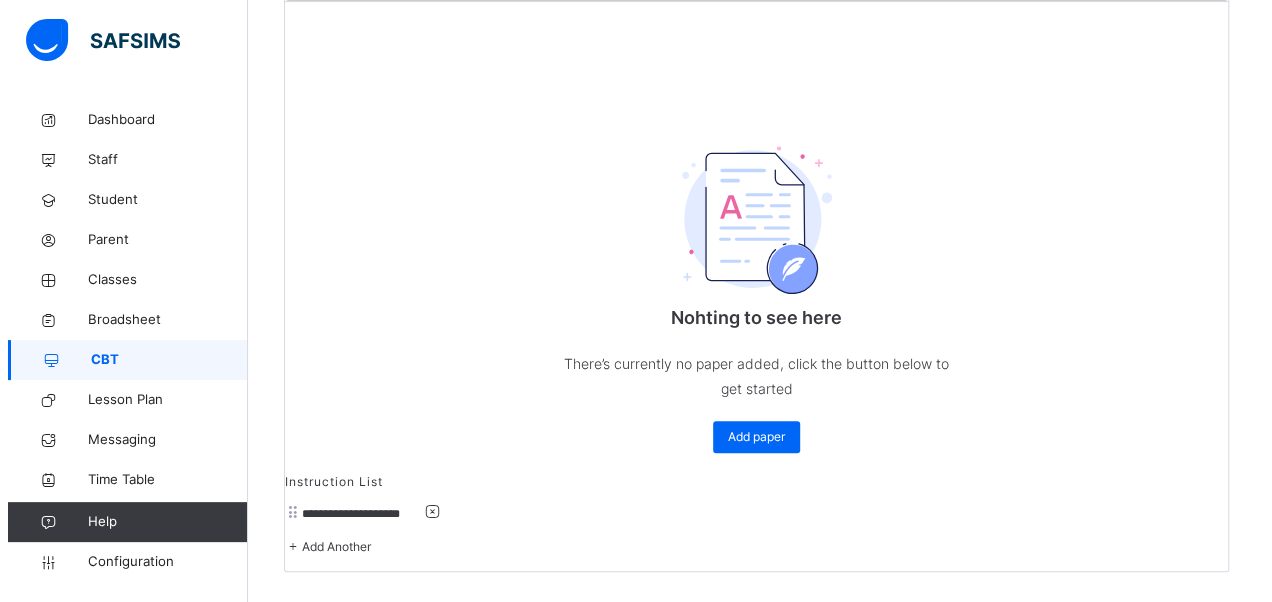 scroll, scrollTop: 523, scrollLeft: 0, axis: vertical 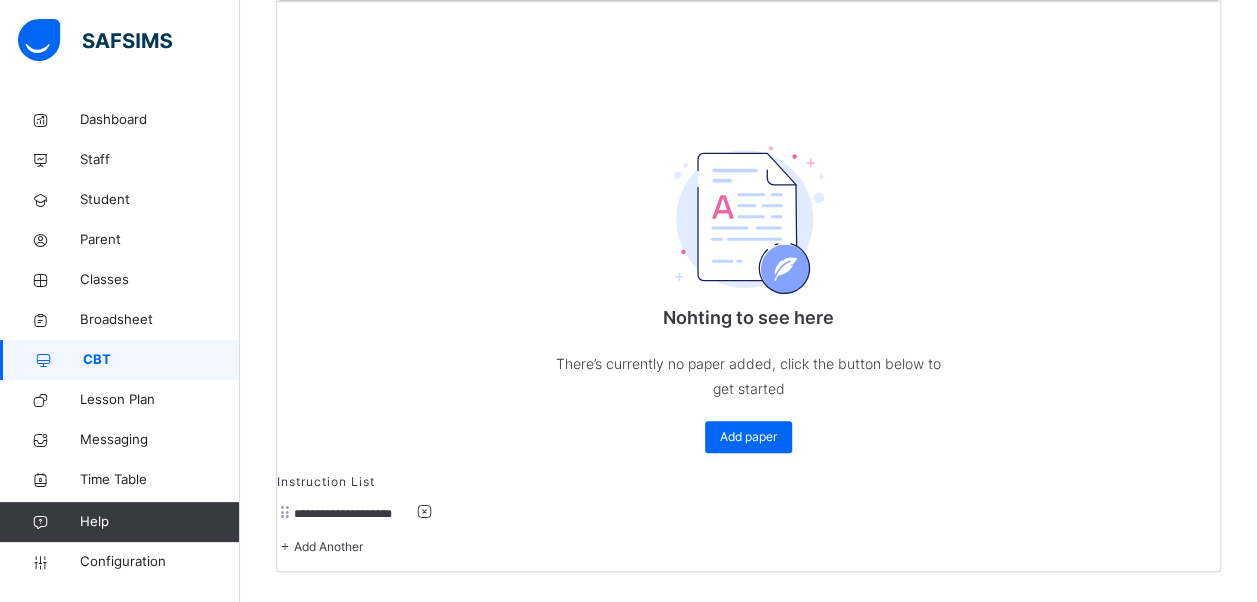 click on "Add paper" at bounding box center [748, 437] 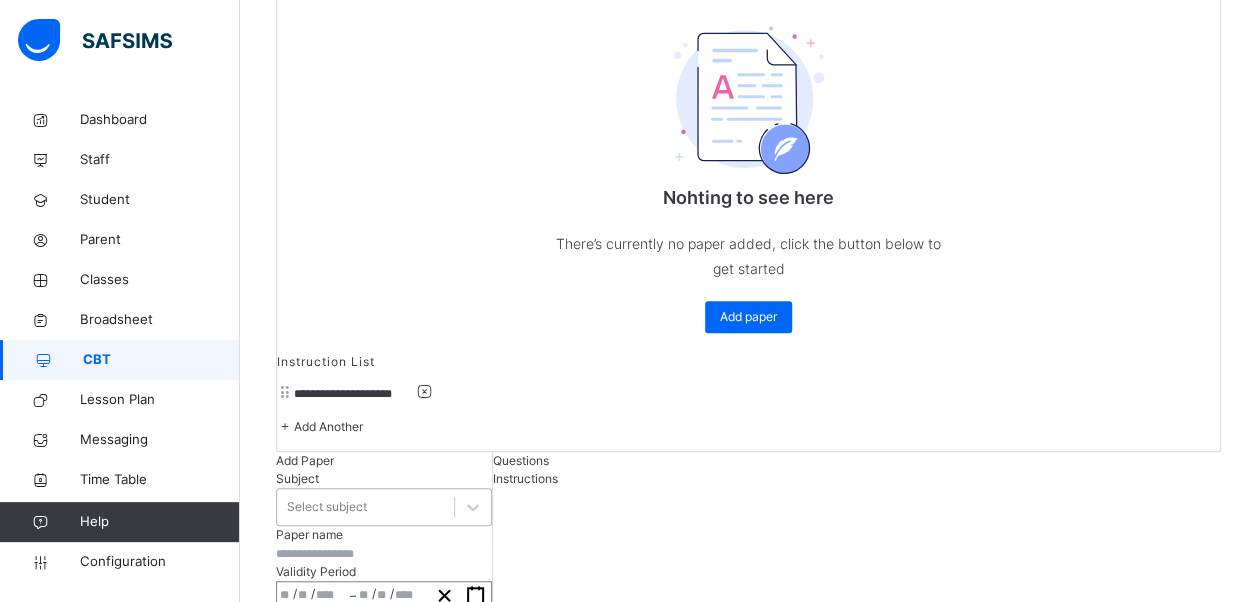 click on "Select subject" at bounding box center [365, 507] 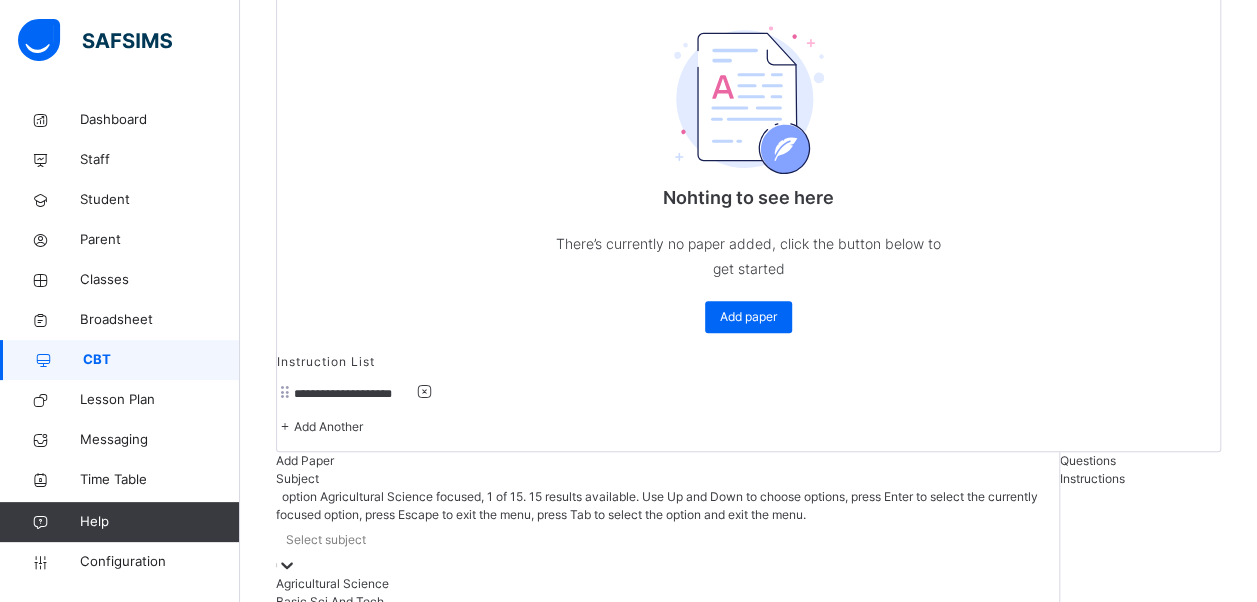 click on "Agricultural Science" at bounding box center (667, 584) 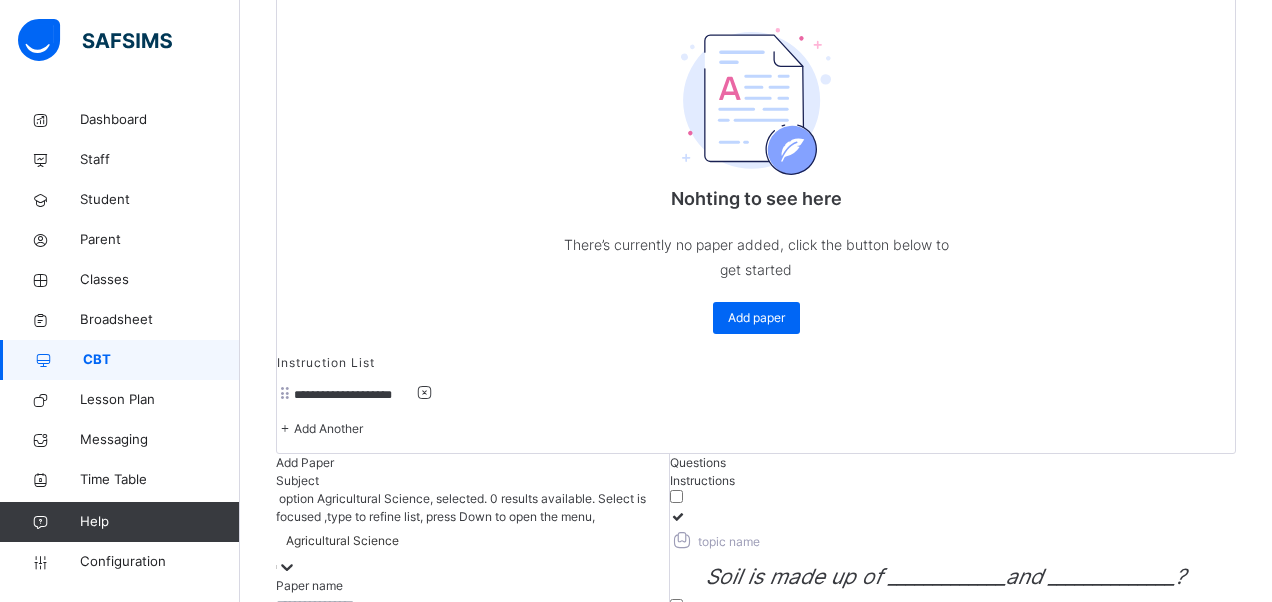 click at bounding box center [472, 605] 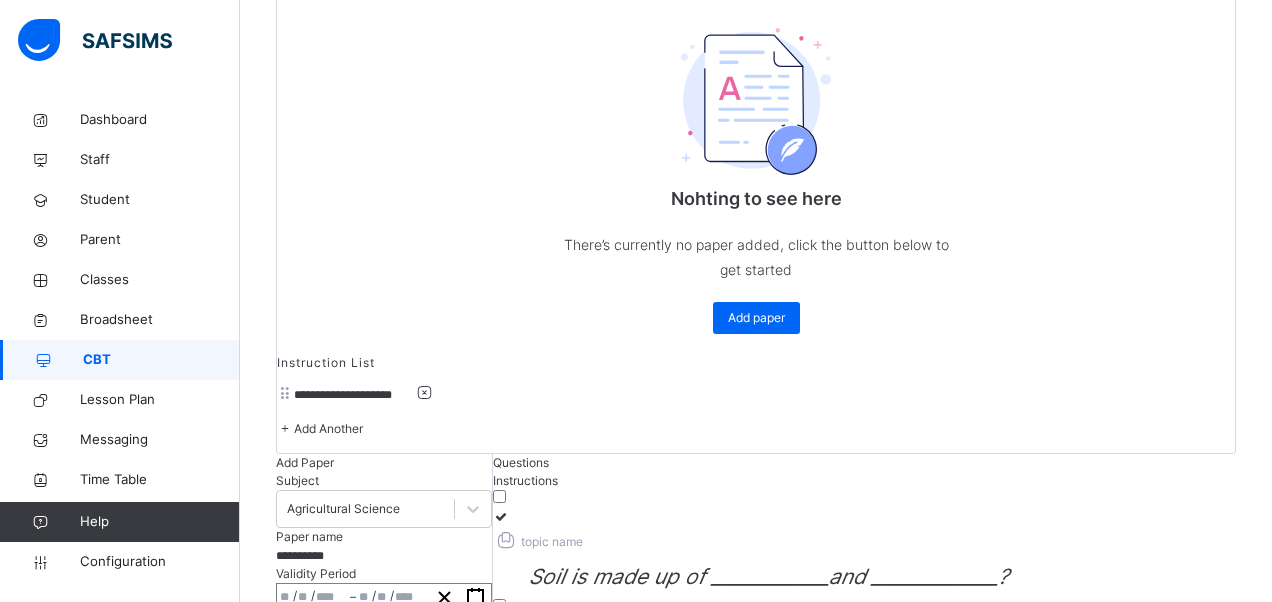 type on "**********" 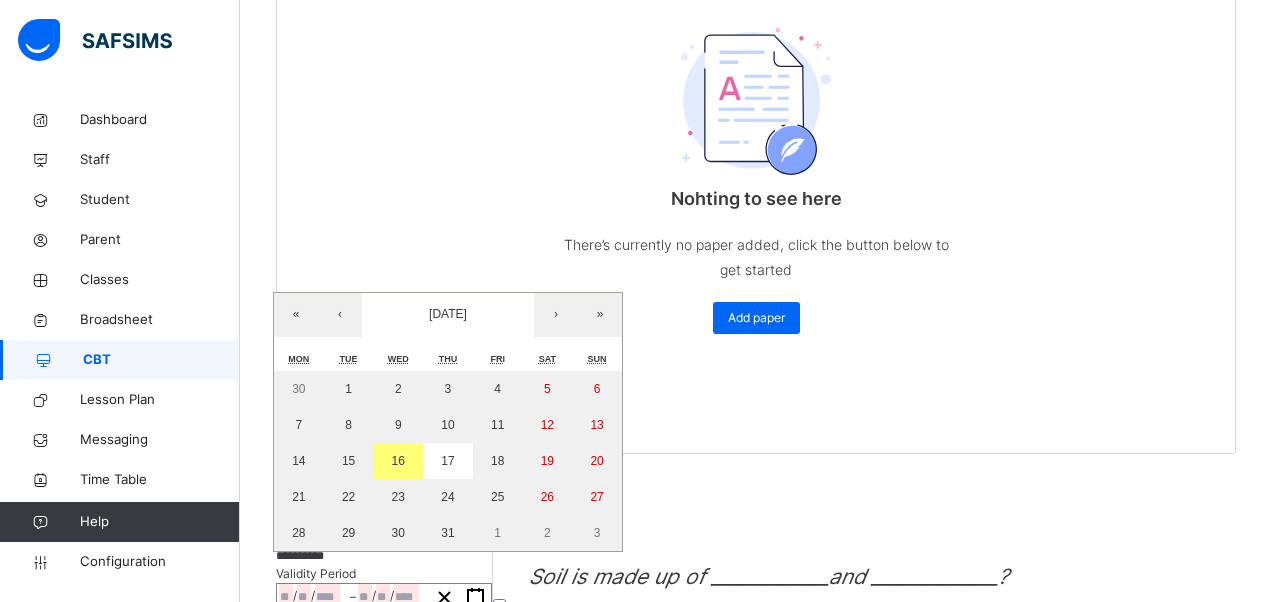 click 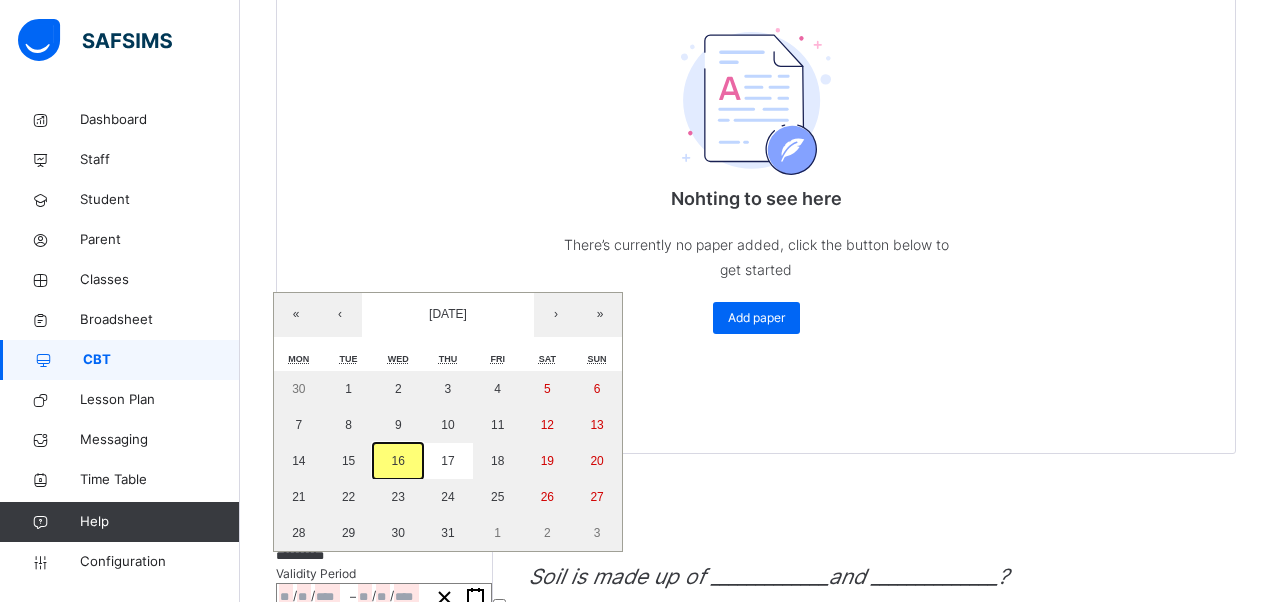 click on "16" at bounding box center [398, 461] 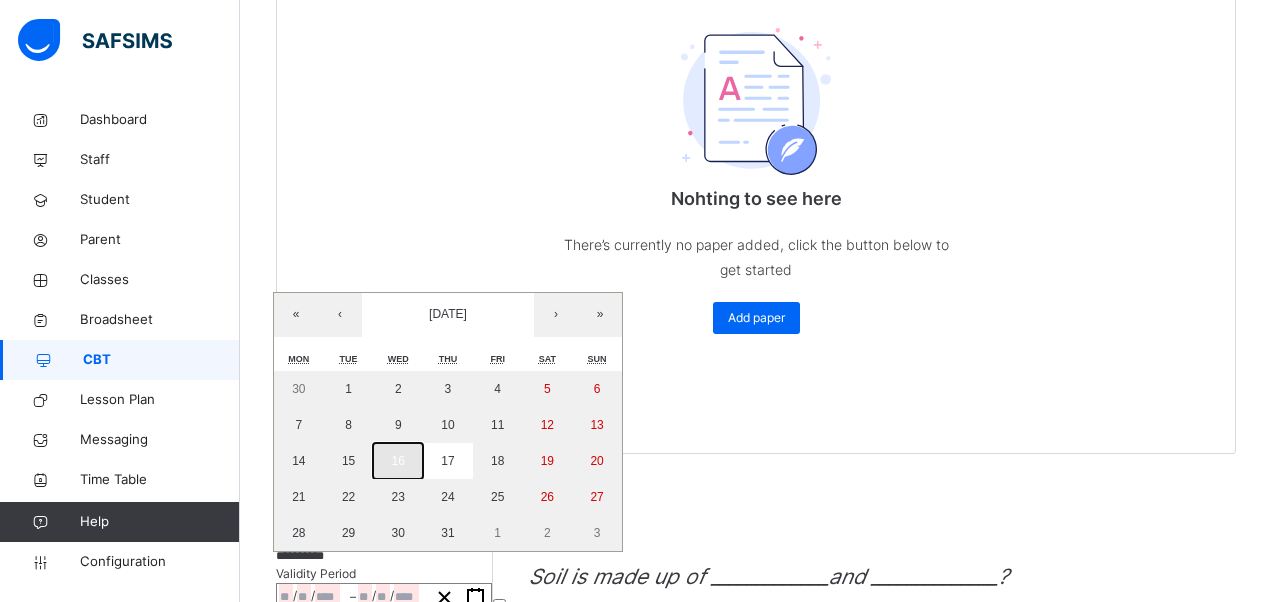 click on "16" at bounding box center (398, 461) 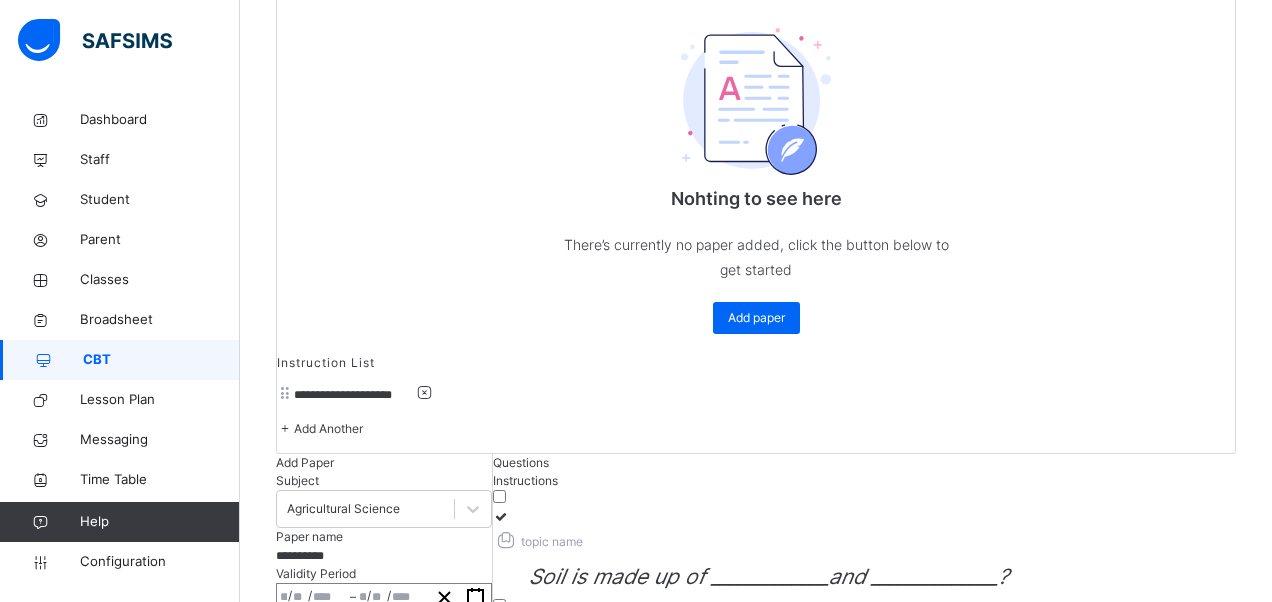 click at bounding box center [336, 640] 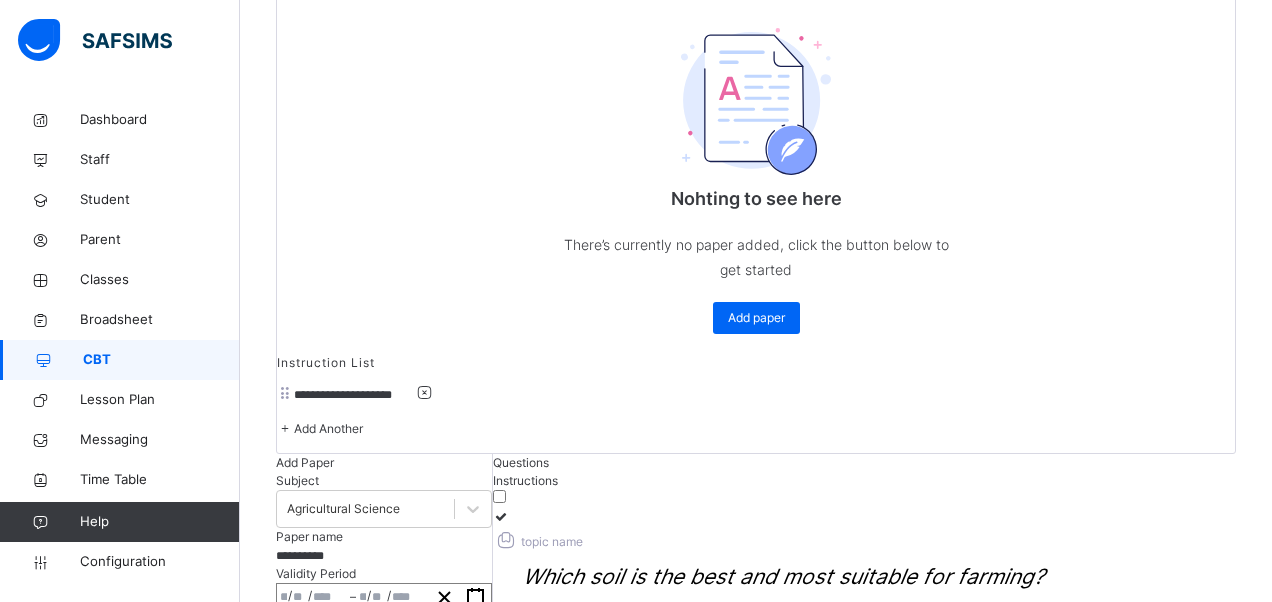scroll, scrollTop: 700, scrollLeft: 0, axis: vertical 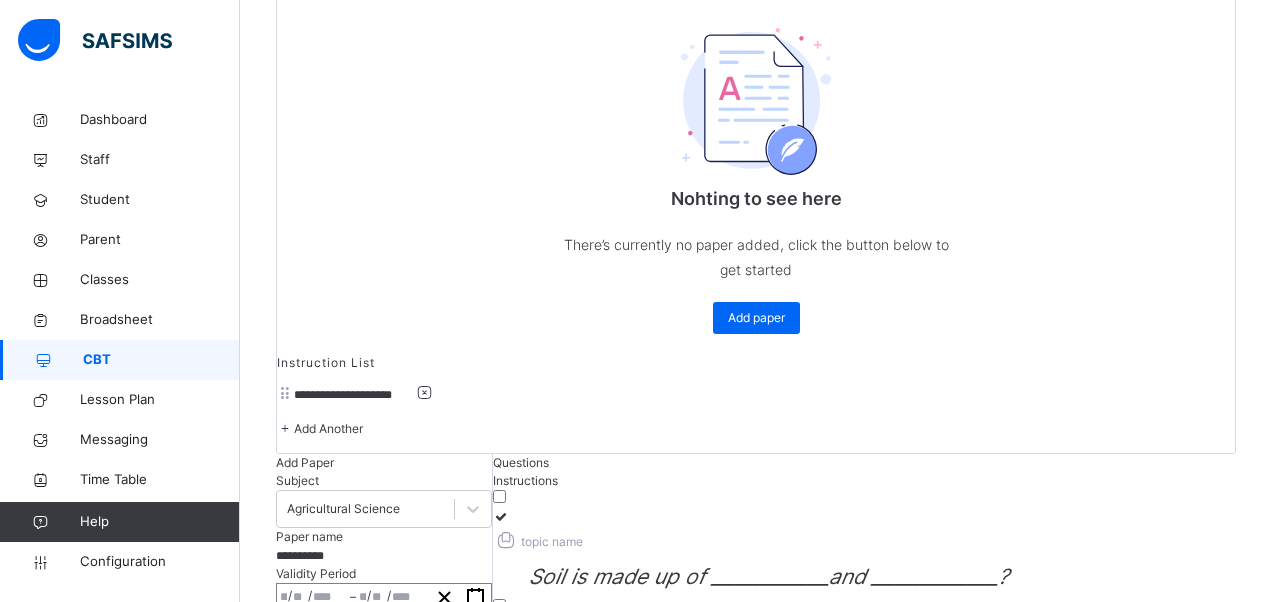drag, startPoint x: 871, startPoint y: 337, endPoint x: 812, endPoint y: 338, distance: 59.008472 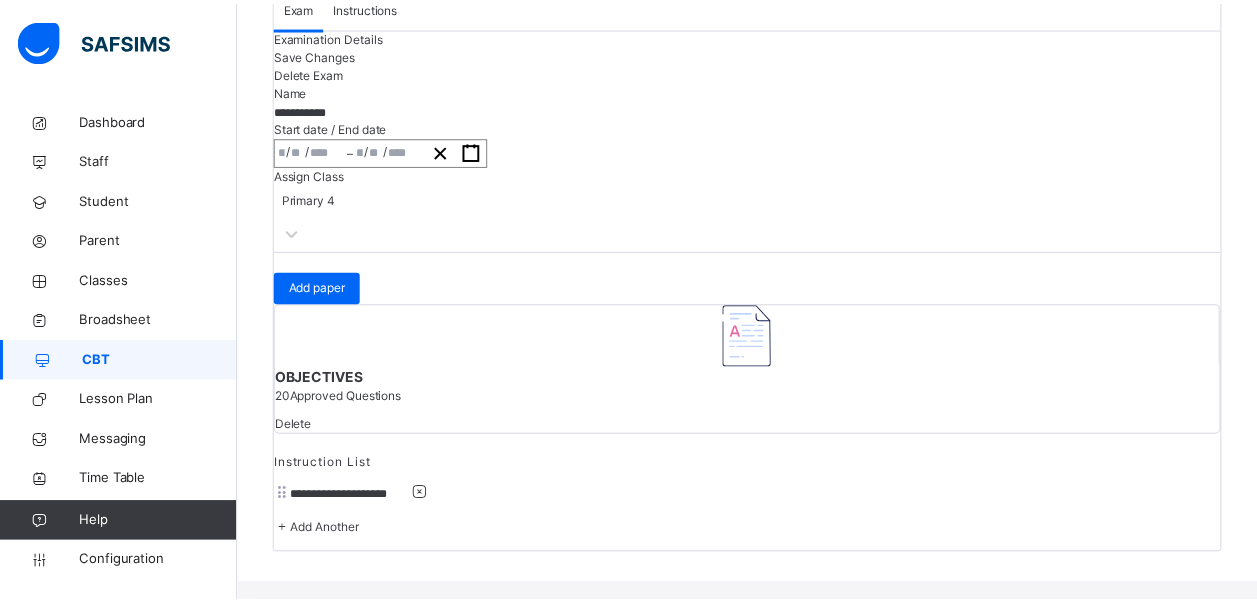 scroll, scrollTop: 283, scrollLeft: 0, axis: vertical 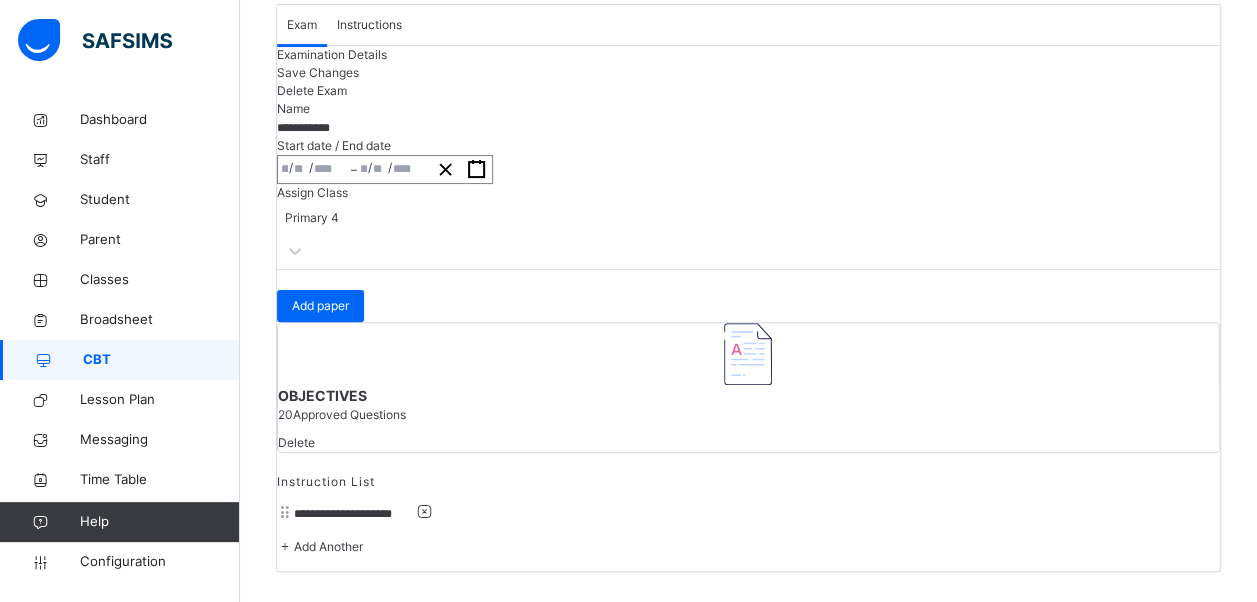 click on "**********" at bounding box center [748, 160] 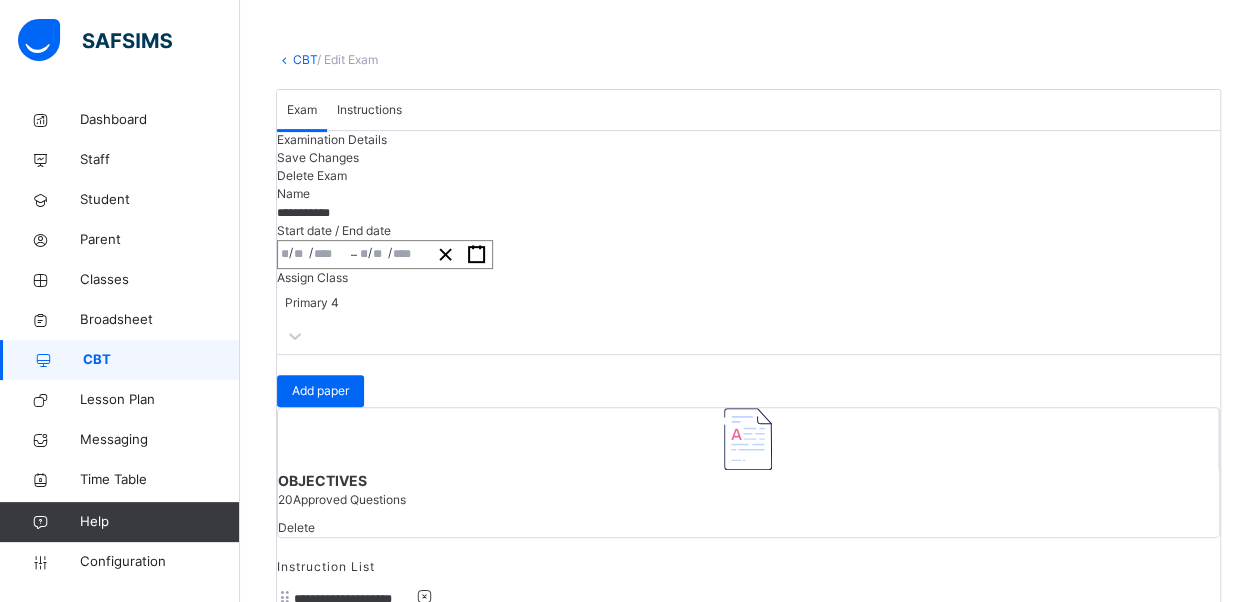 click on "Resume" at bounding box center (910, -115) 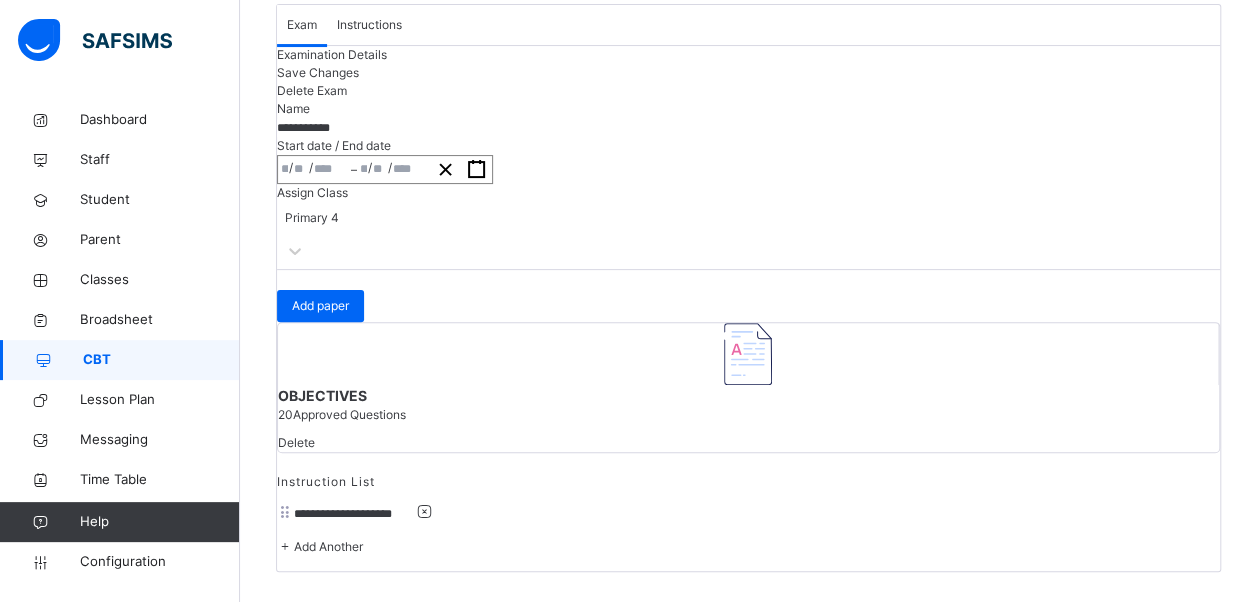 click on "OBJECTIVES 20  Approved Questions Delete" at bounding box center [748, 387] 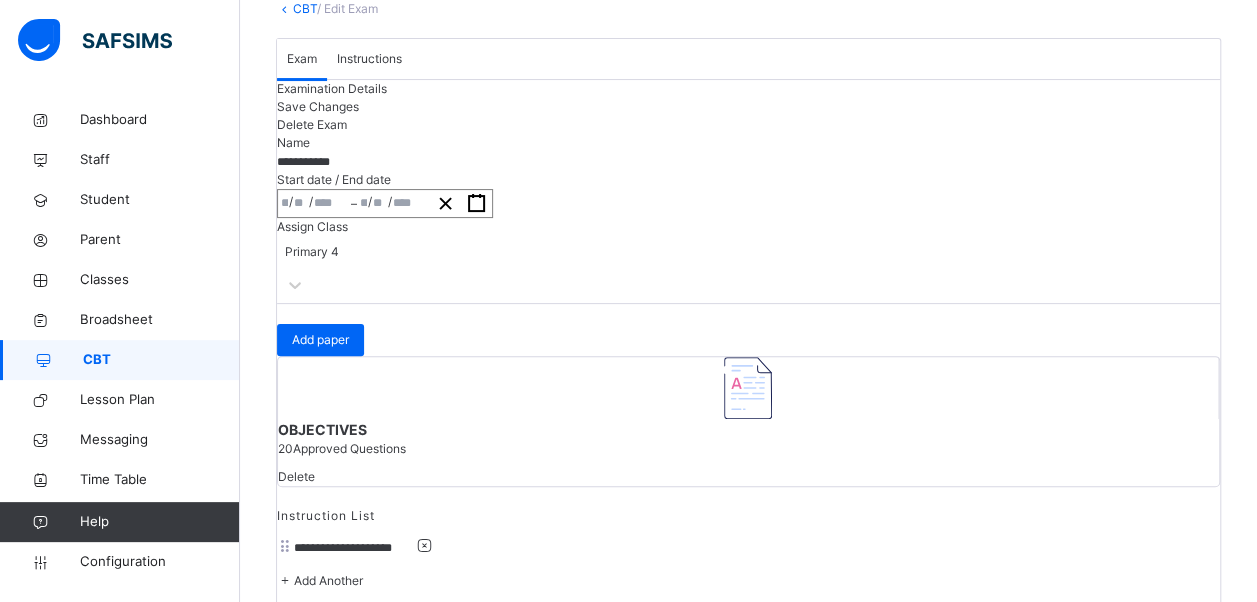 scroll, scrollTop: 0, scrollLeft: 0, axis: both 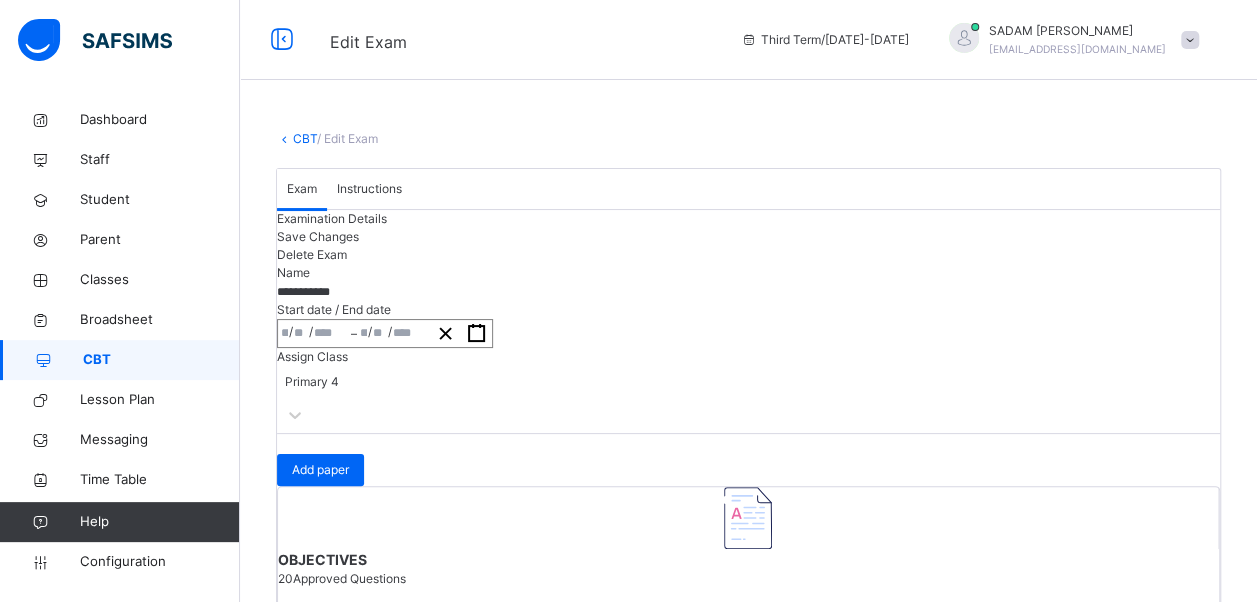 click on "CBT" at bounding box center [305, 138] 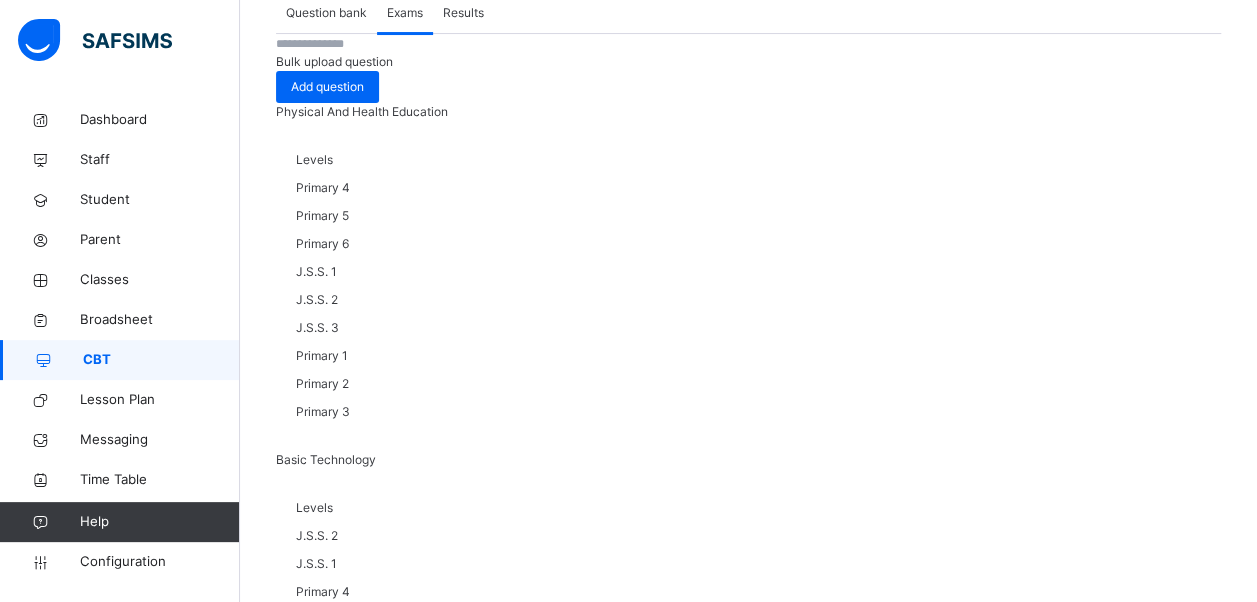 scroll, scrollTop: 100, scrollLeft: 0, axis: vertical 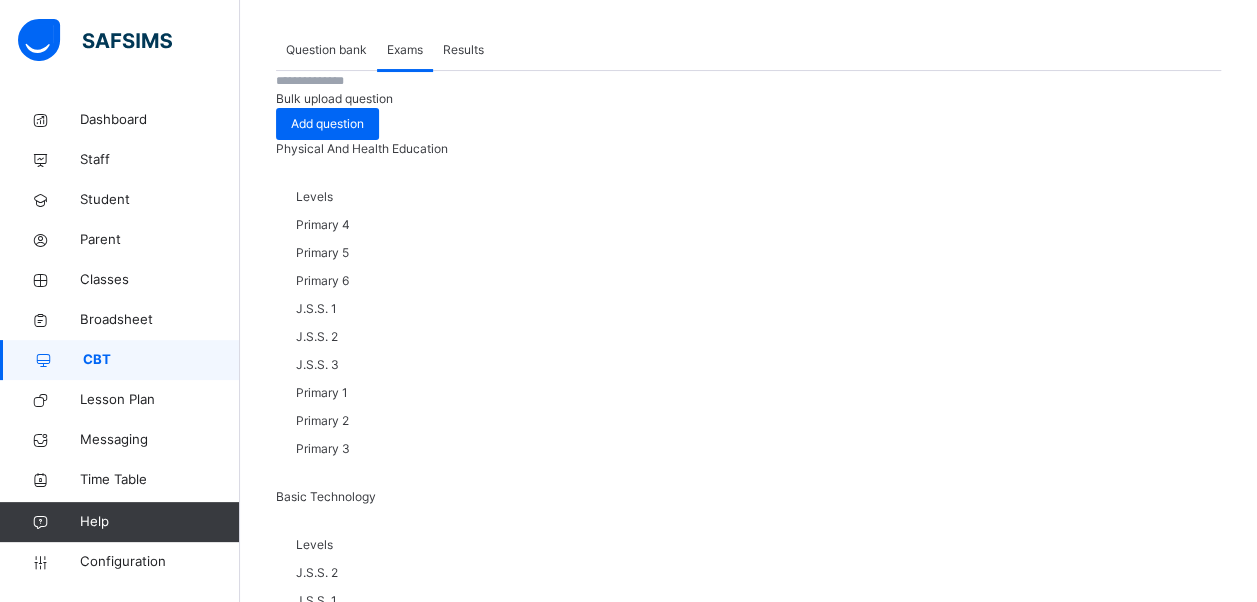drag, startPoint x: 1173, startPoint y: 408, endPoint x: 1171, endPoint y: 462, distance: 54.037025 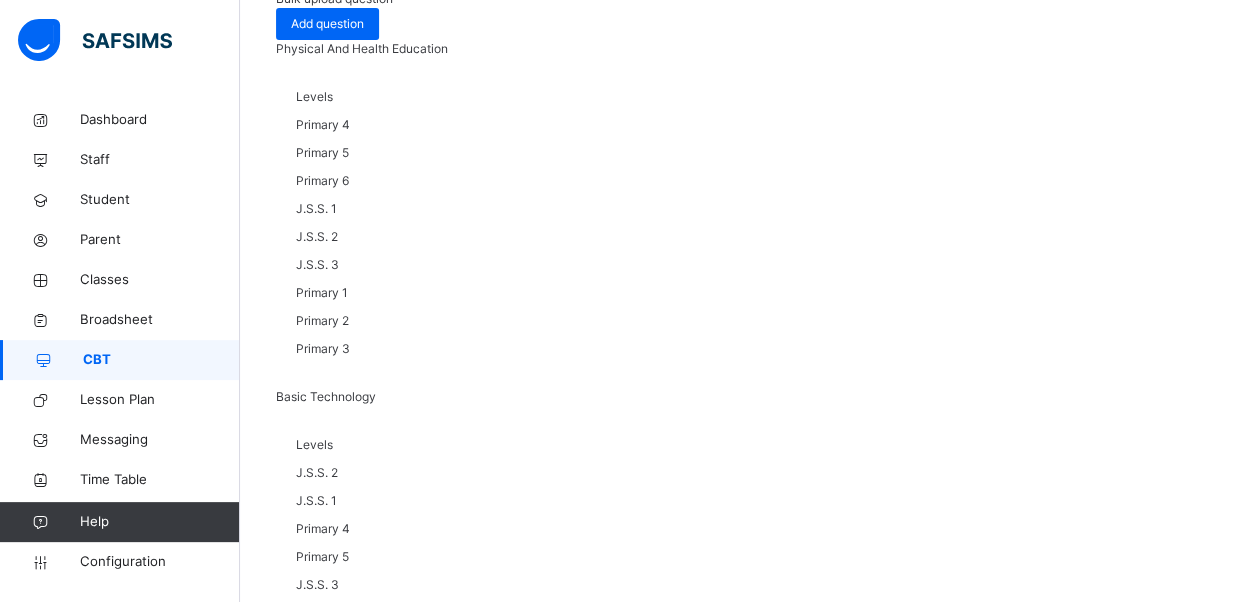 click on "Make actvie" at bounding box center [0, 0] 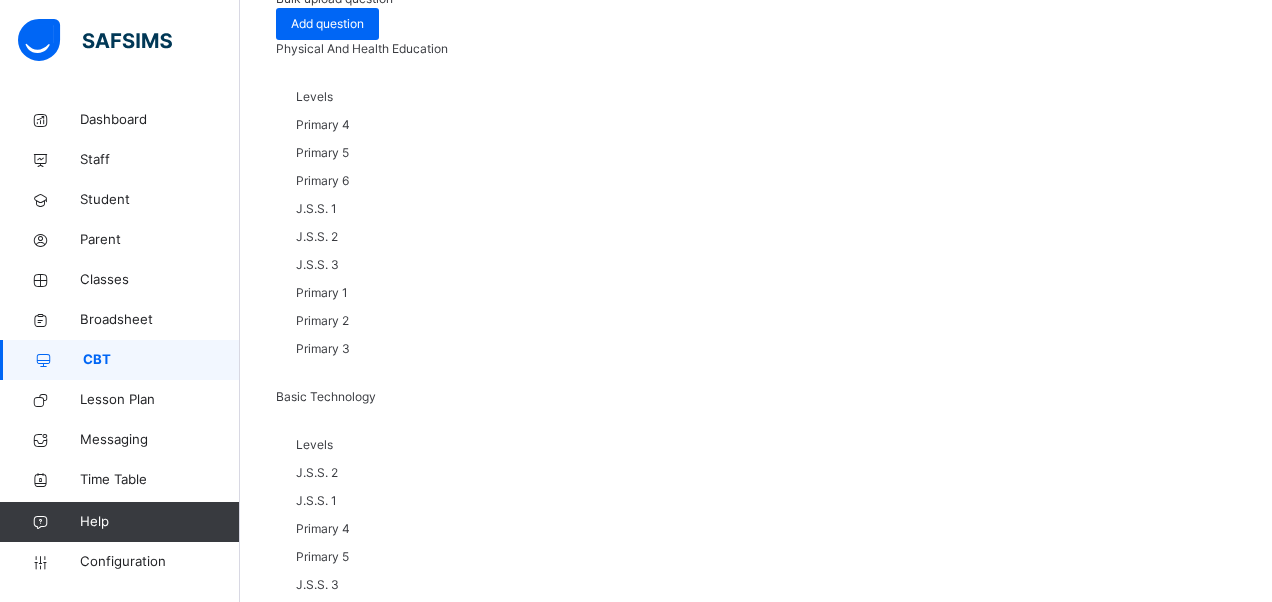 drag, startPoint x: 792, startPoint y: 464, endPoint x: 802, endPoint y: 466, distance: 10.198039 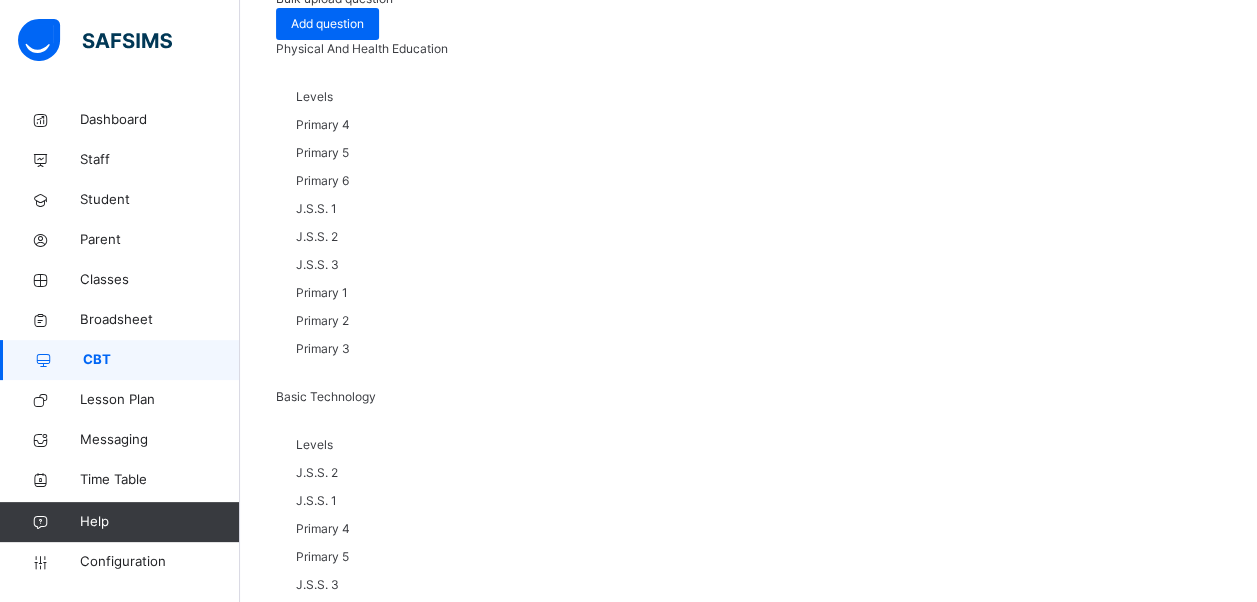 click on "Make actvie" at bounding box center (782, 4640) 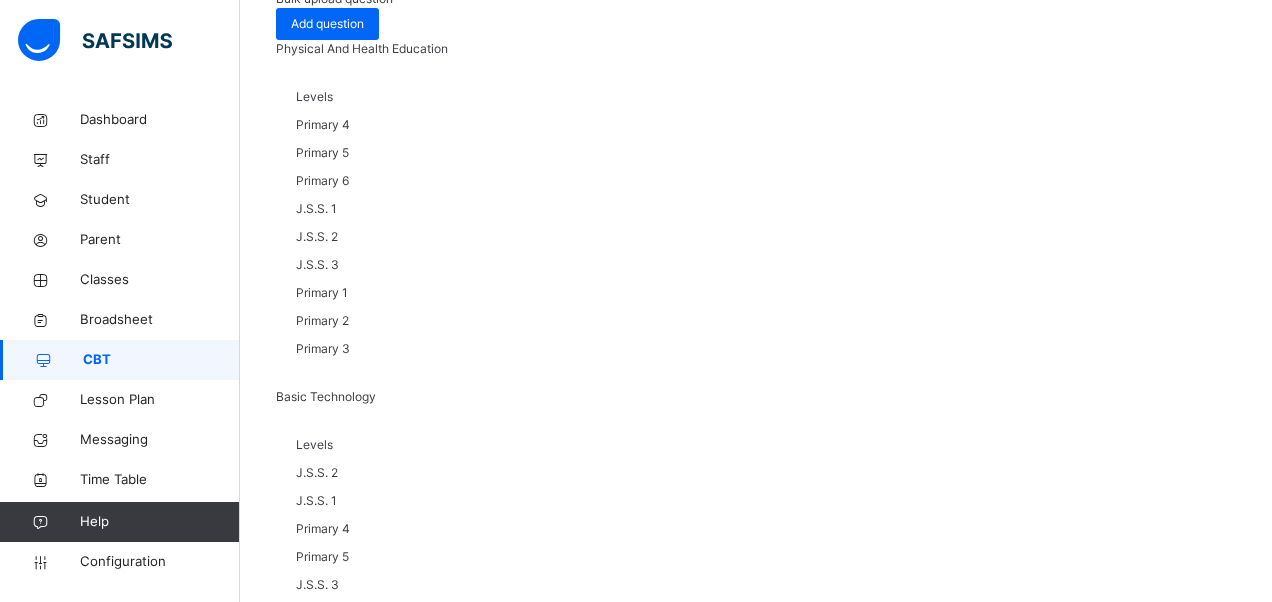 click on "Yes,  Activate" at bounding box center [924, 5159] 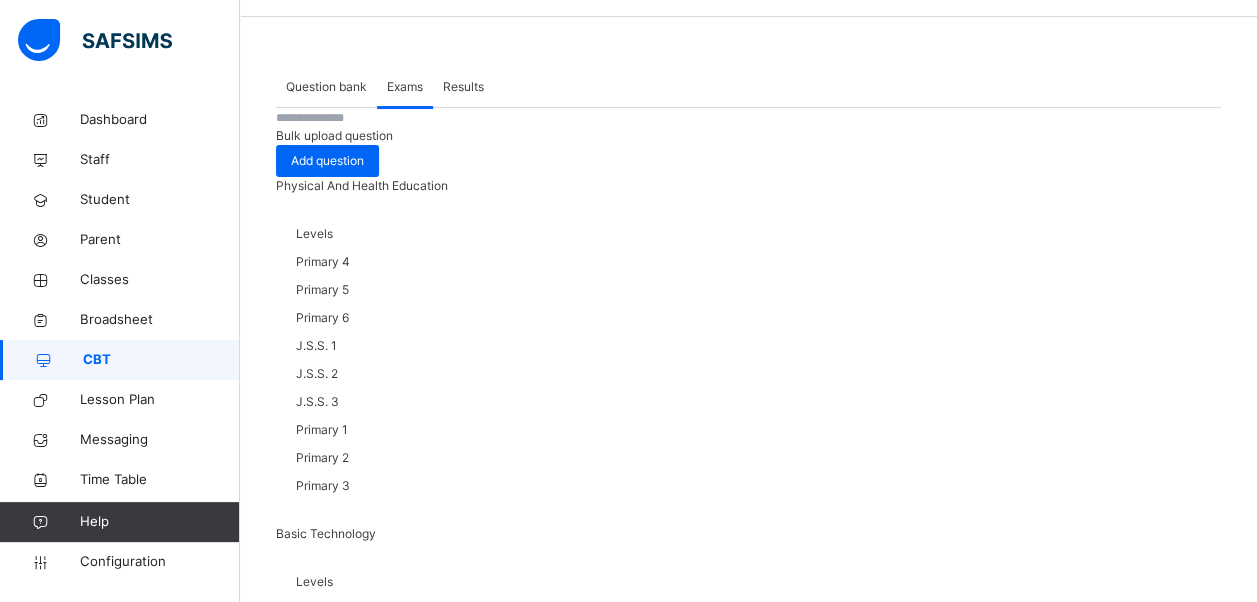 scroll, scrollTop: 0, scrollLeft: 0, axis: both 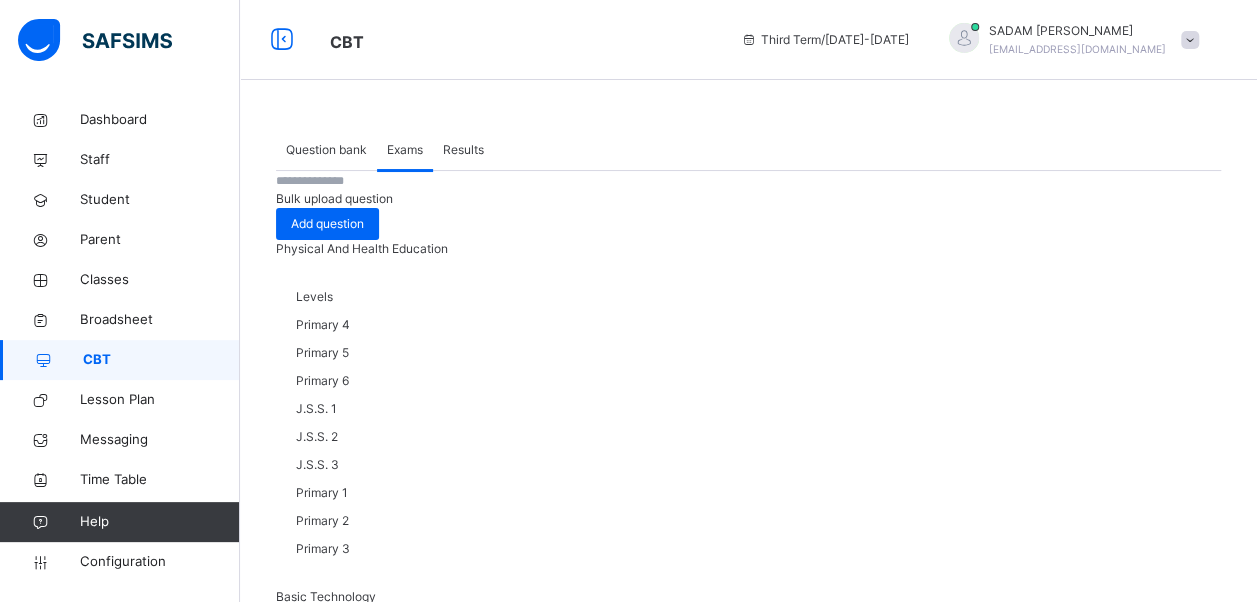 click on "Results" at bounding box center [463, 150] 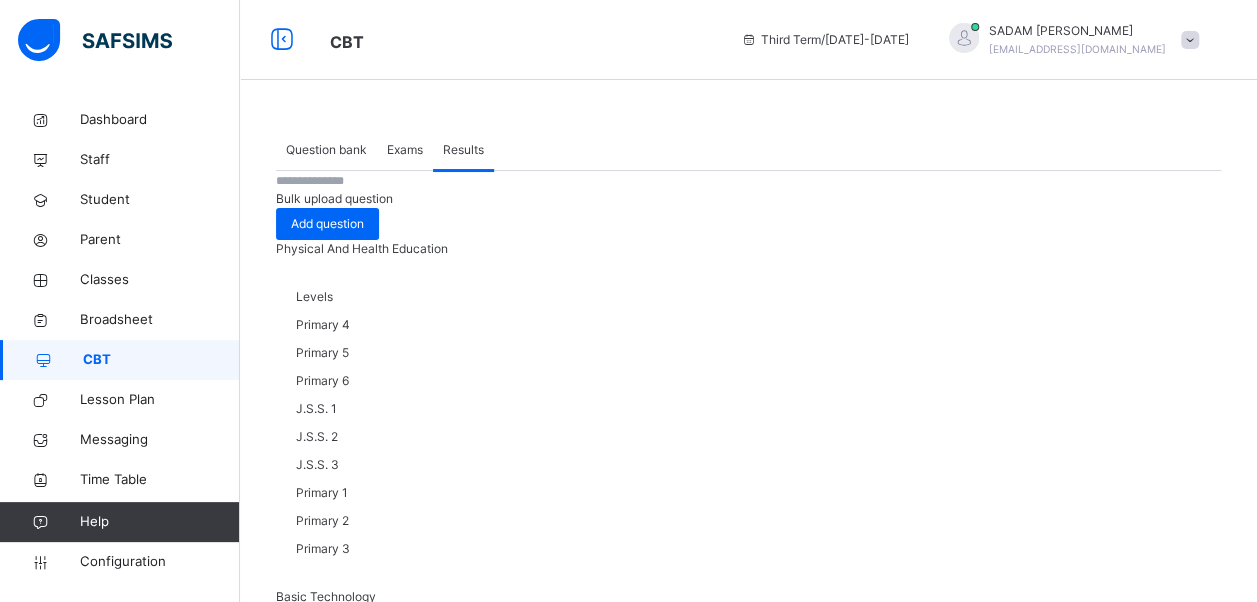 click on "Select class level" at bounding box center (336, 5125) 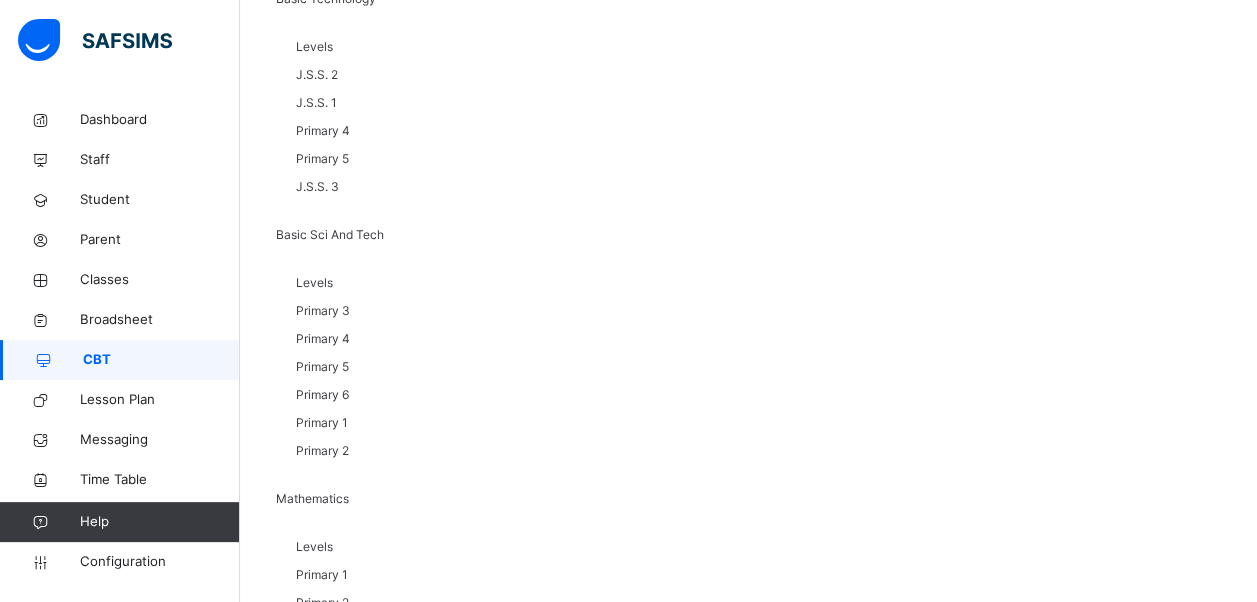 scroll, scrollTop: 657, scrollLeft: 0, axis: vertical 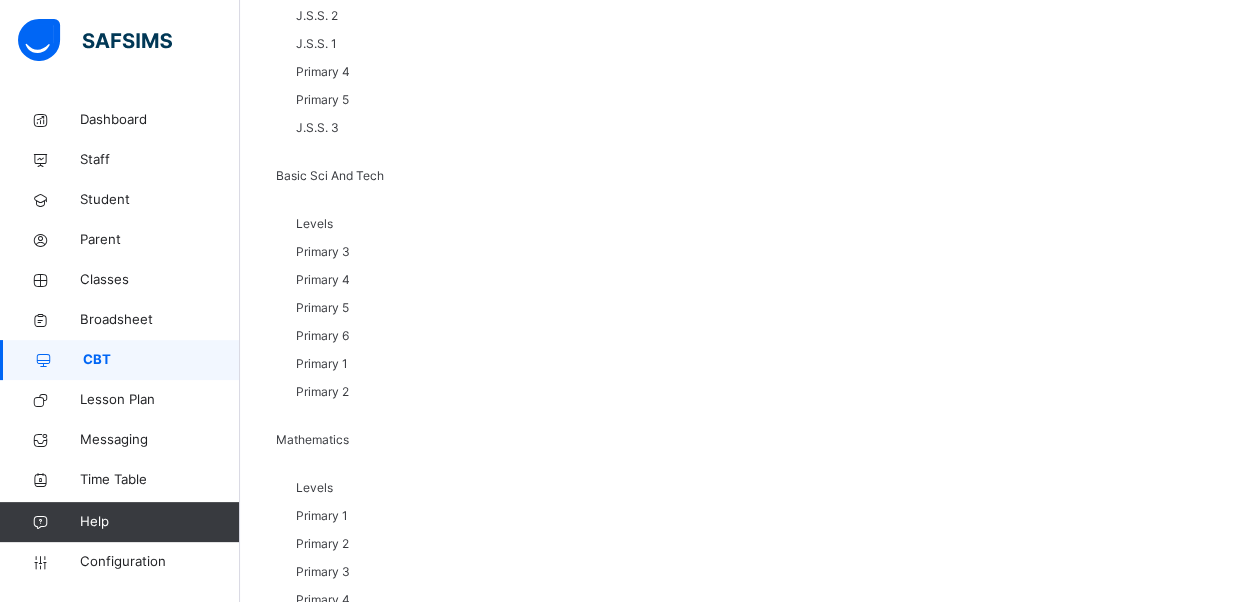 click on "10 Rows" at bounding box center [366, 4958] 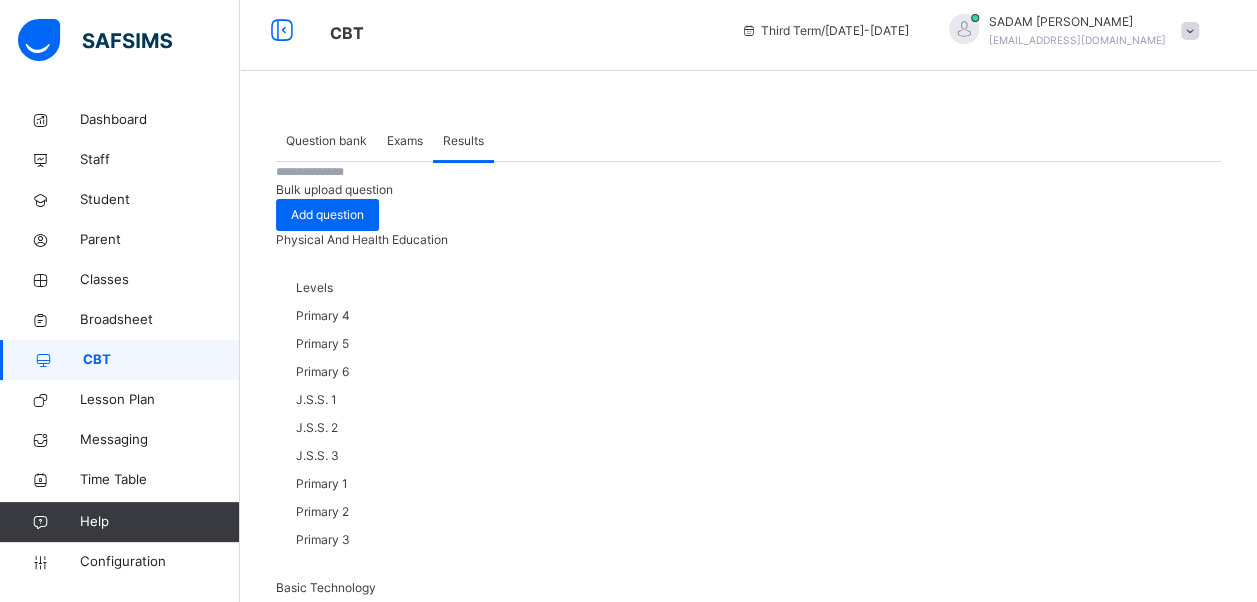 scroll, scrollTop: 0, scrollLeft: 0, axis: both 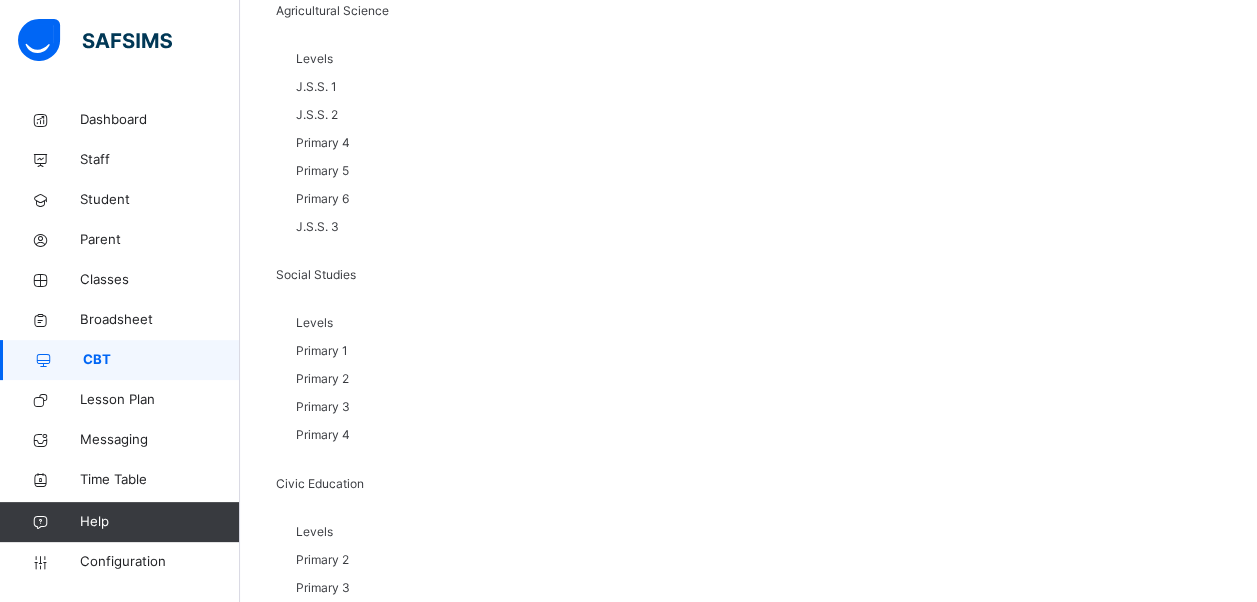 drag, startPoint x: 354, startPoint y: 333, endPoint x: 980, endPoint y: 470, distance: 640.81586 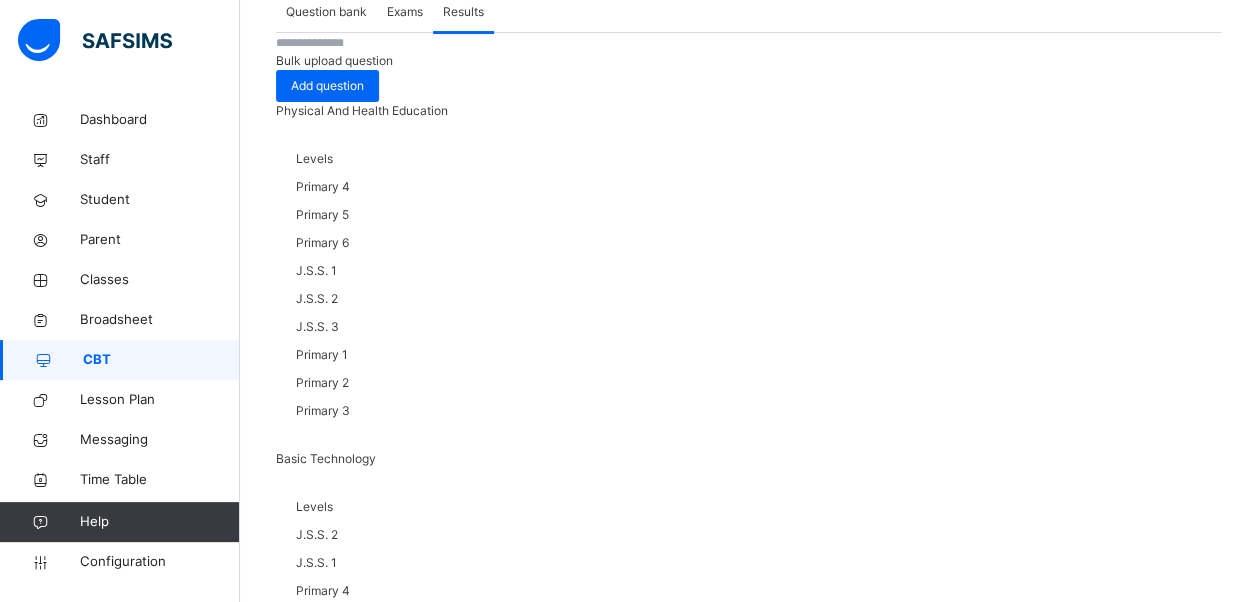 scroll, scrollTop: 0, scrollLeft: 0, axis: both 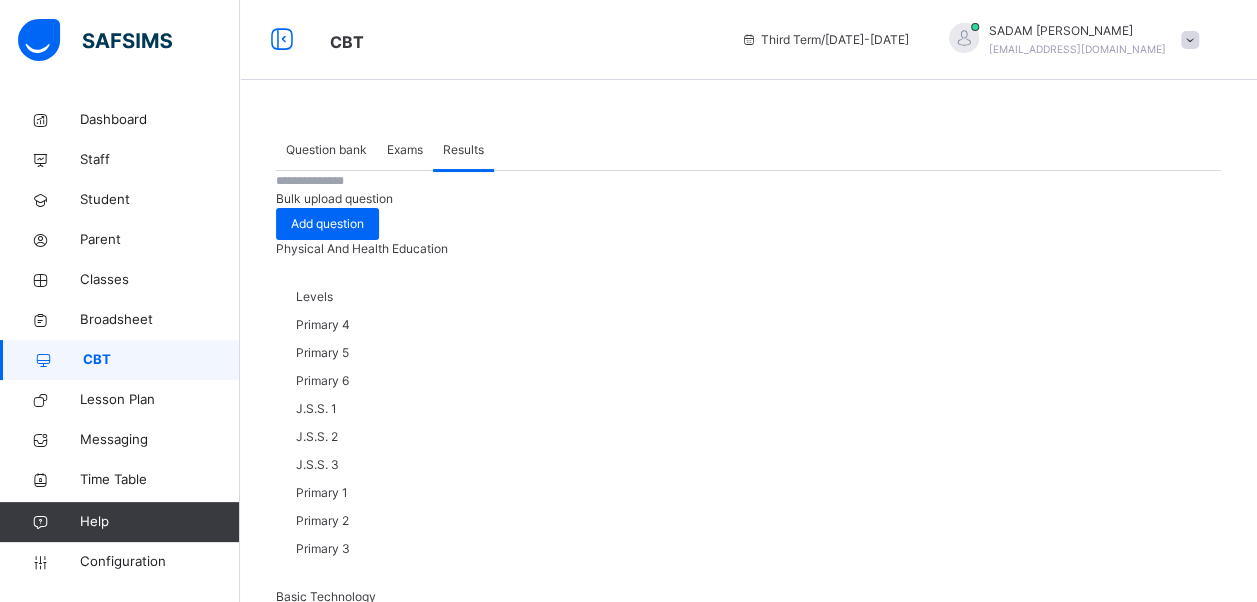 click on "BASIC SCIENCE" at bounding box center [331, 5052] 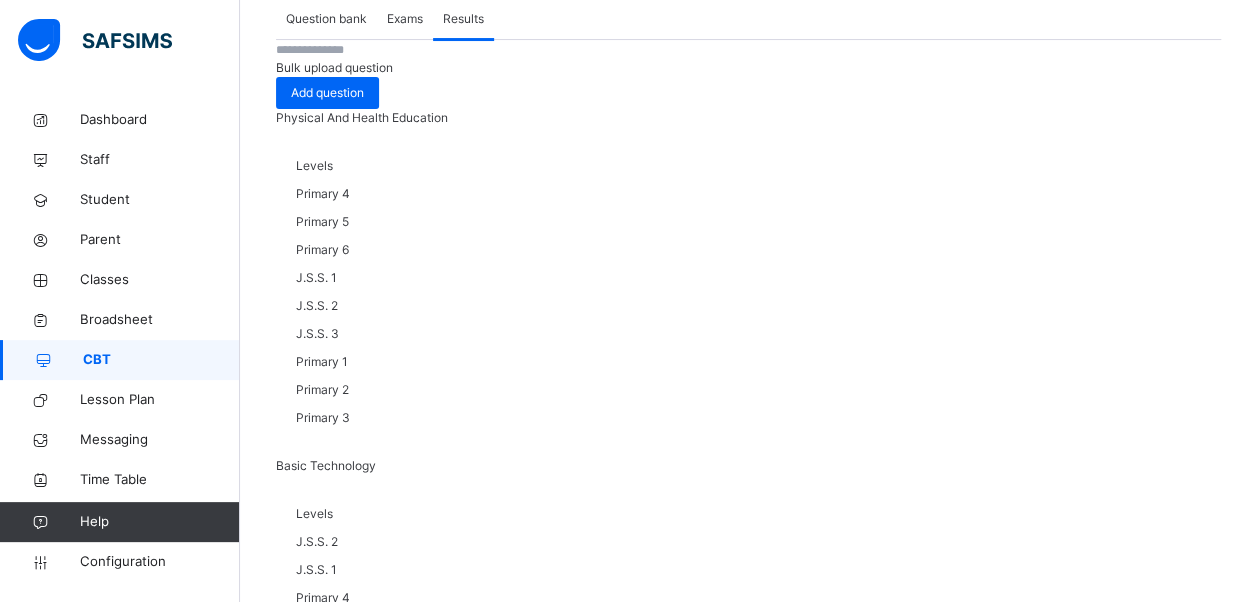scroll, scrollTop: 0, scrollLeft: 0, axis: both 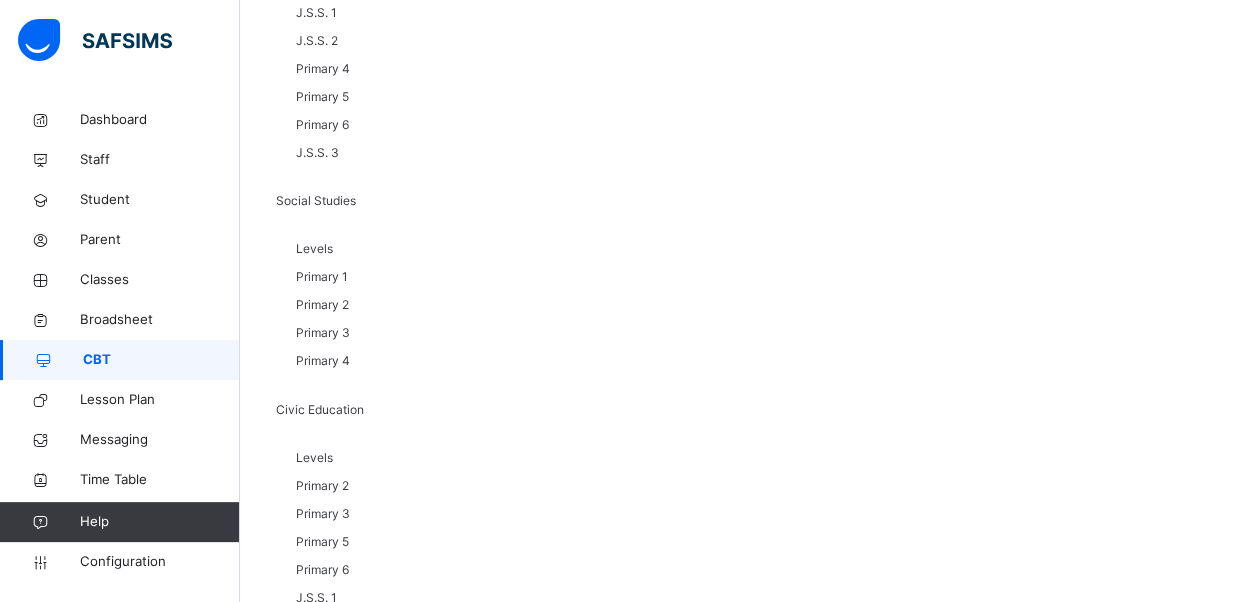 drag, startPoint x: 348, startPoint y: 344, endPoint x: 857, endPoint y: 530, distance: 541.91974 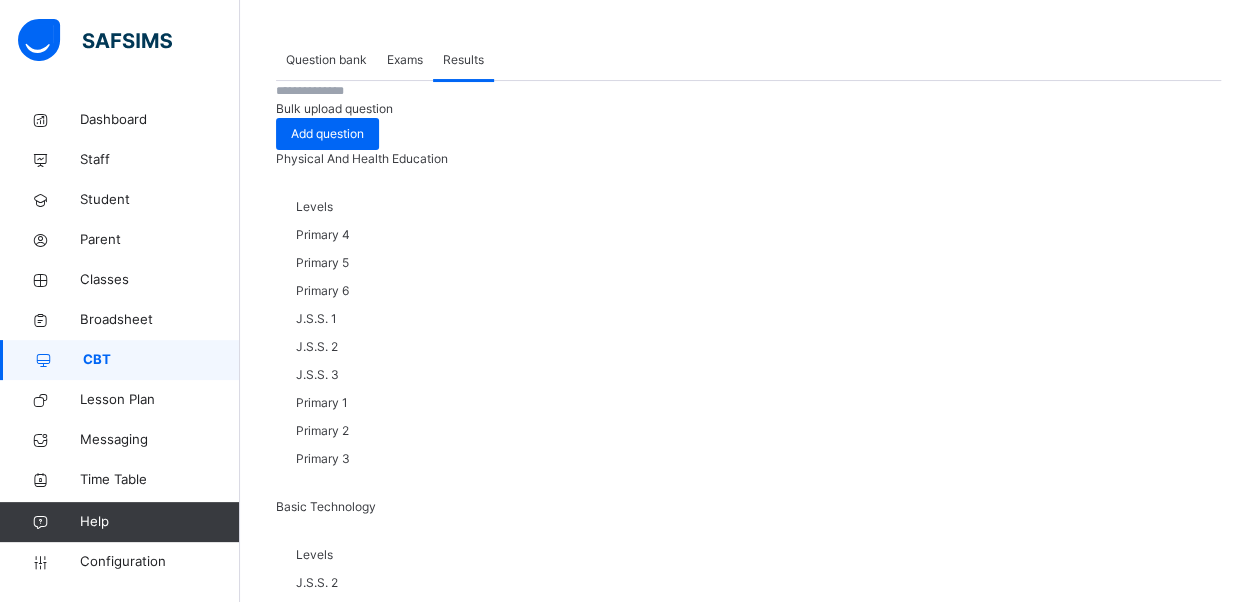 scroll, scrollTop: 0, scrollLeft: 0, axis: both 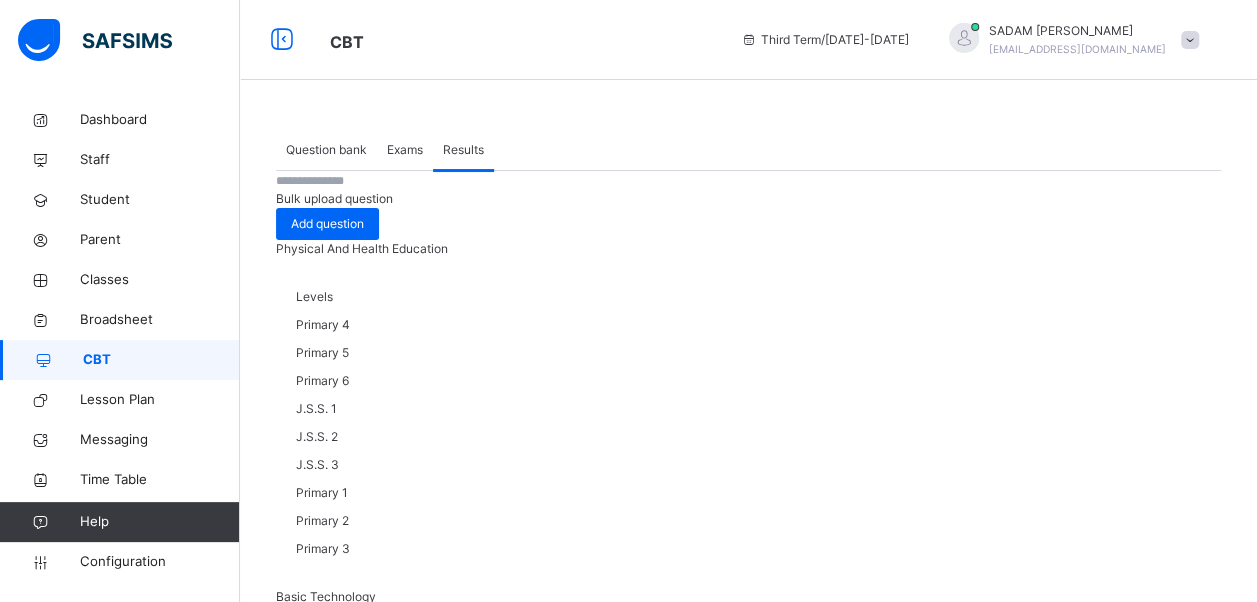 click on "Student" at bounding box center [438, 5086] 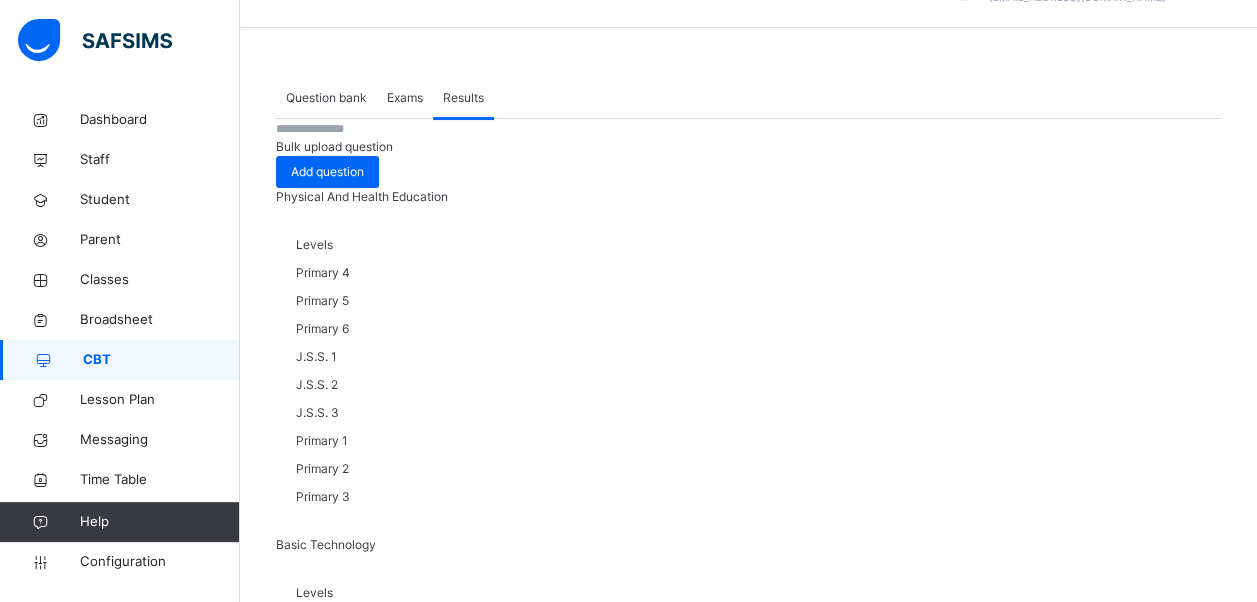scroll, scrollTop: 0, scrollLeft: 0, axis: both 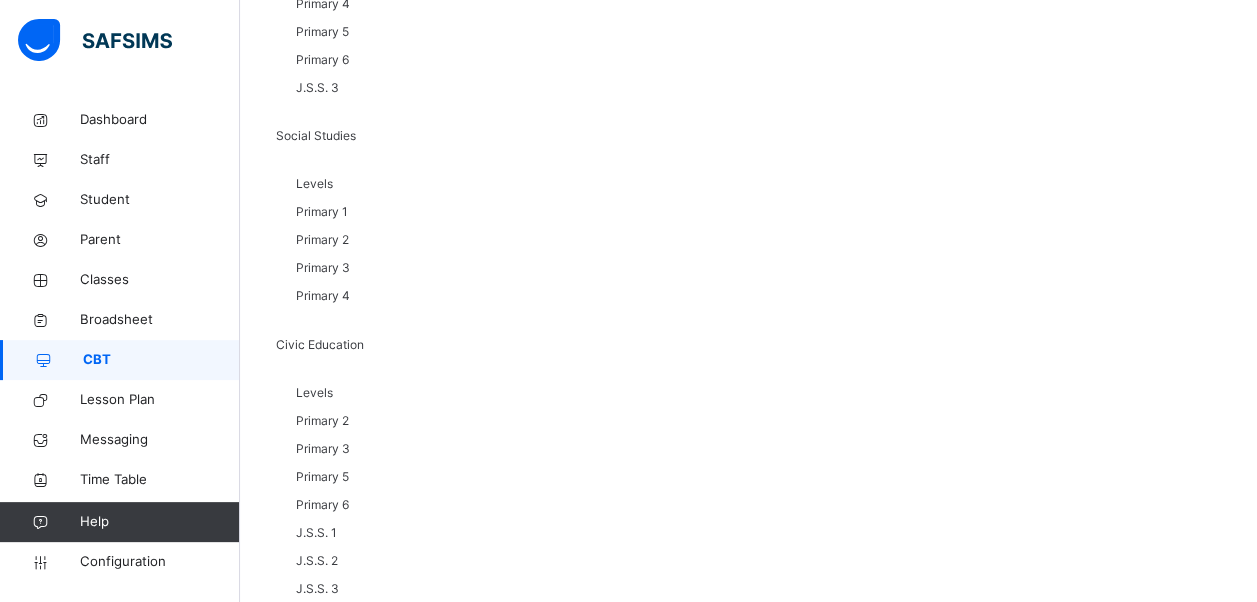 drag, startPoint x: 354, startPoint y: 328, endPoint x: 714, endPoint y: 473, distance: 388.10437 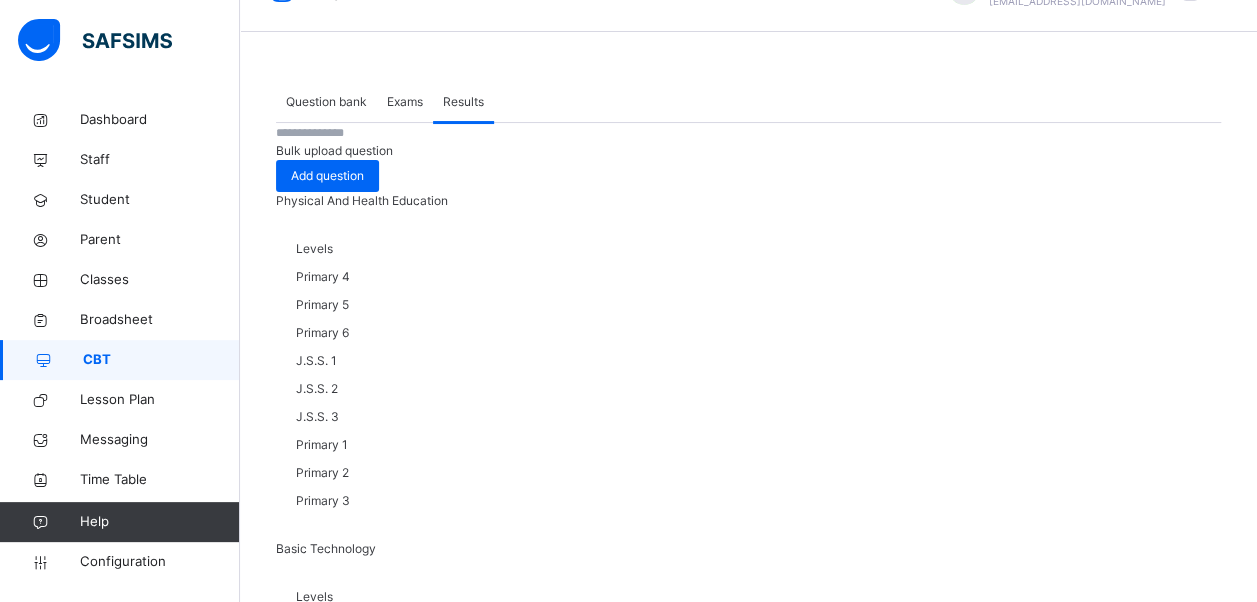 scroll, scrollTop: 0, scrollLeft: 0, axis: both 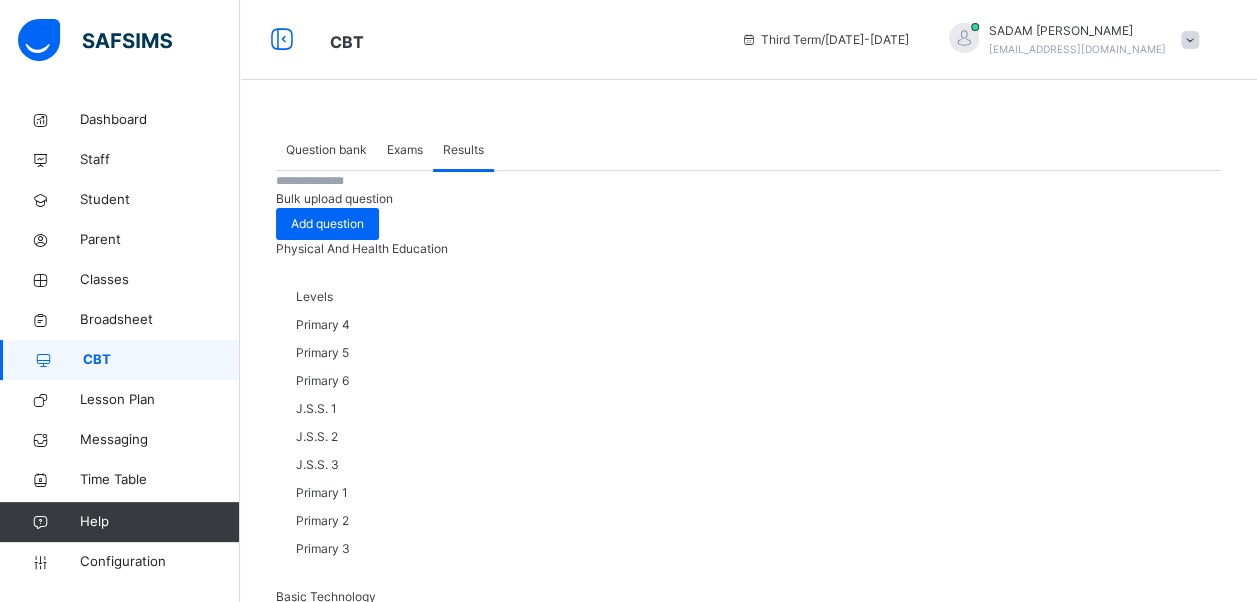 click on "Primary 5 AGRIC SCIENCE OBJECTIVES SN Student Duration (hh:mm:ss) Score 1 AA [PERSON_NAME]   KSST/P3/22/017   00:18:00     [DATE]   View result 2 IA [PERSON_NAME]   KSST/P3/22/015   00:43:00     [DATE]   View result 3 DA DAYYABU MUHD ABUBAKAR   KSST/P3/22/026   00:21:00     [DATE]   View result 4 [PERSON_NAME]  [PERSON_NAME]   KSST/P3/22/025   00:01:00     [DATE]   View result 5 MA [PERSON_NAME]   KSST/P3/22/035   00:54:00     [DATE]   View result 6 KH [PERSON_NAME] HAMISU   KSST/P3/22/011   00:08:00     [DATE]   View result 7 [PERSON_NAME]  SANI HARUNA   KSST/P3/22/004   00:18:00     [DATE]   View result 8 KH [PERSON_NAME] HARUNA   KSST/P3/22/018   00:07:00     [DATE]   View result 9 [PERSON_NAME]   KSST/P3/22/005   00:01:00     [DATE]   View result 10 AI ABDURRA'UF  ABDURRA'UF IBRAHIM   KSST/P3/22/024   00:04:00     [DATE]   View result 11 AI [PERSON_NAME]   KSST/P3/22/008   00:25:00     [DATE]   View result 12 [PERSON_NAME]   KSST/P3/22/016   00:06:00     [DATE]   View result 13 MK   KSST/P3/22/022" at bounding box center (748, 5621) 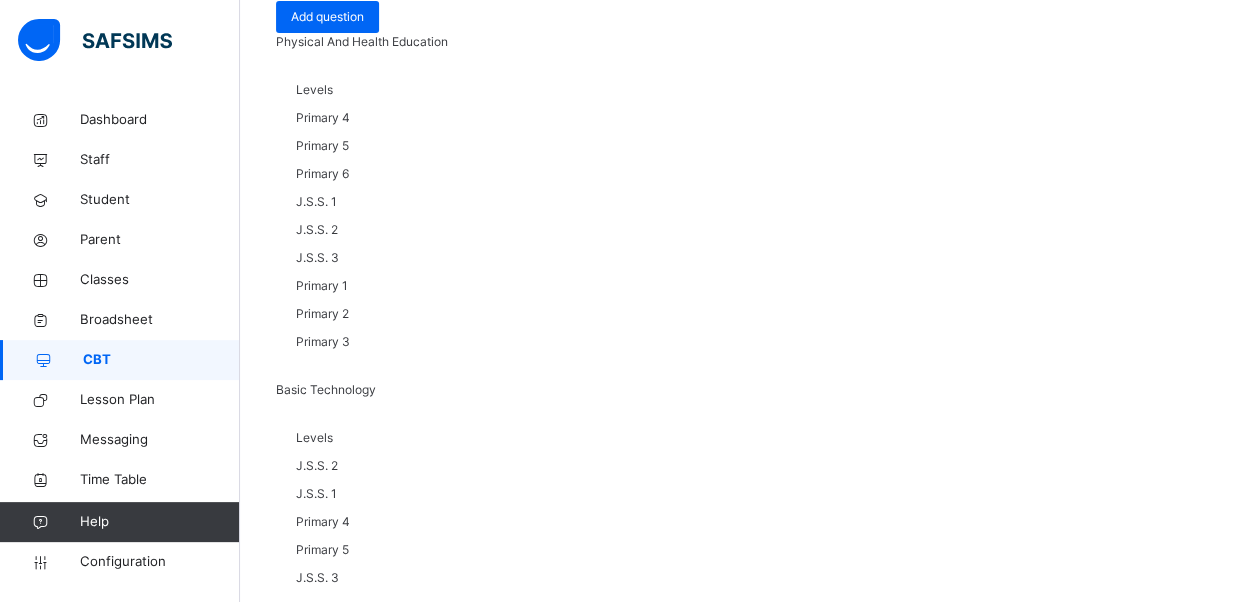 scroll, scrollTop: 0, scrollLeft: 0, axis: both 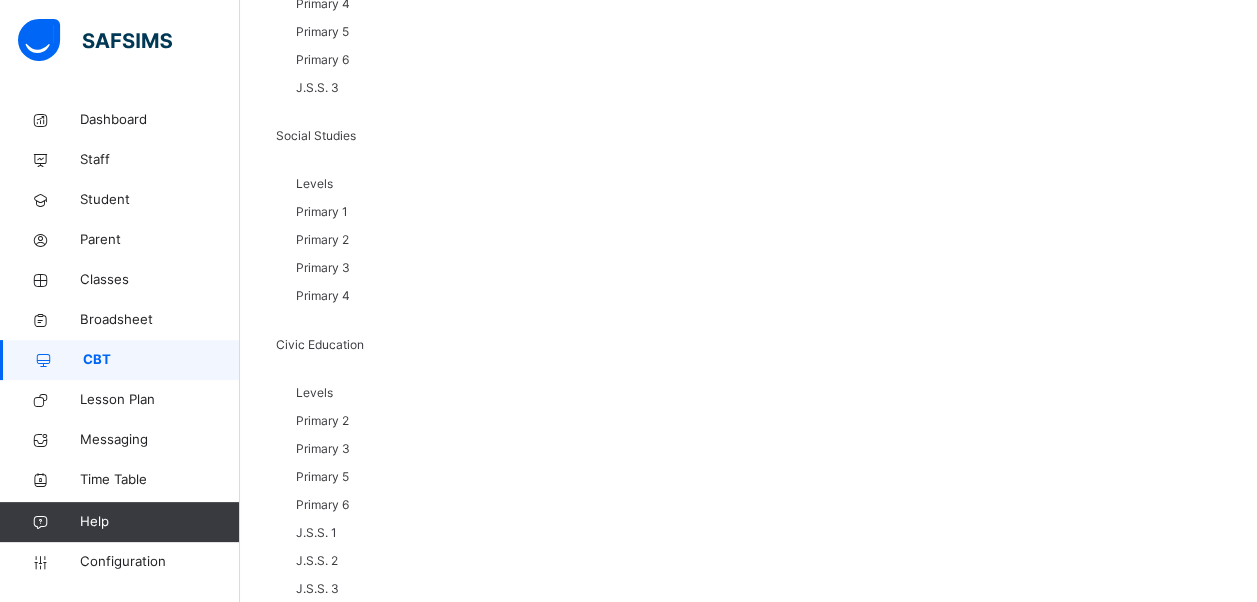 drag, startPoint x: 376, startPoint y: 338, endPoint x: 764, endPoint y: 456, distance: 405.54654 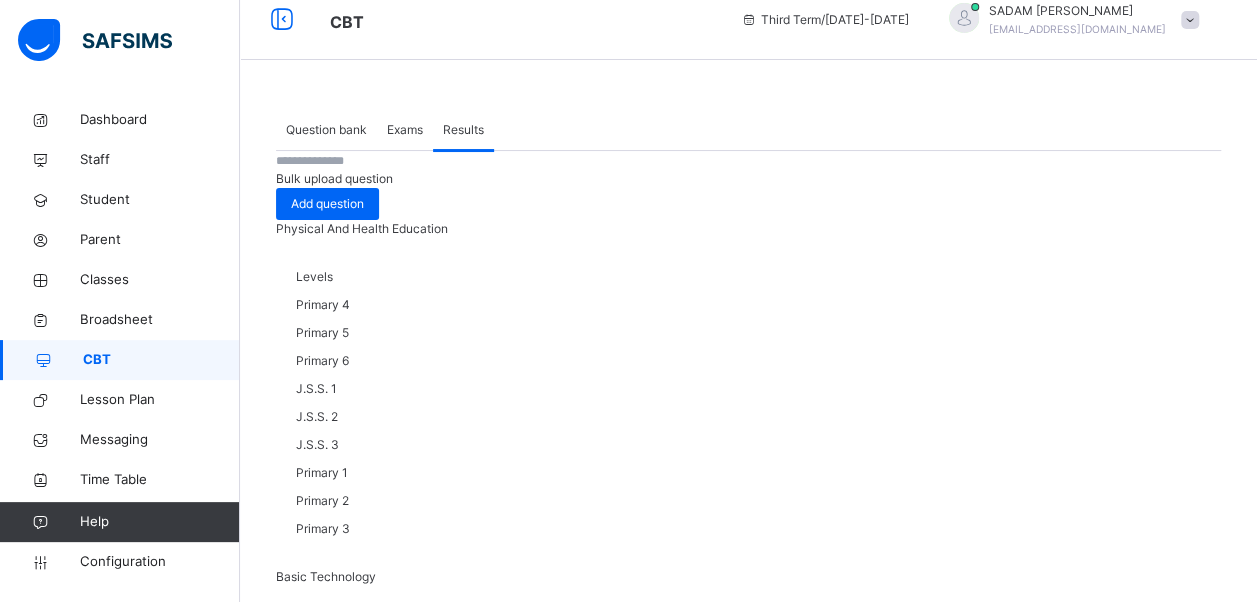scroll, scrollTop: 0, scrollLeft: 0, axis: both 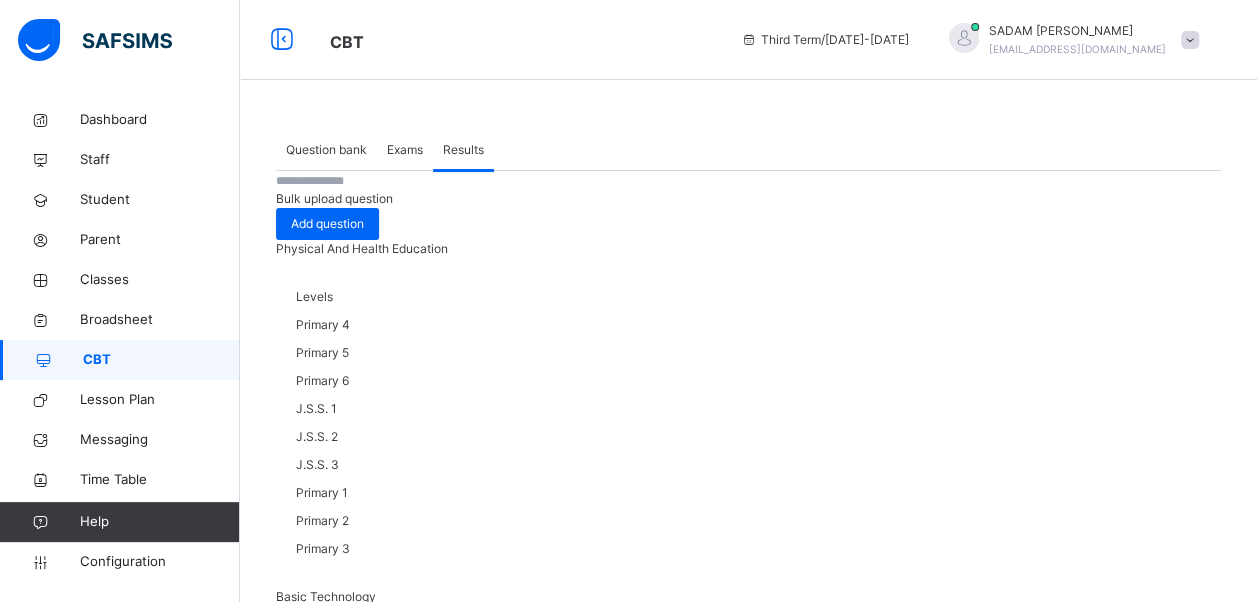 click on "Primary 5" at bounding box center (353, 4981) 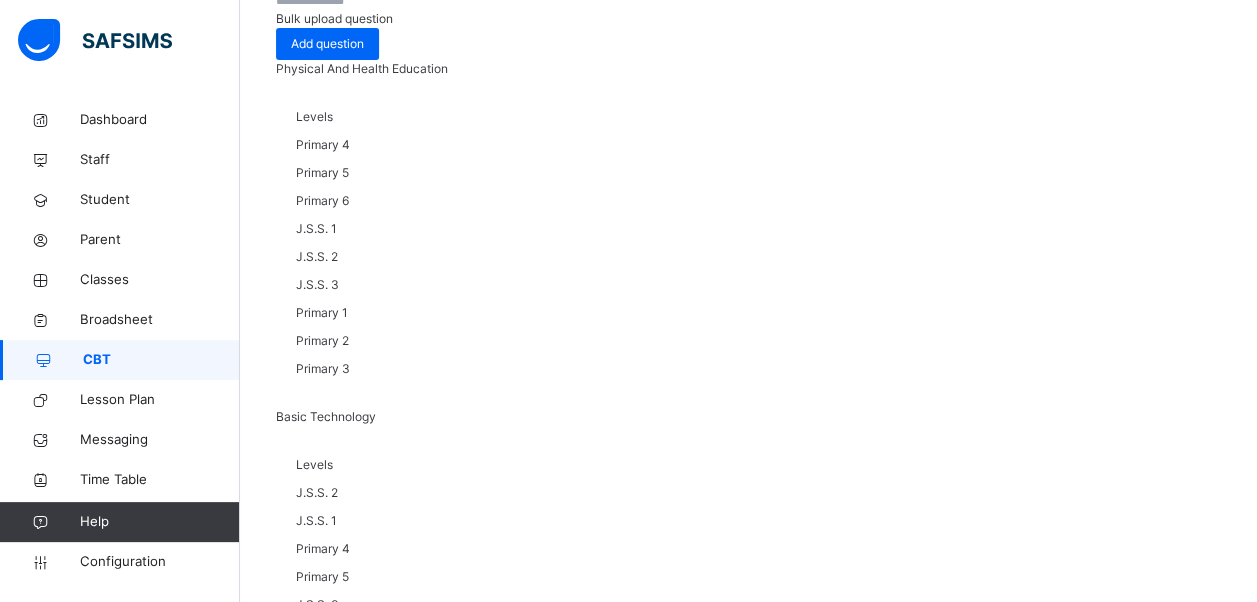 scroll, scrollTop: 0, scrollLeft: 0, axis: both 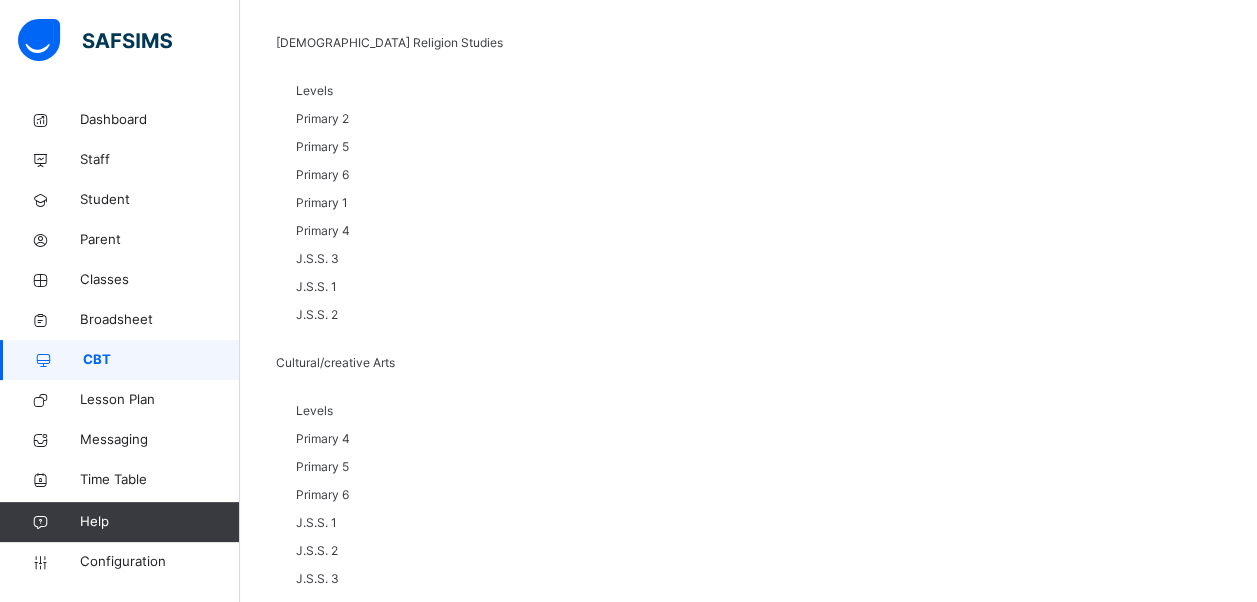drag, startPoint x: 352, startPoint y: 340, endPoint x: 942, endPoint y: 502, distance: 611.8366 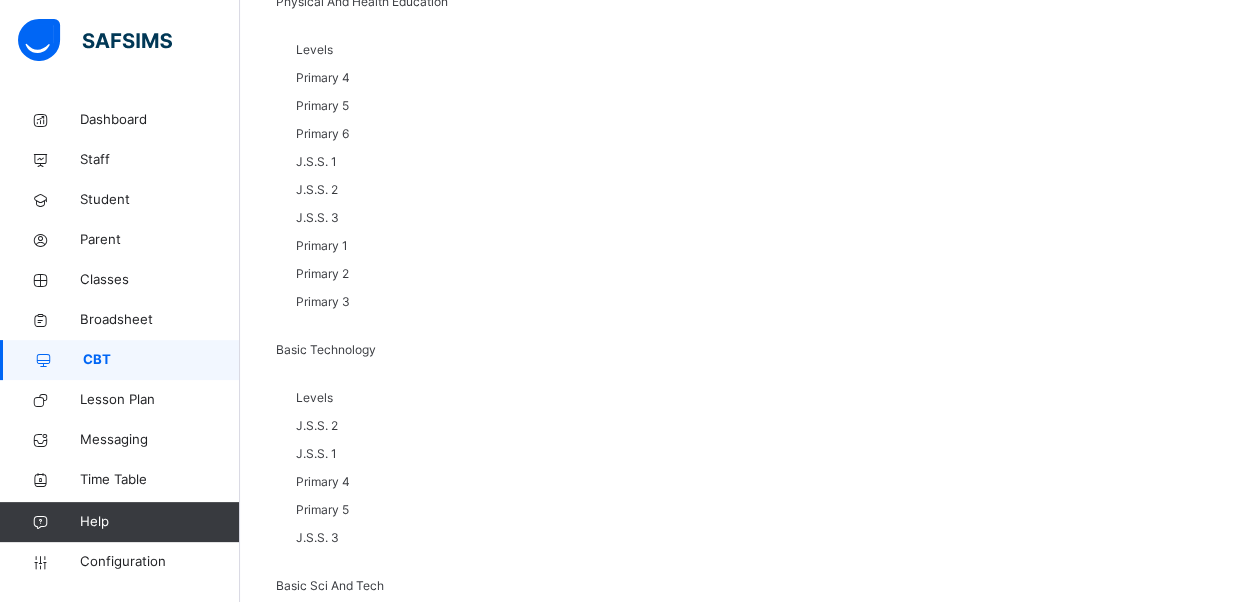 scroll, scrollTop: 249, scrollLeft: 0, axis: vertical 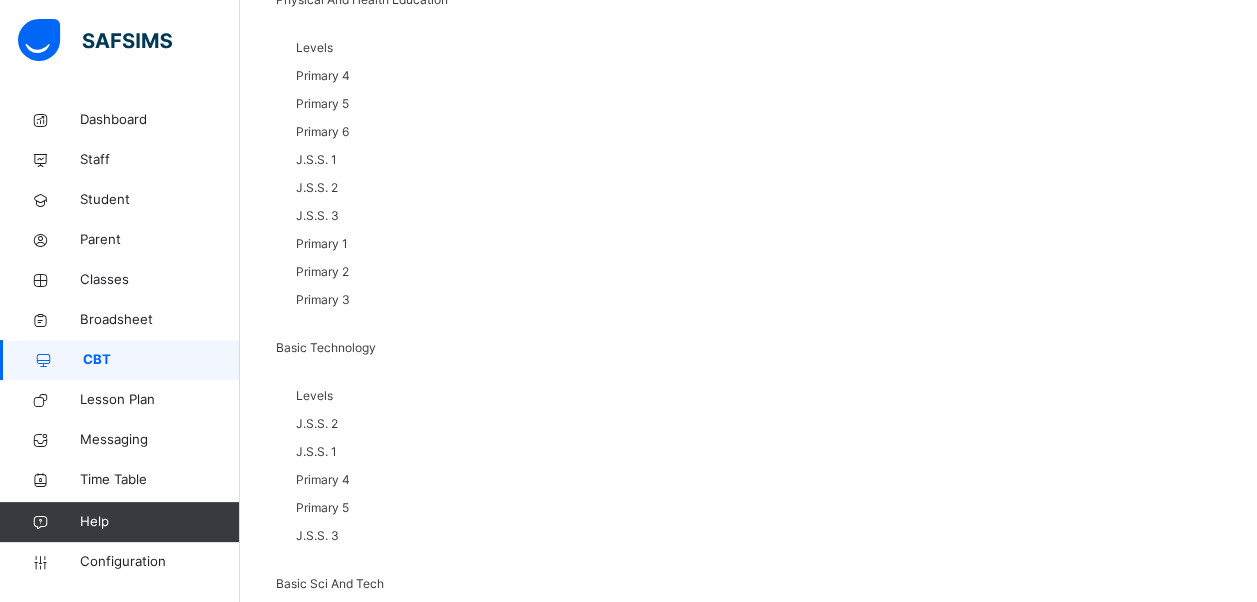 drag, startPoint x: 400, startPoint y: 93, endPoint x: 642, endPoint y: 452, distance: 432.9492 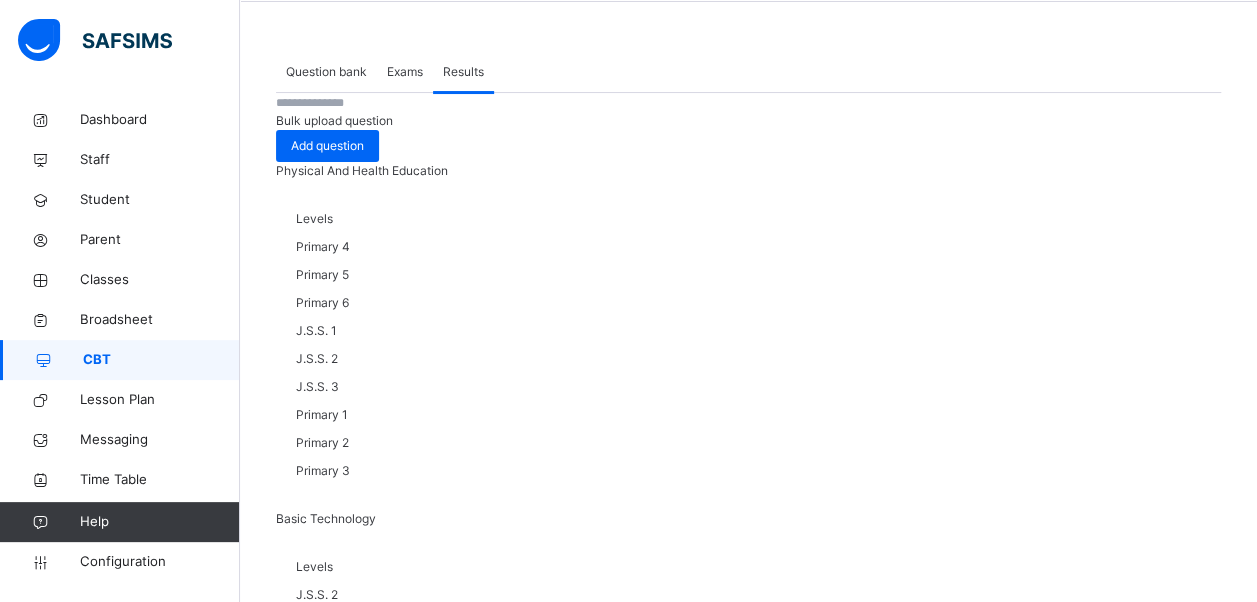 scroll, scrollTop: 0, scrollLeft: 0, axis: both 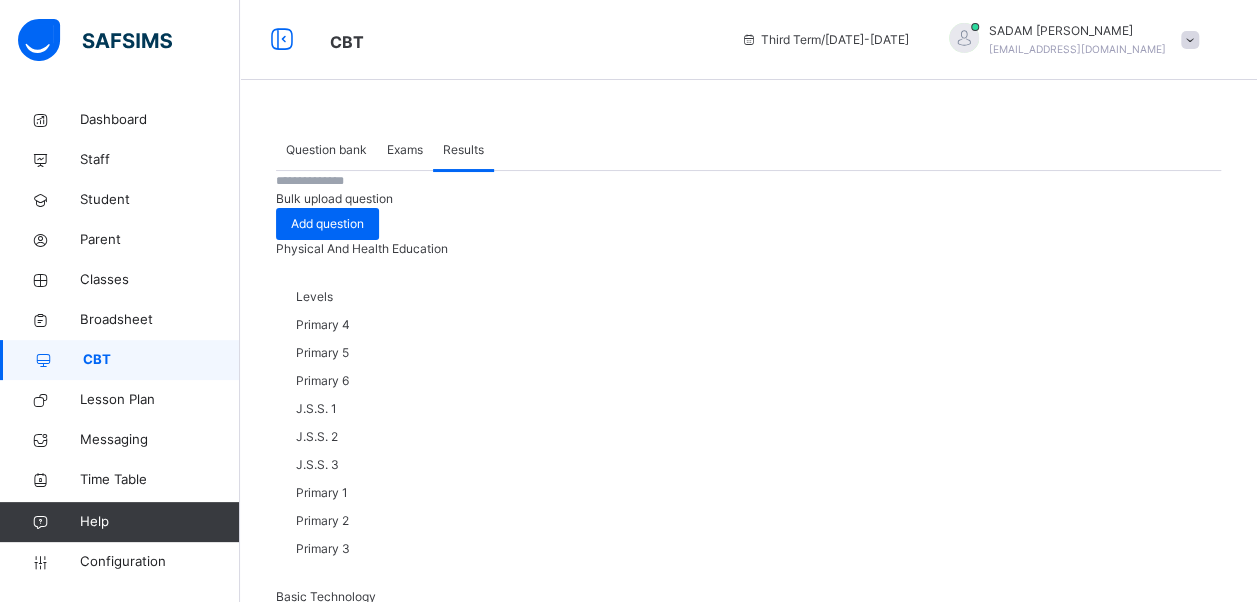 click on "ENGLISH LANGUAGE" at bounding box center (348, 5019) 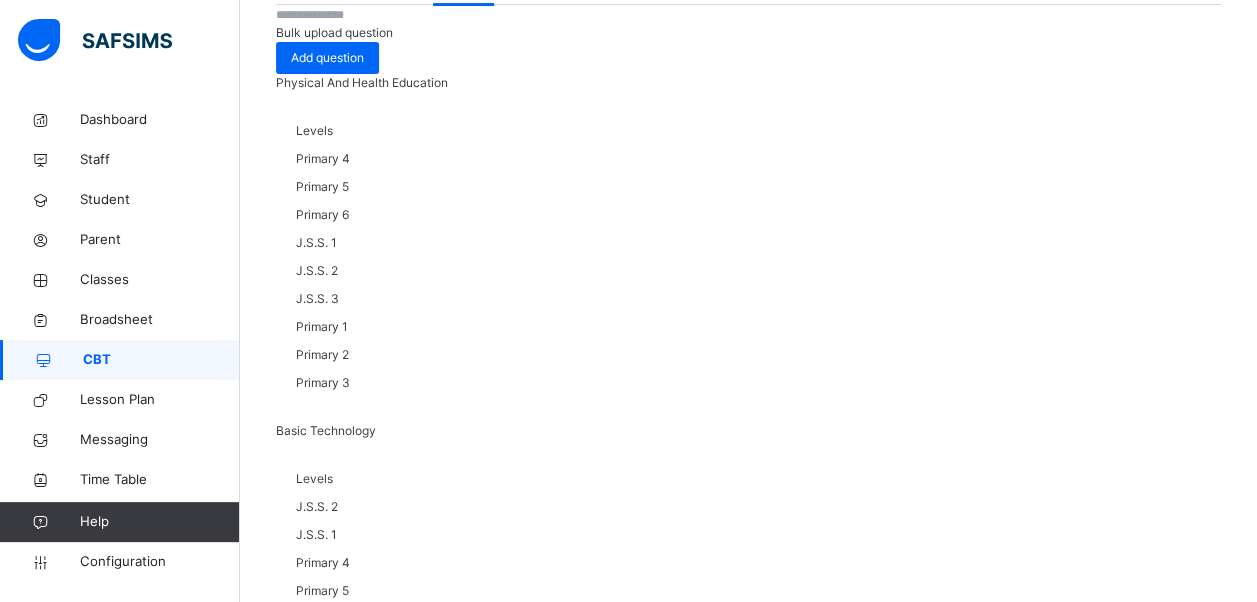 scroll, scrollTop: 458, scrollLeft: 0, axis: vertical 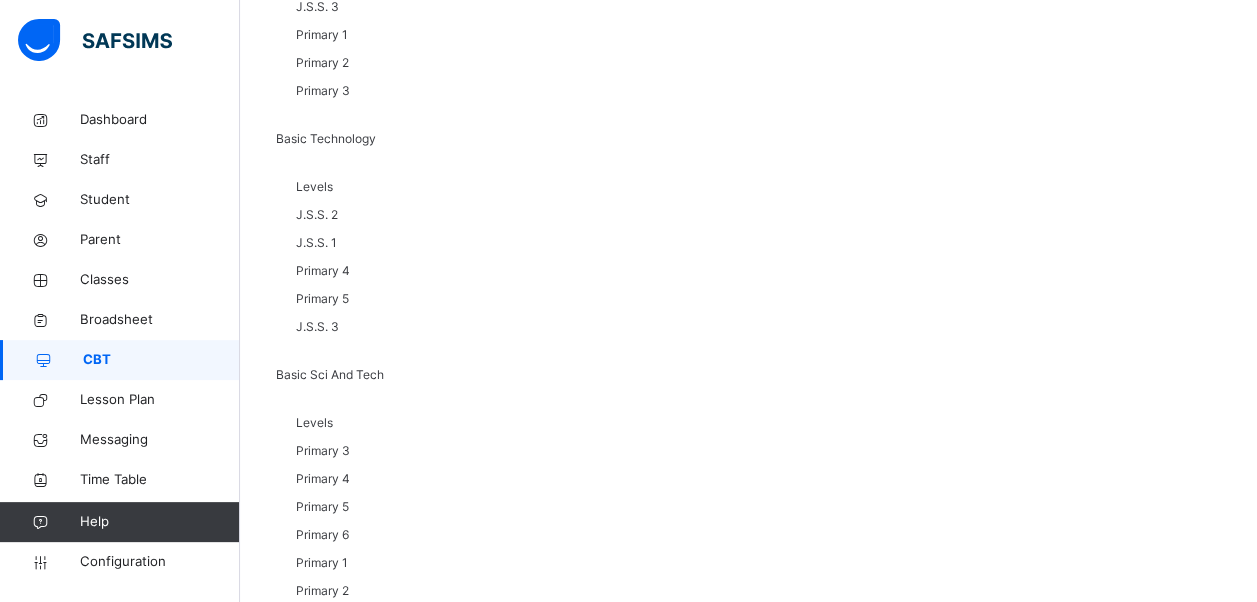 click on "option 20 Rows focused, 2 of 3. 3 results available. Use Up and Down to choose options, press Enter to select the currently focused option, press Escape to exit the menu, press Tab to select the option and exit the menu. 50 Rows 10 Rows 20 Rows 50 Rows" at bounding box center (366, 5103) 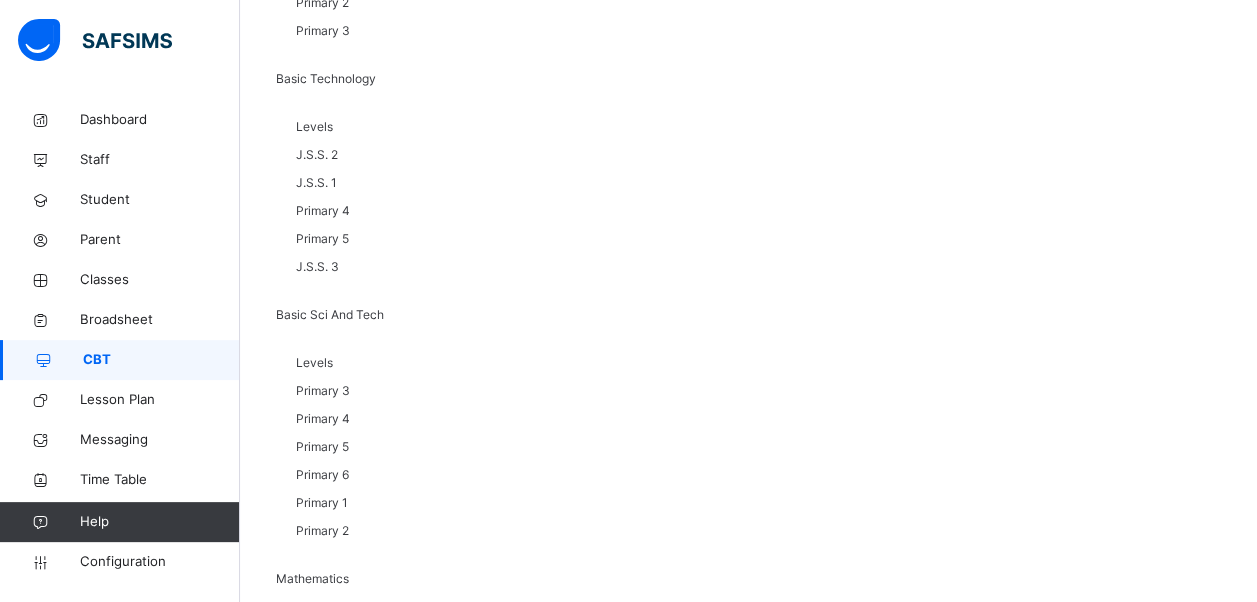 scroll, scrollTop: 458, scrollLeft: 0, axis: vertical 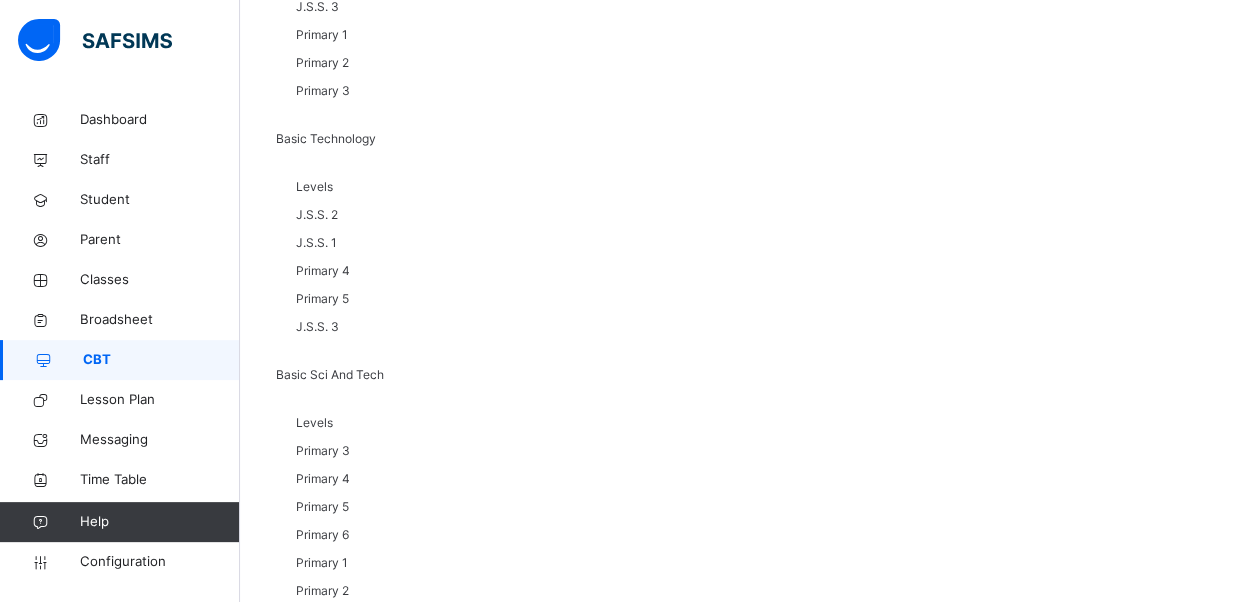 click on "option 10 Rows focused, 1 of 3. 3 results available. Use Up and Down to choose options, press Enter to select the currently focused option, press Escape to exit the menu, press Tab to select the option and exit the menu. 50 Rows 10 Rows 20 Rows 50 Rows Displaying 51 - 58 out of 58 1 2" at bounding box center (748, 5117) 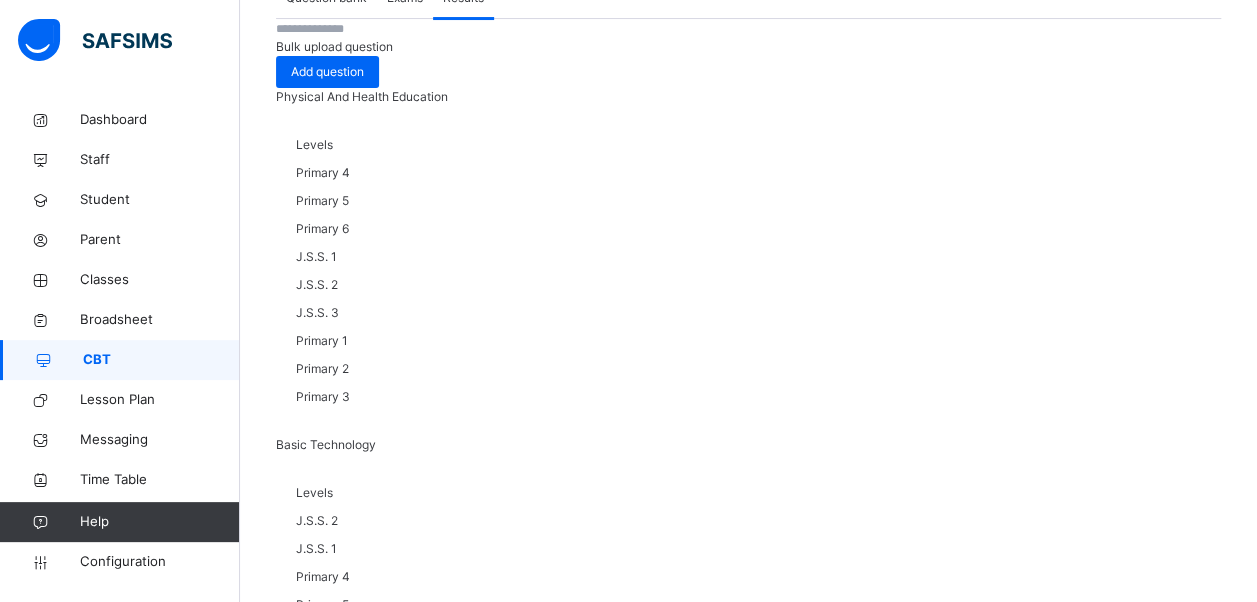 scroll, scrollTop: 0, scrollLeft: 0, axis: both 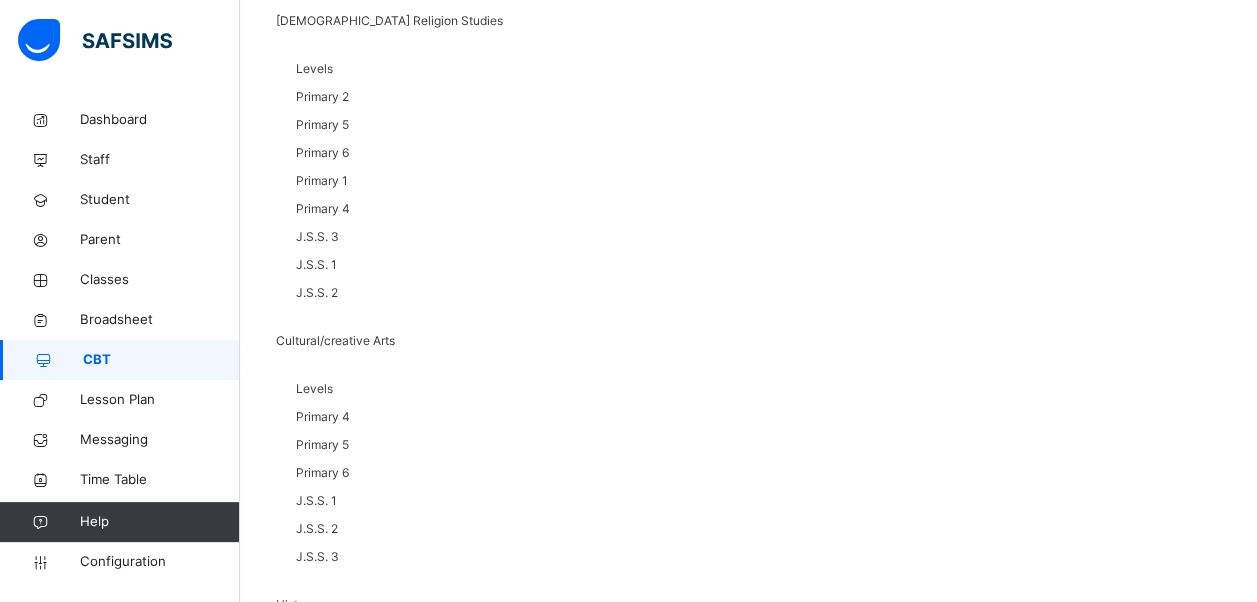 drag, startPoint x: 395, startPoint y: 360, endPoint x: 867, endPoint y: 592, distance: 525.93536 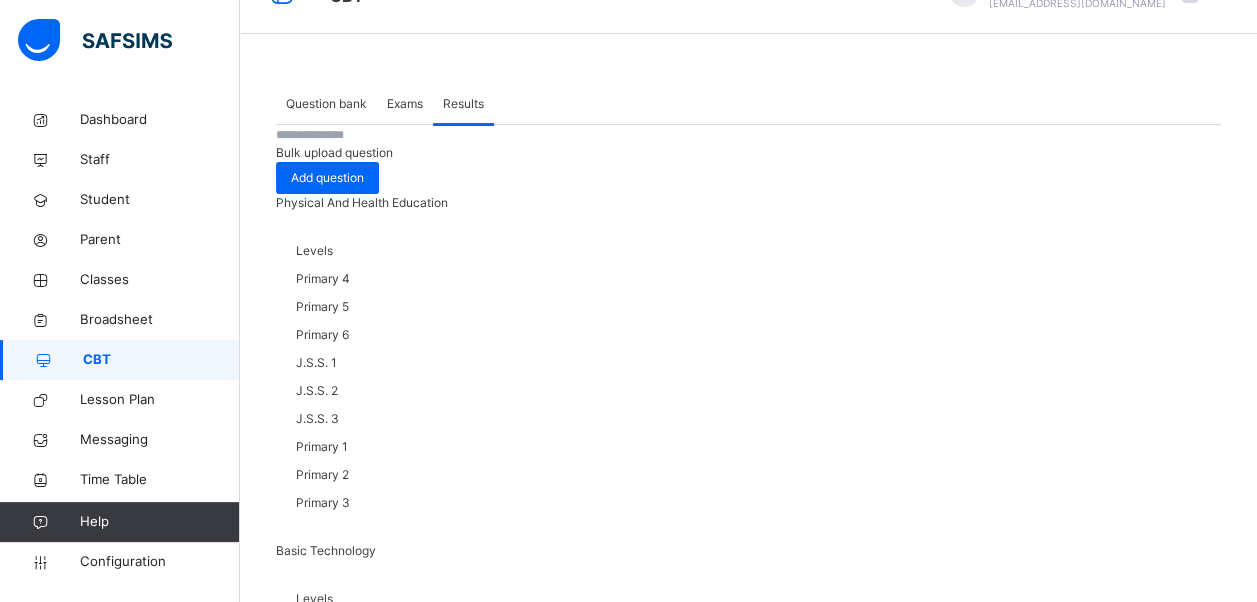 scroll, scrollTop: 0, scrollLeft: 0, axis: both 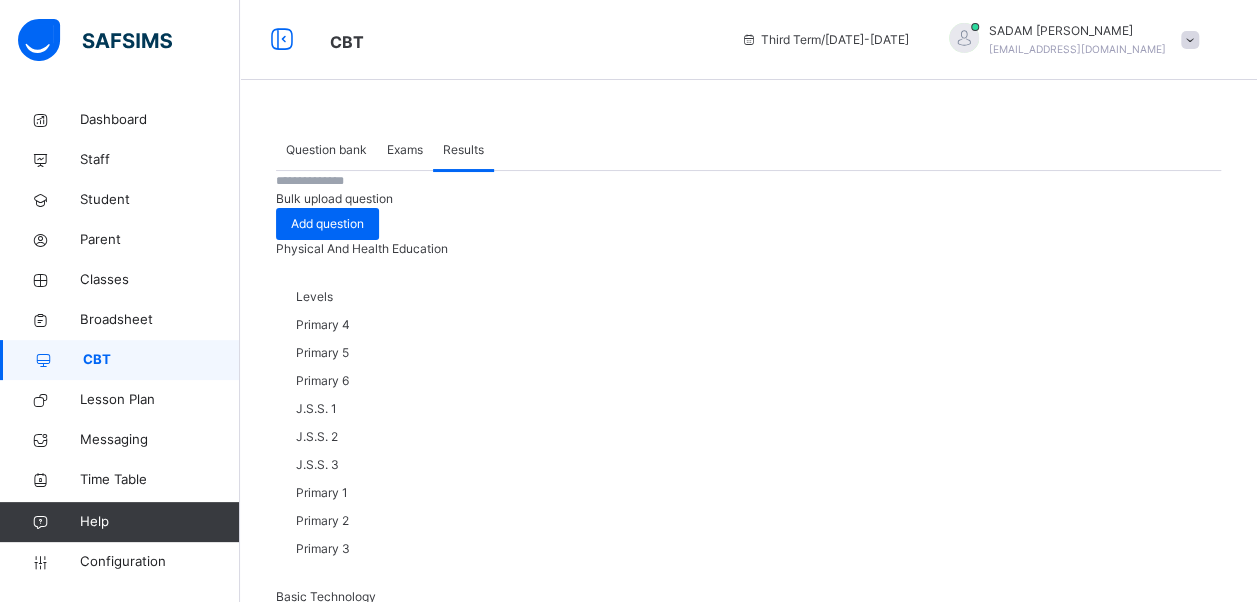 click on "Student" at bounding box center (440, 5086) 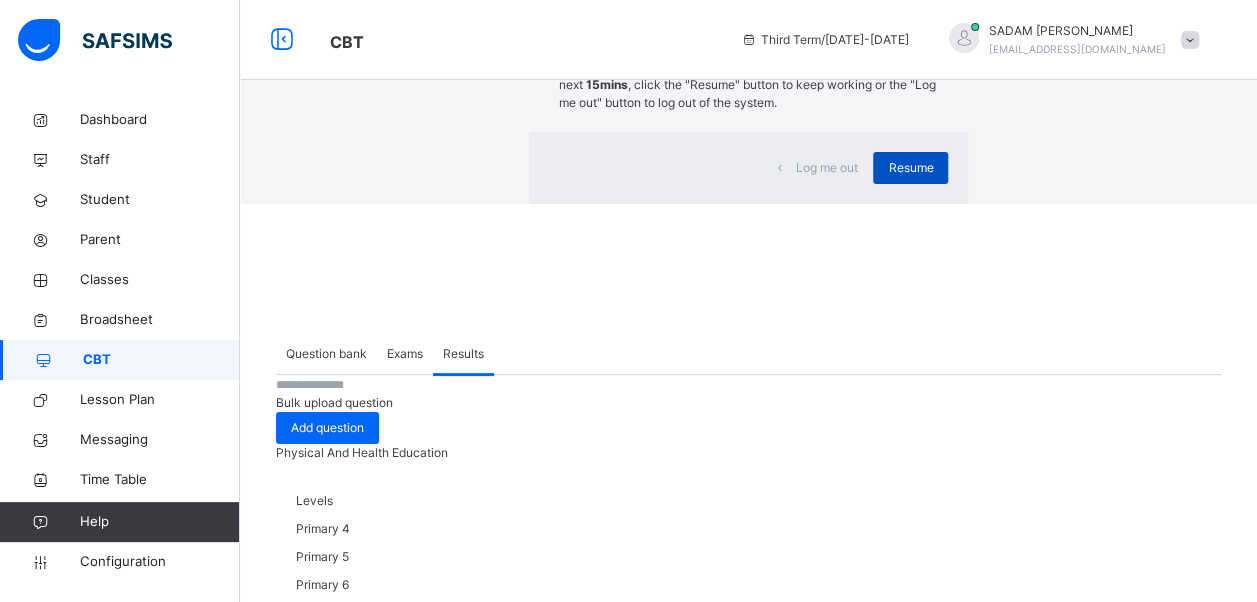 click on "Resume" at bounding box center [910, 168] 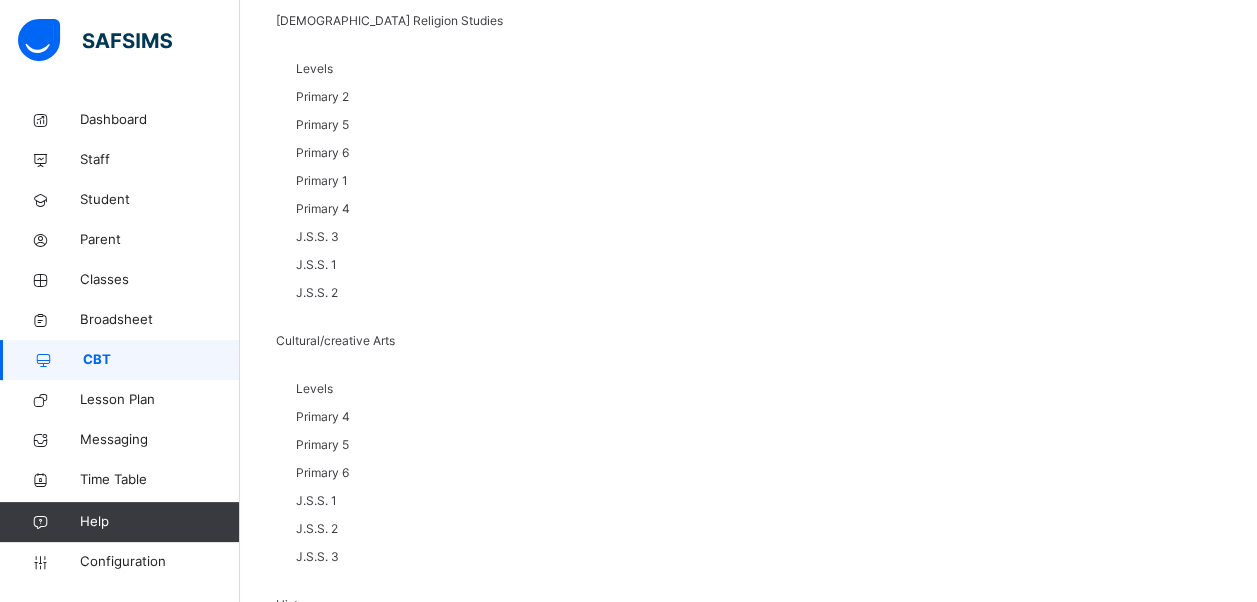 click on "2" at bounding box center [545, 3814] 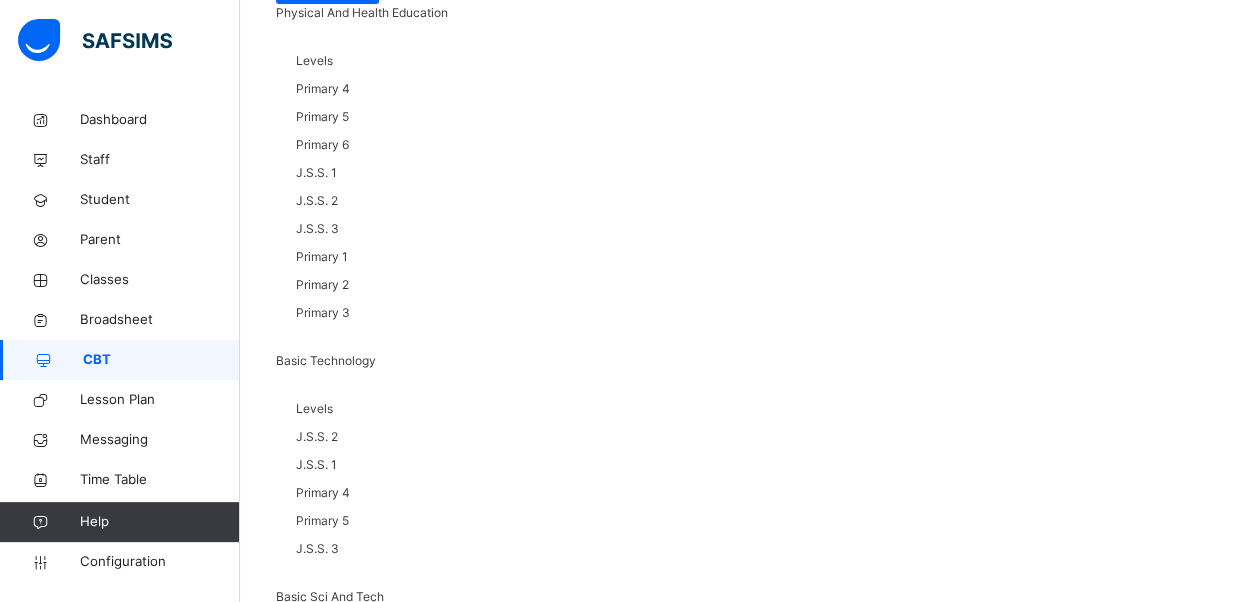 scroll, scrollTop: 0, scrollLeft: 0, axis: both 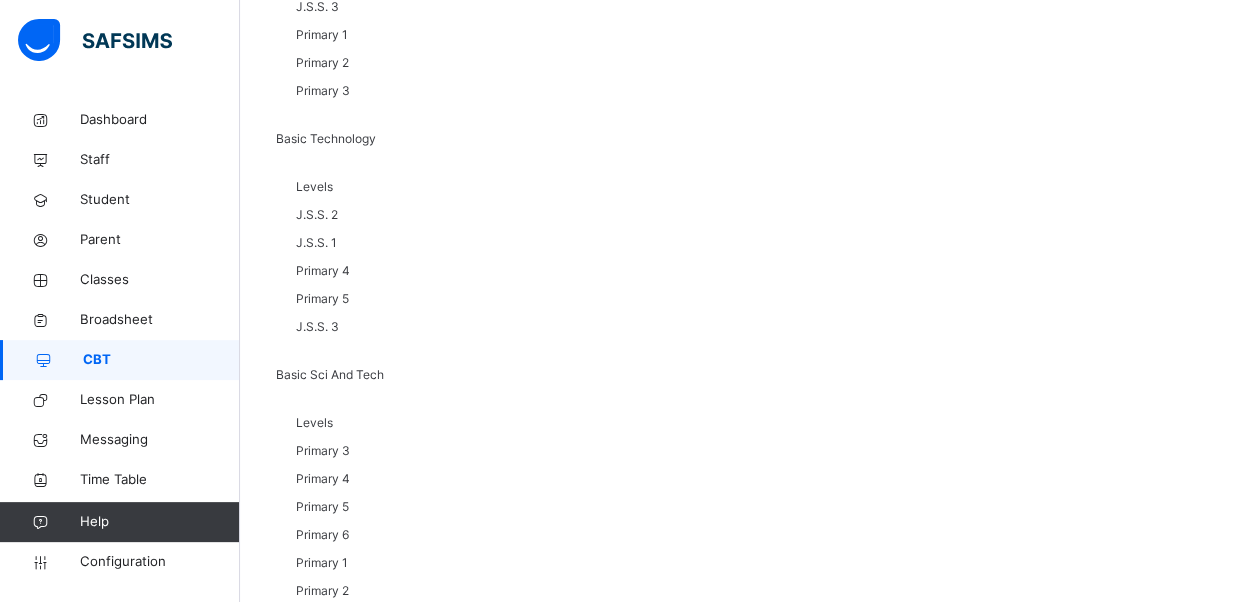 drag, startPoint x: 392, startPoint y: 344, endPoint x: 566, endPoint y: 601, distance: 310.3627 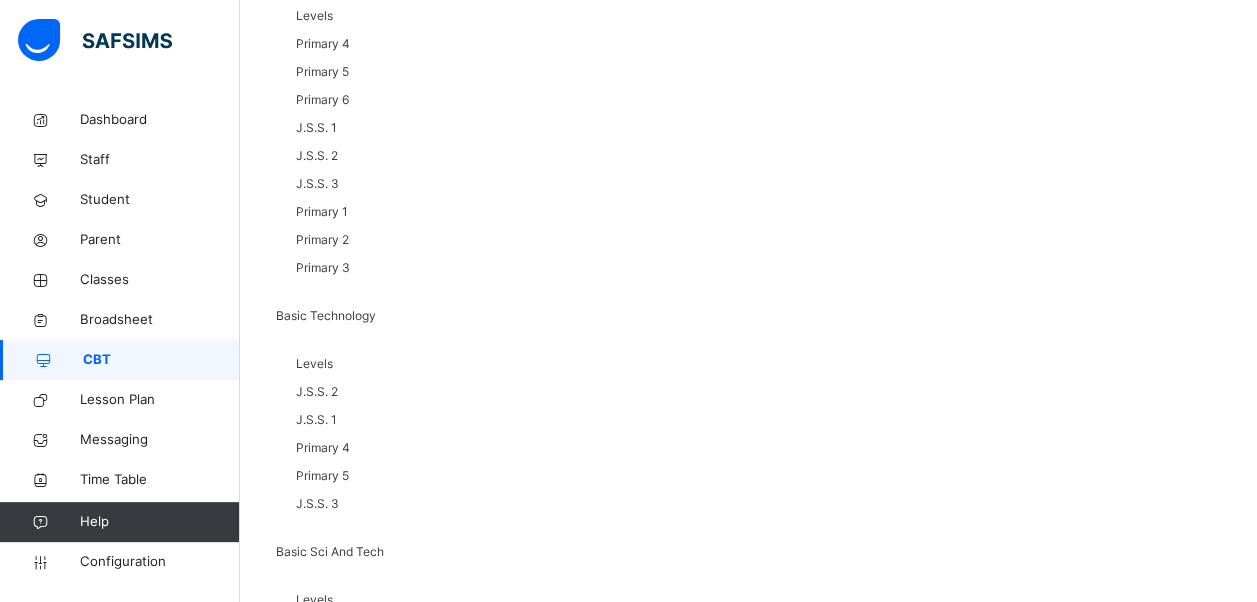 scroll, scrollTop: 58, scrollLeft: 0, axis: vertical 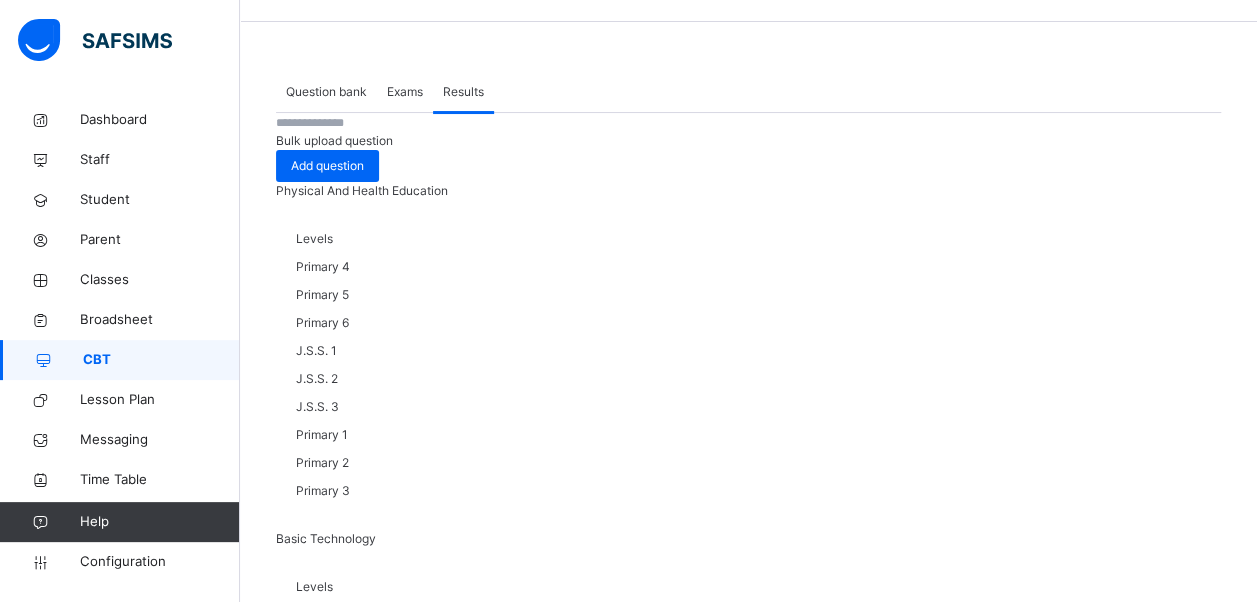 click on "Student" at bounding box center (374, 5028) 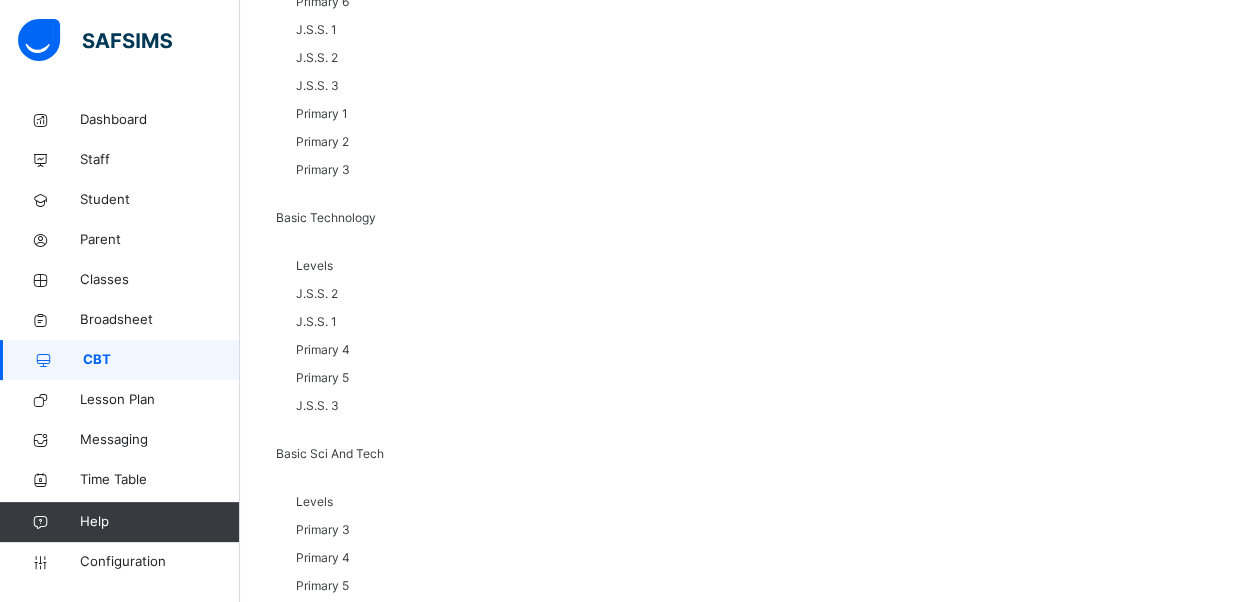 scroll, scrollTop: 528, scrollLeft: 0, axis: vertical 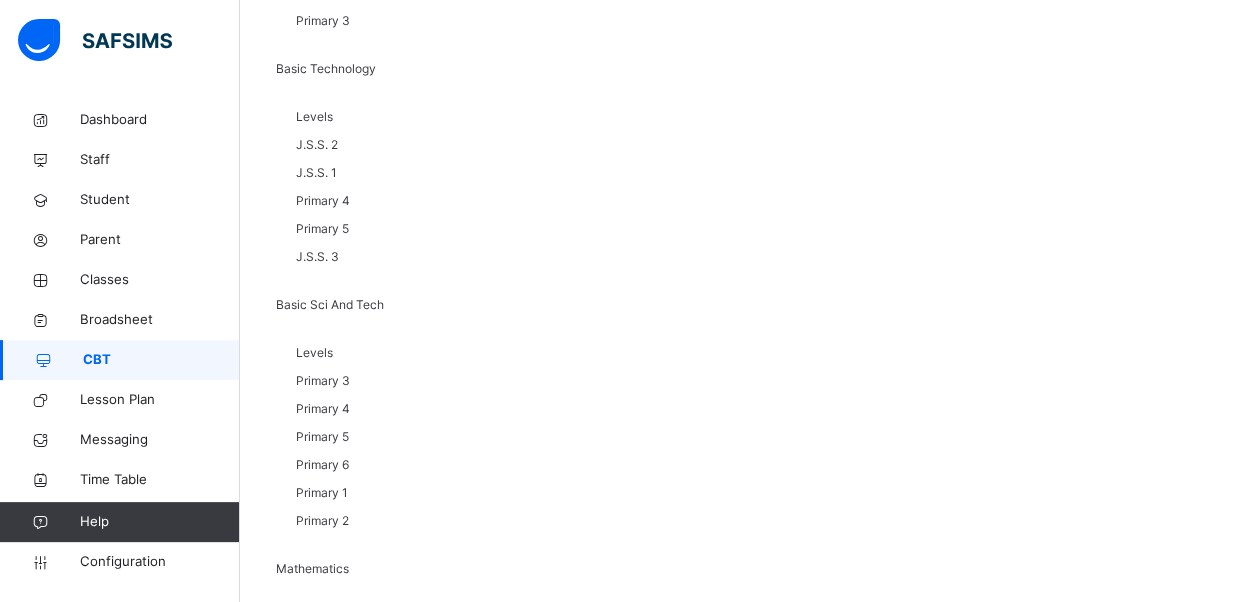 click on "1" at bounding box center (518, 5079) 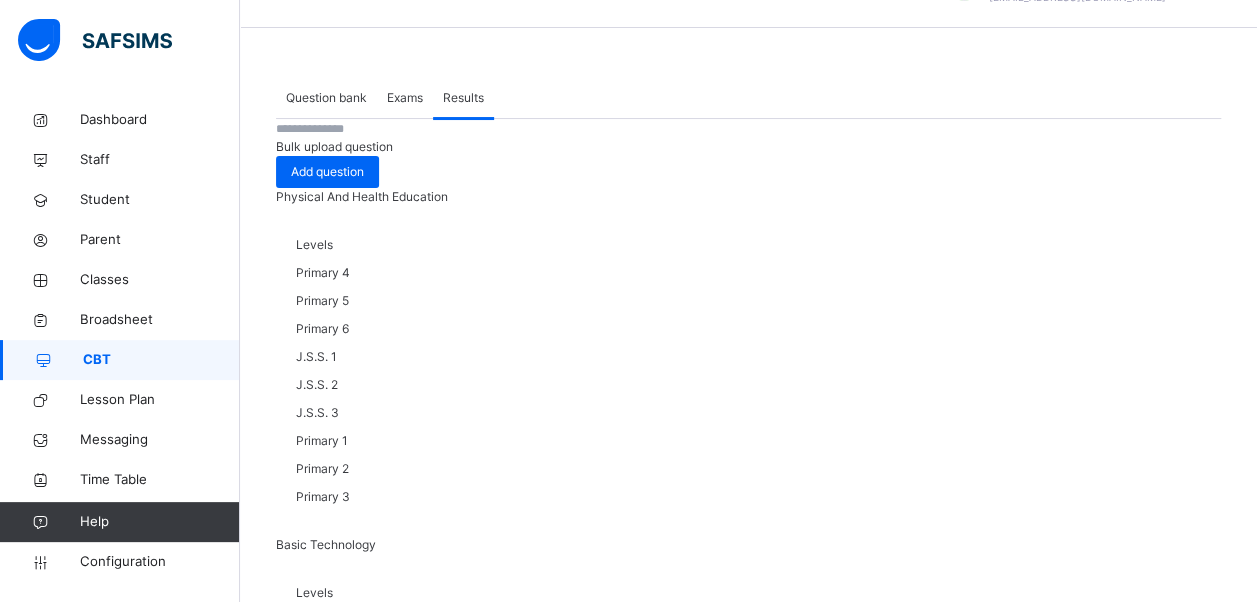 click on "Primary 4 ROBOTICS OBJECTIVES" at bounding box center [748, 4967] 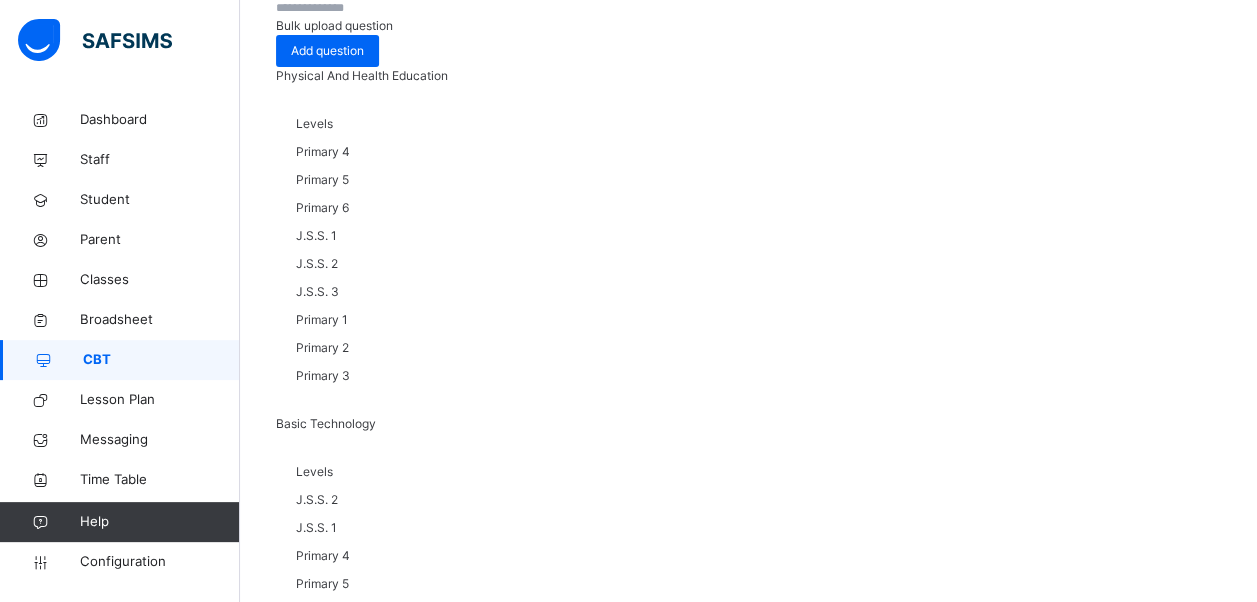 scroll, scrollTop: 52, scrollLeft: 0, axis: vertical 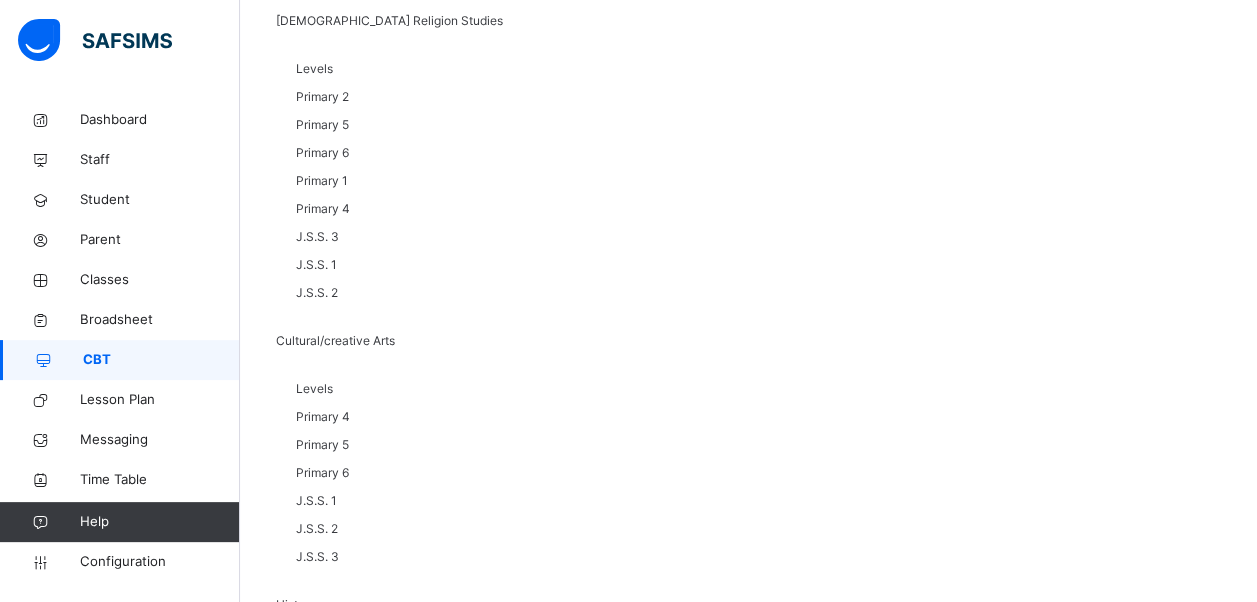 drag, startPoint x: 456, startPoint y: 320, endPoint x: 1225, endPoint y: 439, distance: 778.15295 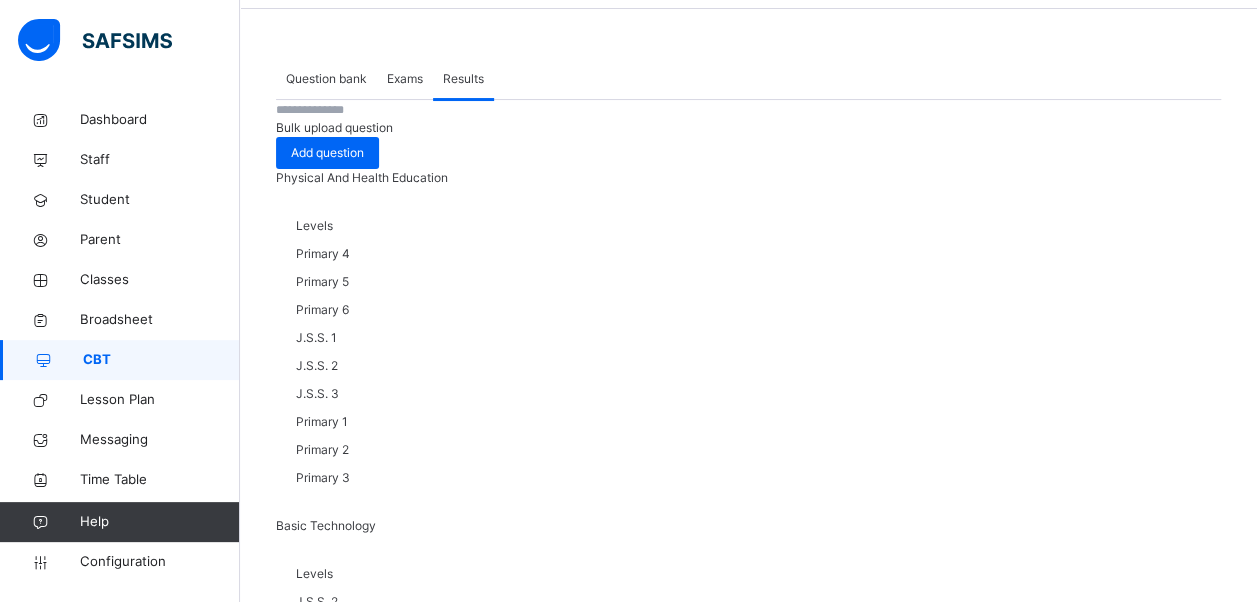 scroll, scrollTop: 0, scrollLeft: 0, axis: both 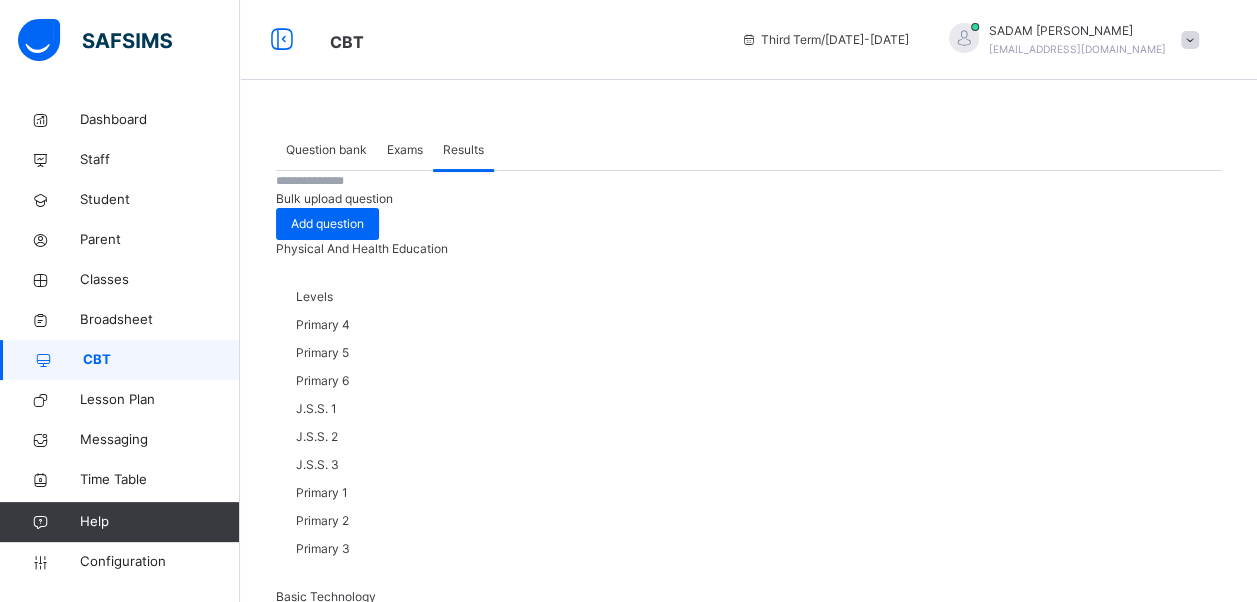 click on "Student" at bounding box center [440, 5086] 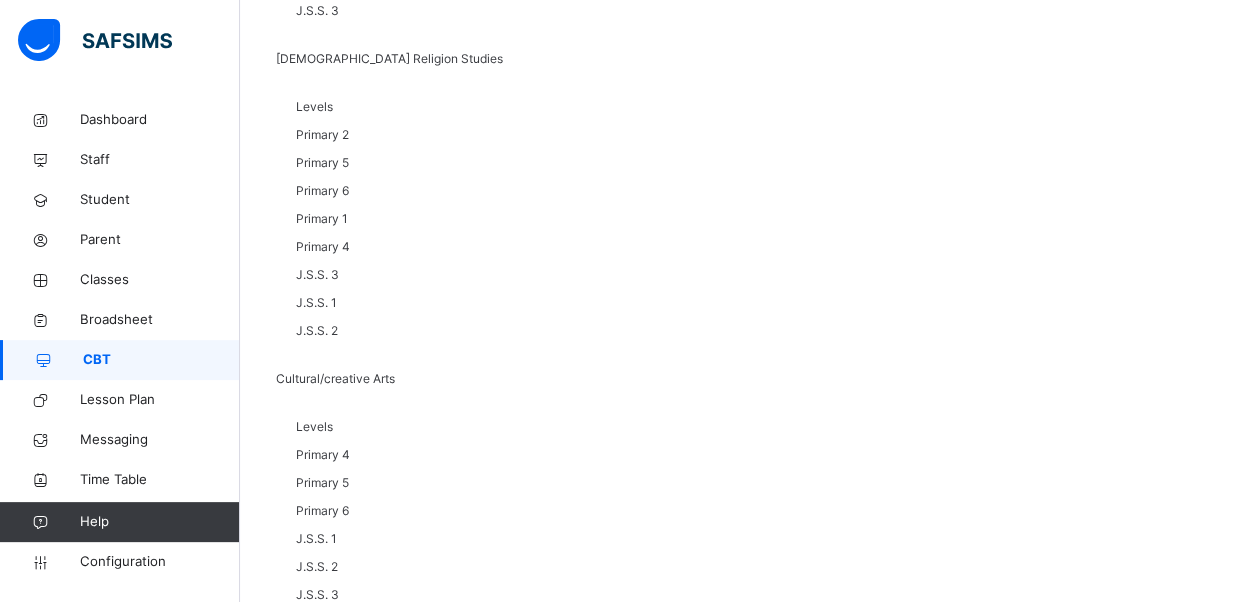 scroll, scrollTop: 3384, scrollLeft: 0, axis: vertical 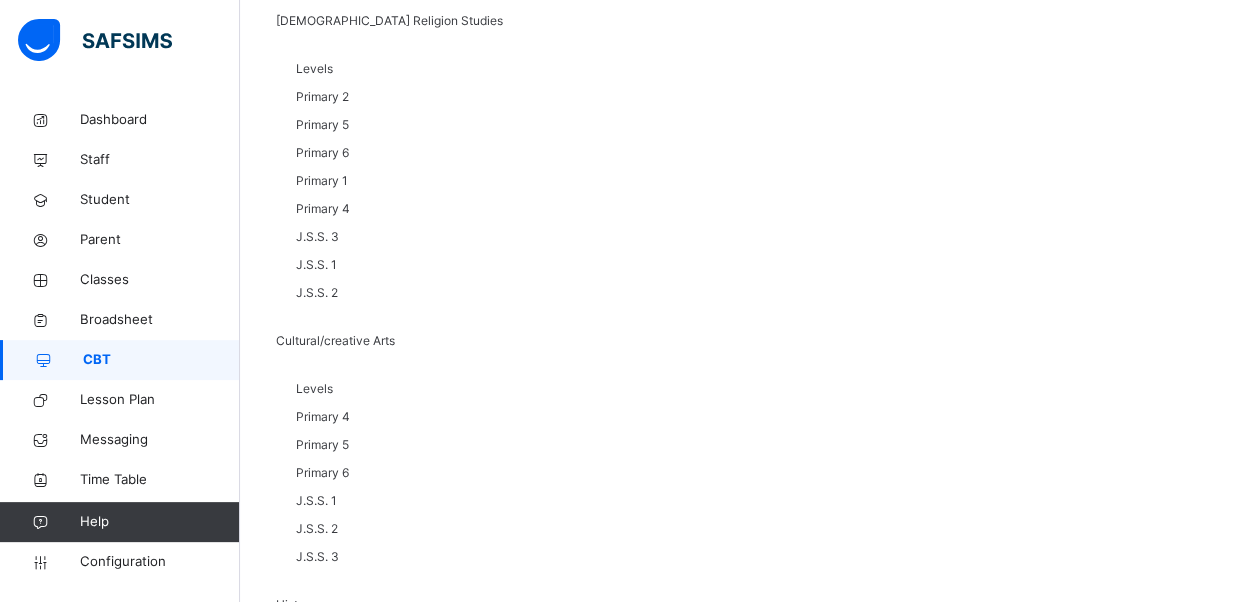 click on "2" at bounding box center [545, 3814] 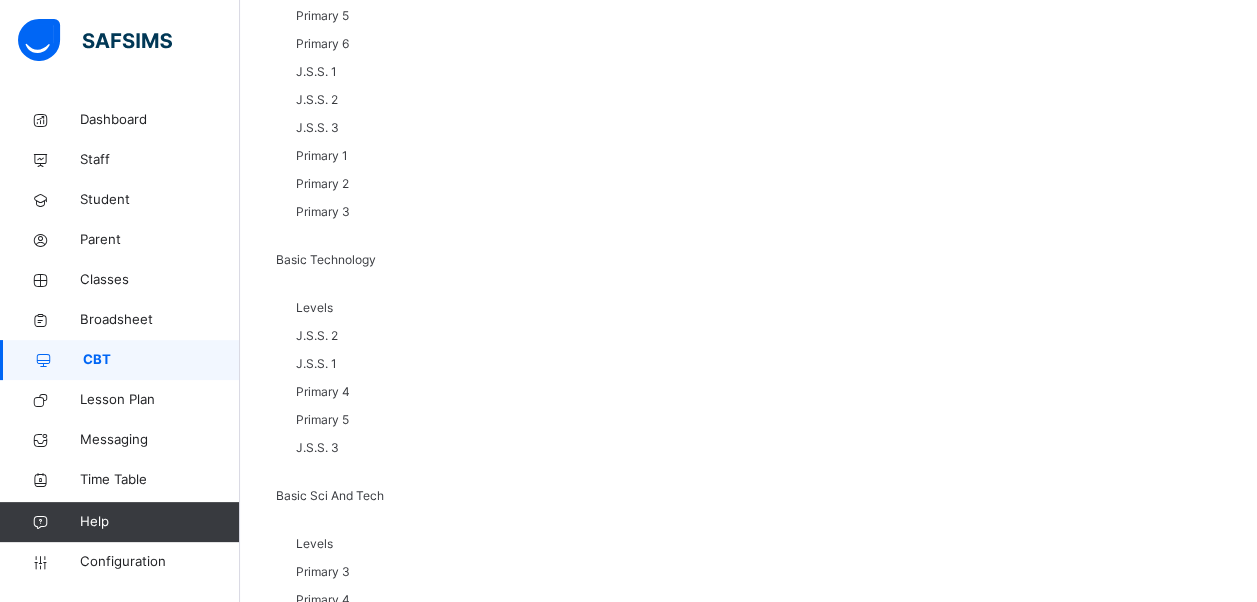 scroll, scrollTop: 528, scrollLeft: 0, axis: vertical 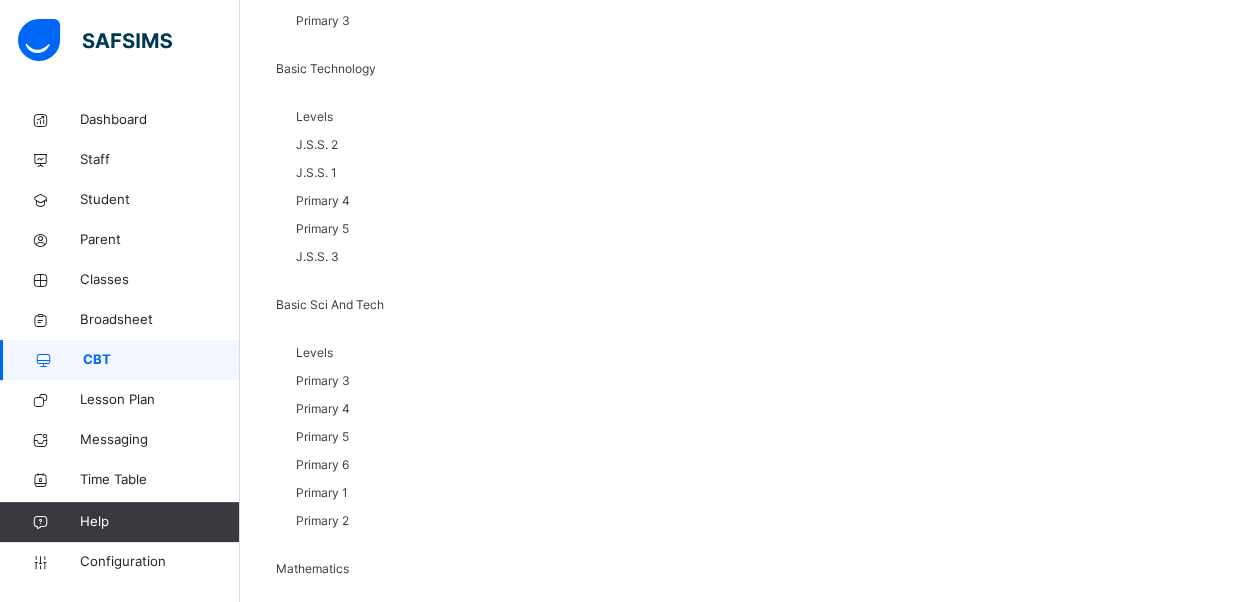 drag, startPoint x: 402, startPoint y: 300, endPoint x: 1072, endPoint y: 381, distance: 674.8785 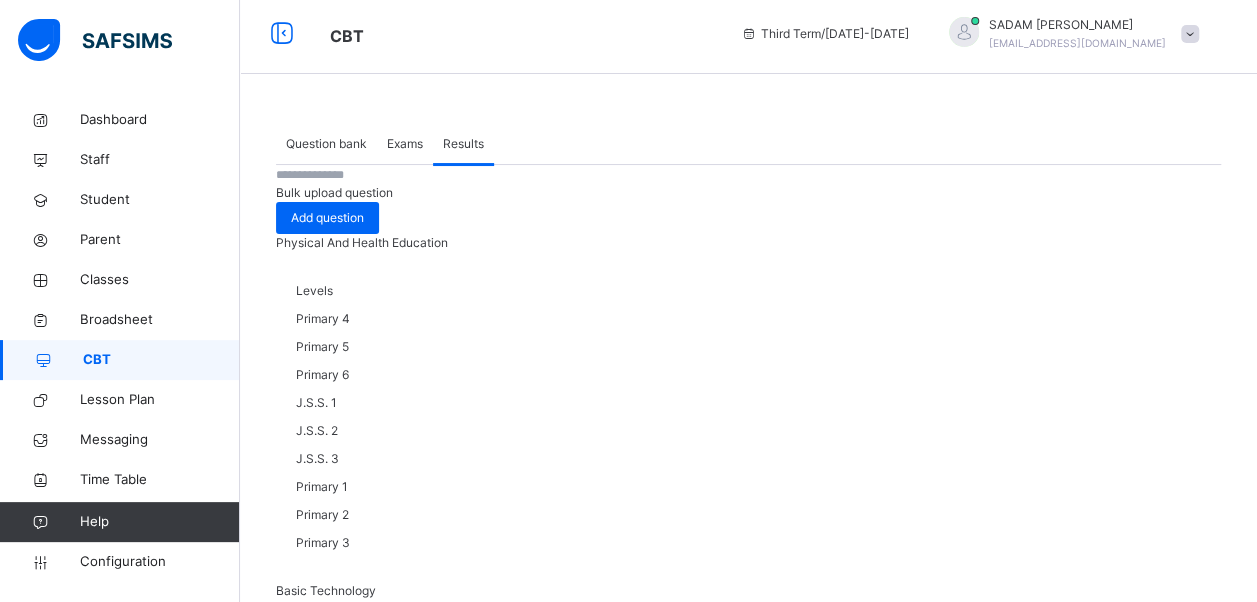 scroll, scrollTop: 0, scrollLeft: 0, axis: both 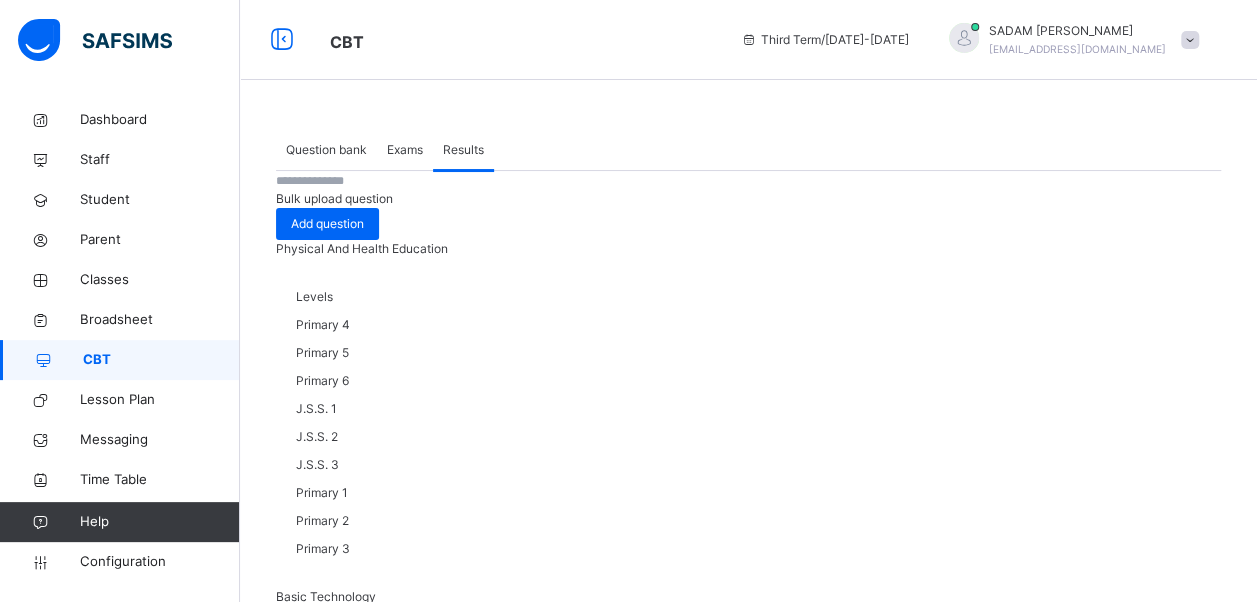 click on "Student" at bounding box center [438, 5086] 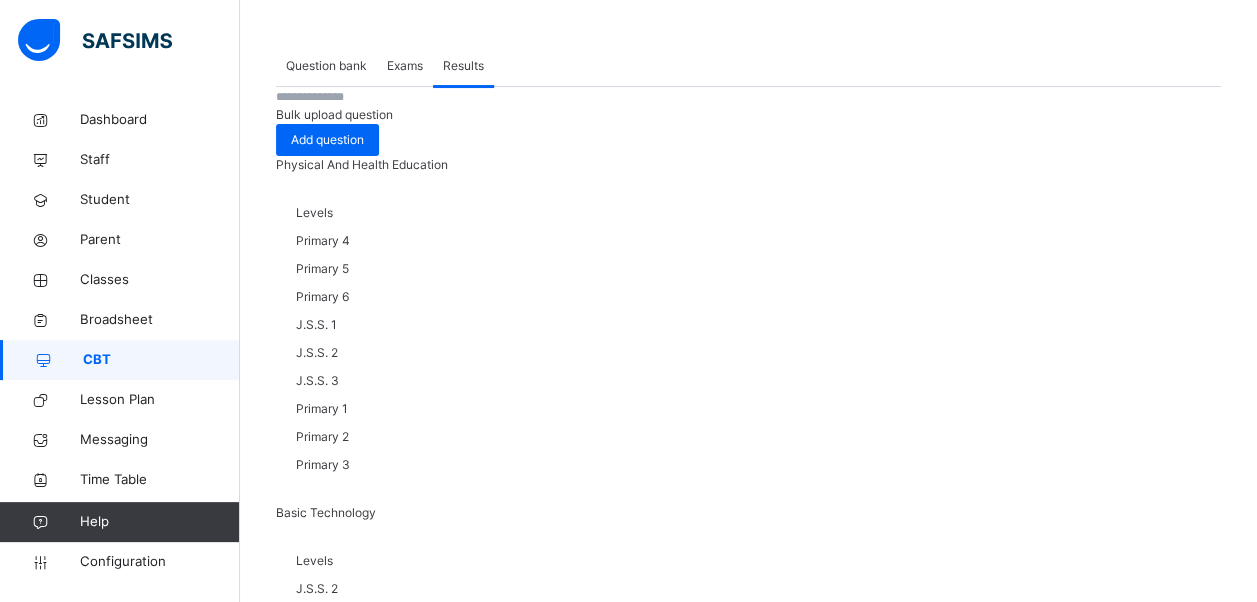 scroll, scrollTop: 0, scrollLeft: 0, axis: both 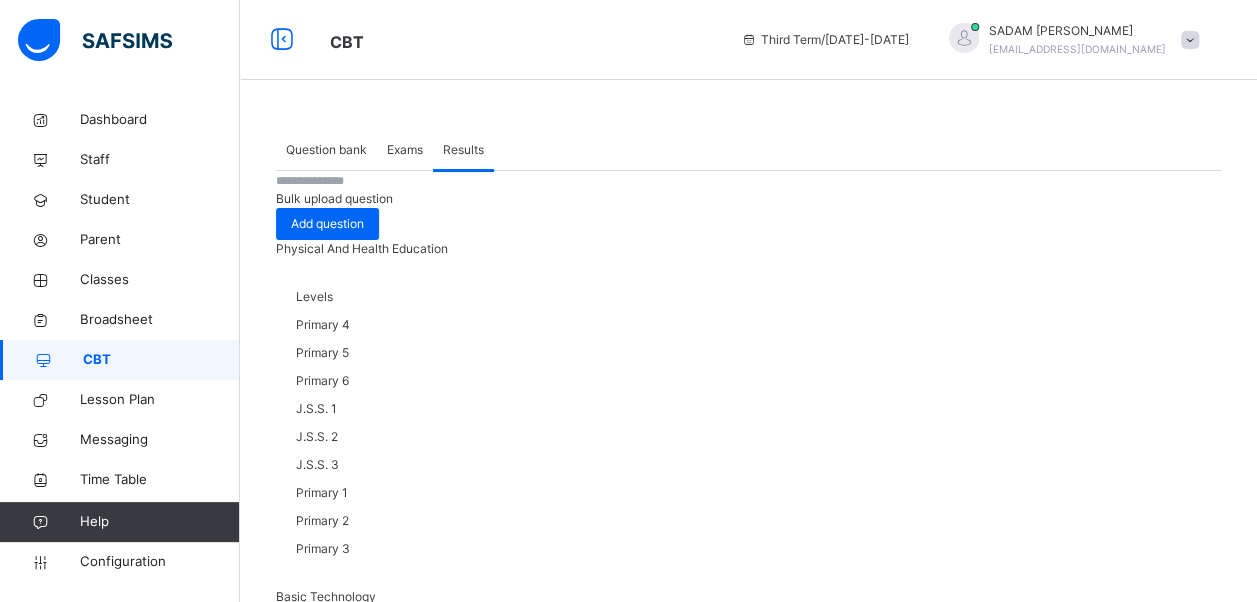 click at bounding box center (436, 4981) 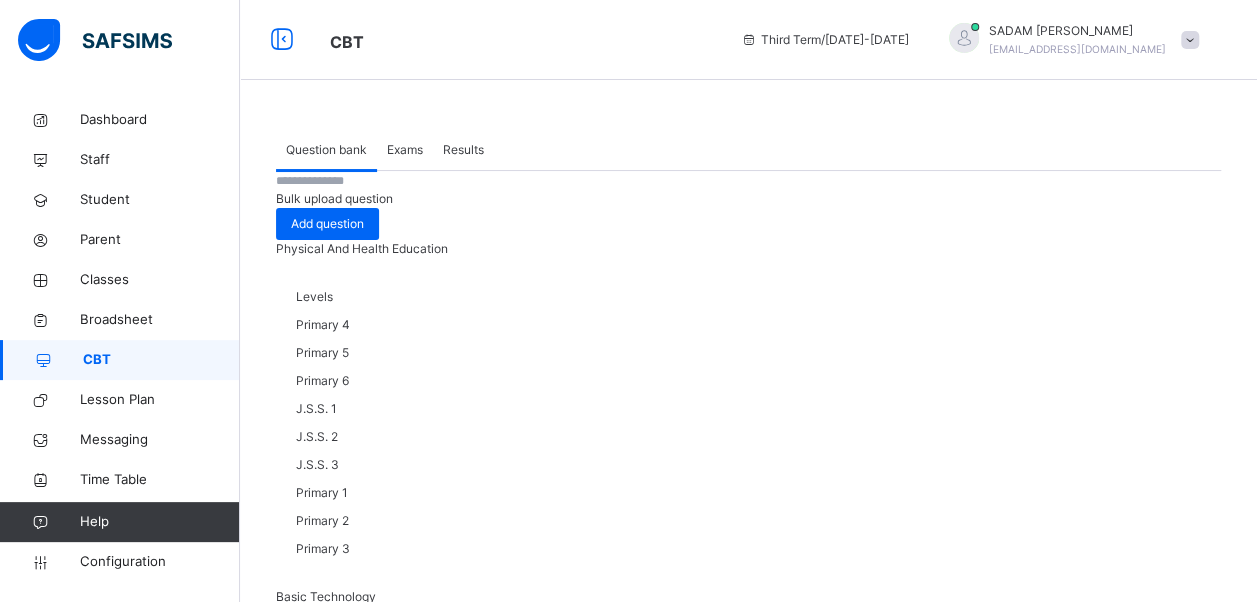 click on "Results" at bounding box center [463, 150] 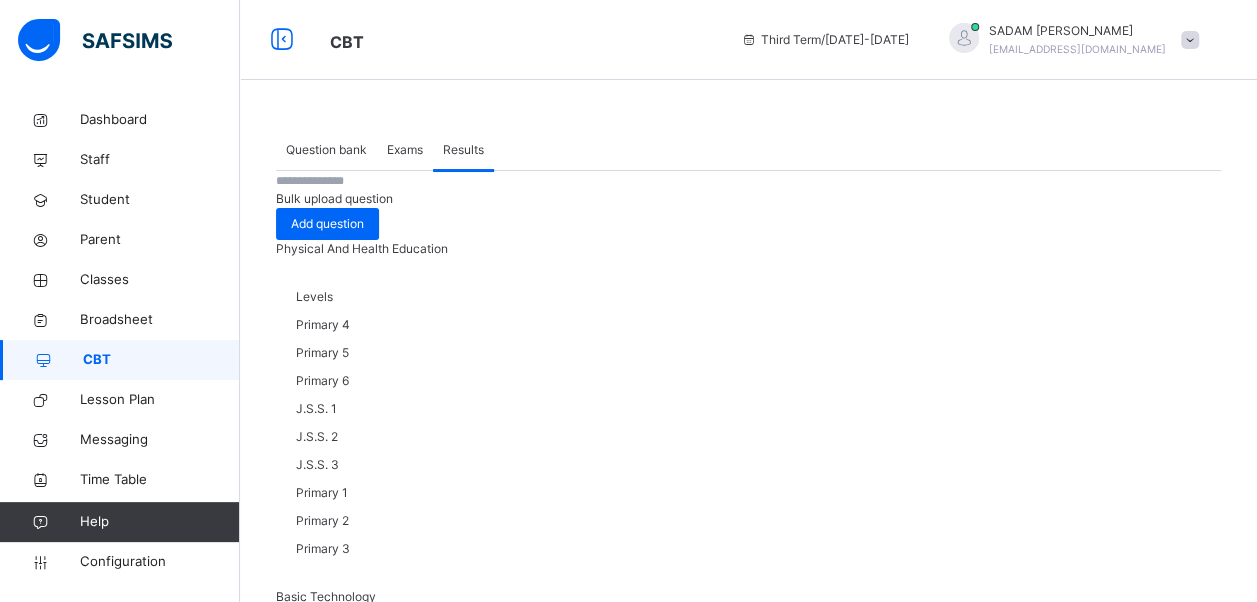 click on "ROBOTICS" at bounding box center [318, 5019] 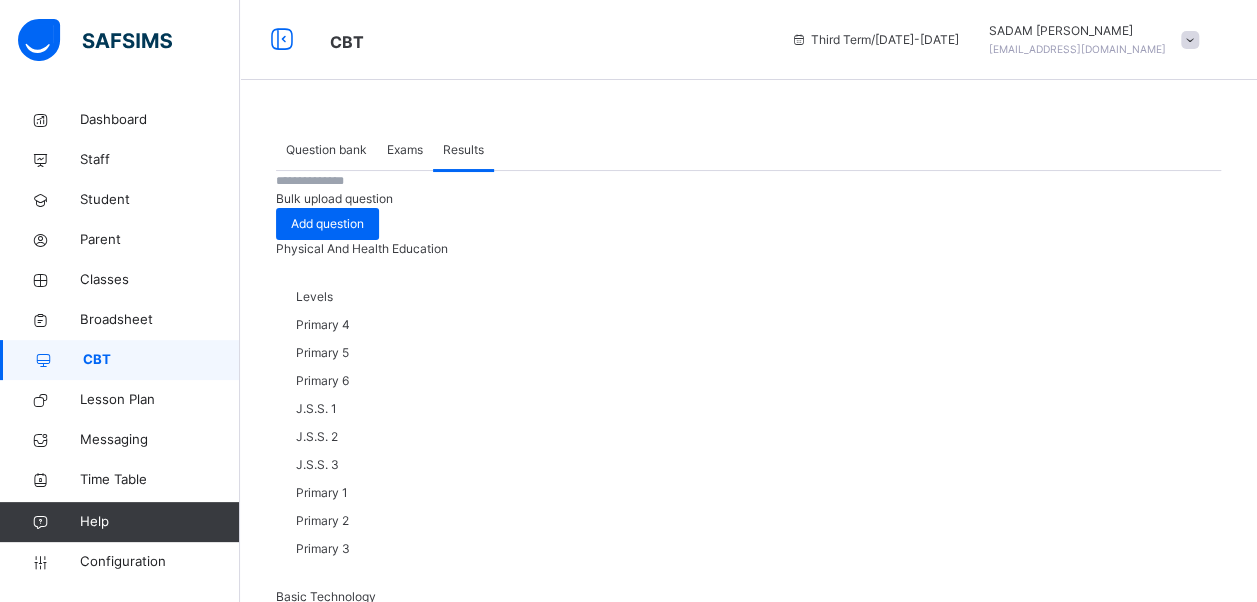 click on "Select exam" at bounding box center (748, 5105) 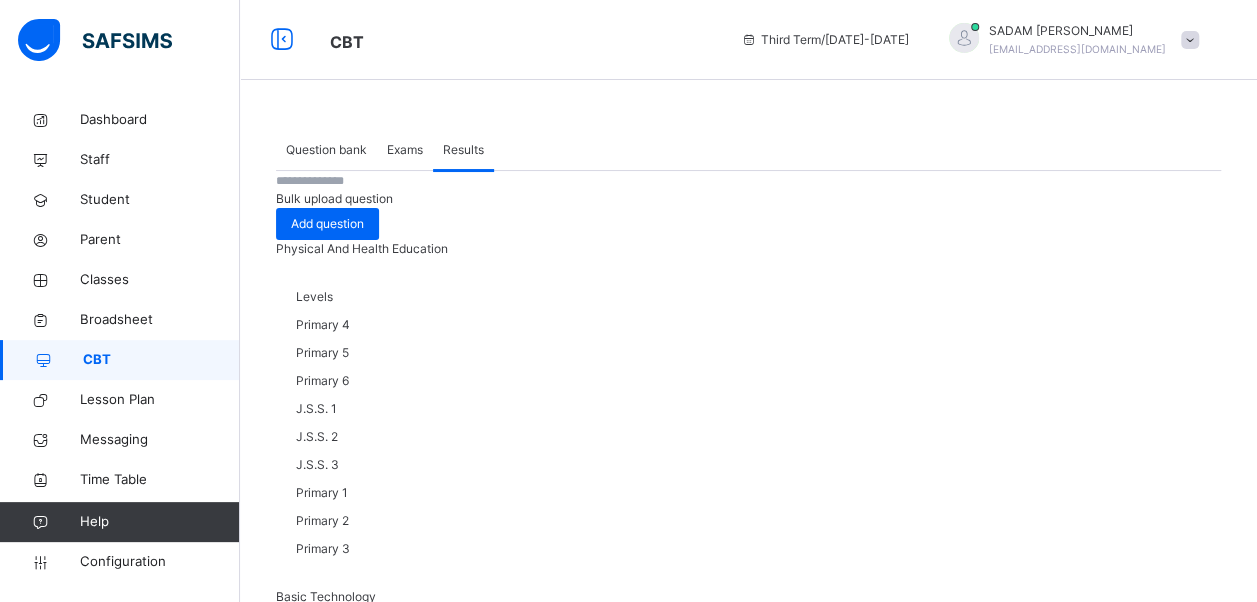 click on "COMPUTER STUDIES" at bounding box center (748, 5114) 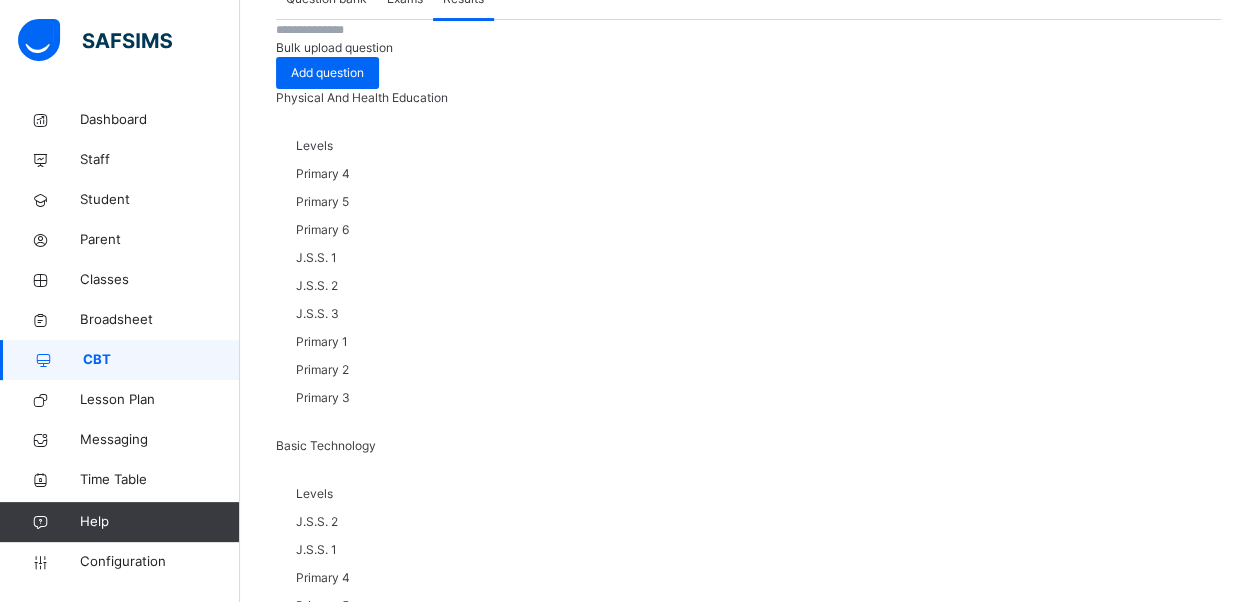 scroll, scrollTop: 319, scrollLeft: 0, axis: vertical 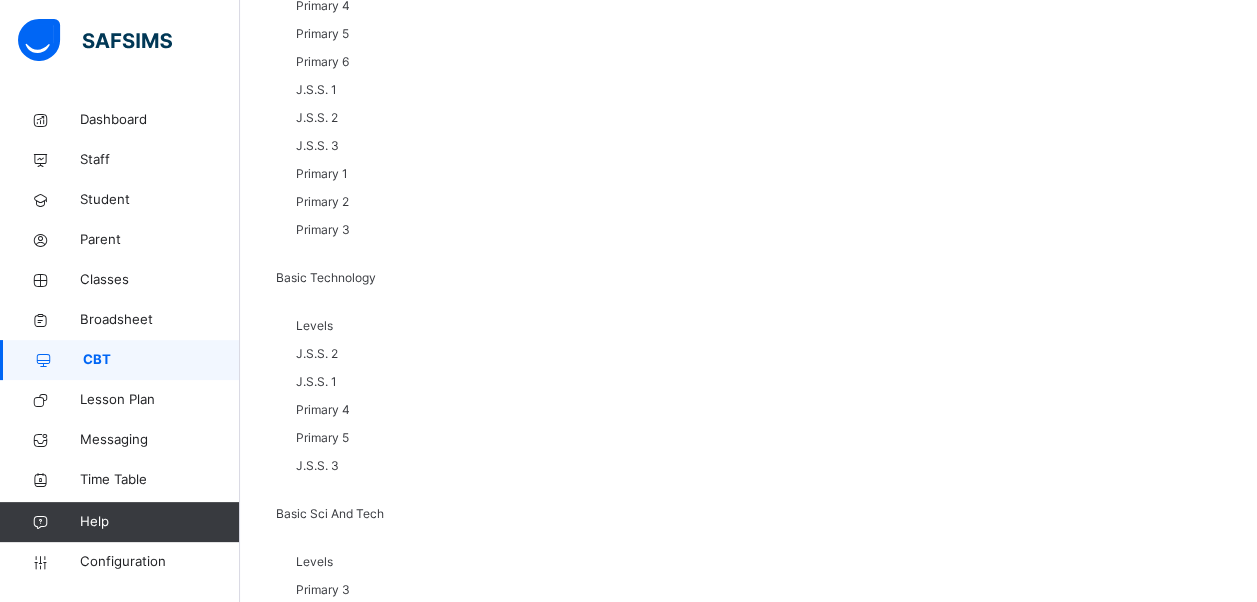click on "50 Rows" at bounding box center [366, 5132] 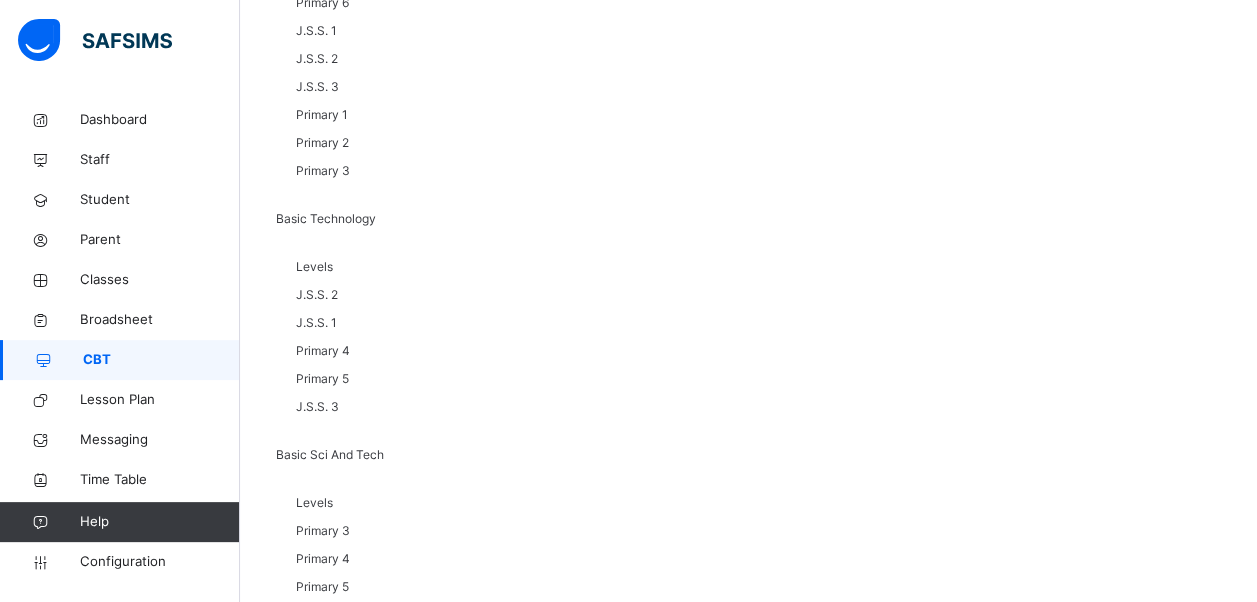 click on "50 Rows" at bounding box center [366, 5222] 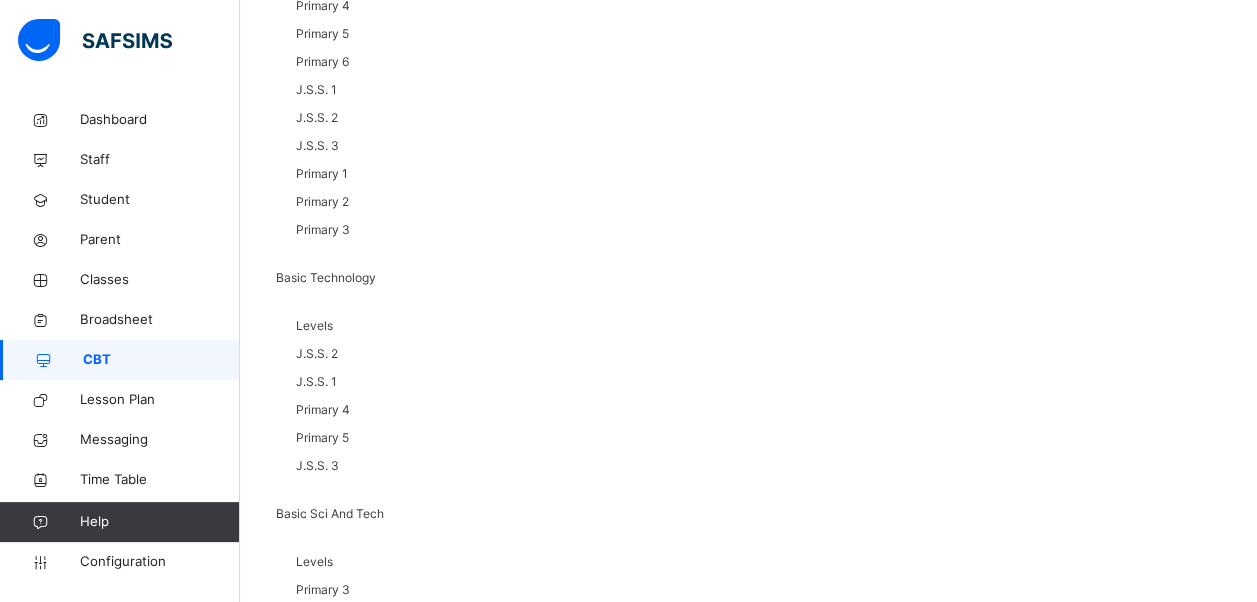 drag, startPoint x: 1085, startPoint y: 543, endPoint x: 1070, endPoint y: 536, distance: 16.552946 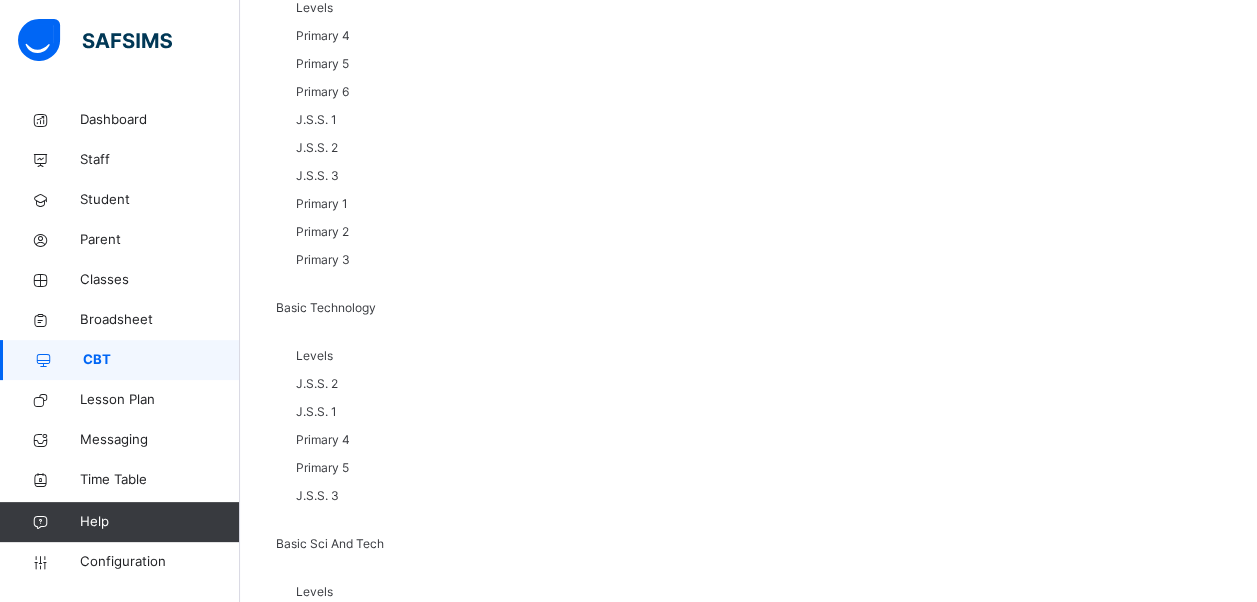 scroll, scrollTop: 184, scrollLeft: 0, axis: vertical 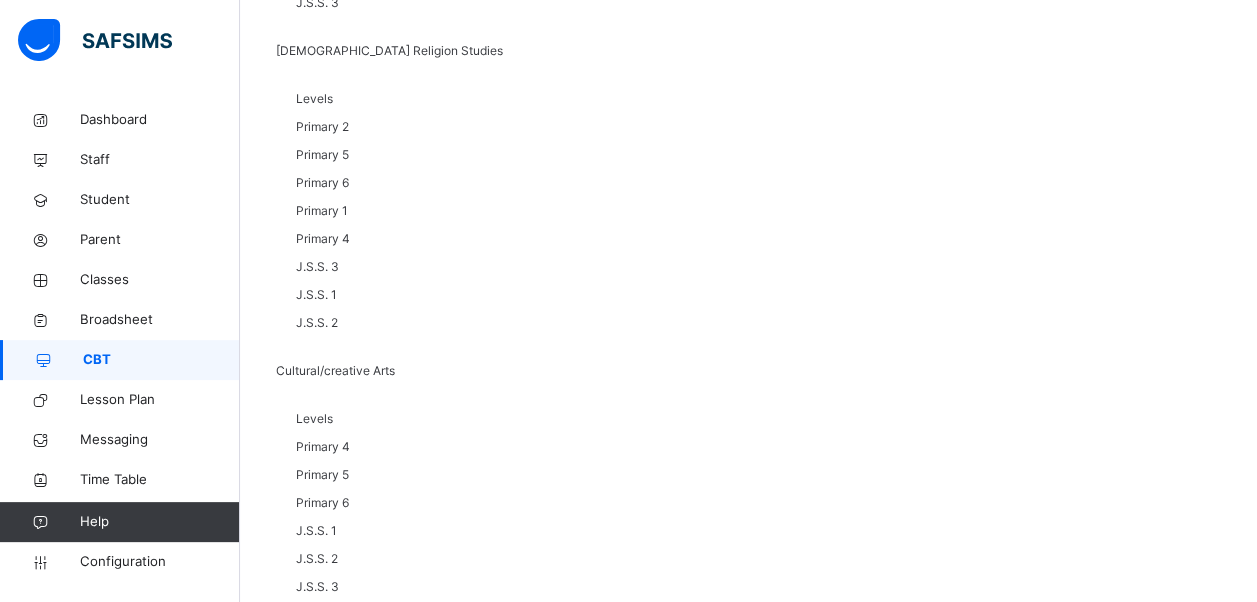drag, startPoint x: 344, startPoint y: 168, endPoint x: 1153, endPoint y: 490, distance: 870.7267 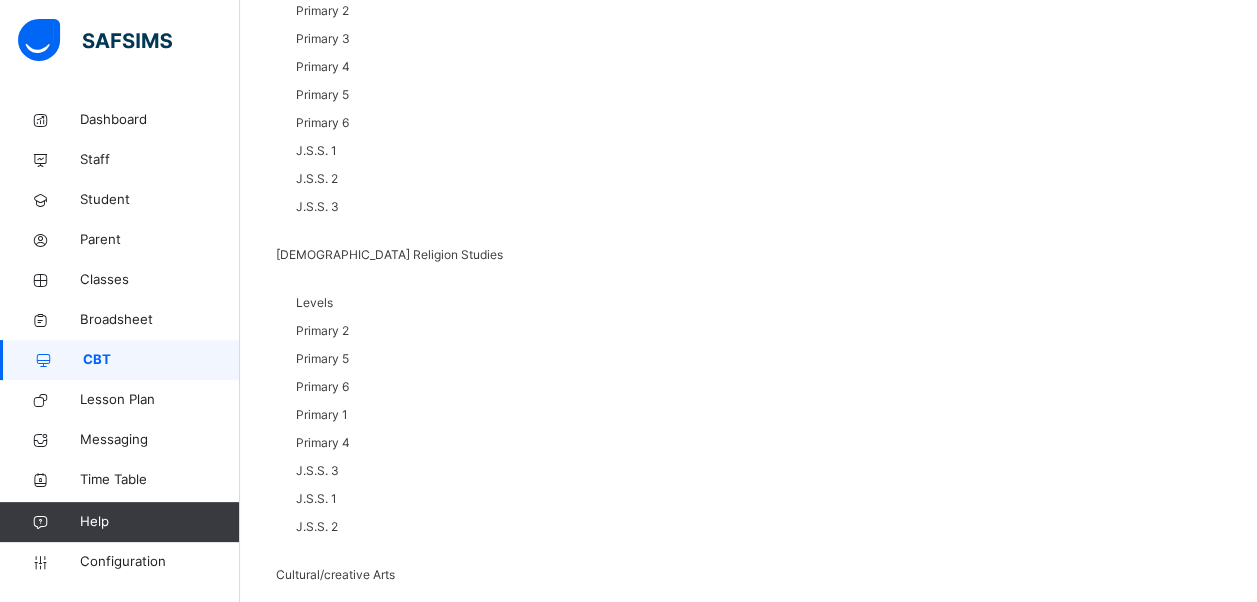 click on "Resume" at bounding box center [910, -3186] 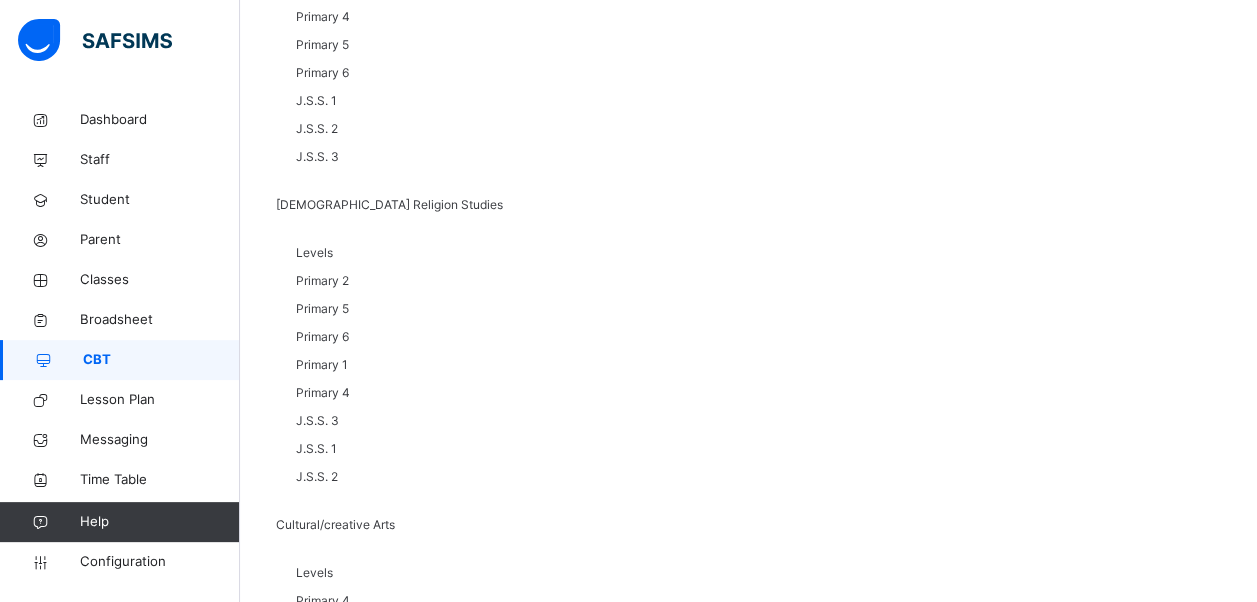 scroll, scrollTop: 3384, scrollLeft: 0, axis: vertical 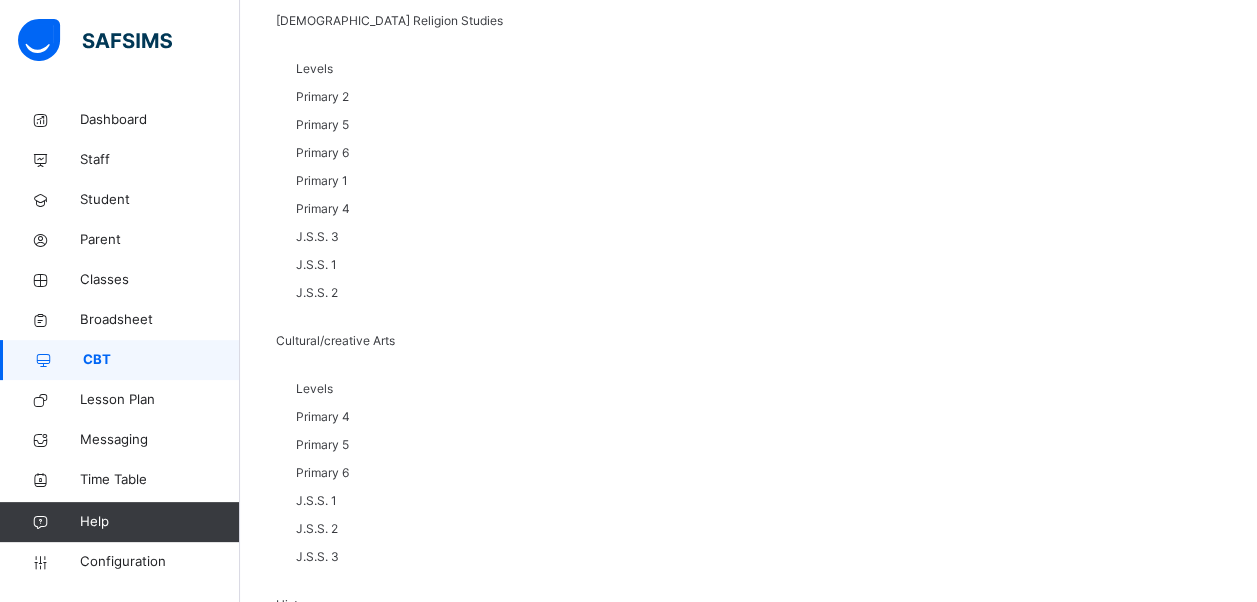 click on "2" at bounding box center [545, 3814] 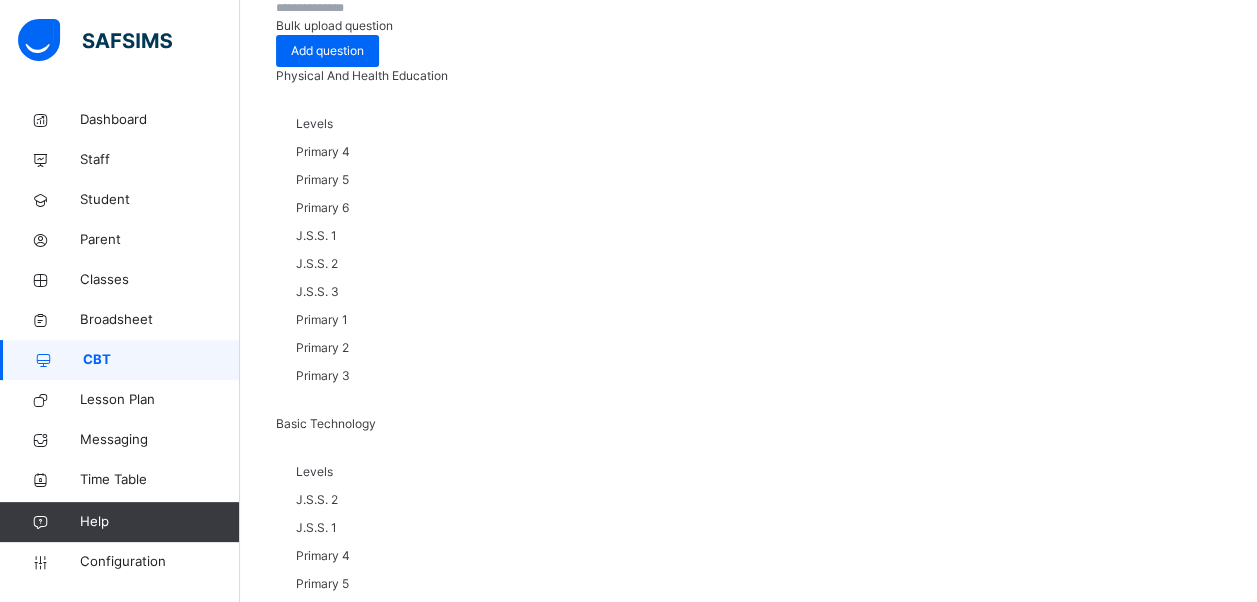 scroll, scrollTop: 0, scrollLeft: 0, axis: both 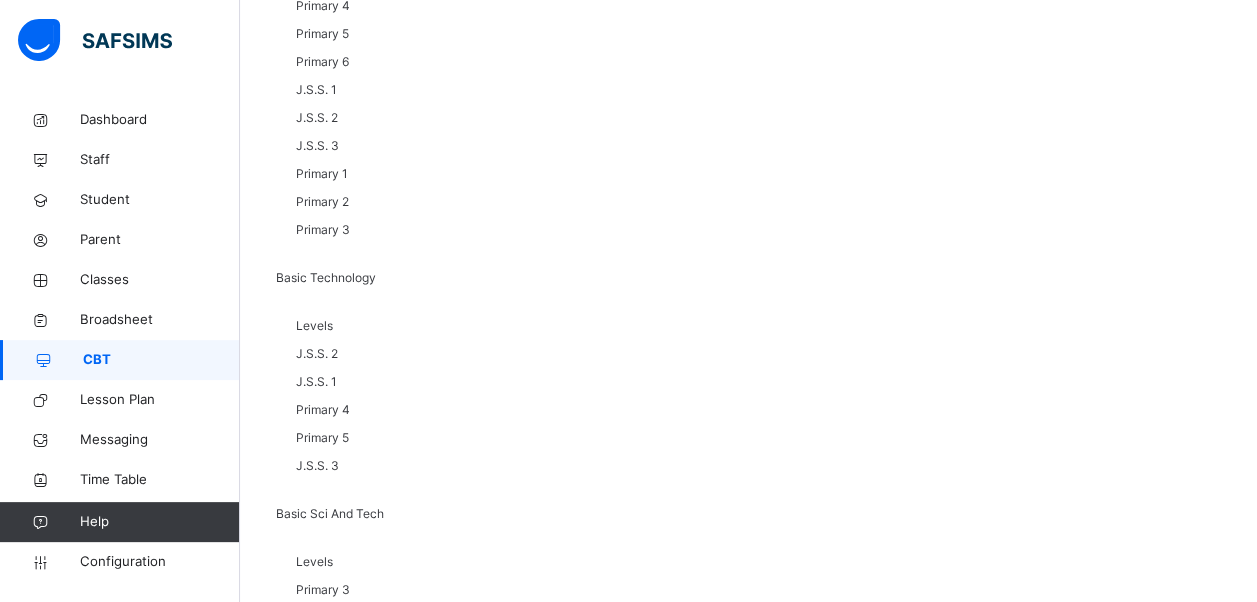 drag, startPoint x: 399, startPoint y: 347, endPoint x: 1030, endPoint y: 450, distance: 639.35126 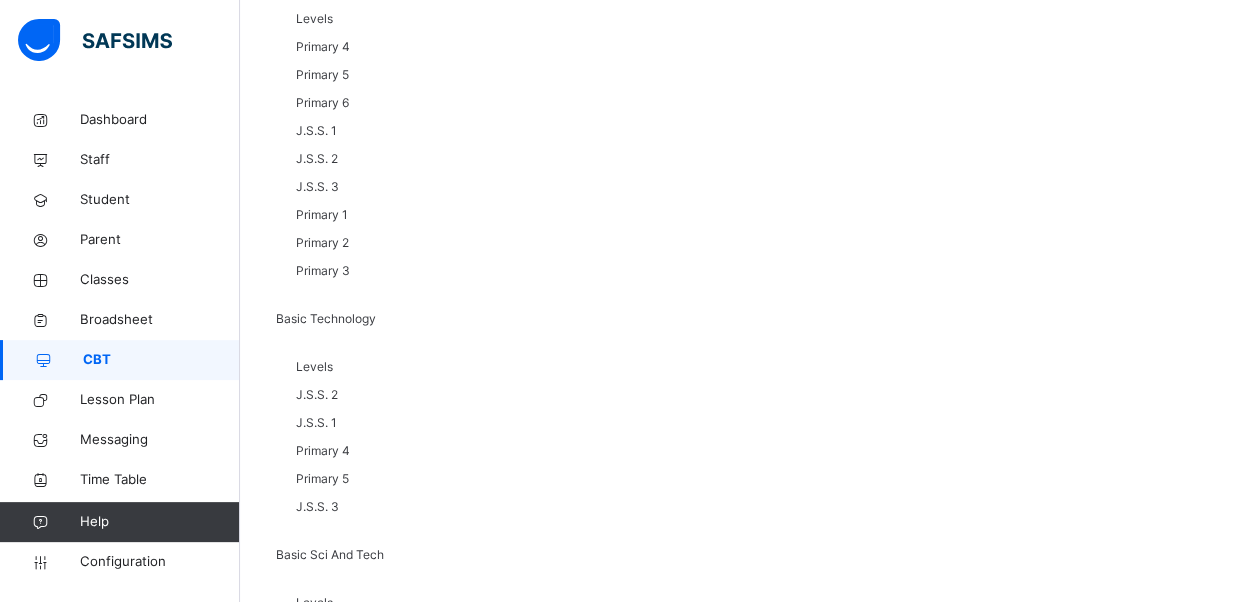 scroll, scrollTop: 319, scrollLeft: 0, axis: vertical 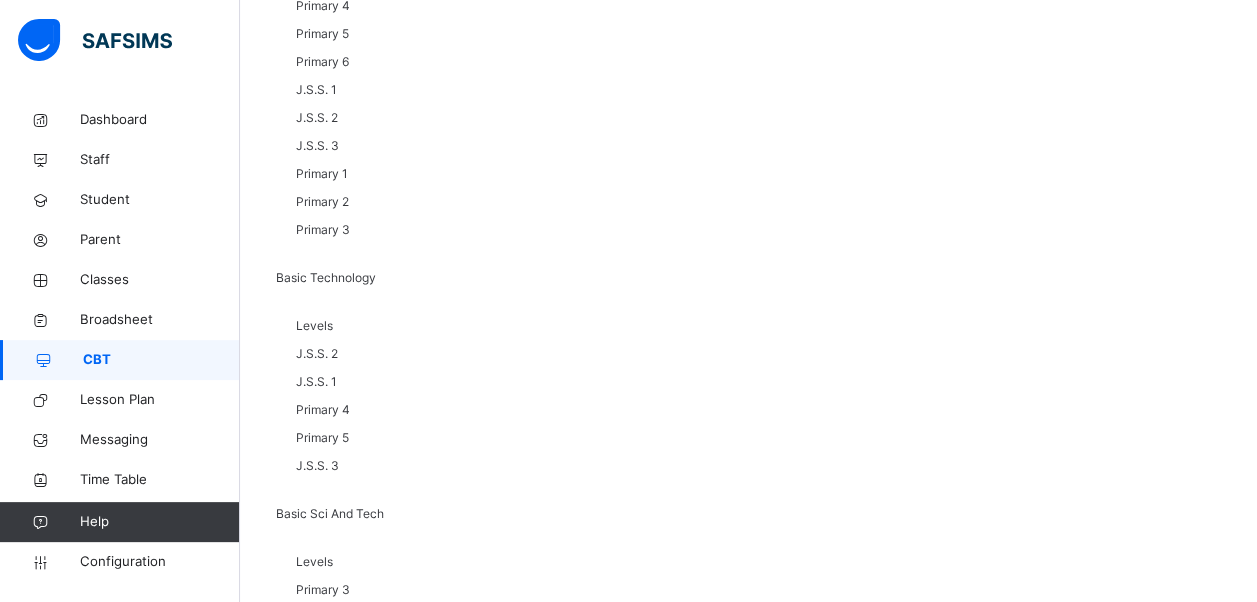 click on "1" at bounding box center [518, 5075] 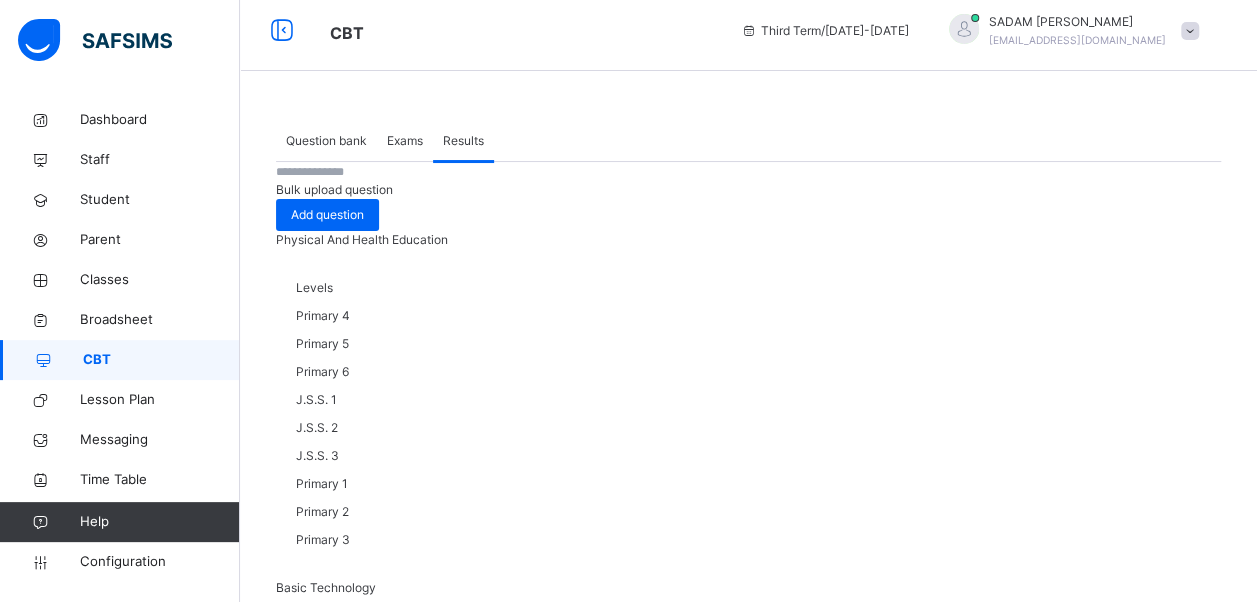 scroll, scrollTop: 0, scrollLeft: 0, axis: both 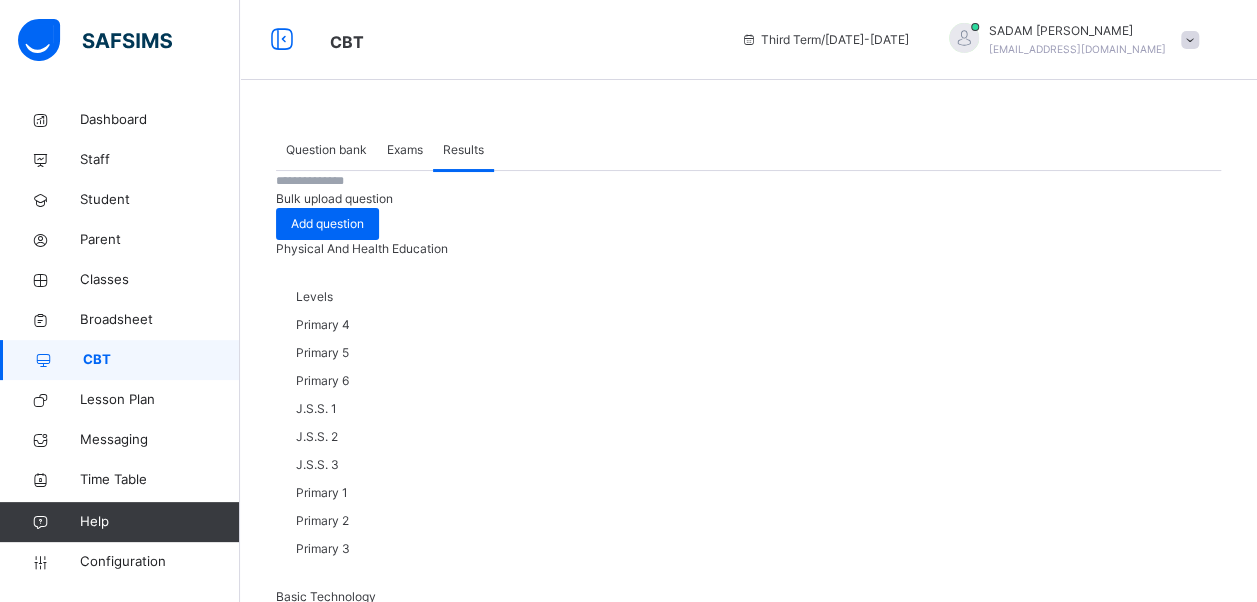 click on "Exams" at bounding box center [405, 150] 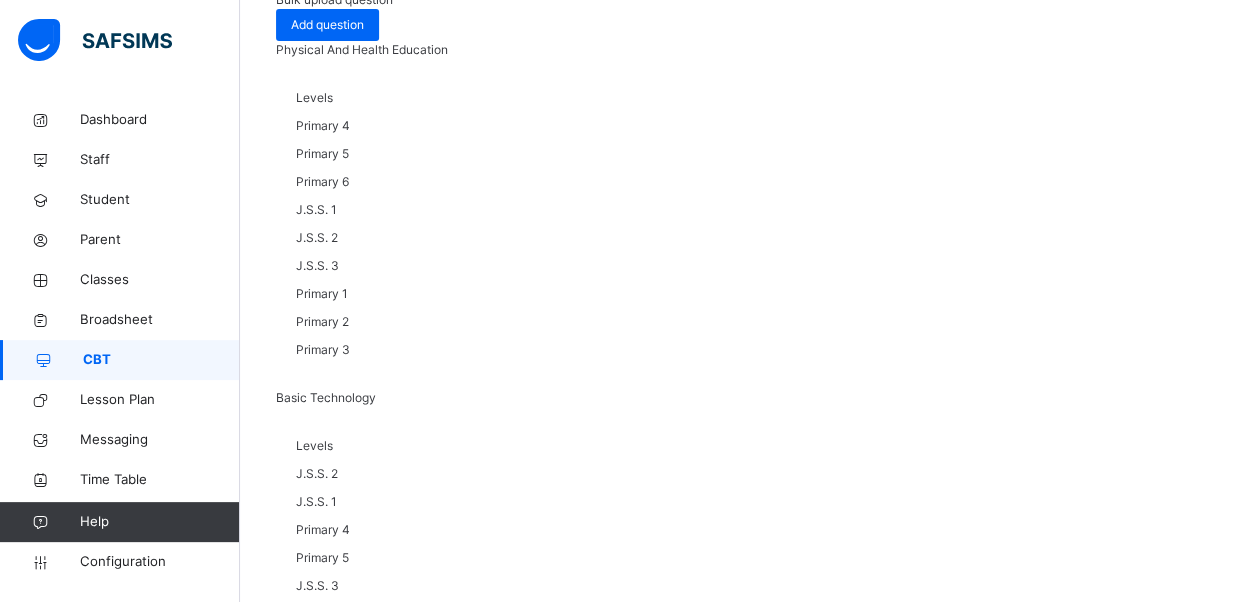 scroll, scrollTop: 200, scrollLeft: 0, axis: vertical 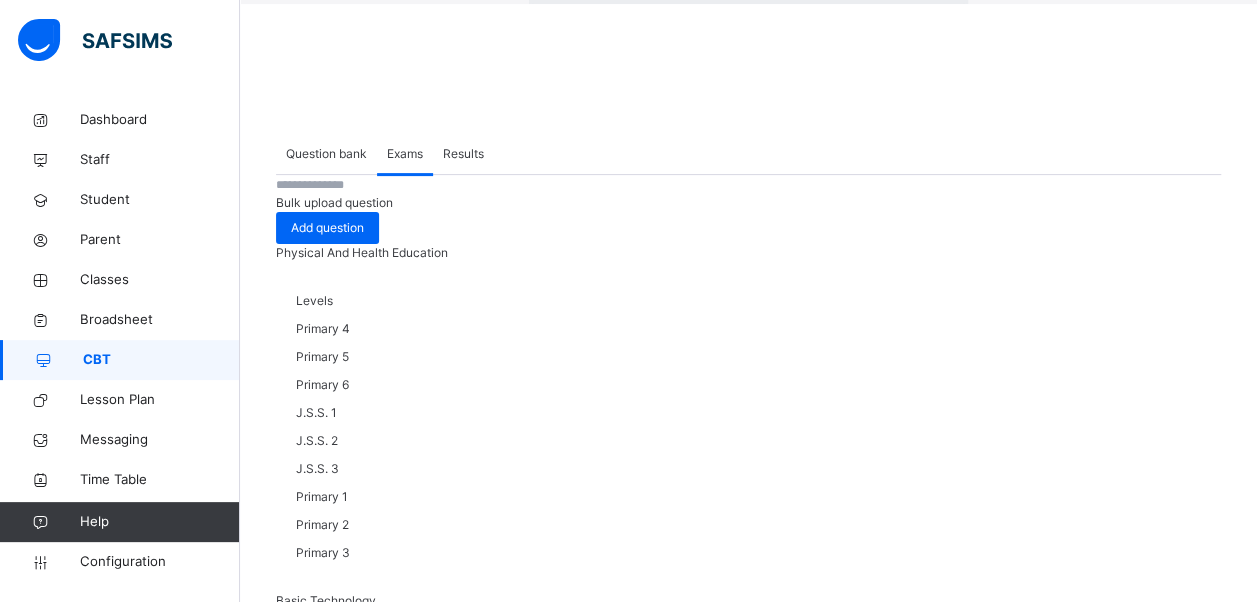 click on "Resume" at bounding box center [910, -32] 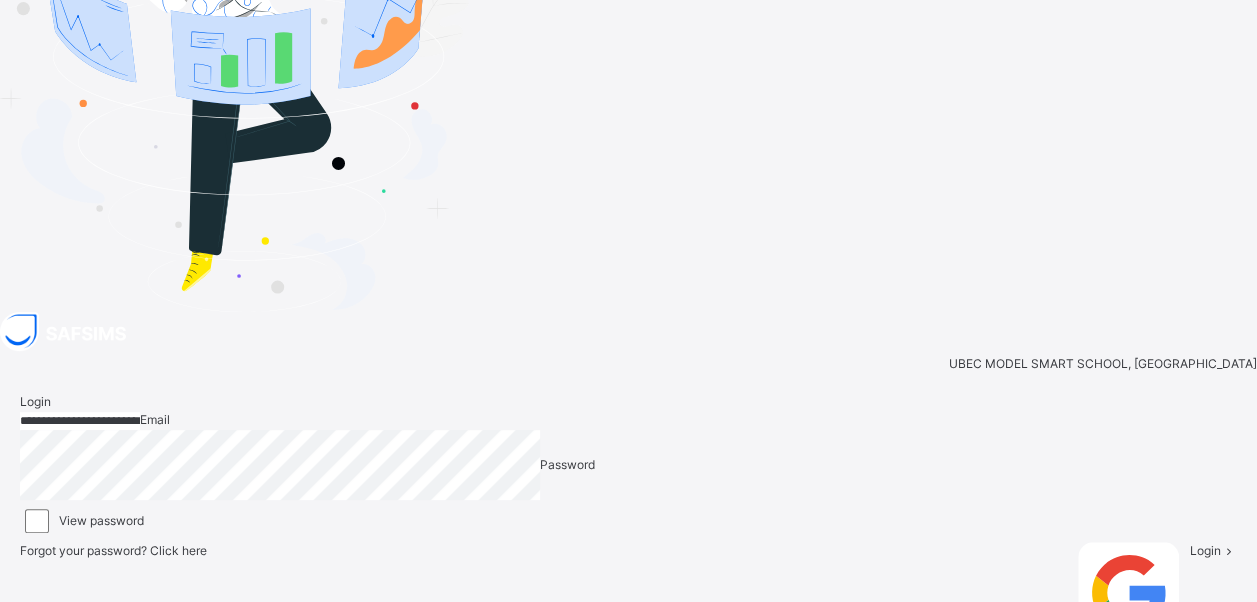 scroll, scrollTop: 0, scrollLeft: 0, axis: both 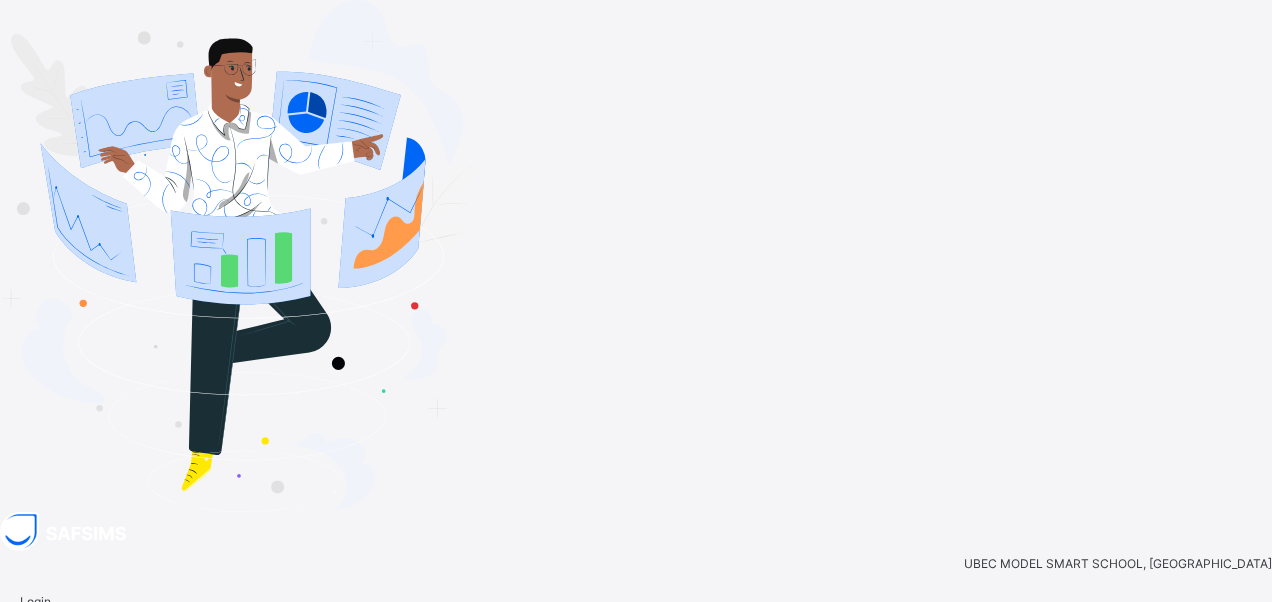 click on "Login" at bounding box center (1228, 801) 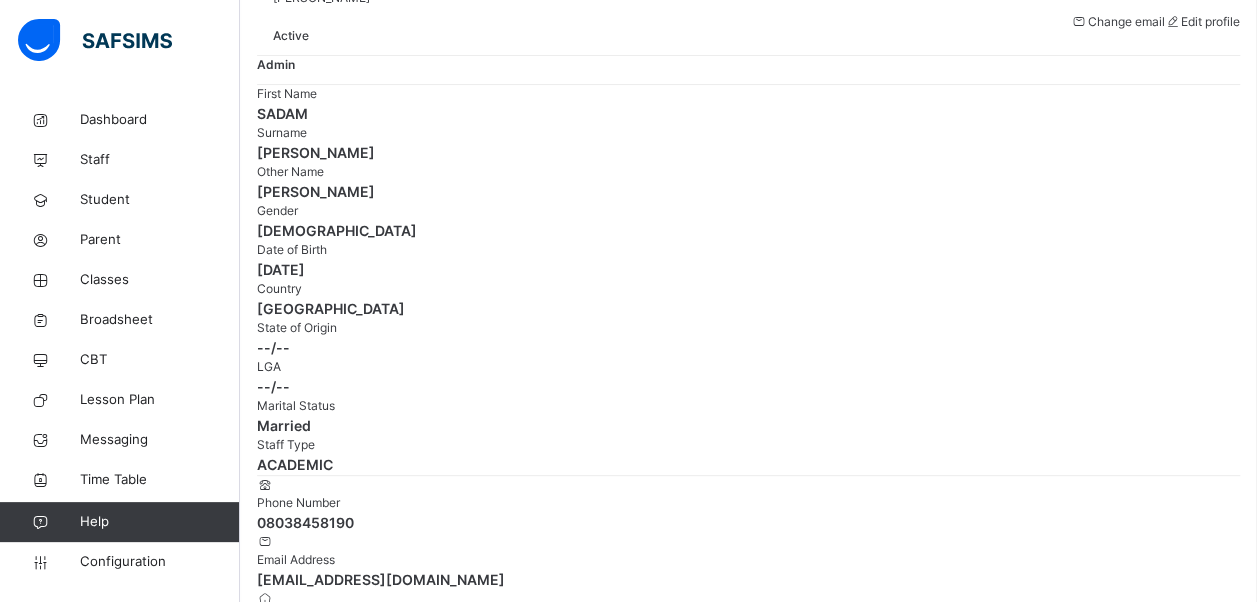 scroll, scrollTop: 0, scrollLeft: 0, axis: both 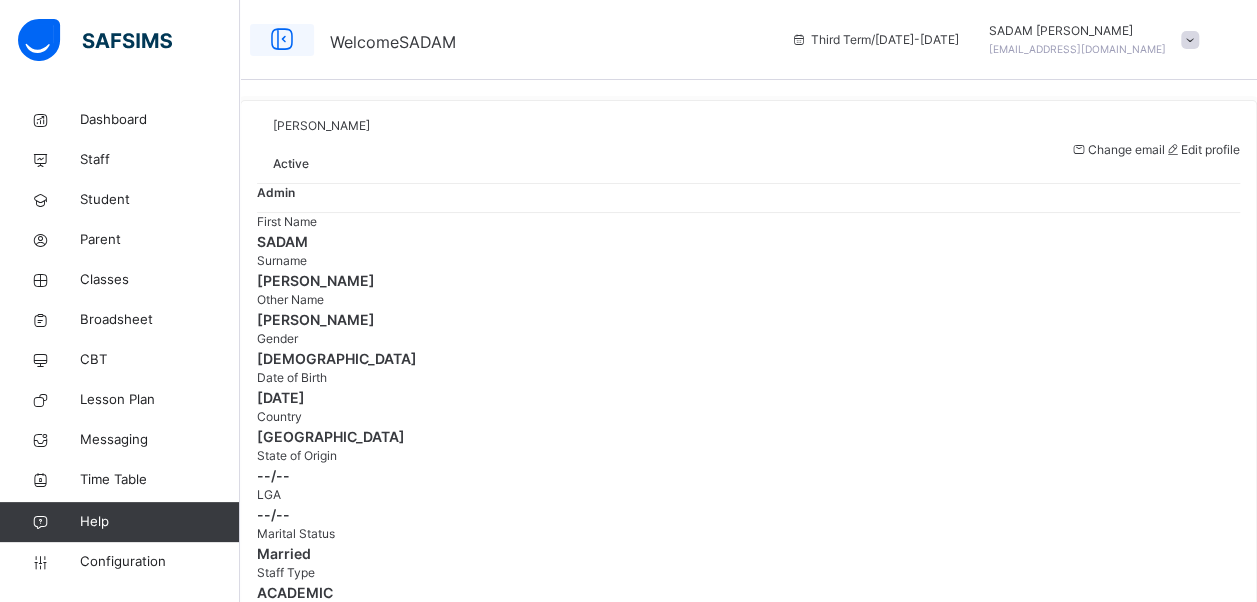 click at bounding box center [282, 40] 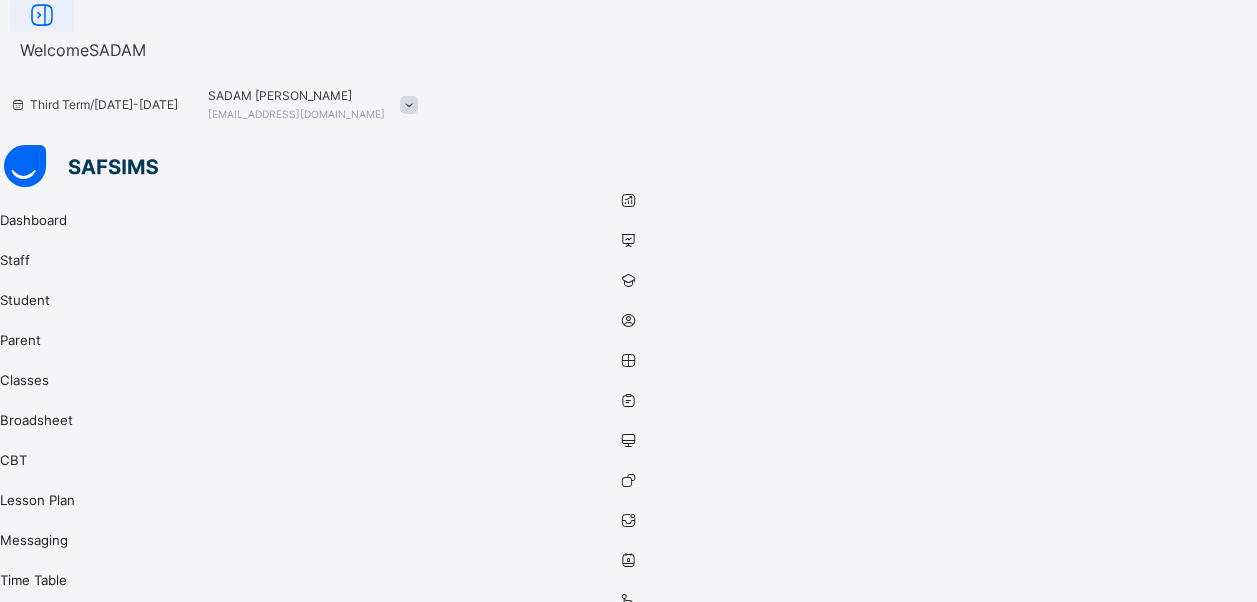 click at bounding box center [42, 16] 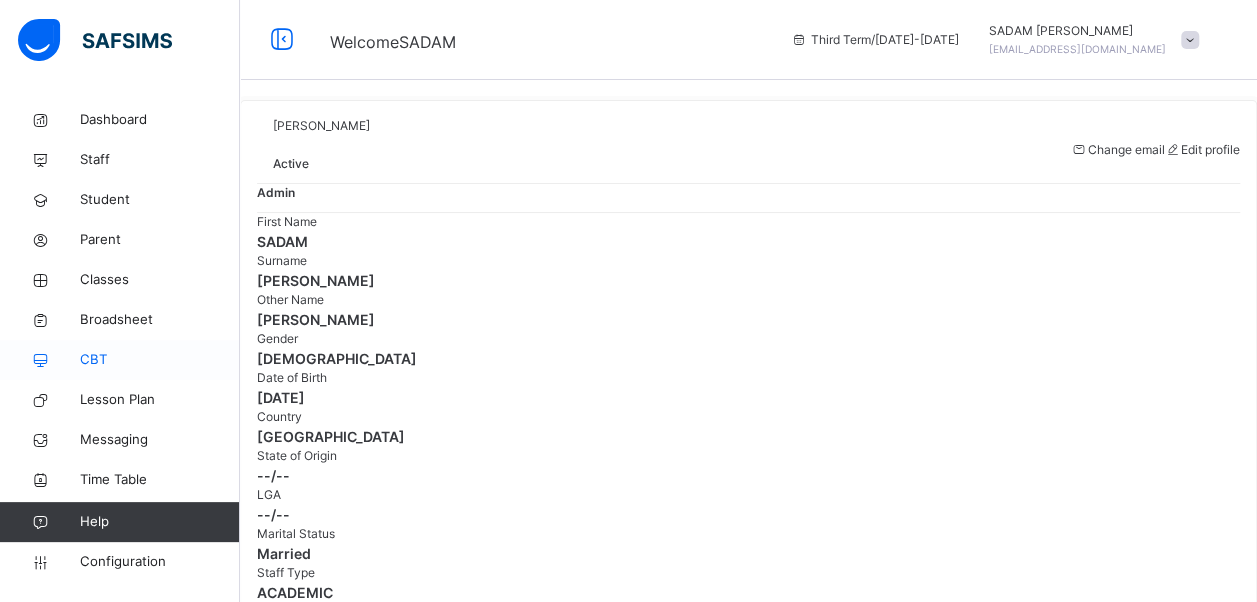 click on "CBT" at bounding box center (160, 360) 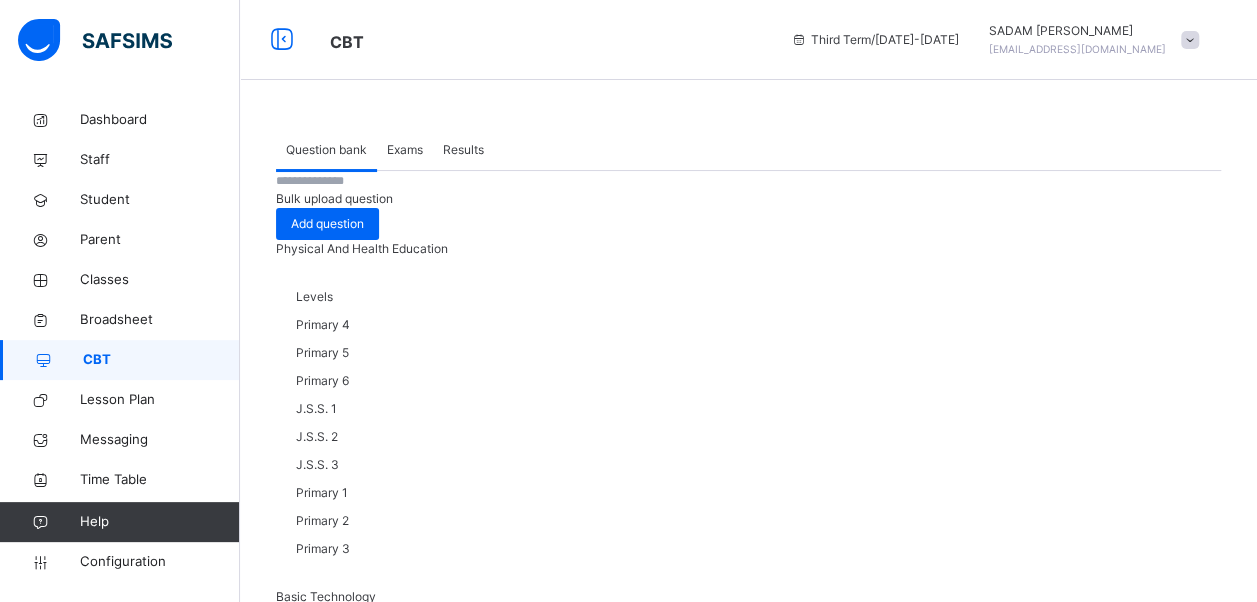 click on "Exams" at bounding box center [405, 150] 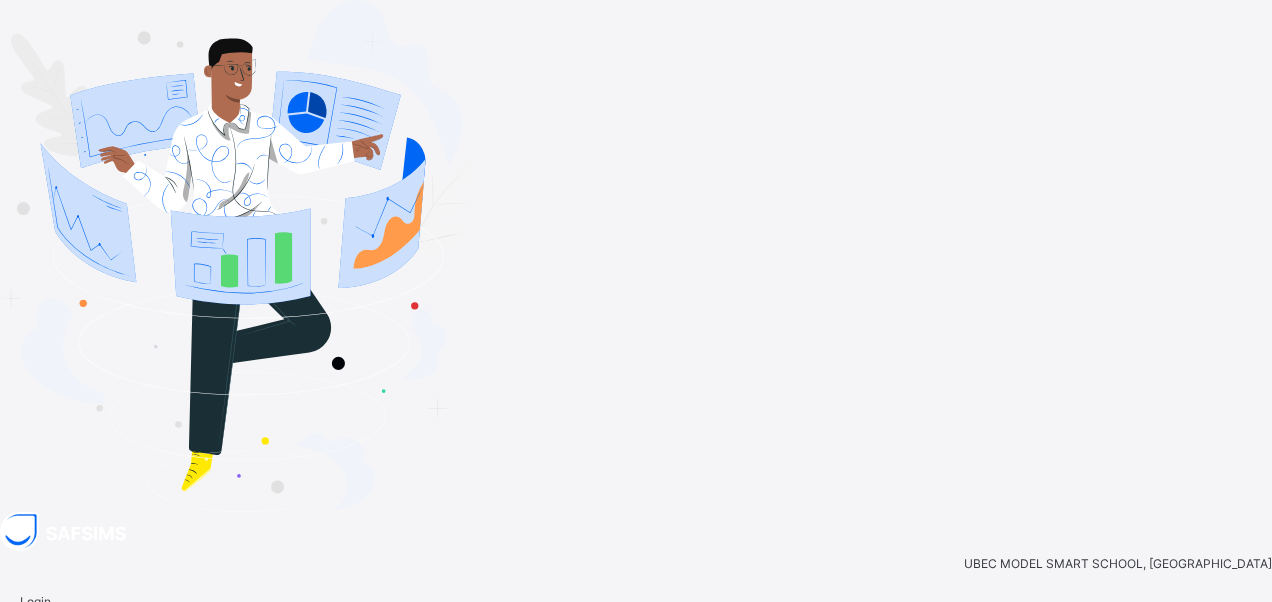 click at bounding box center (1243, 750) 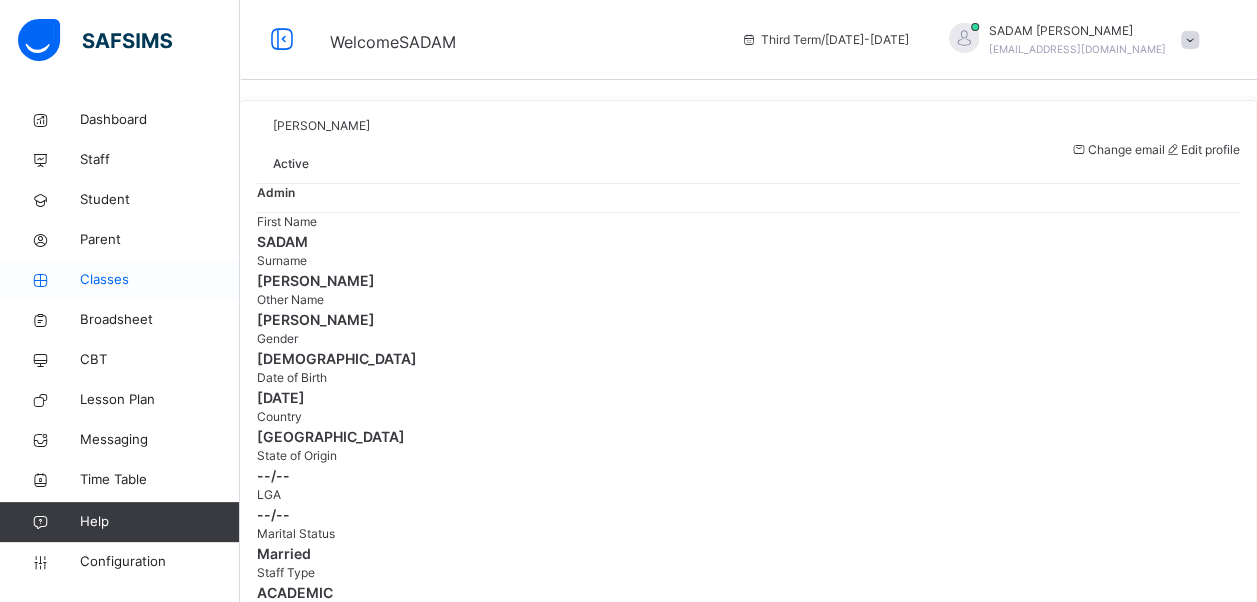 click on "Classes" at bounding box center (120, 280) 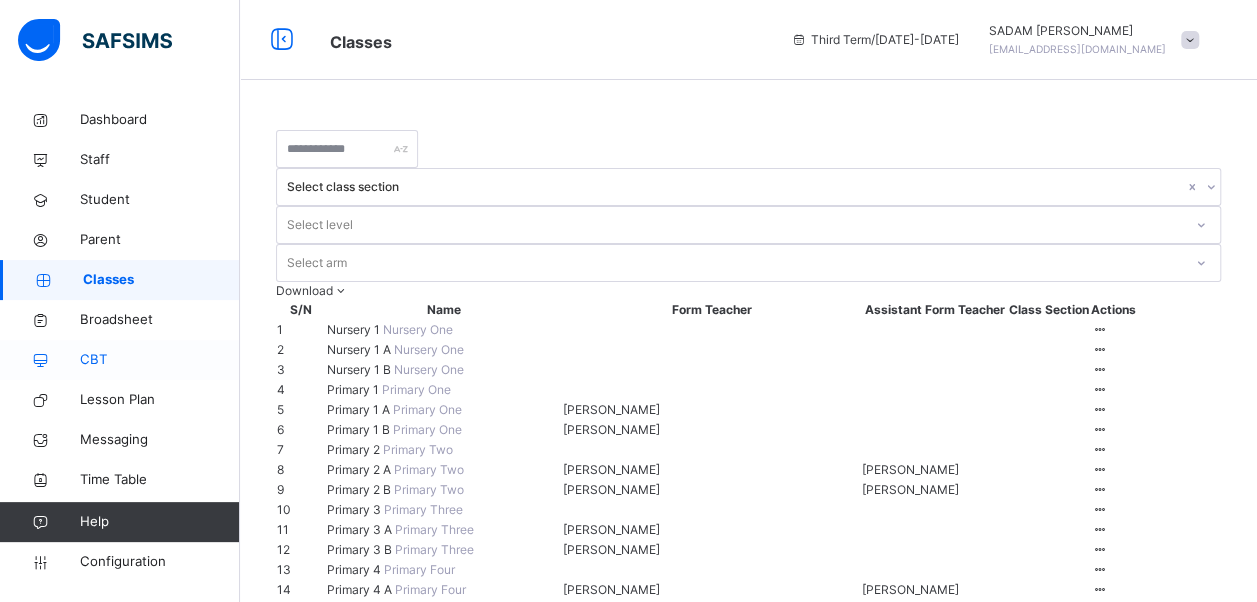 click on "CBT" at bounding box center (160, 360) 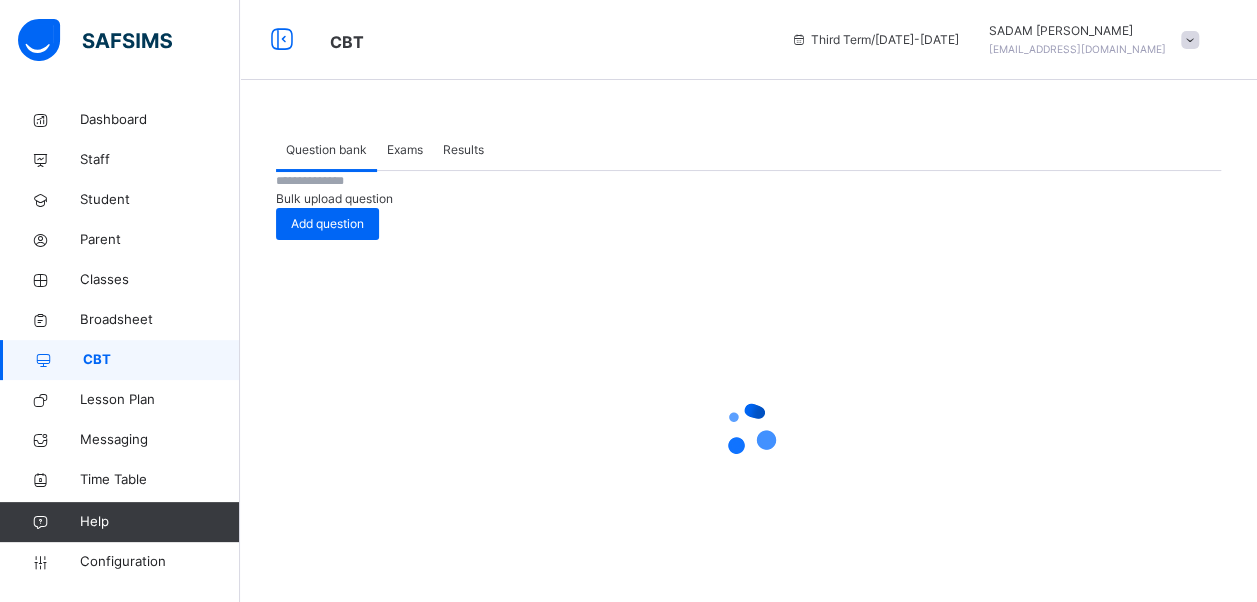 click on "Exams" at bounding box center (405, 150) 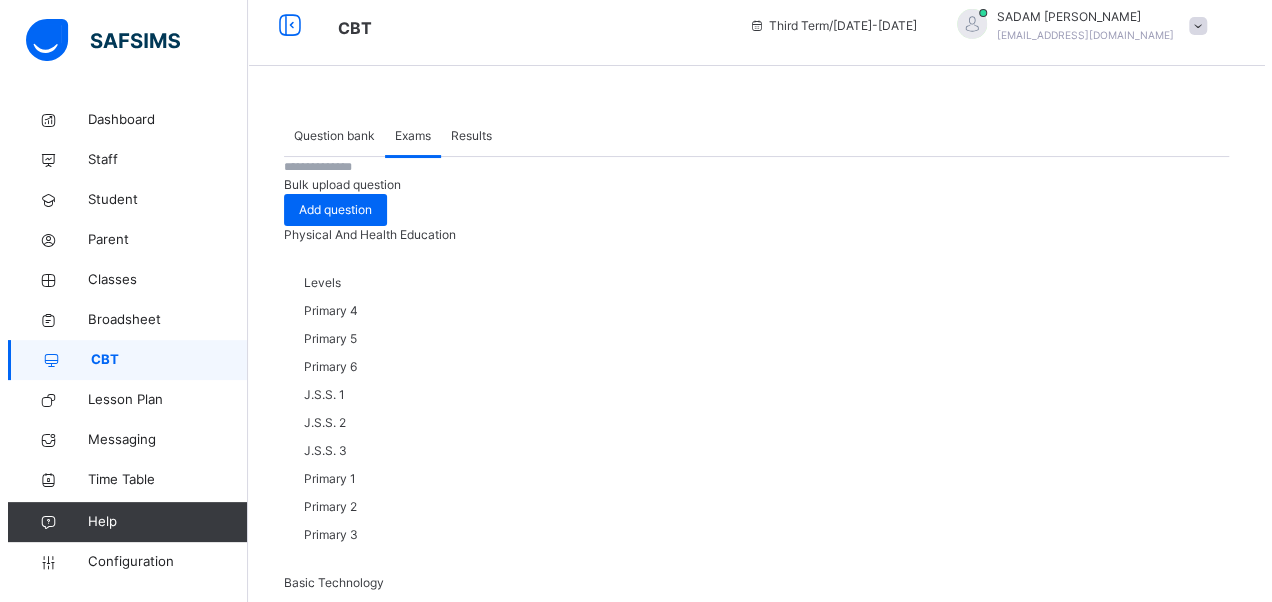 scroll, scrollTop: 0, scrollLeft: 0, axis: both 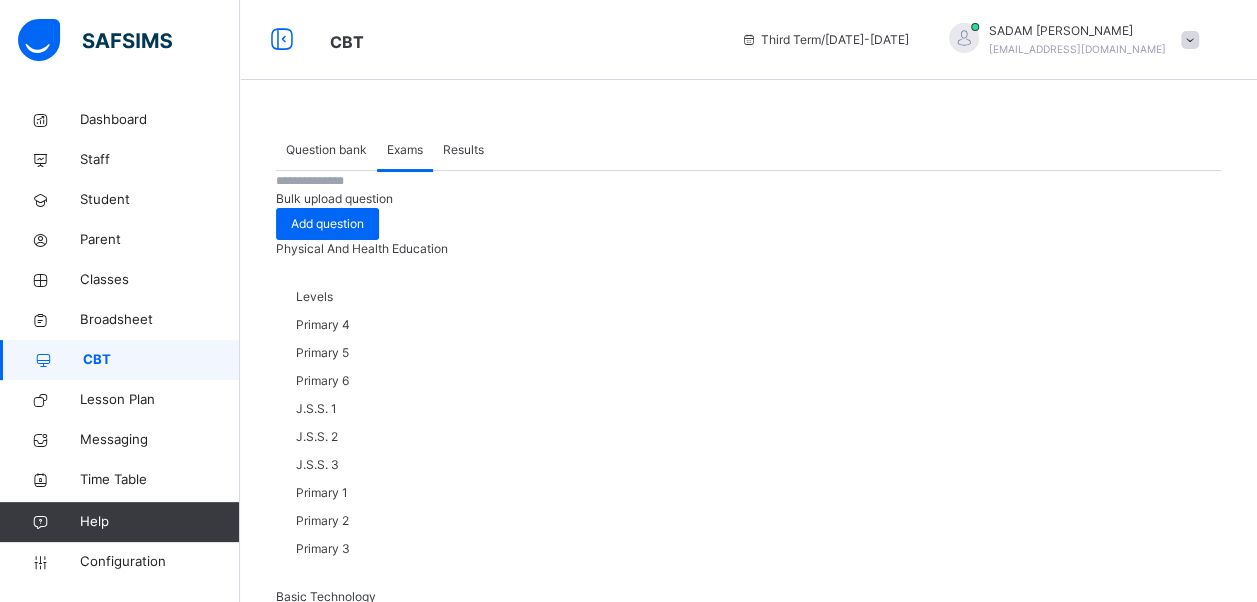 click on "CBT   Third Term  /  [DATE]-[DATE]   [PERSON_NAME] [EMAIL_ADDRESS][DOMAIN_NAME]" at bounding box center (628, 40) 